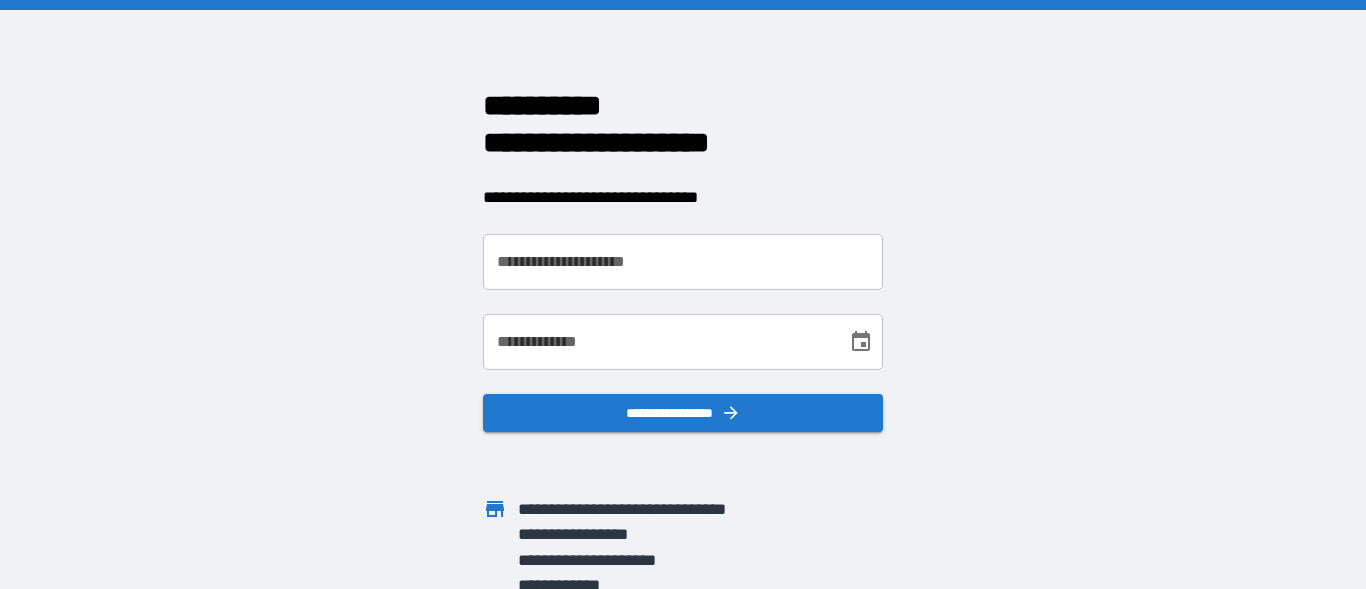scroll, scrollTop: 0, scrollLeft: 0, axis: both 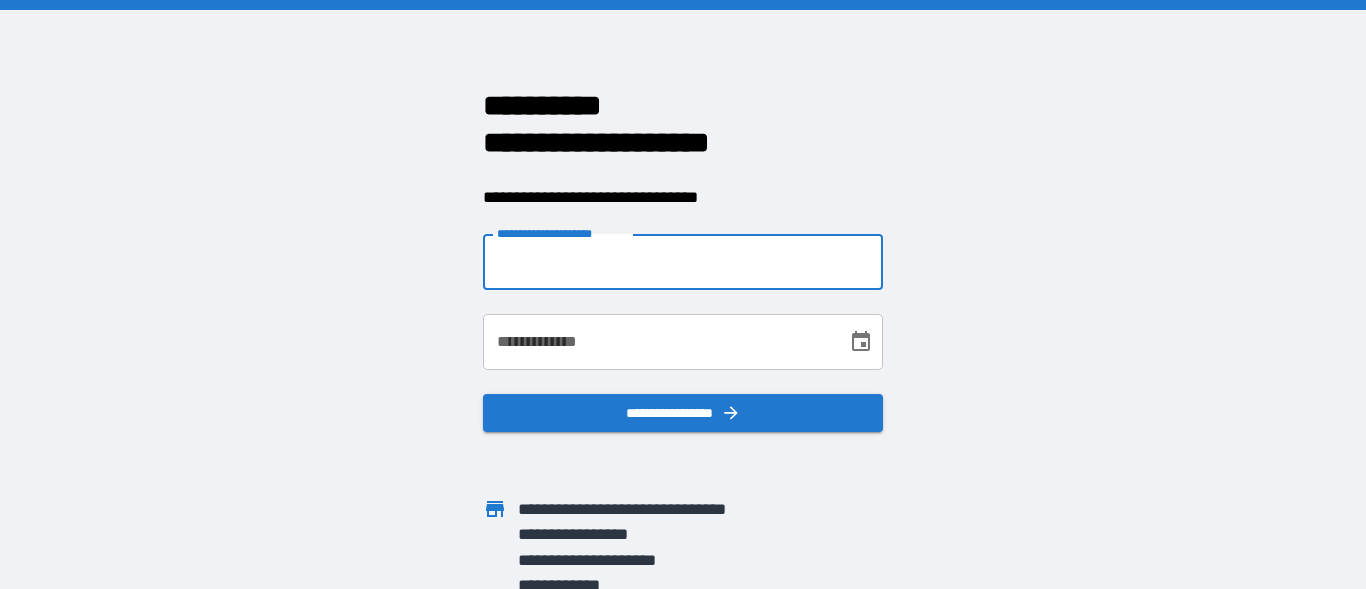 click on "**********" at bounding box center (683, 262) 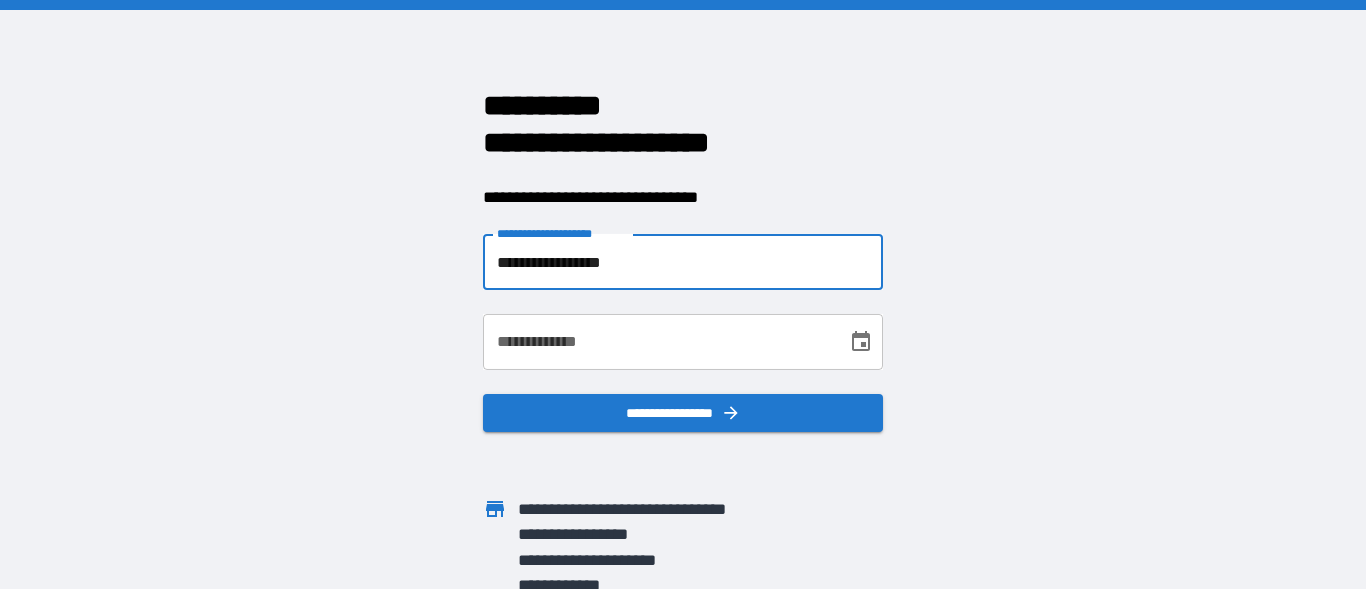 type on "**********" 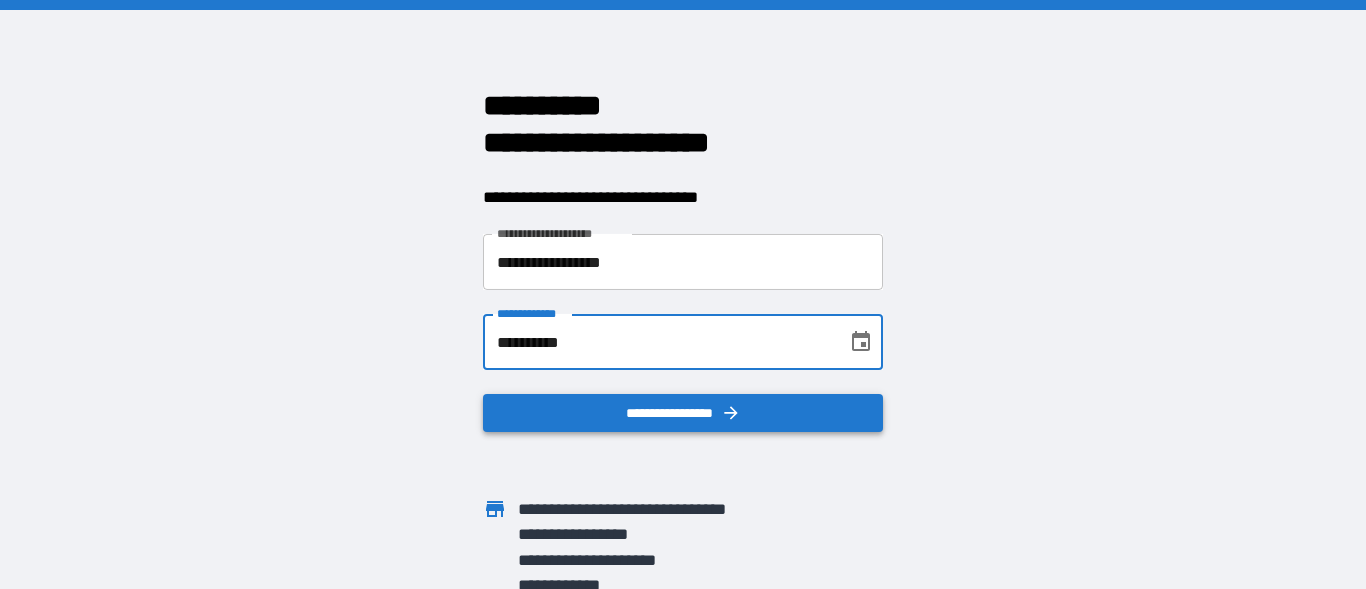 scroll, scrollTop: 11, scrollLeft: 0, axis: vertical 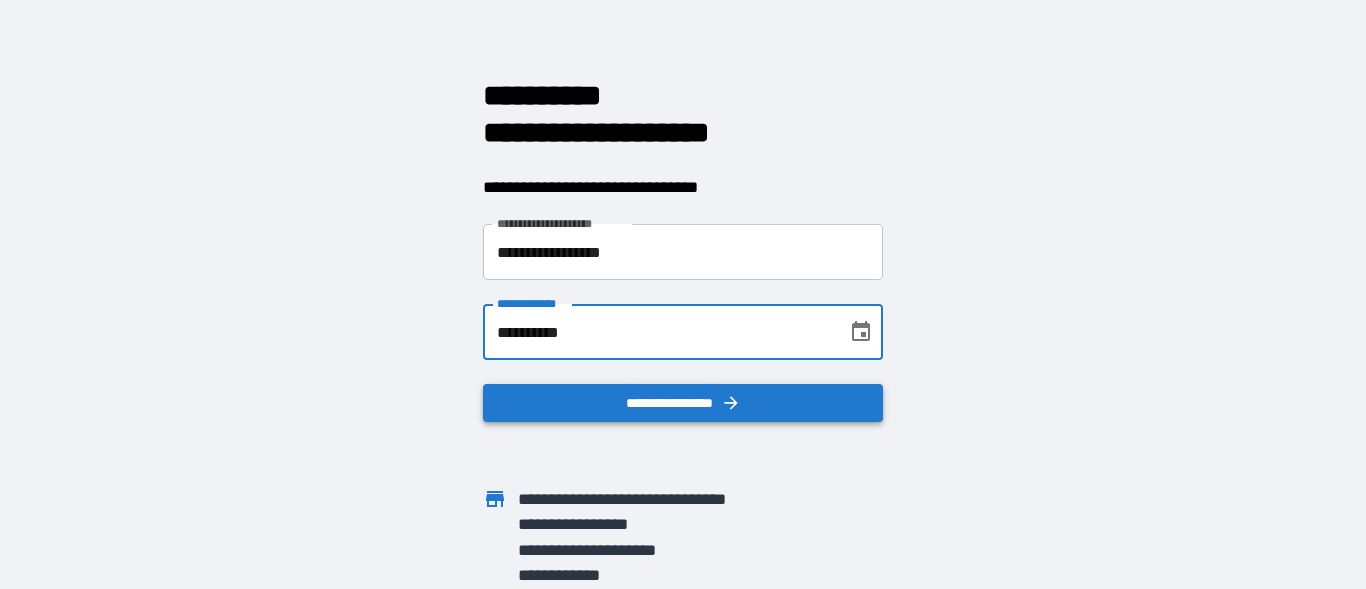 type on "**********" 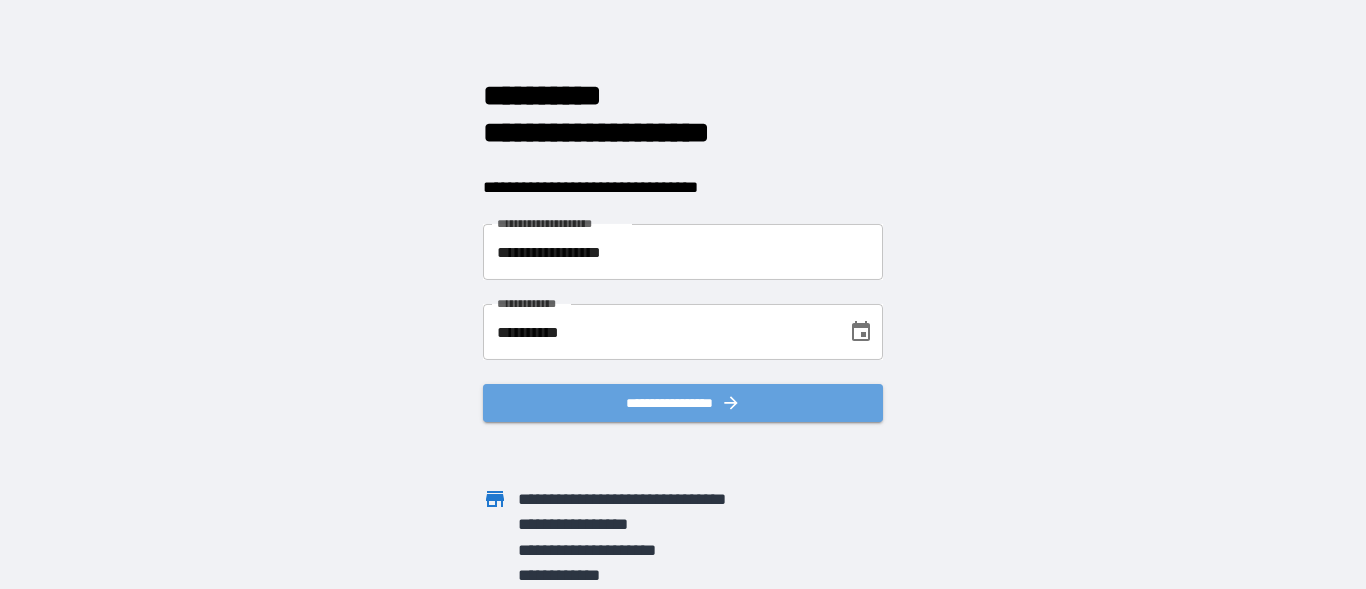 click on "**********" at bounding box center (683, 403) 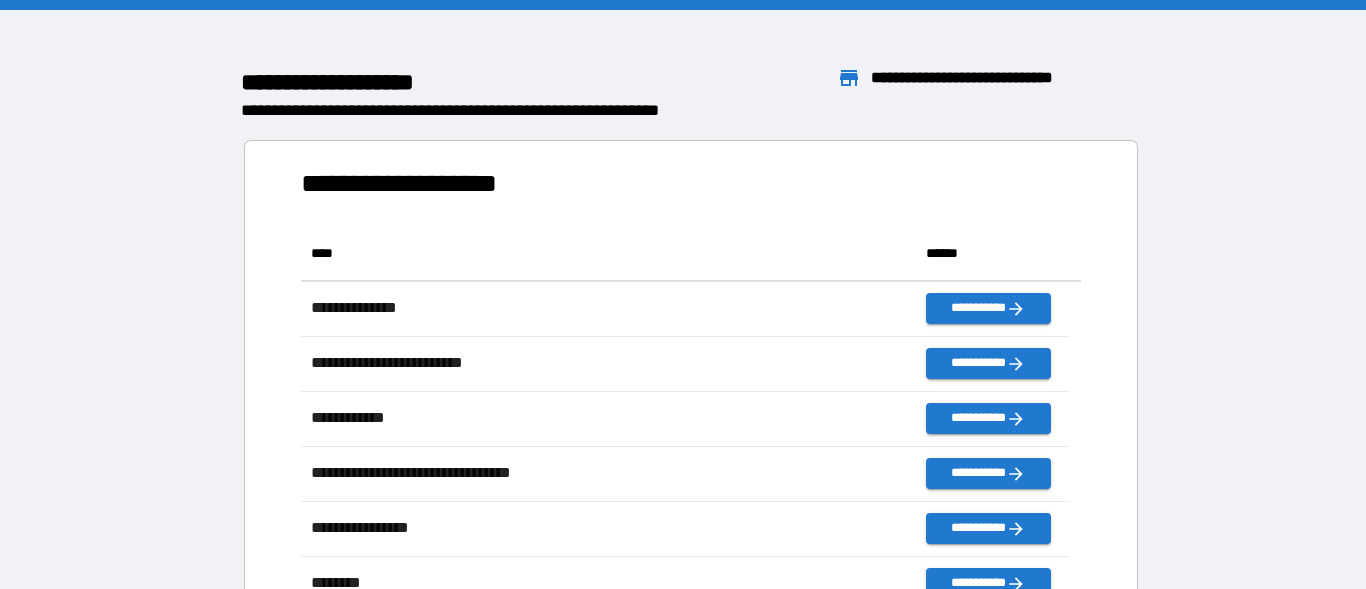 scroll, scrollTop: 18, scrollLeft: 18, axis: both 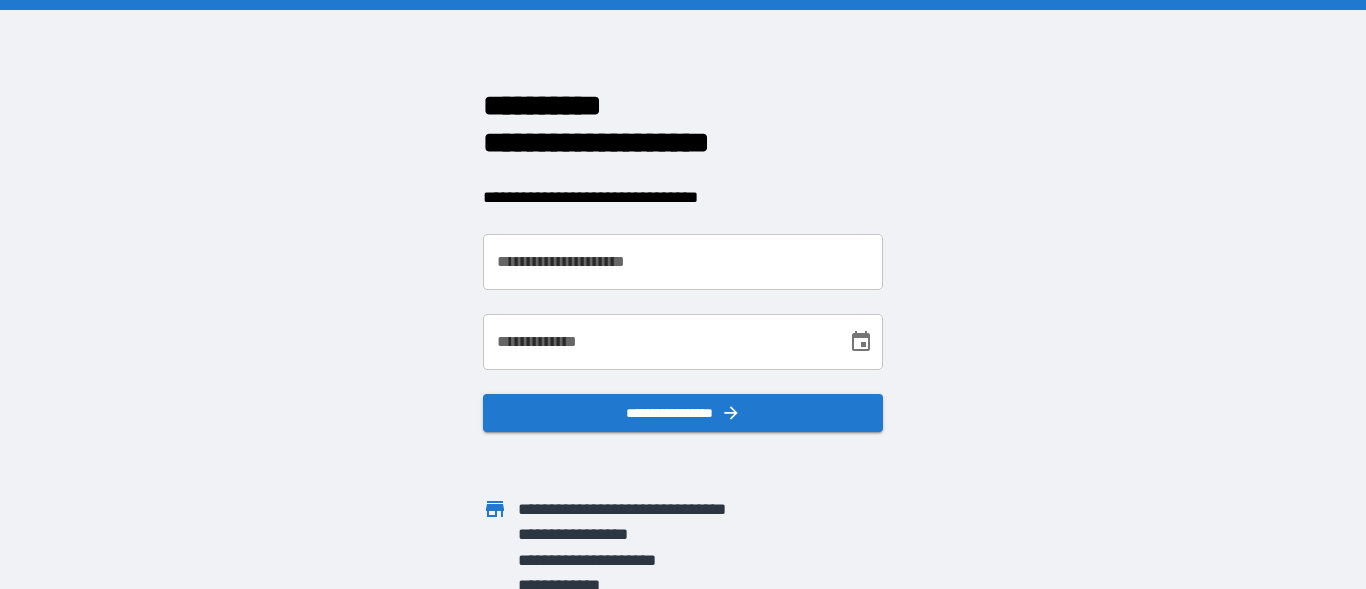 click on "**********" at bounding box center [683, 262] 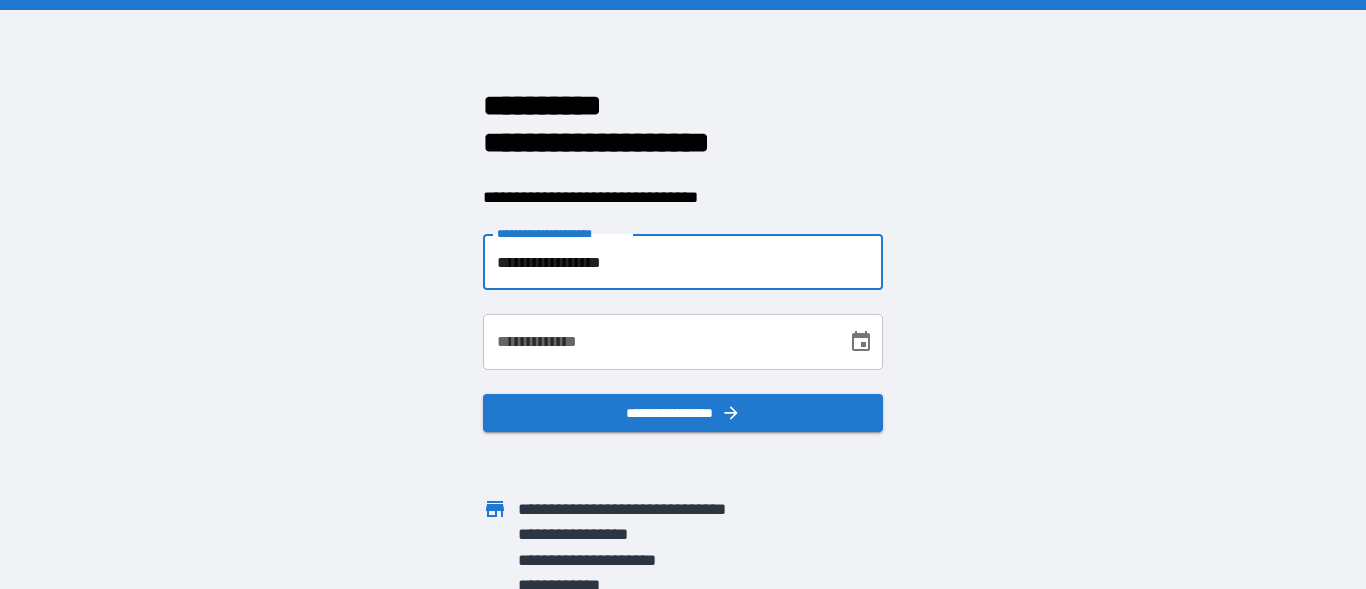 type on "**********" 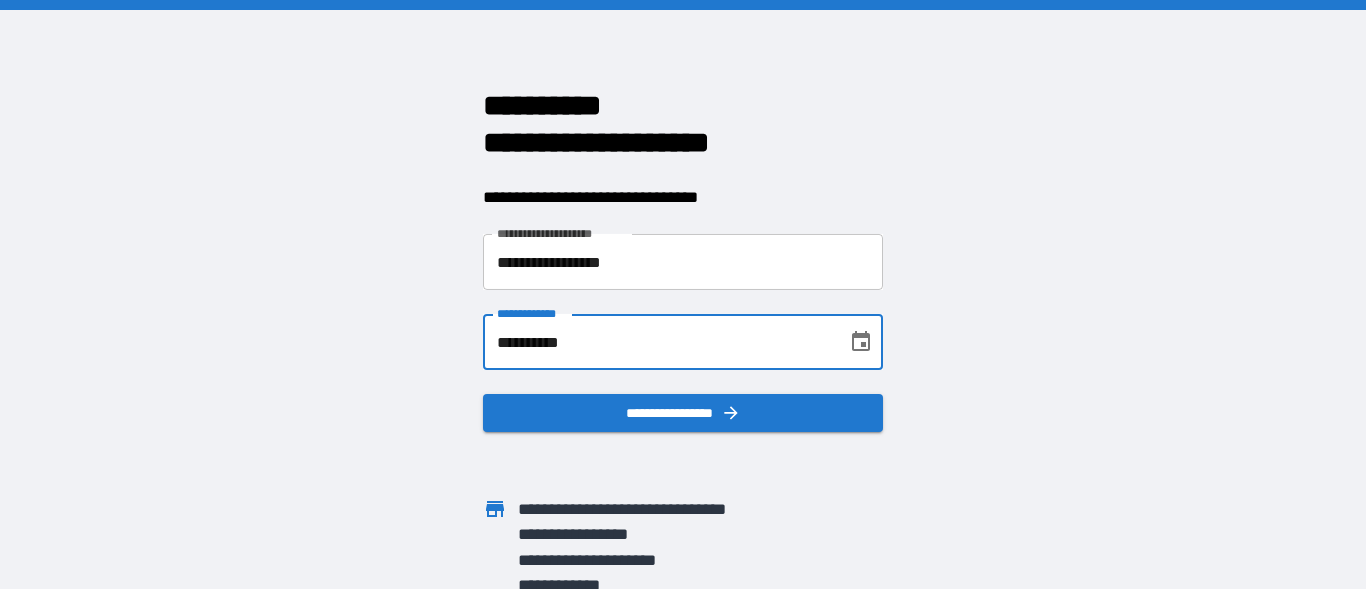 type on "**********" 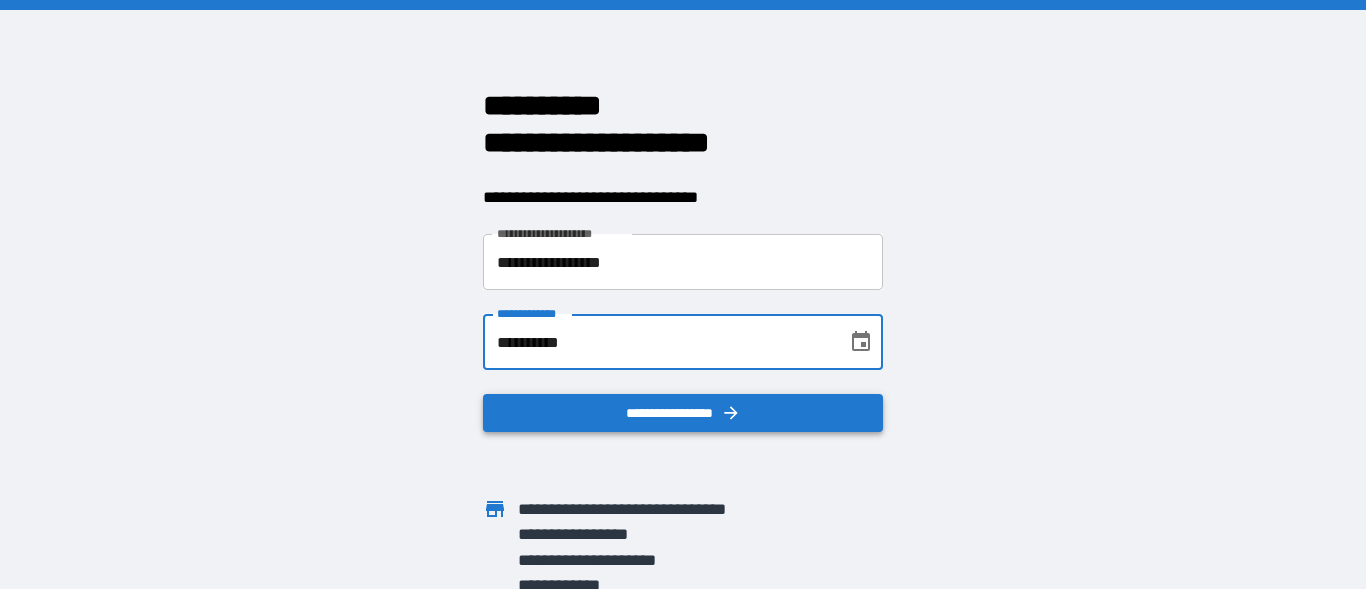 click on "**********" at bounding box center (683, 413) 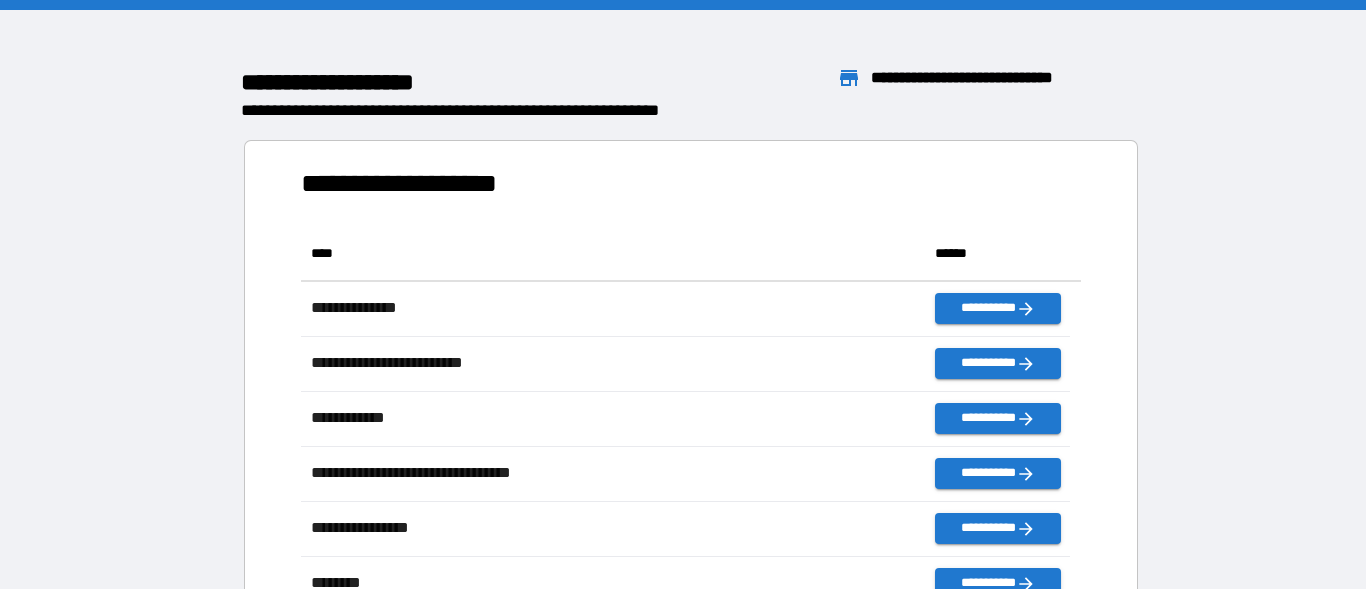 scroll, scrollTop: 369, scrollLeft: 753, axis: both 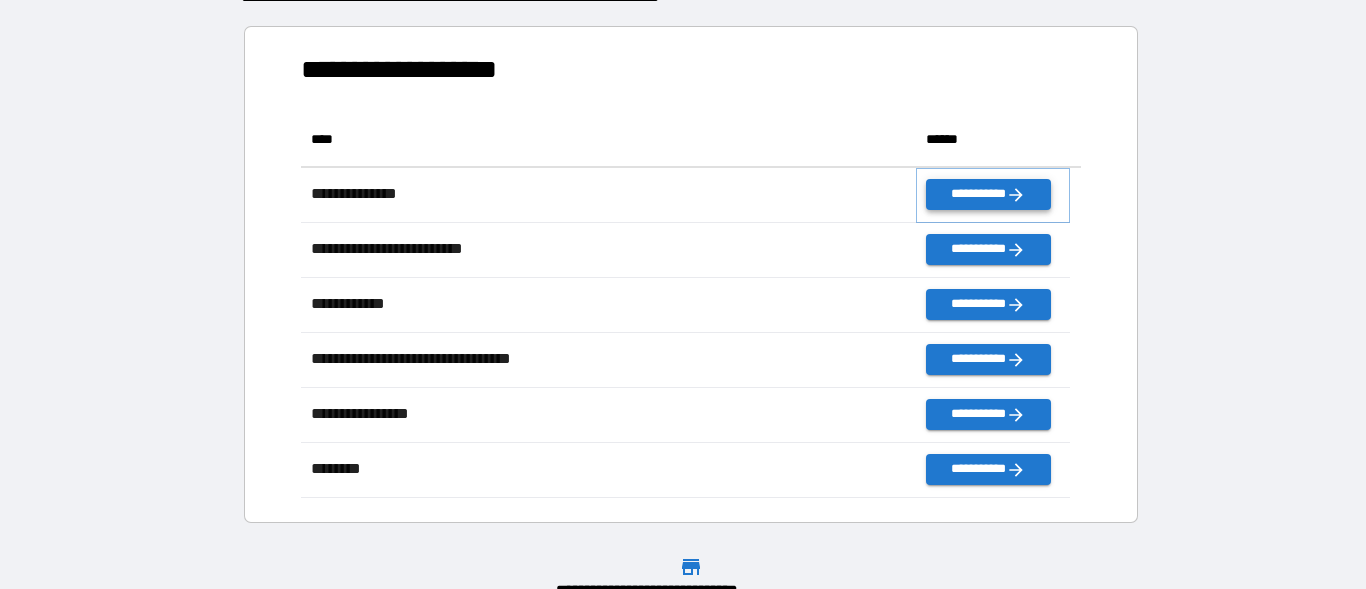 click on "**********" at bounding box center [989, 194] 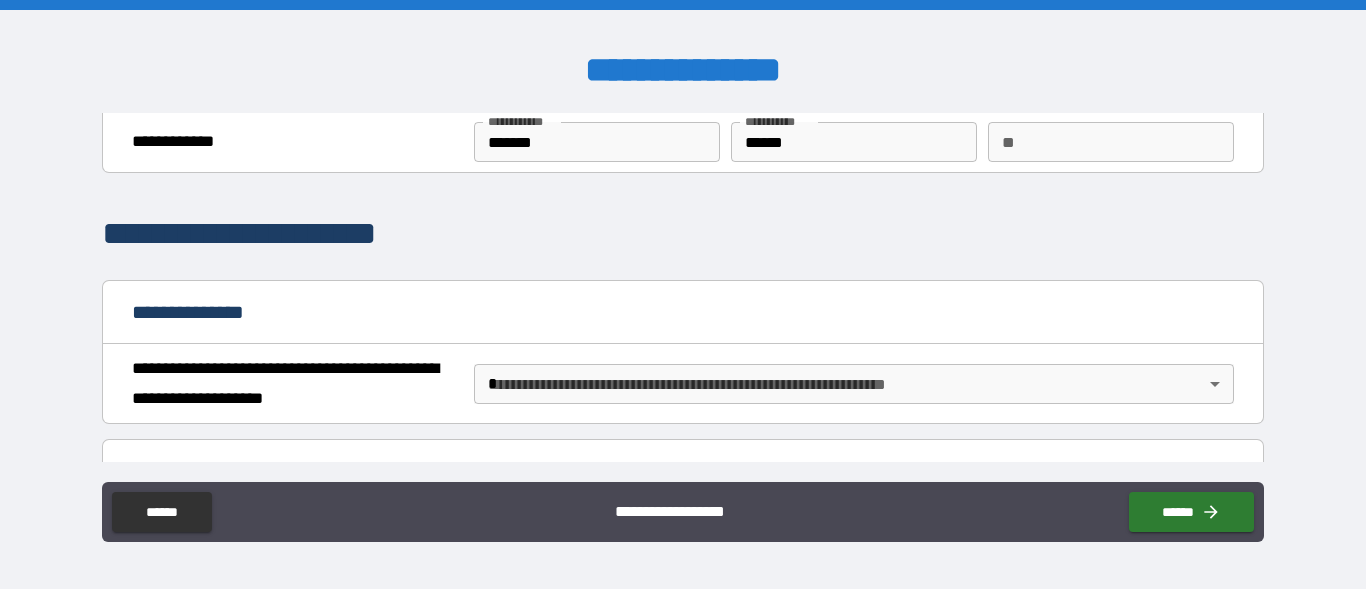 scroll, scrollTop: 228, scrollLeft: 0, axis: vertical 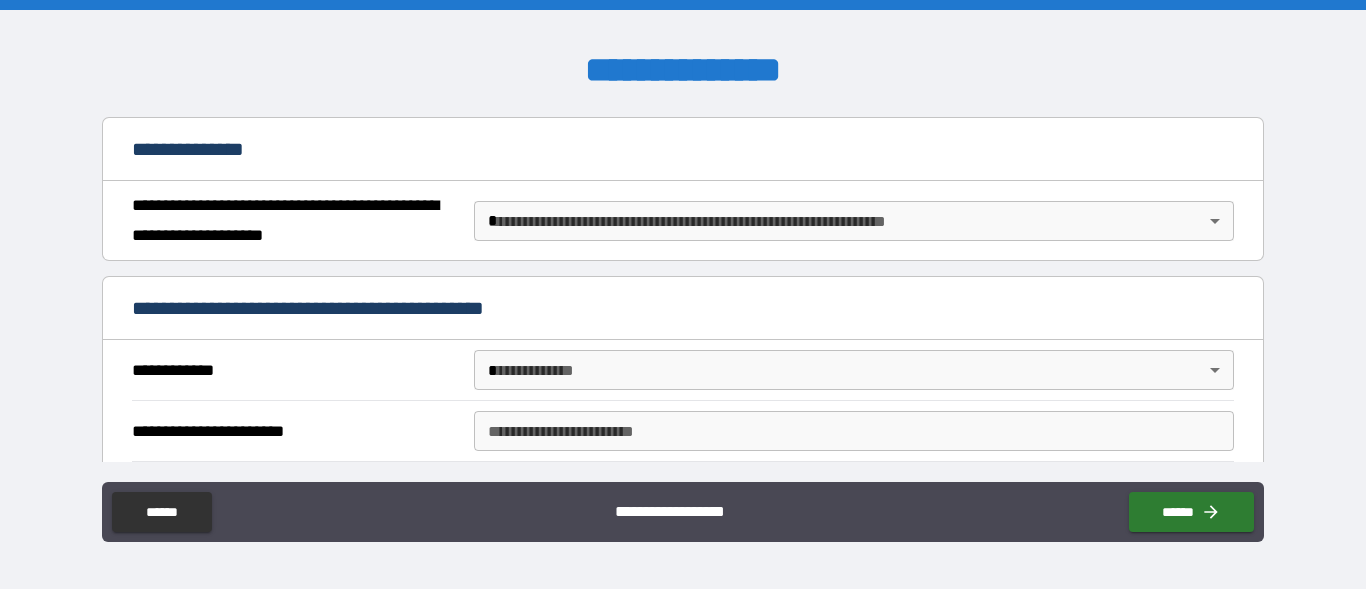 click on "**********" at bounding box center [683, 294] 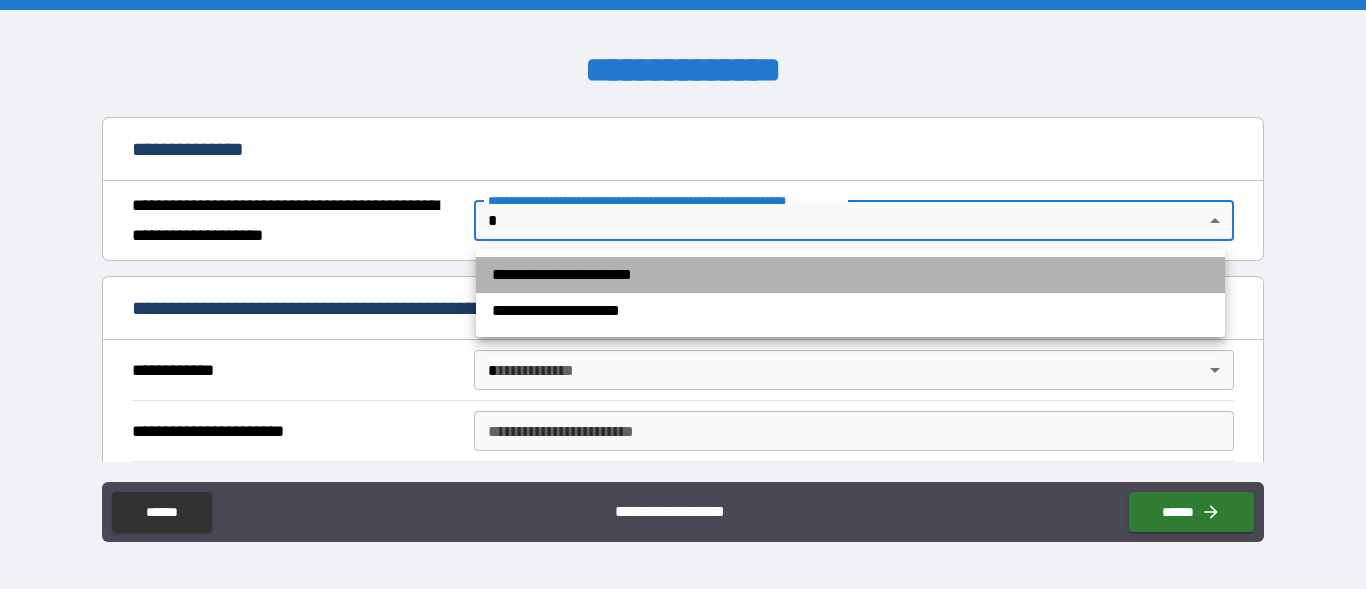 click on "**********" at bounding box center [850, 275] 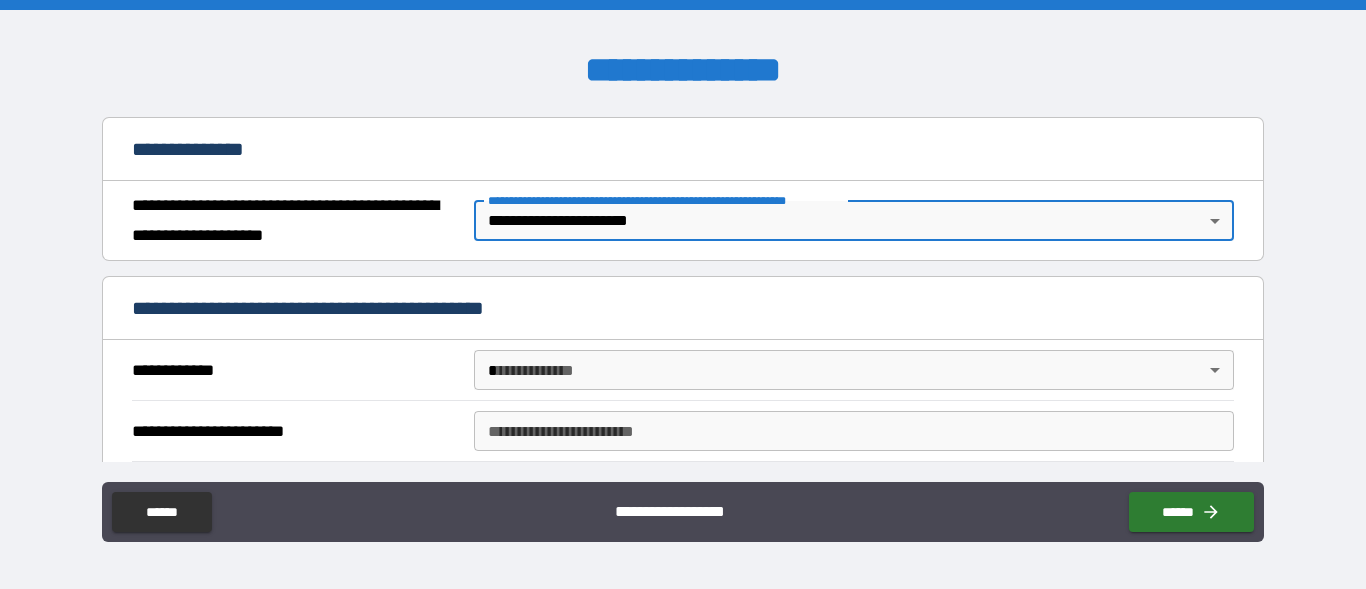 click on "**********" at bounding box center (682, 370) 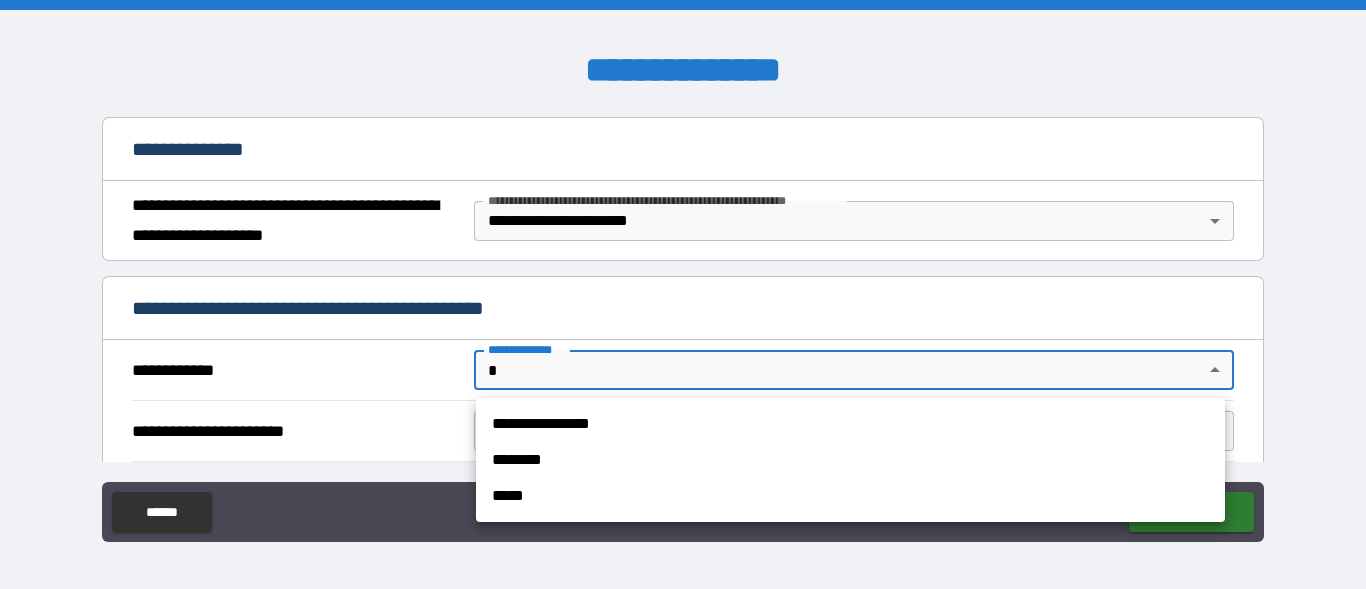 click on "**********" at bounding box center (683, 294) 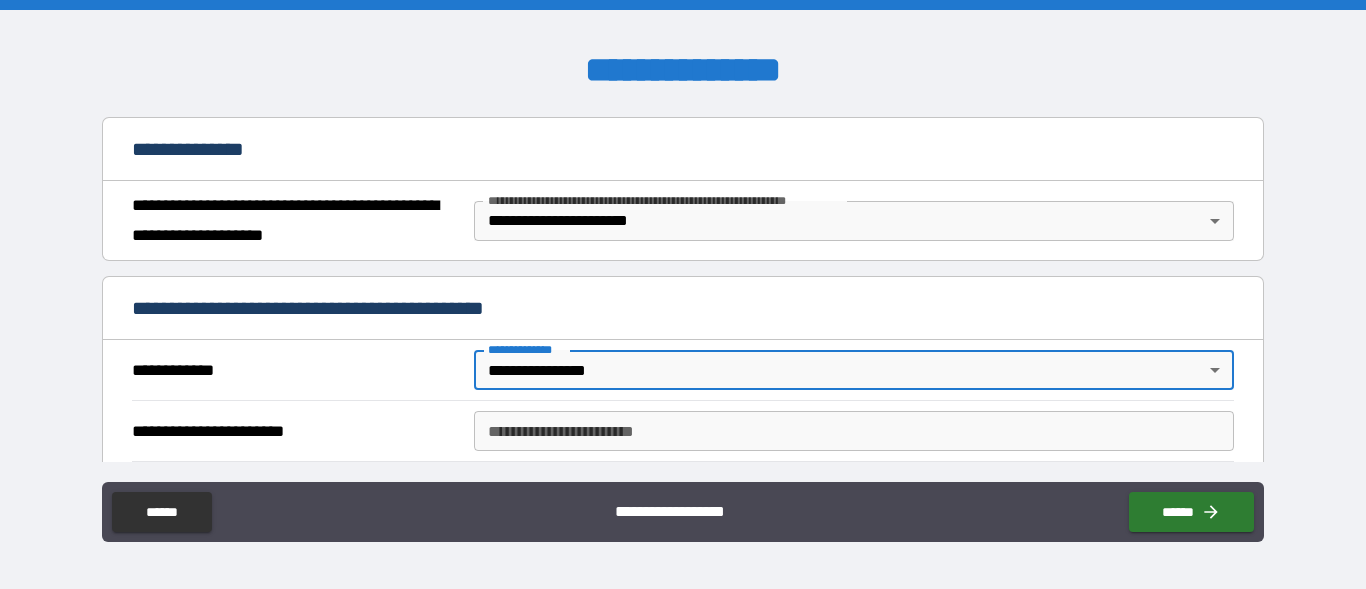 type on "*" 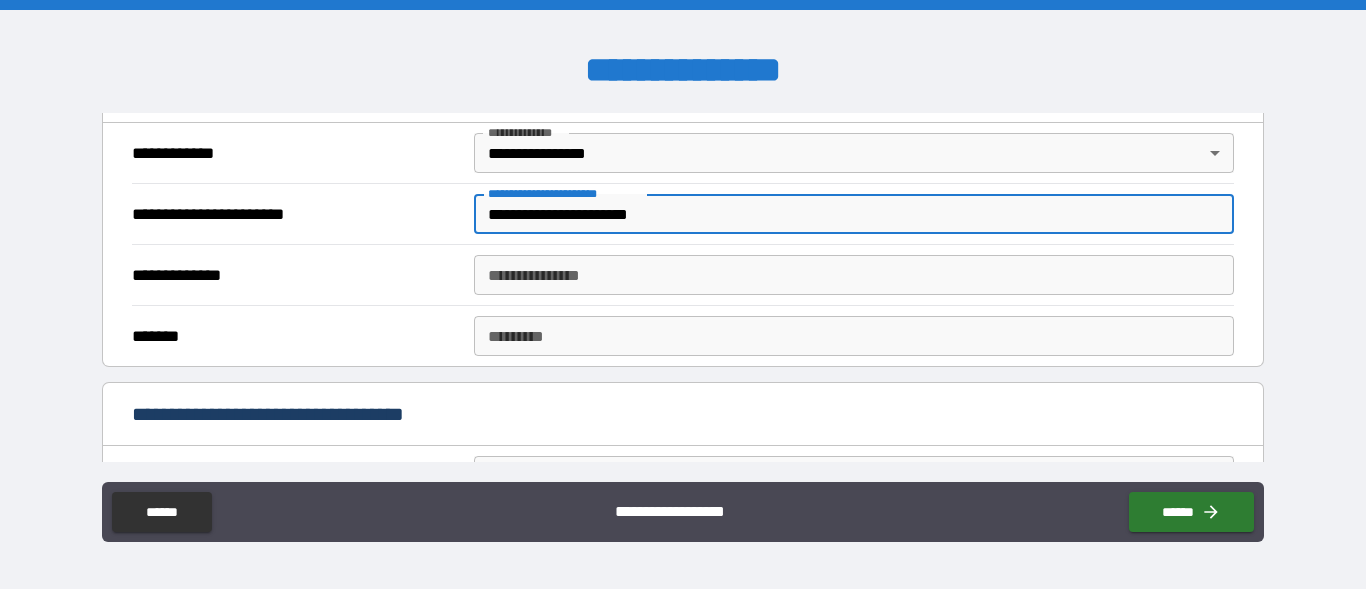scroll, scrollTop: 456, scrollLeft: 0, axis: vertical 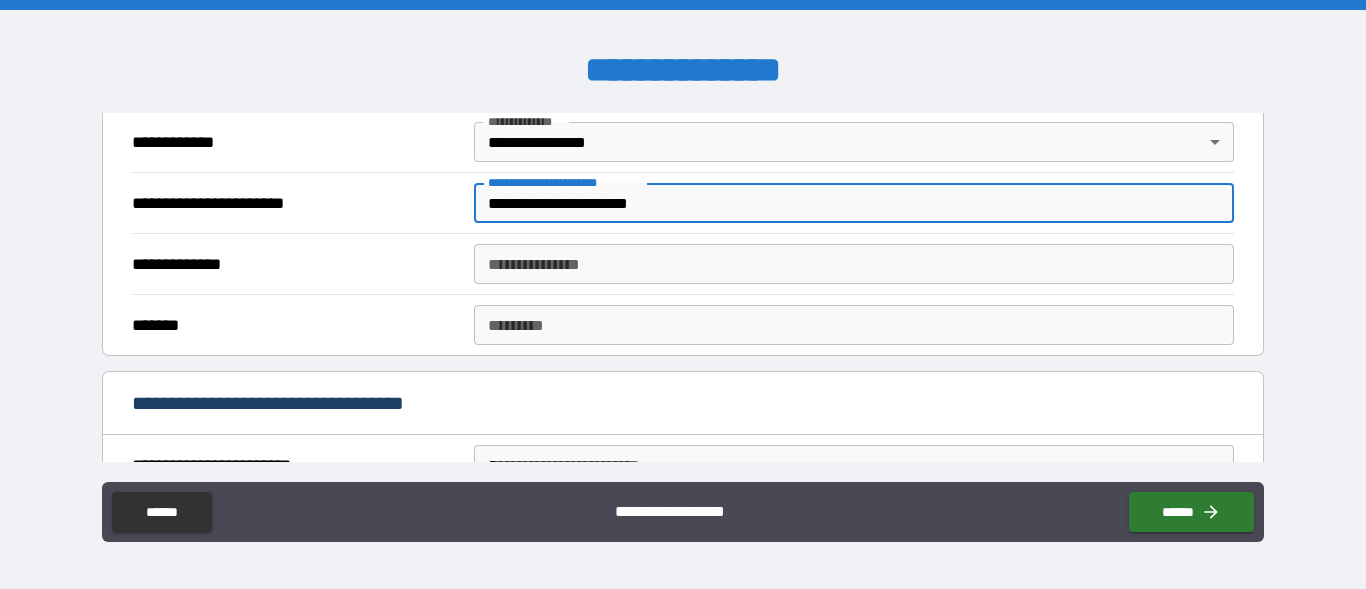 type on "**********" 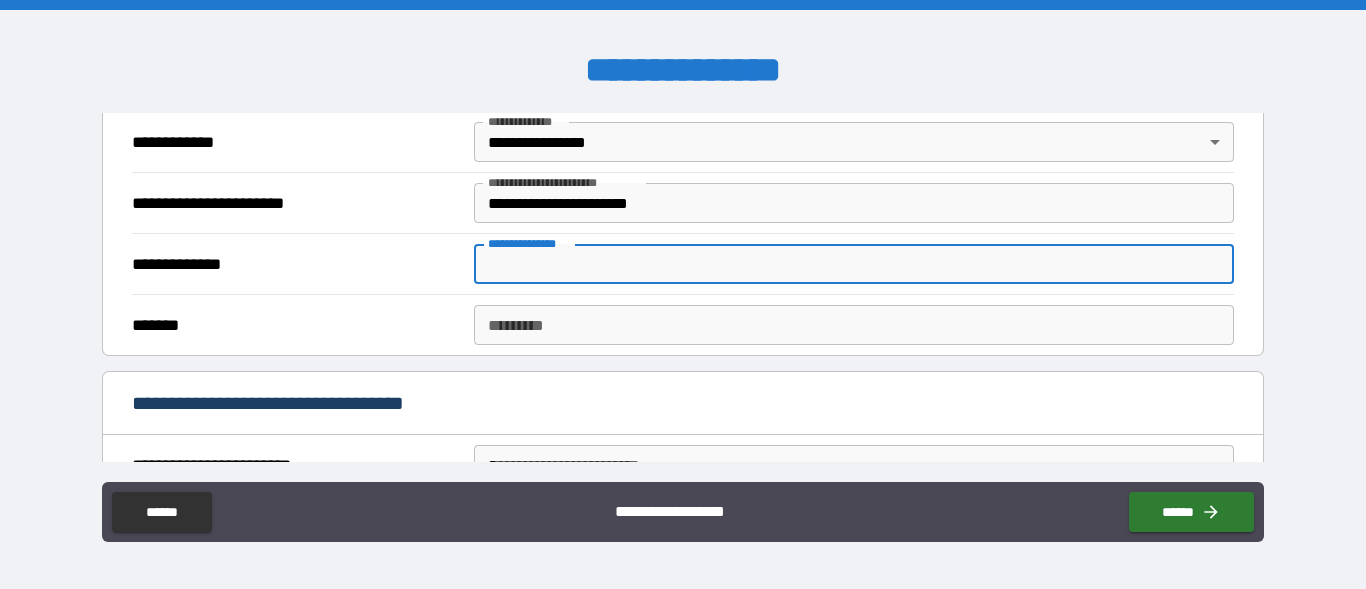click on "**********" at bounding box center (854, 264) 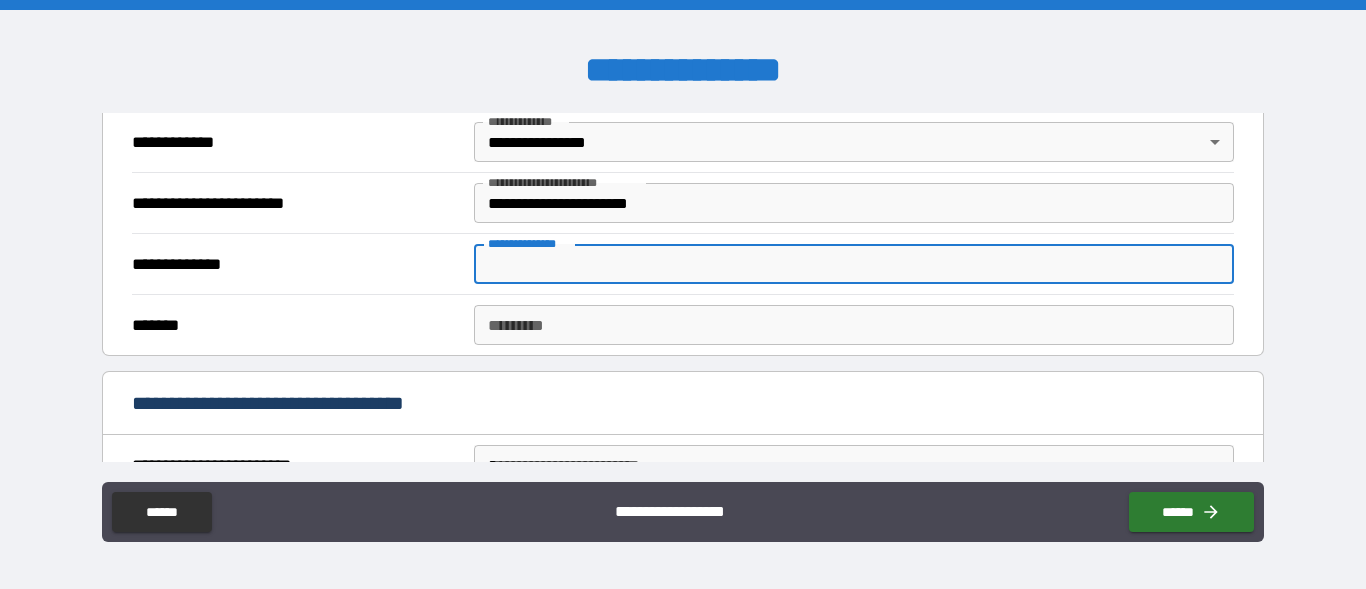 paste on "**********" 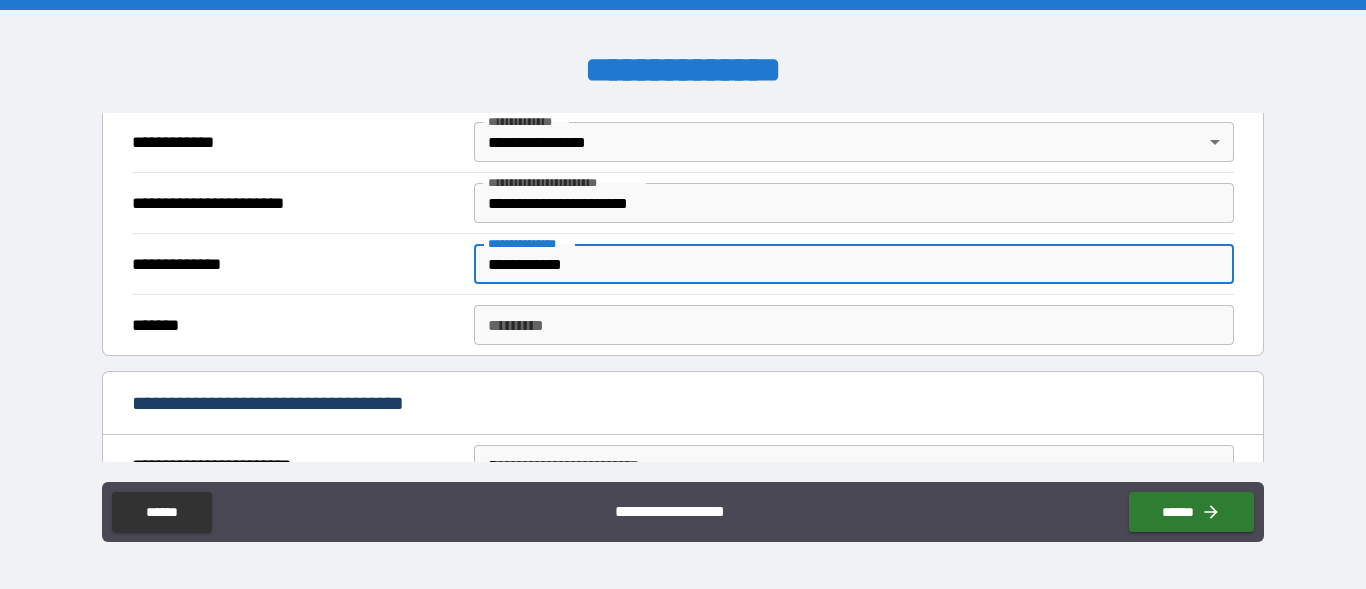 type on "**********" 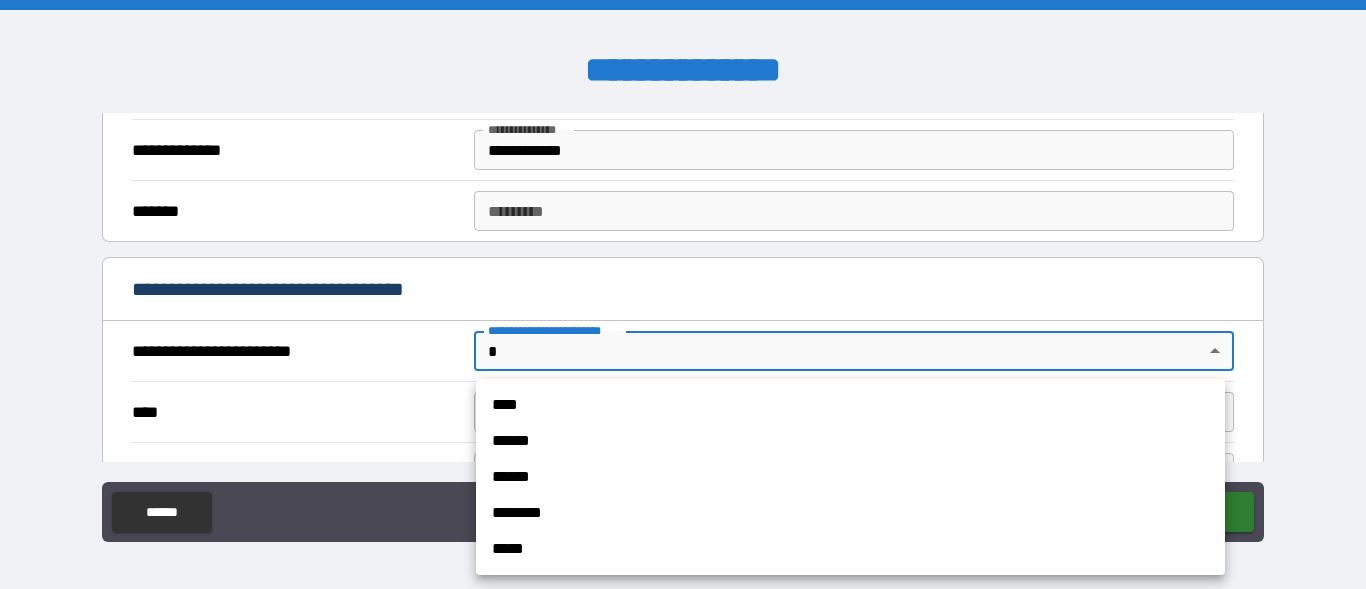 click on "**********" at bounding box center [683, 294] 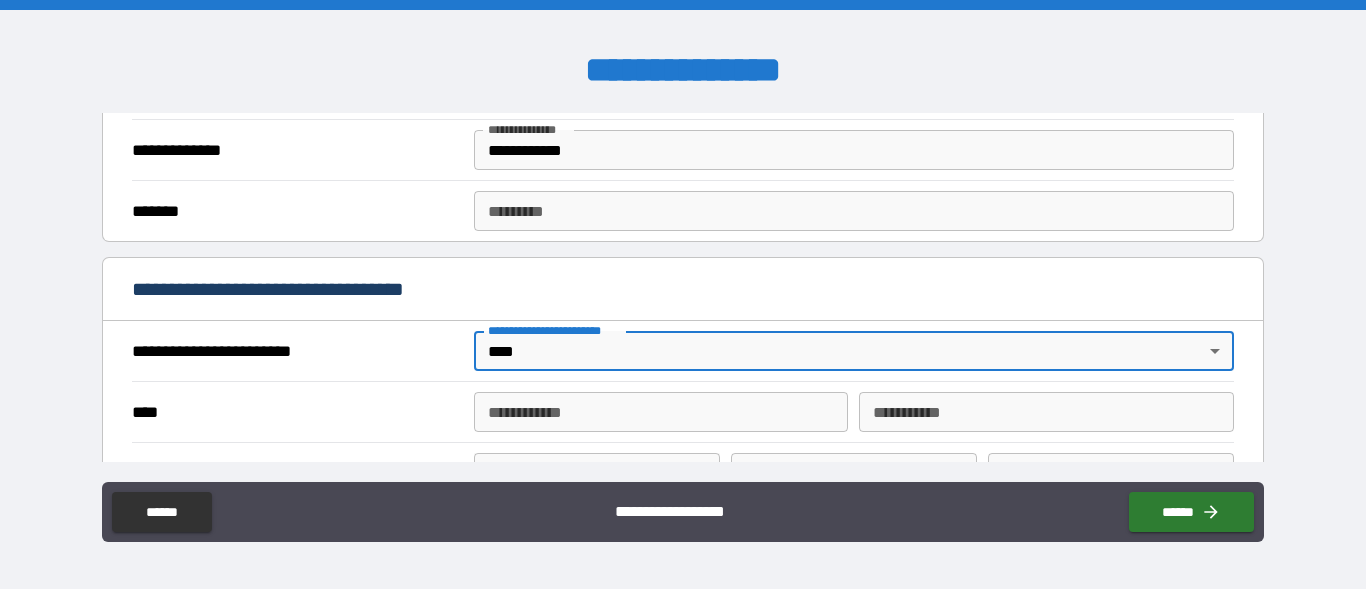 type on "*" 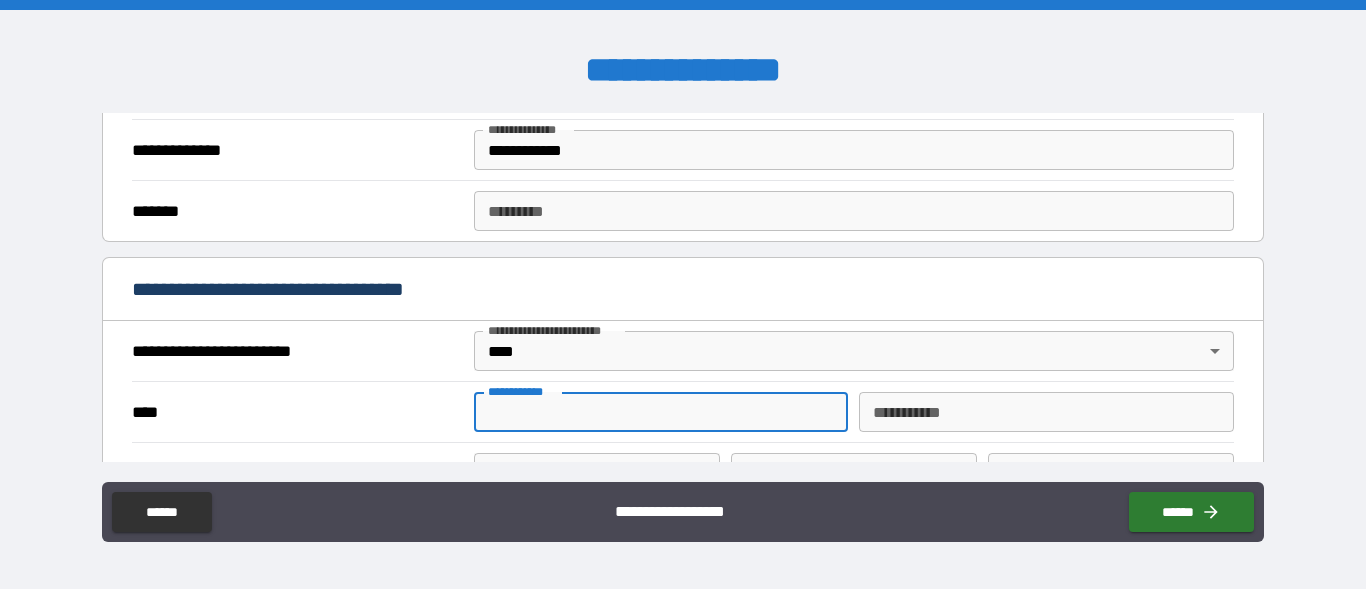 click on "**********" at bounding box center [661, 412] 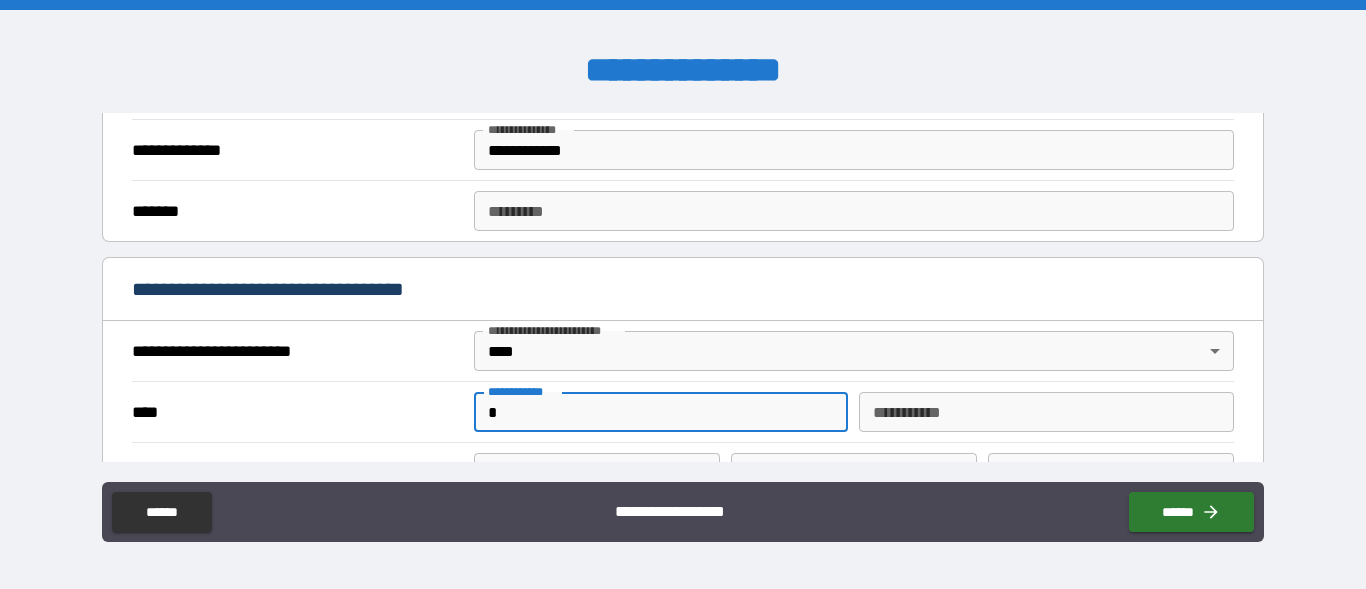 type on "*******" 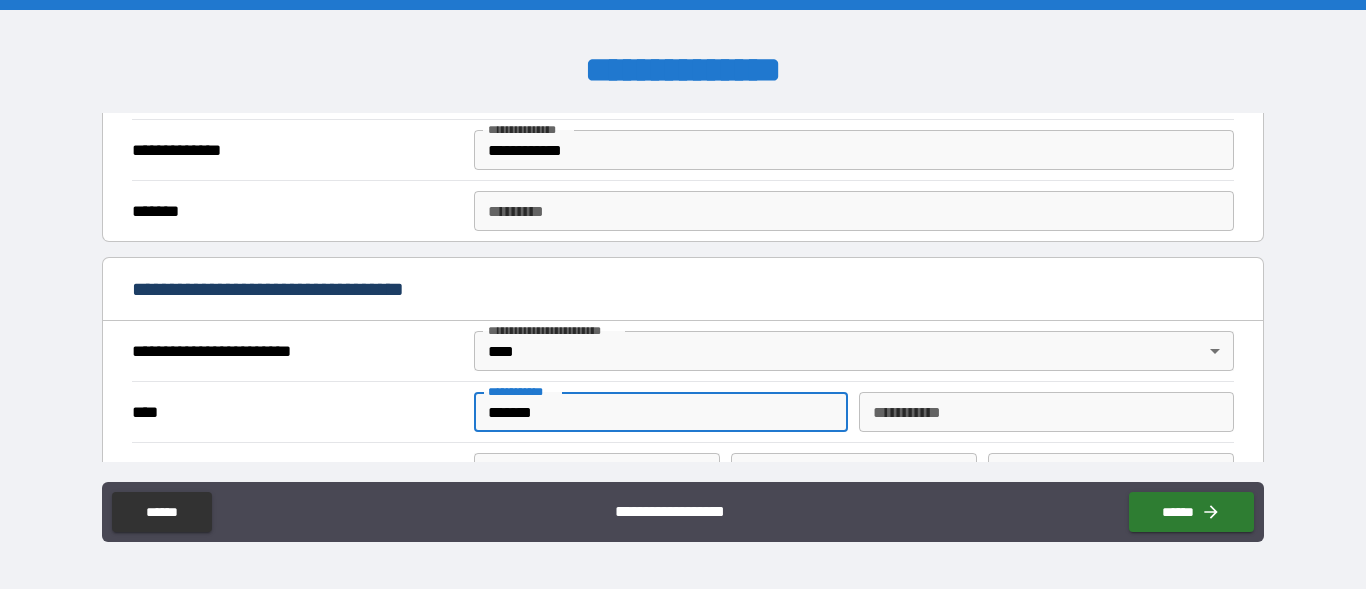 type on "******" 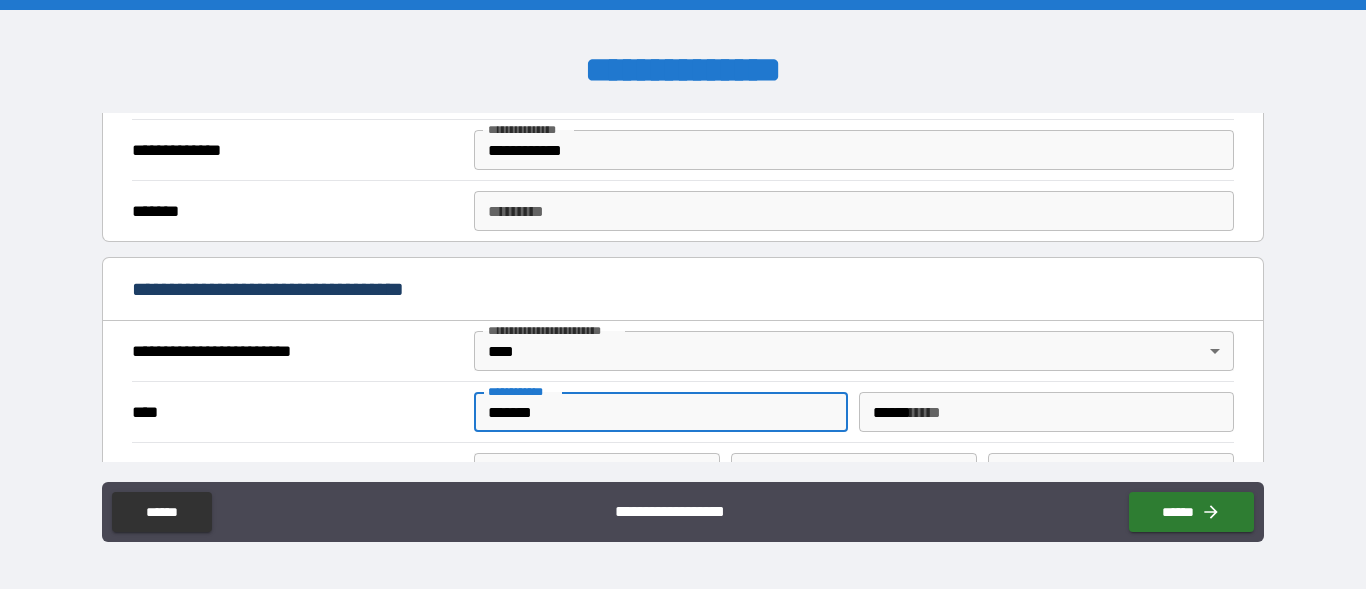 type on "**********" 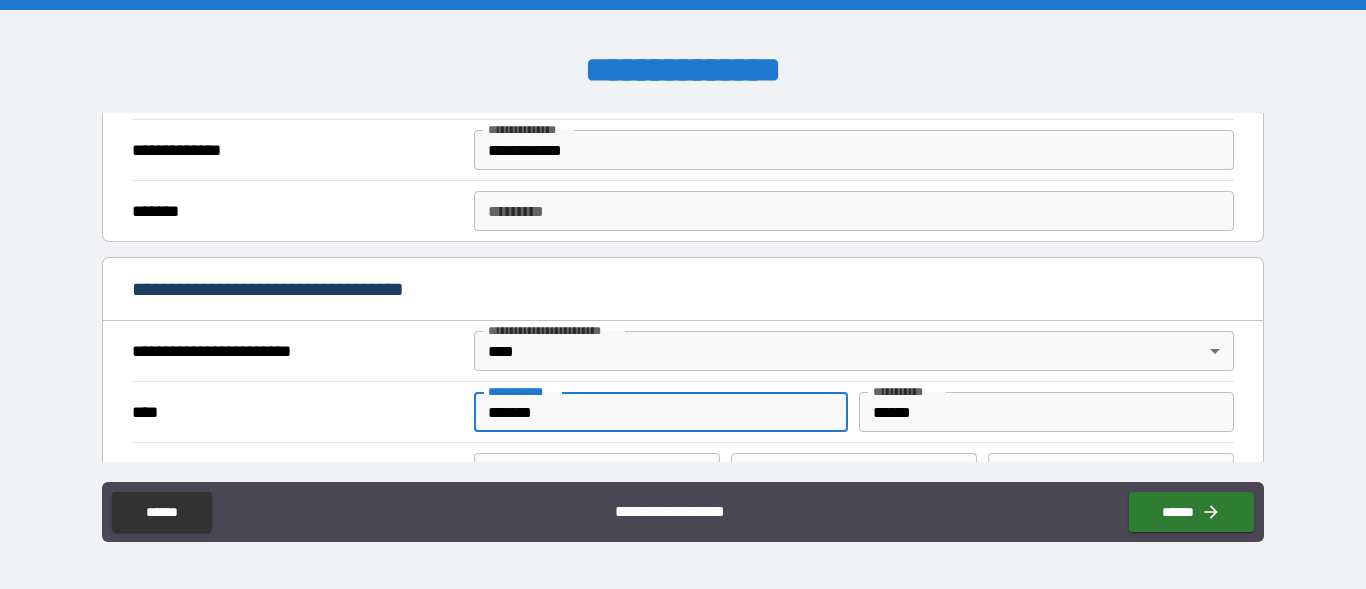 click on "**********" at bounding box center (682, 411) 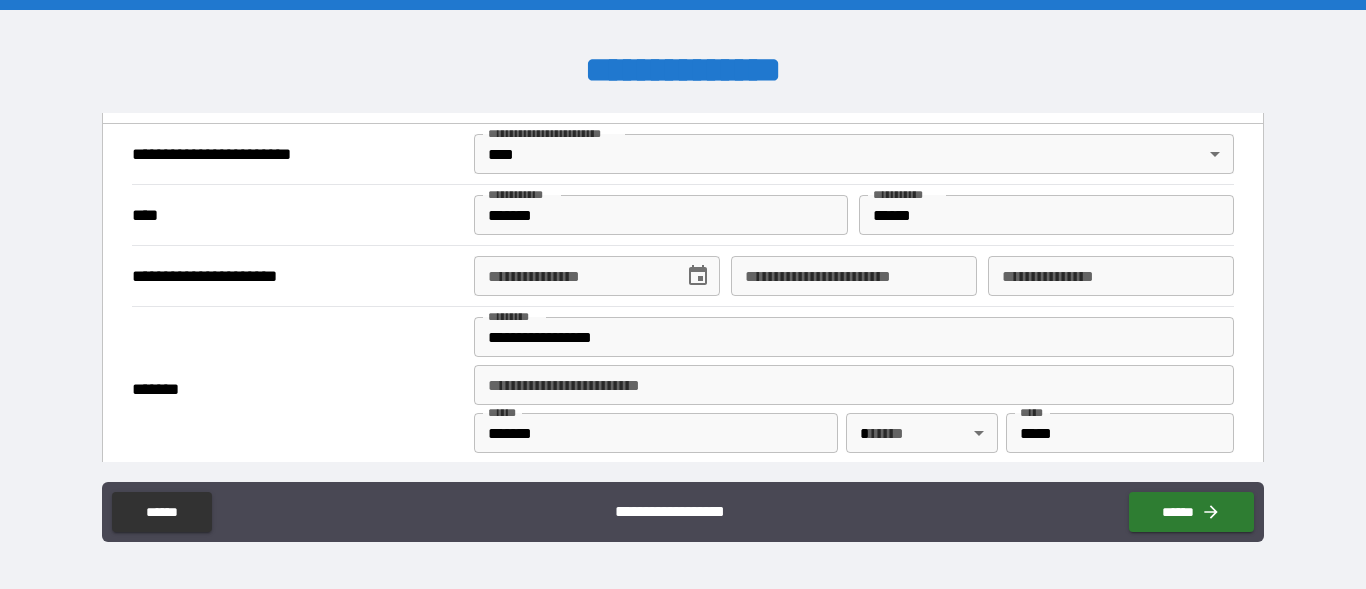 scroll, scrollTop: 798, scrollLeft: 0, axis: vertical 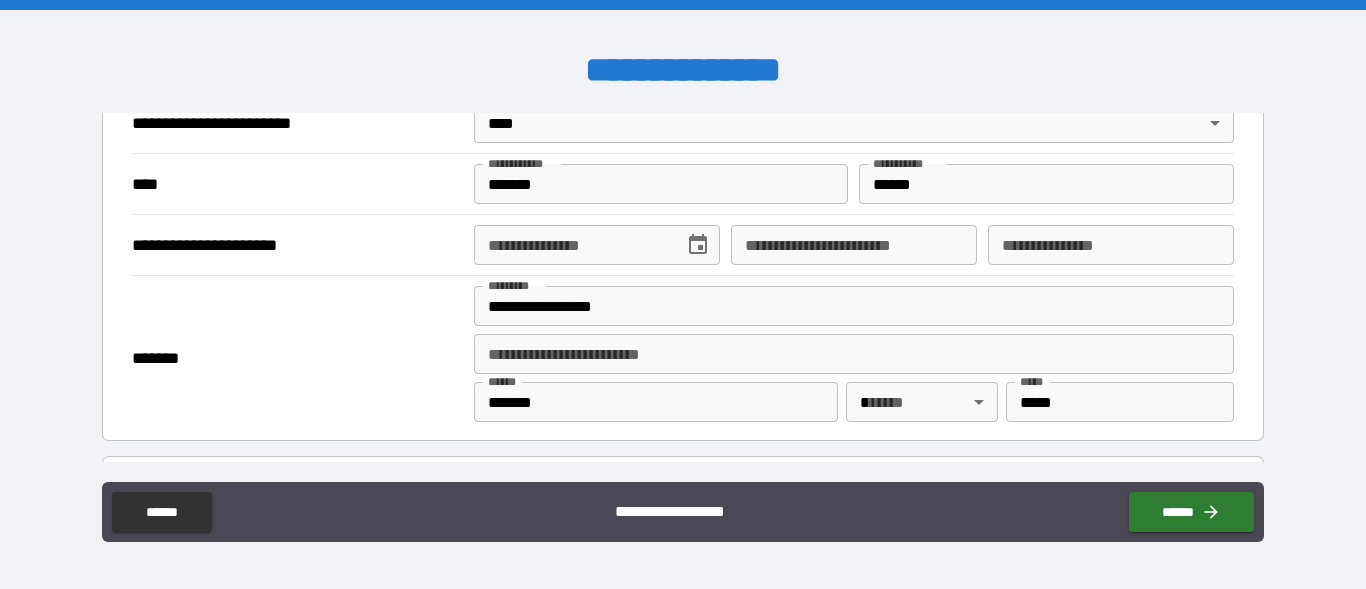 click on "**********" at bounding box center (572, 245) 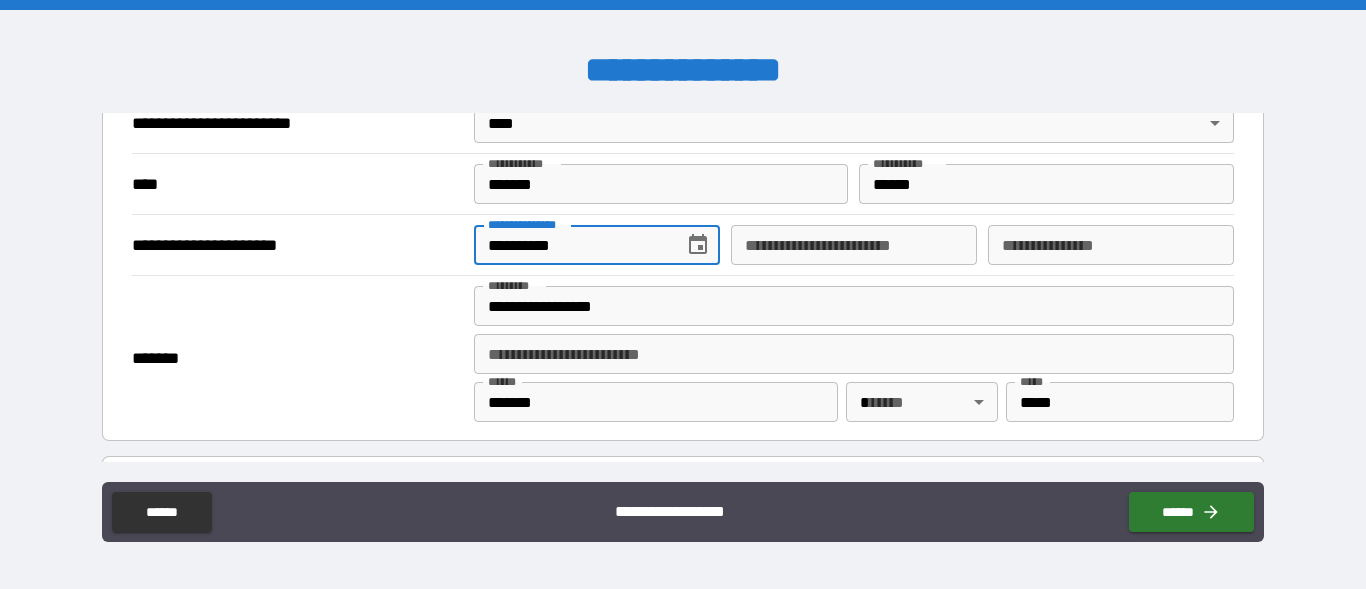 type on "**********" 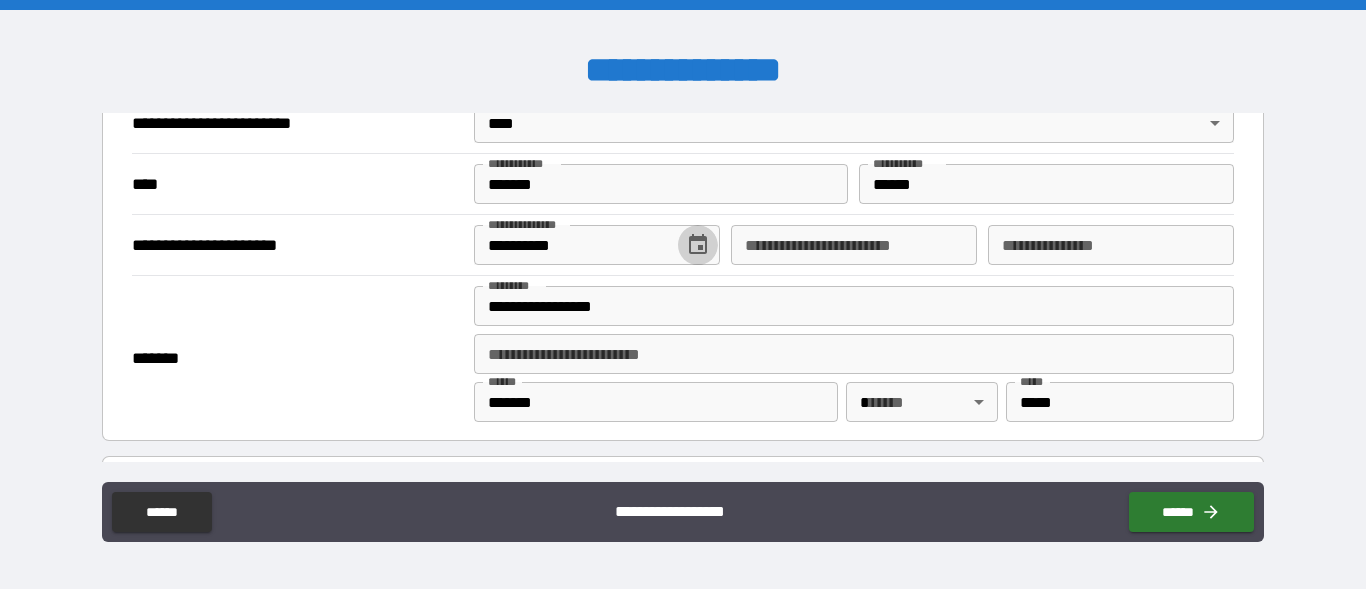 type 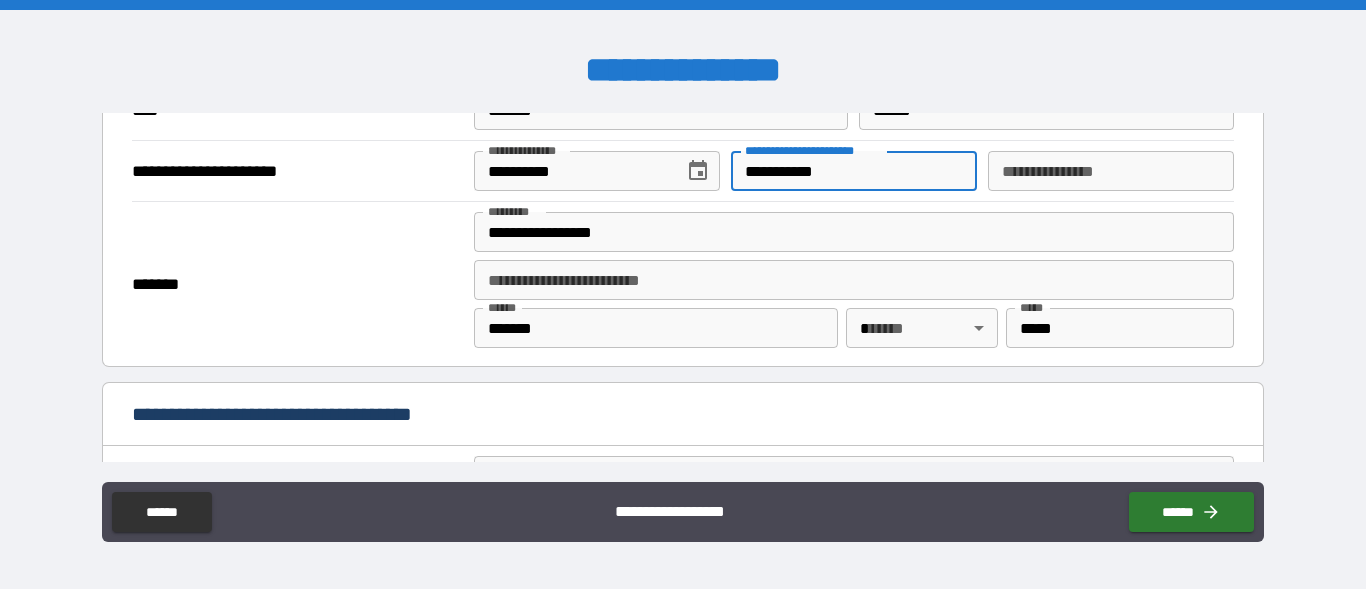 scroll, scrollTop: 912, scrollLeft: 0, axis: vertical 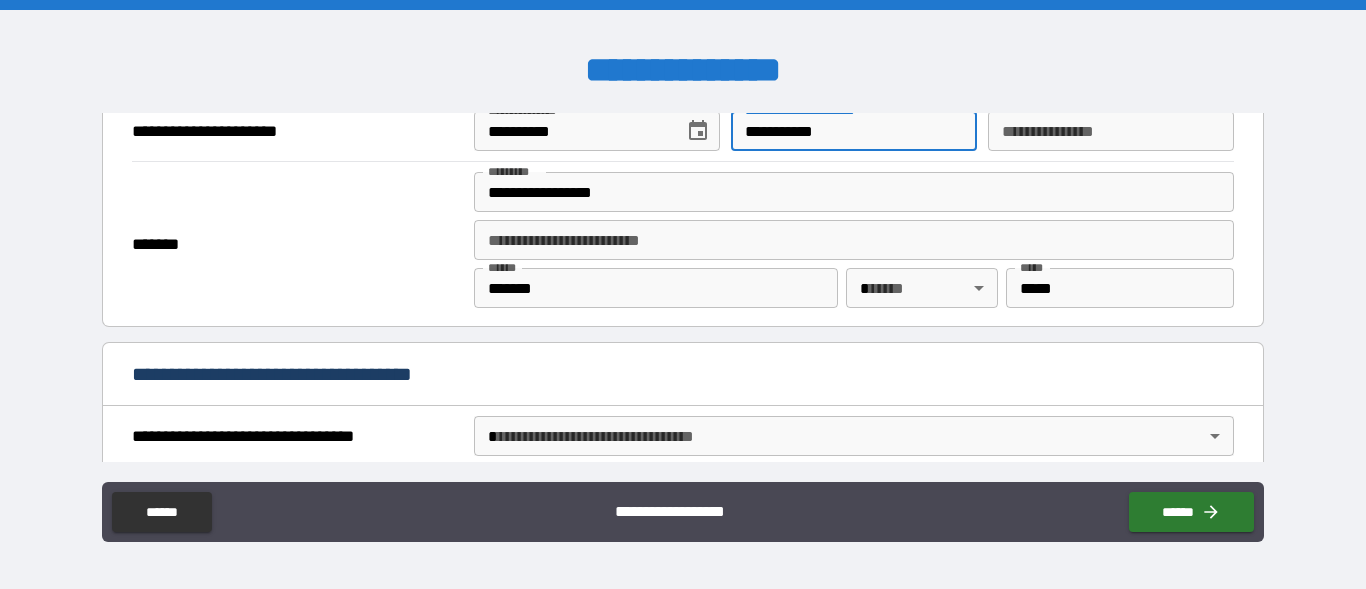 type on "**********" 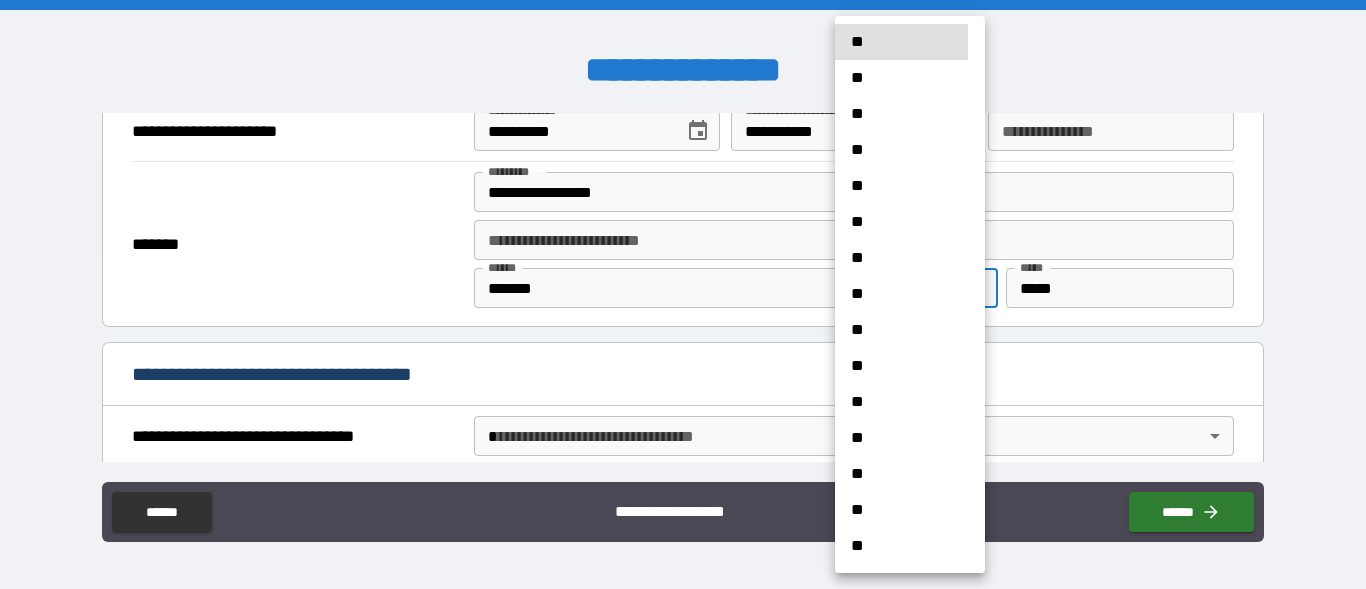 click on "**********" at bounding box center (683, 294) 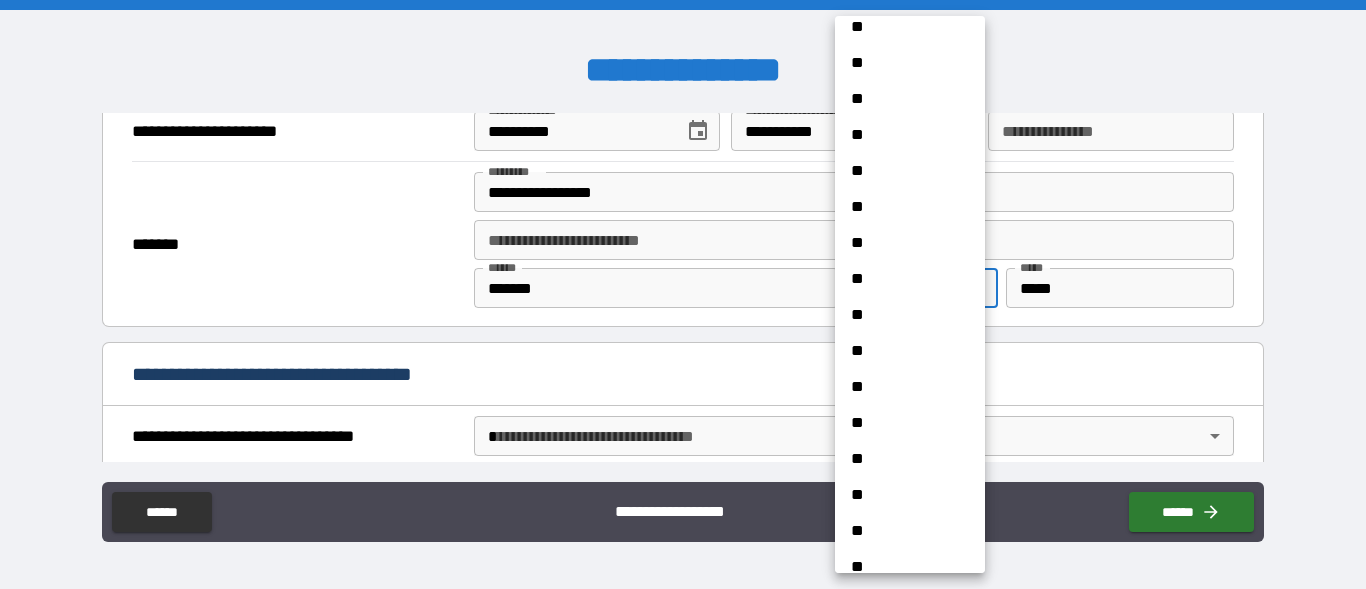 scroll, scrollTop: 1140, scrollLeft: 0, axis: vertical 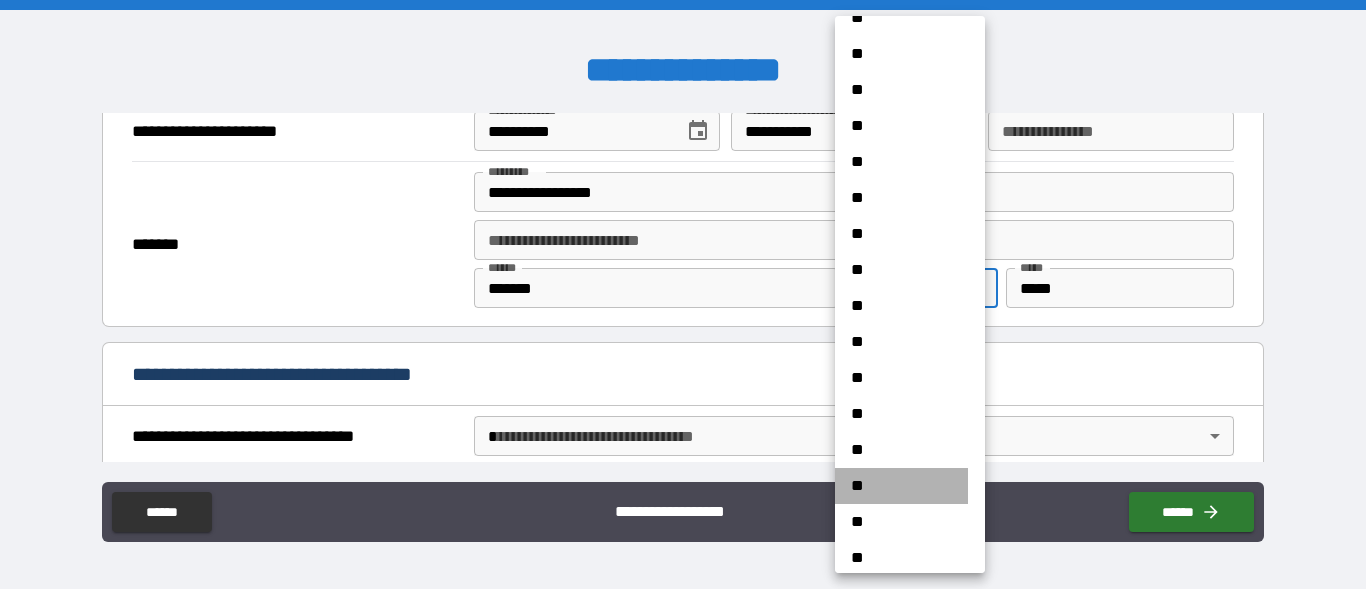 click on "**" at bounding box center (901, 486) 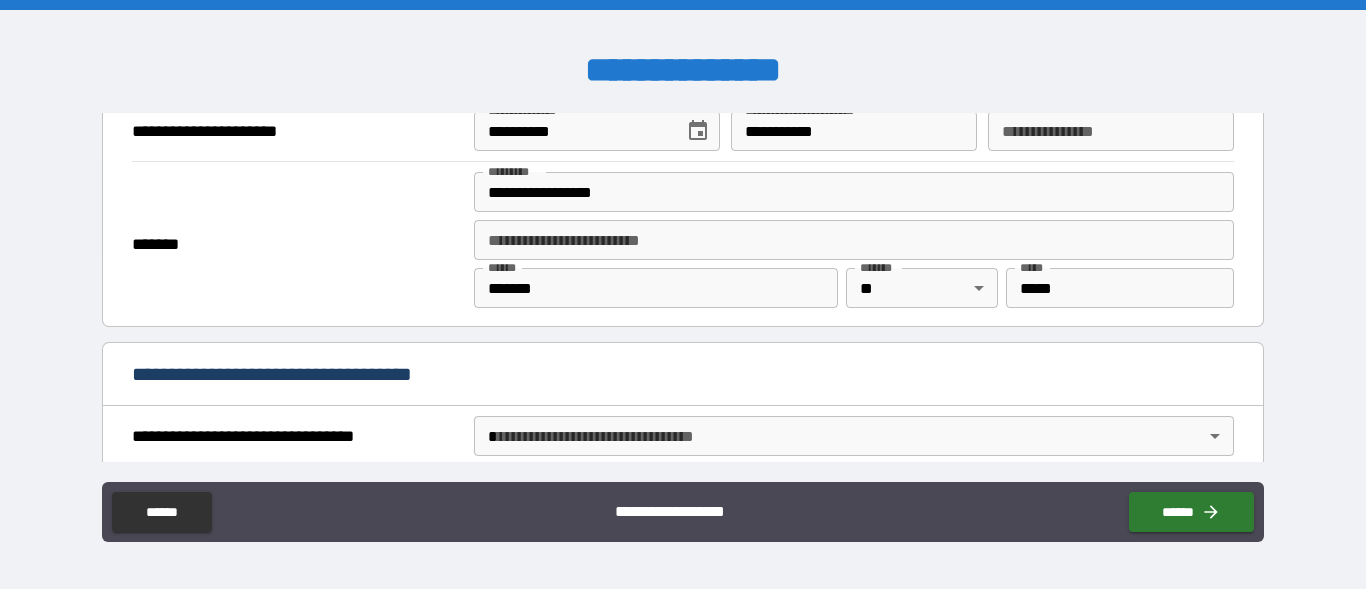 click on "**********" at bounding box center [682, 374] 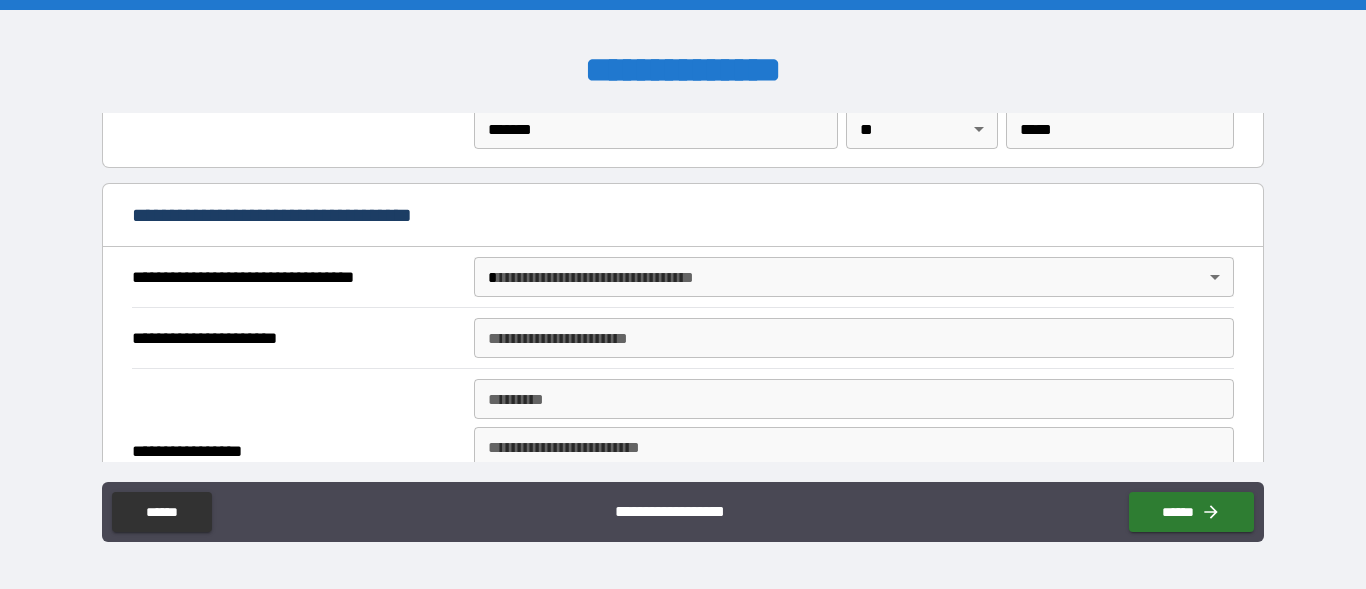 scroll, scrollTop: 1140, scrollLeft: 0, axis: vertical 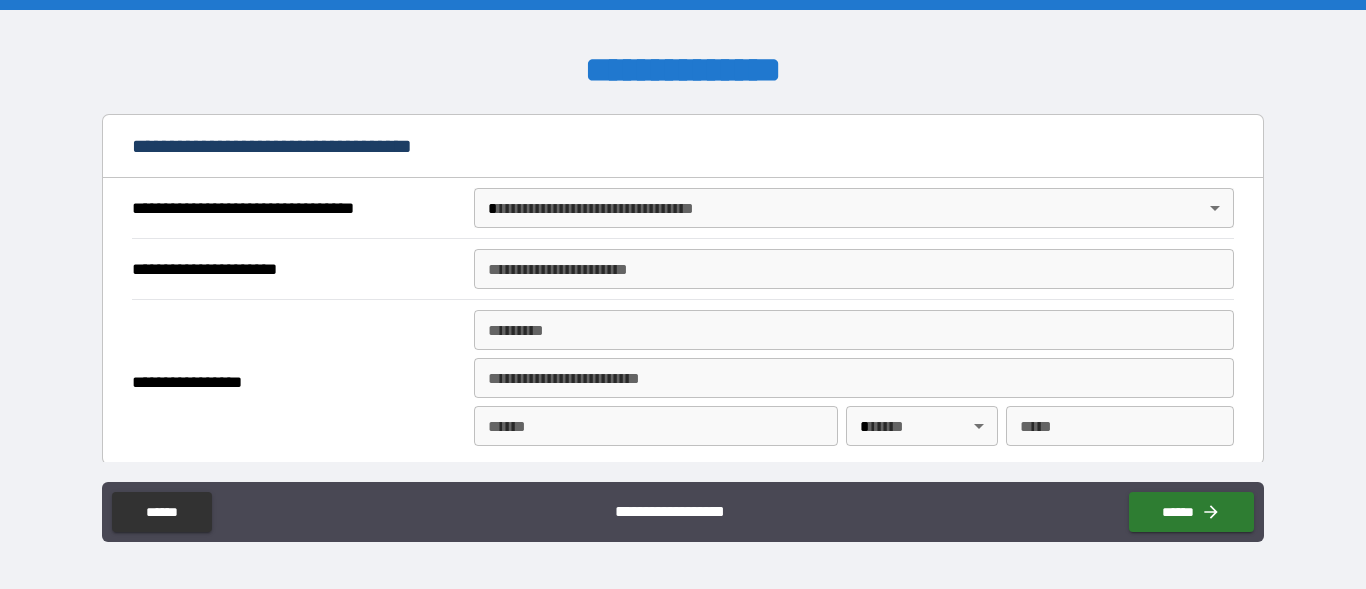 click on "**********" at bounding box center [683, 294] 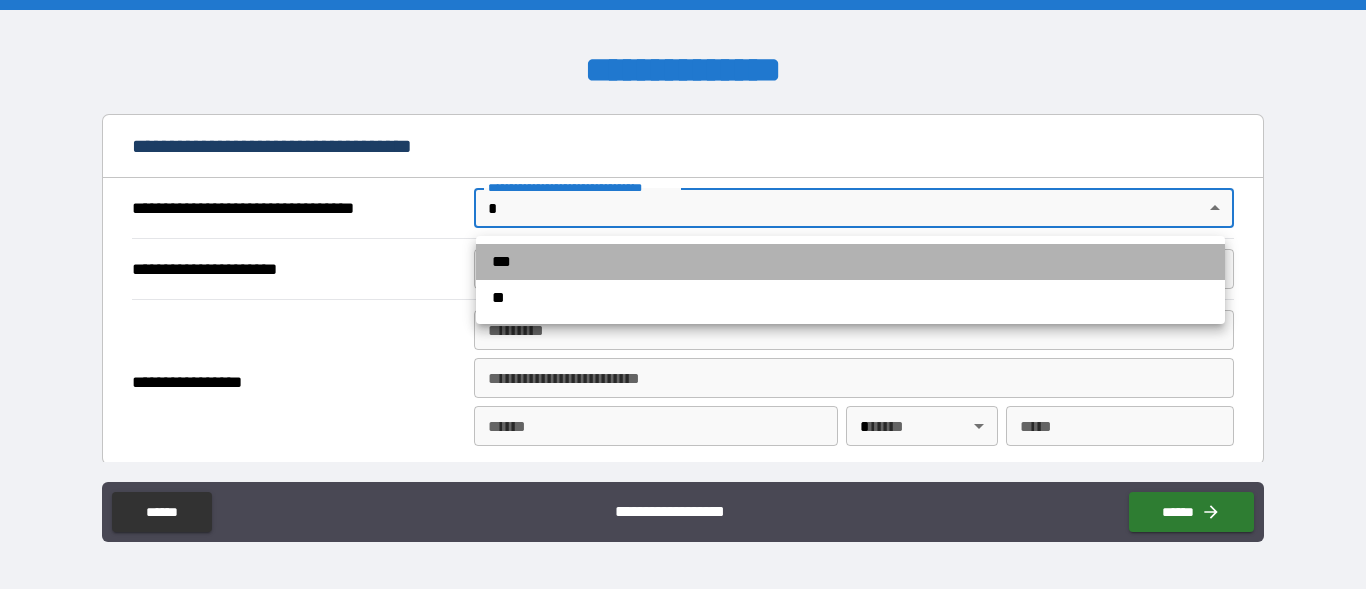 click on "***" at bounding box center (850, 262) 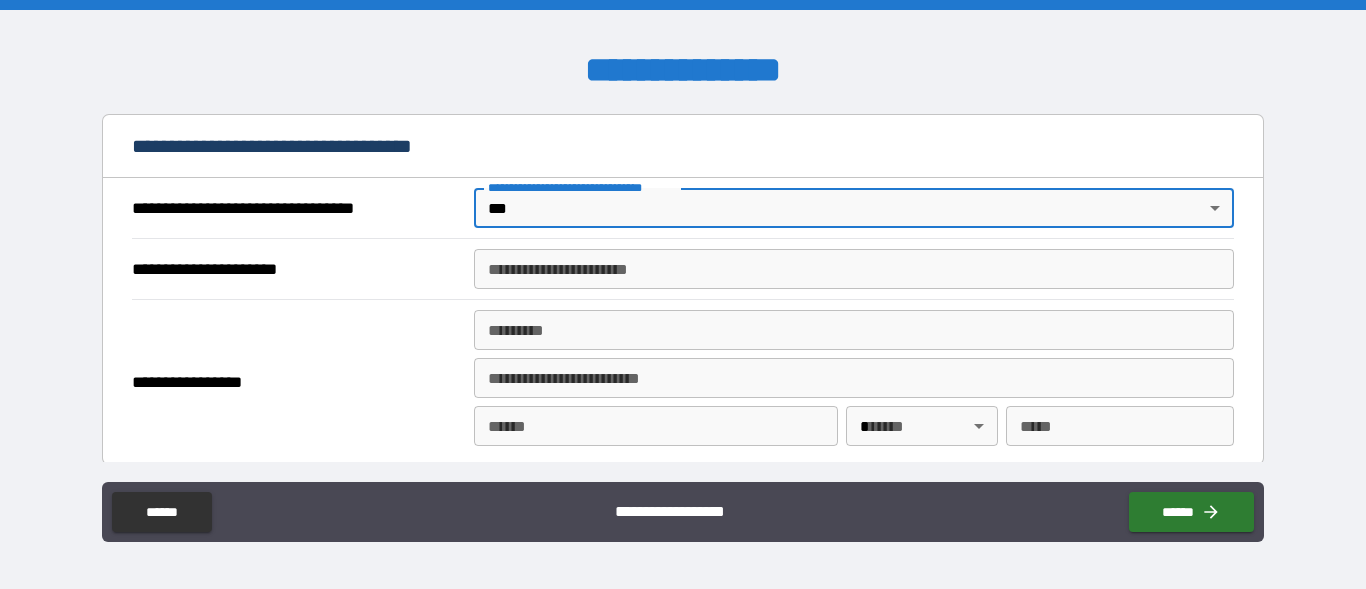 click on "**********" at bounding box center (854, 269) 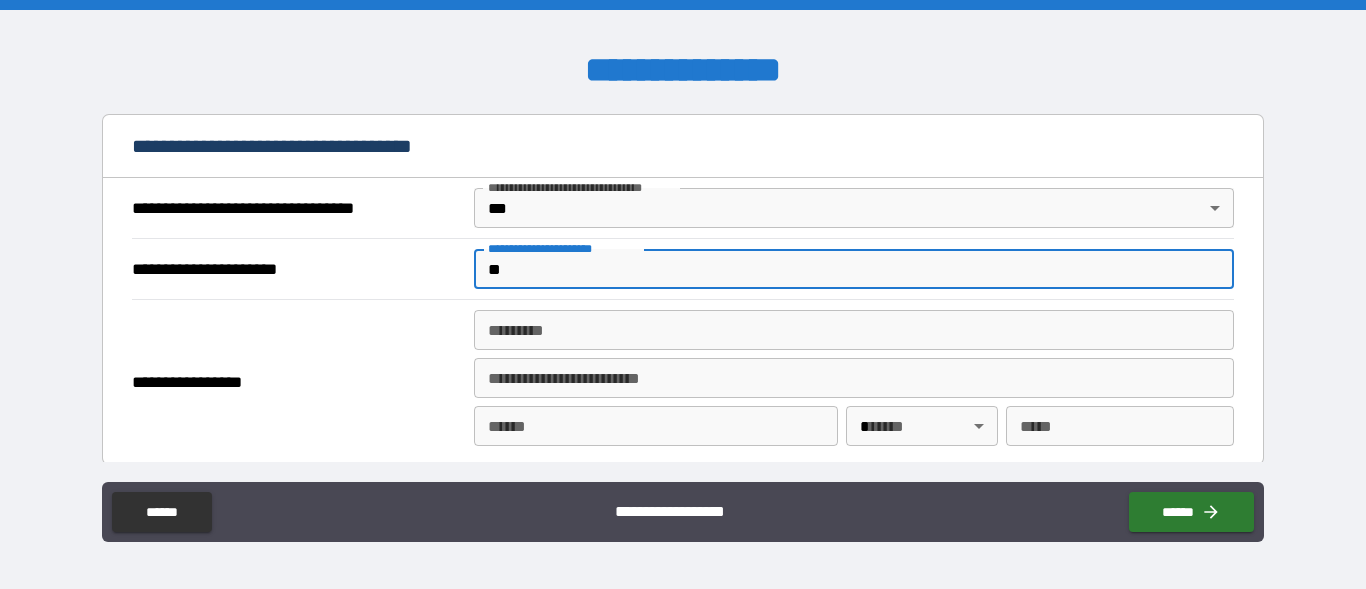 type on "*" 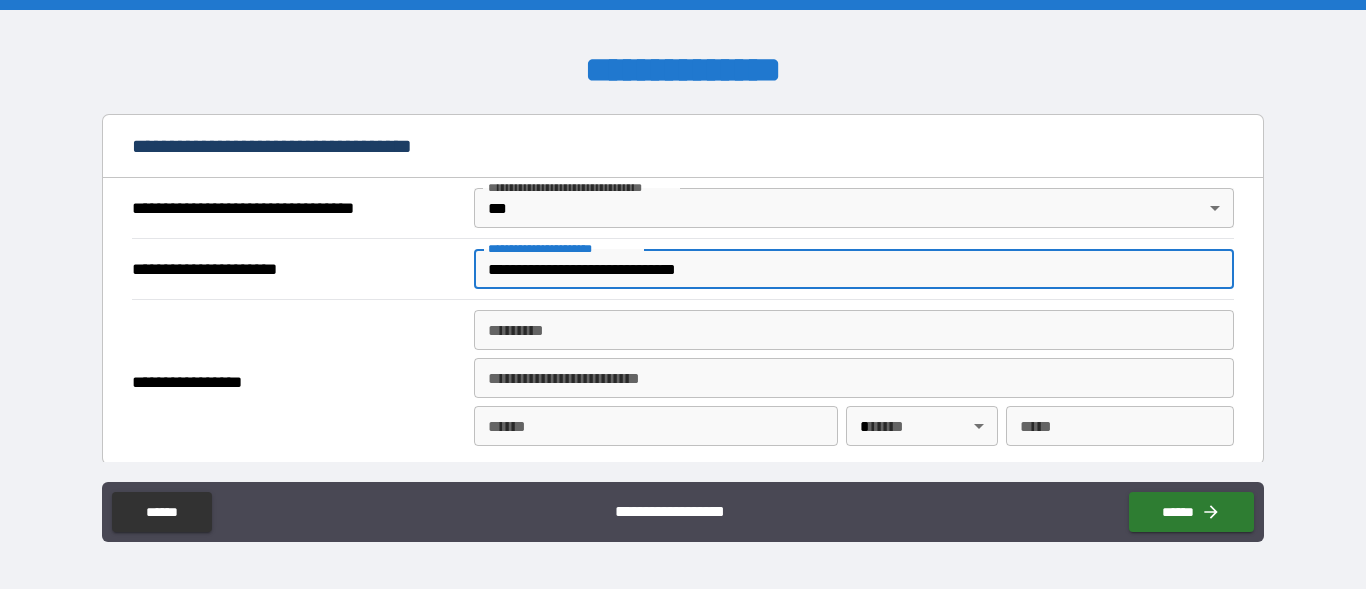 type on "**********" 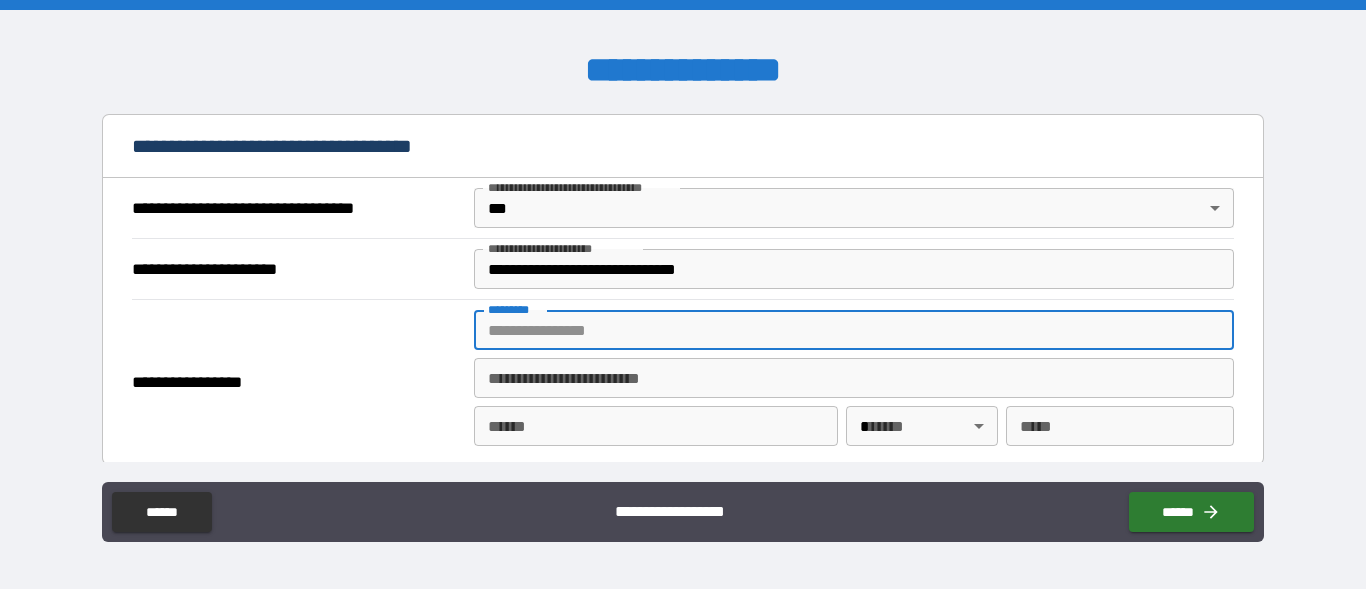 paste on "**********" 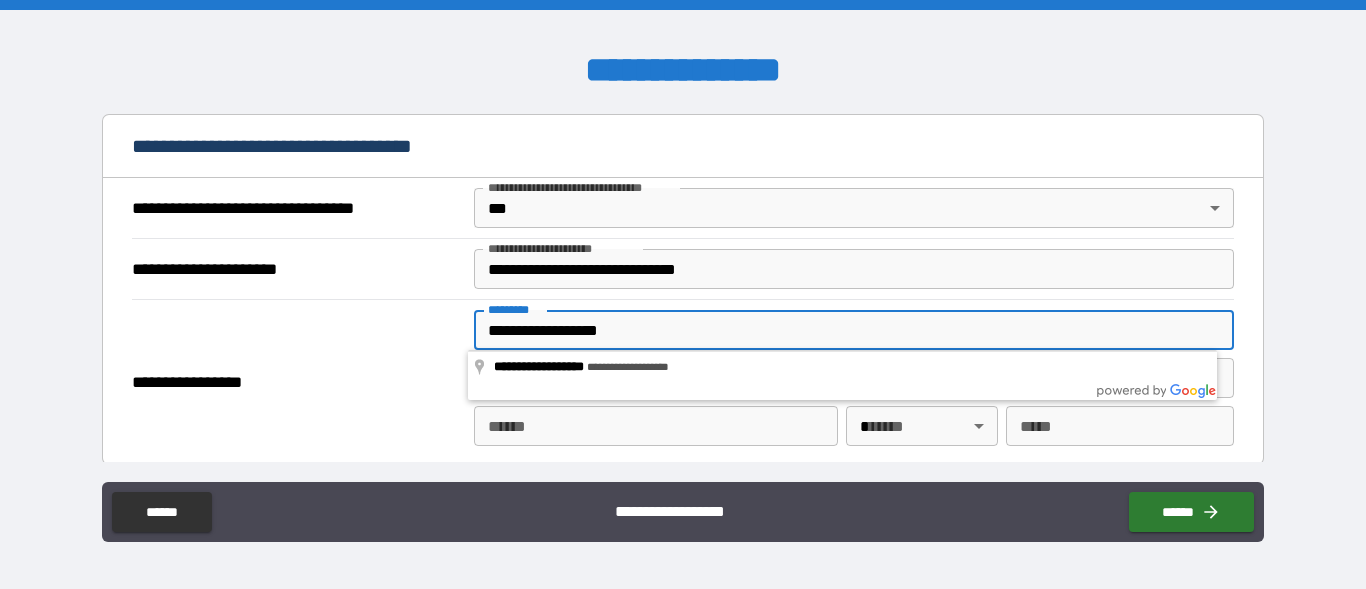 type on "**********" 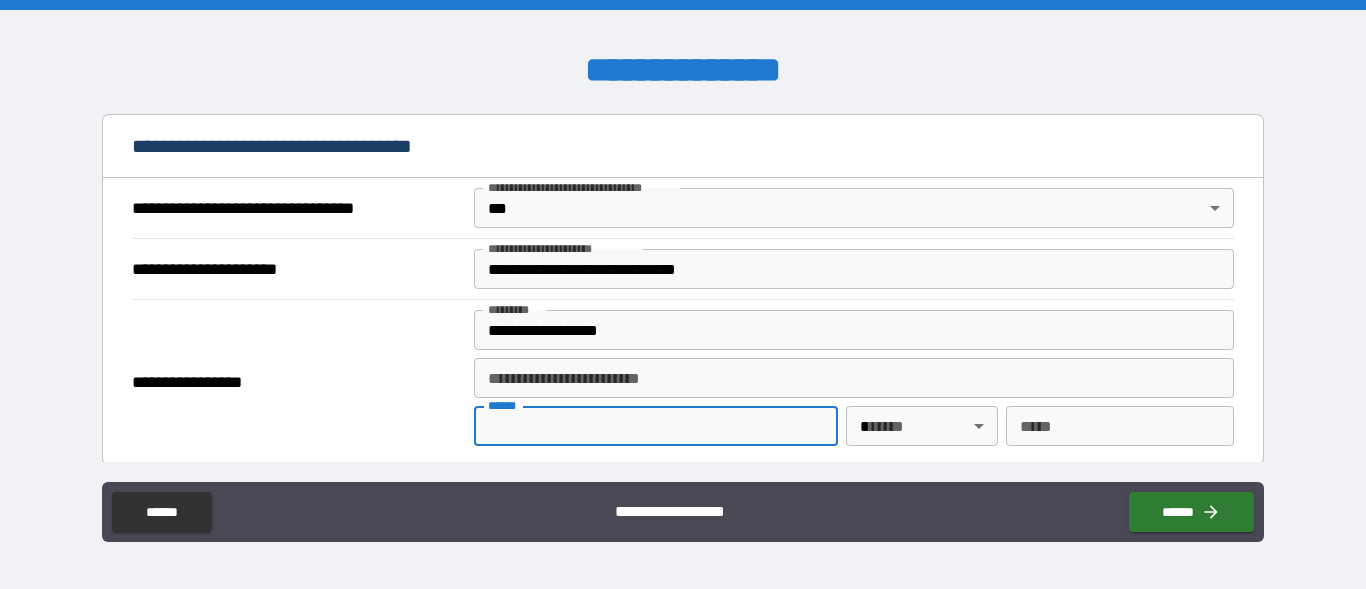paste on "**********" 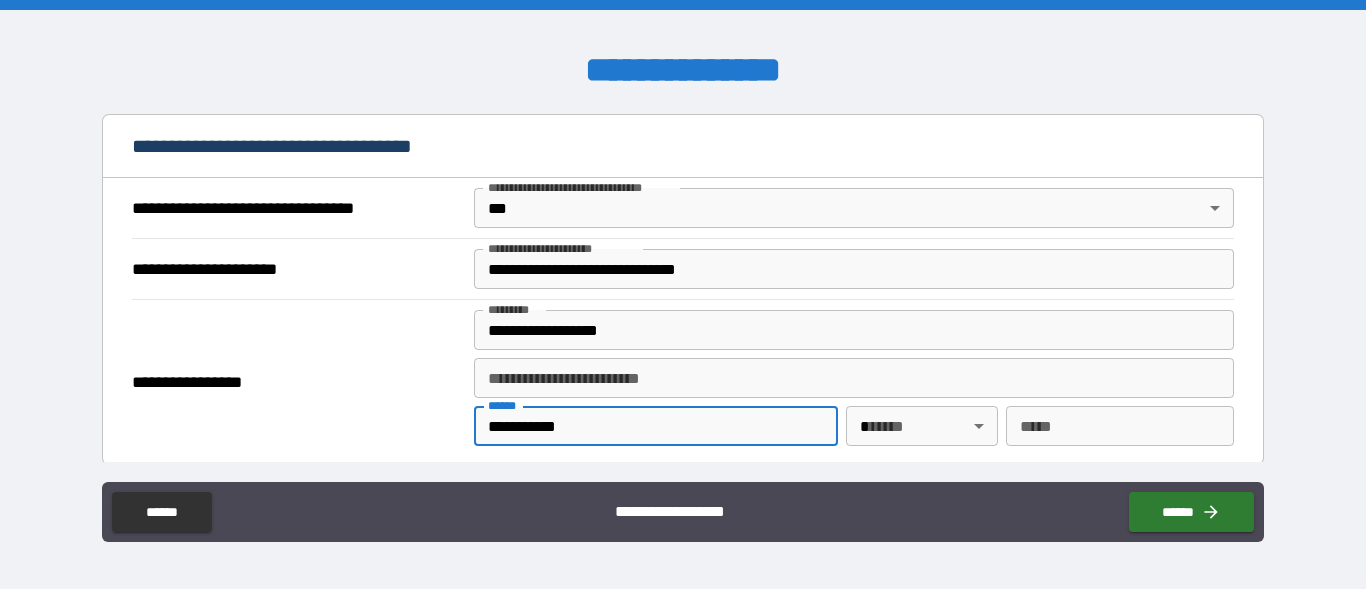 type on "**********" 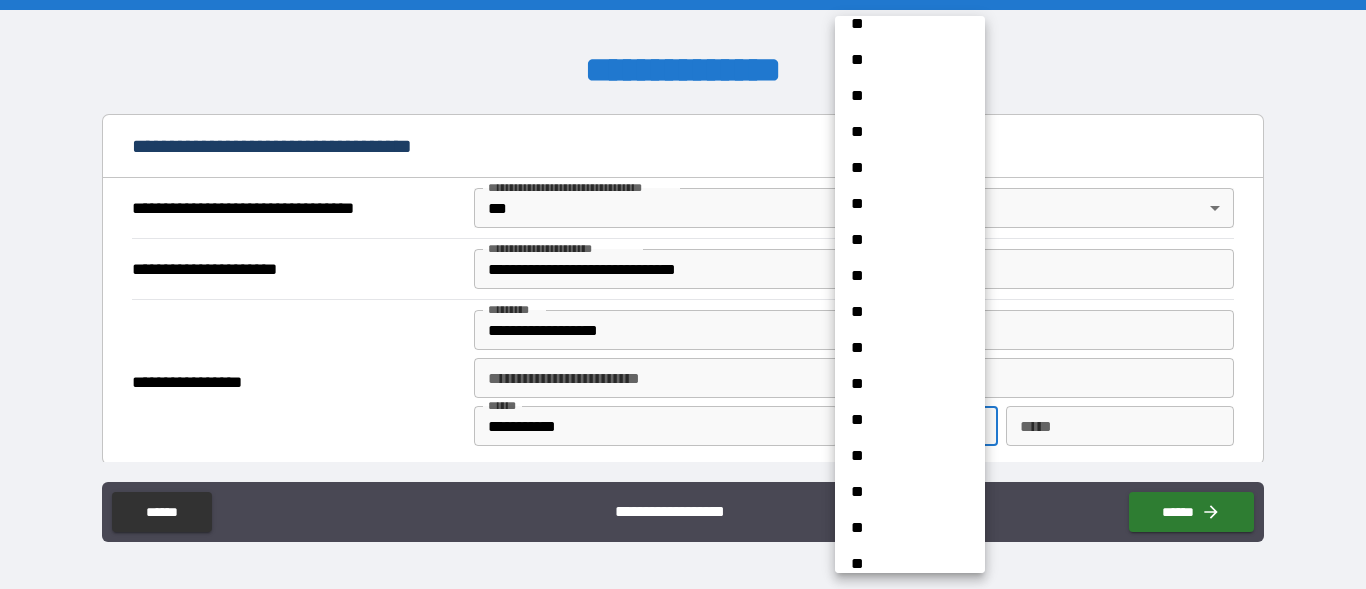 scroll, scrollTop: 1140, scrollLeft: 0, axis: vertical 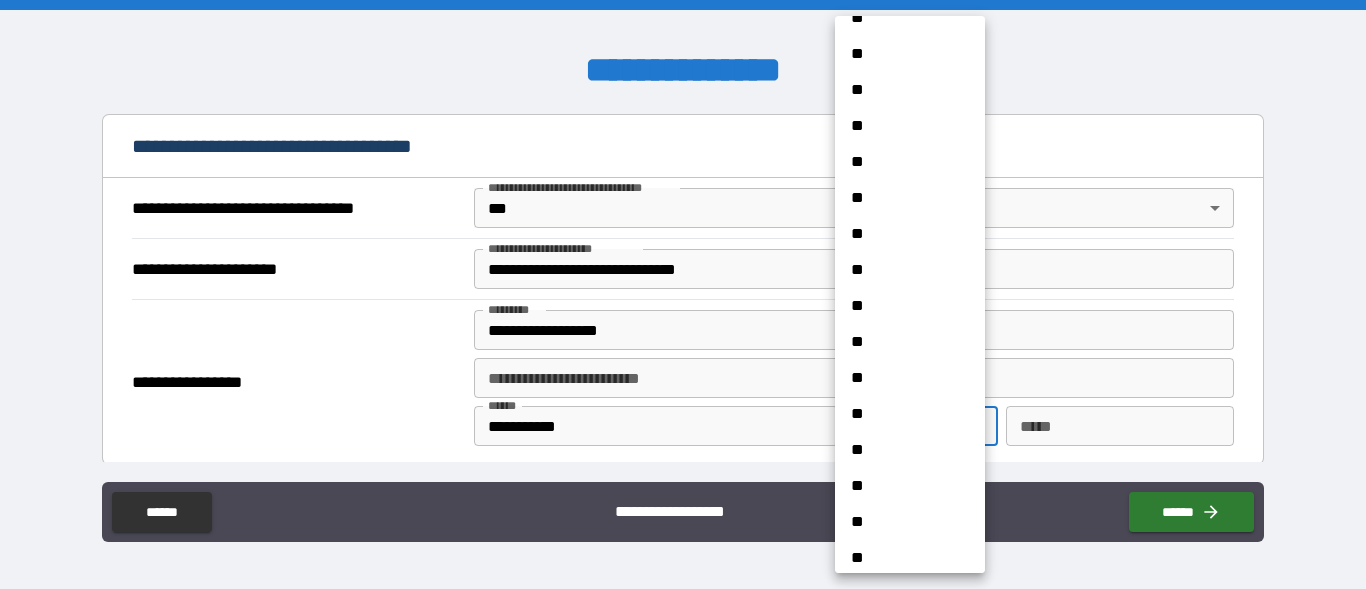 click on "**" at bounding box center [901, 486] 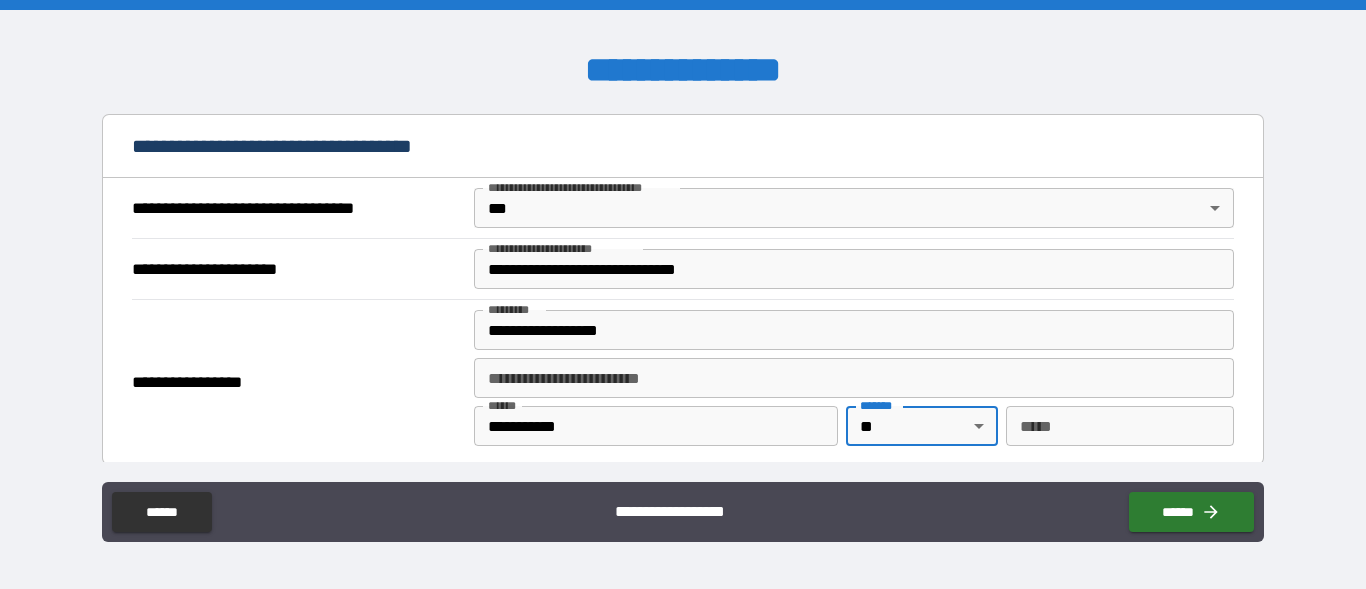 type on "**" 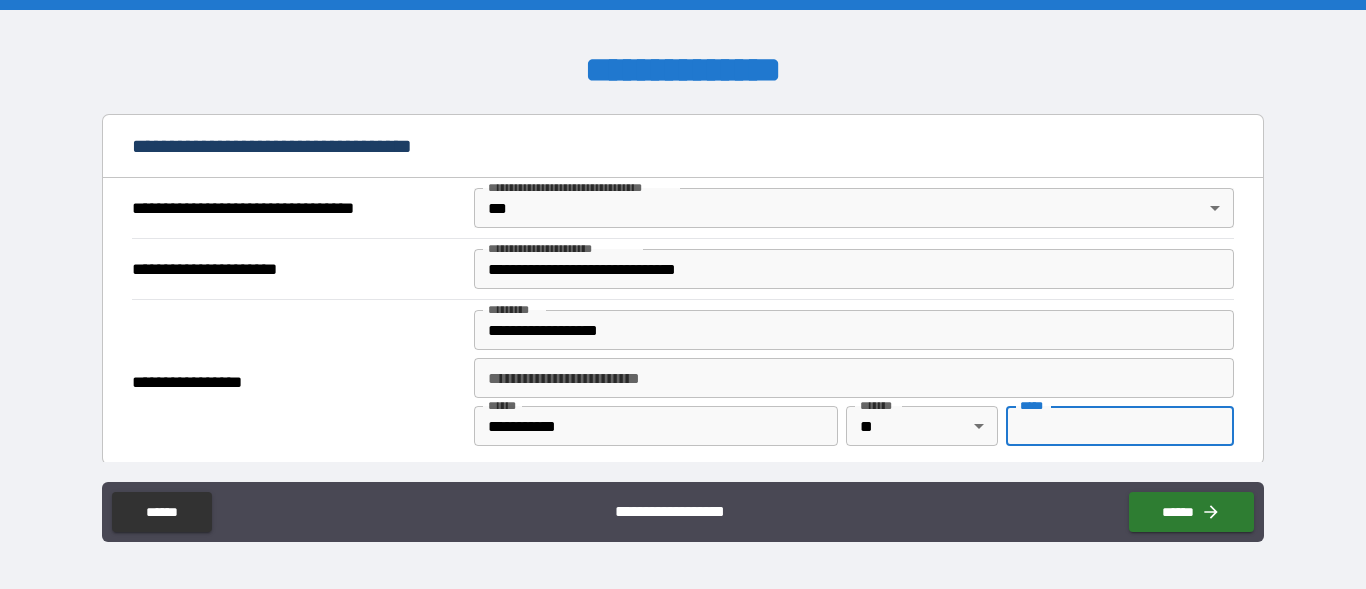 click on "***   *" at bounding box center (1120, 426) 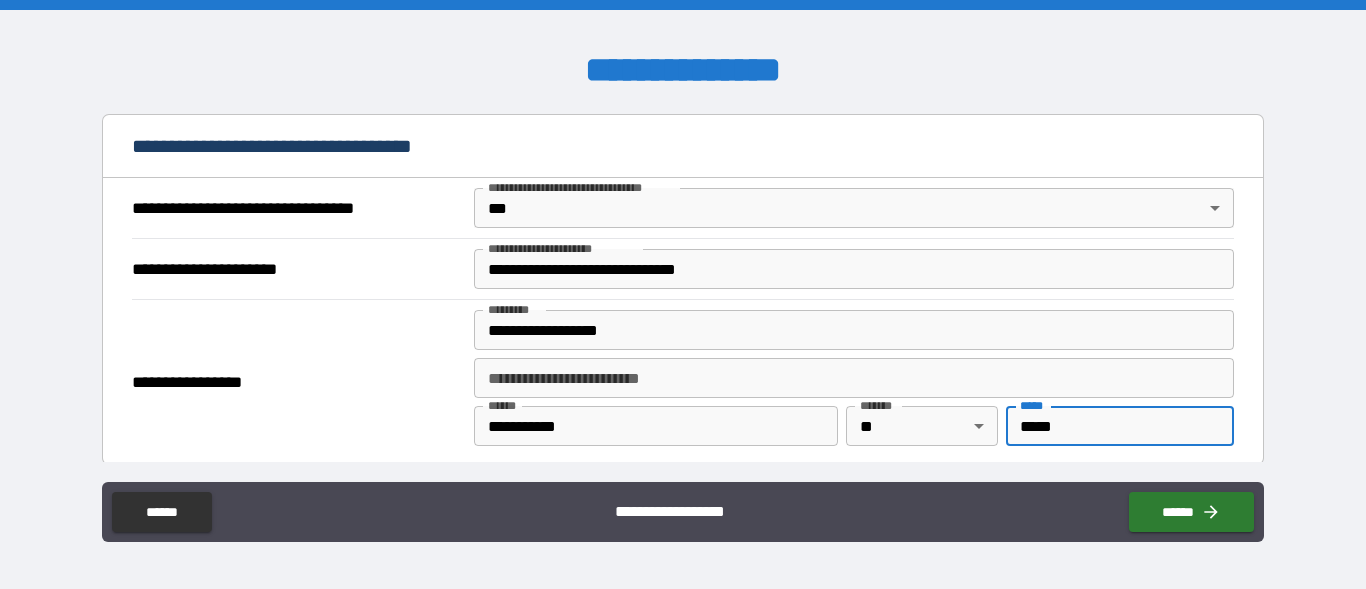 scroll, scrollTop: 798, scrollLeft: 0, axis: vertical 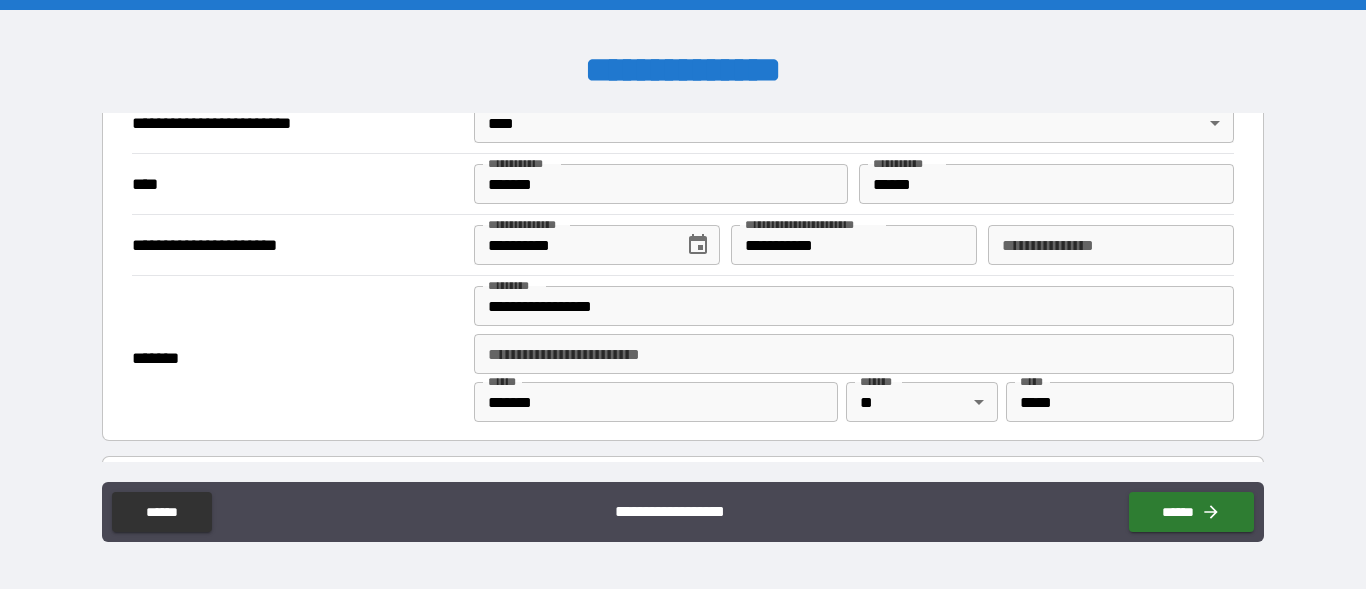 type on "*****" 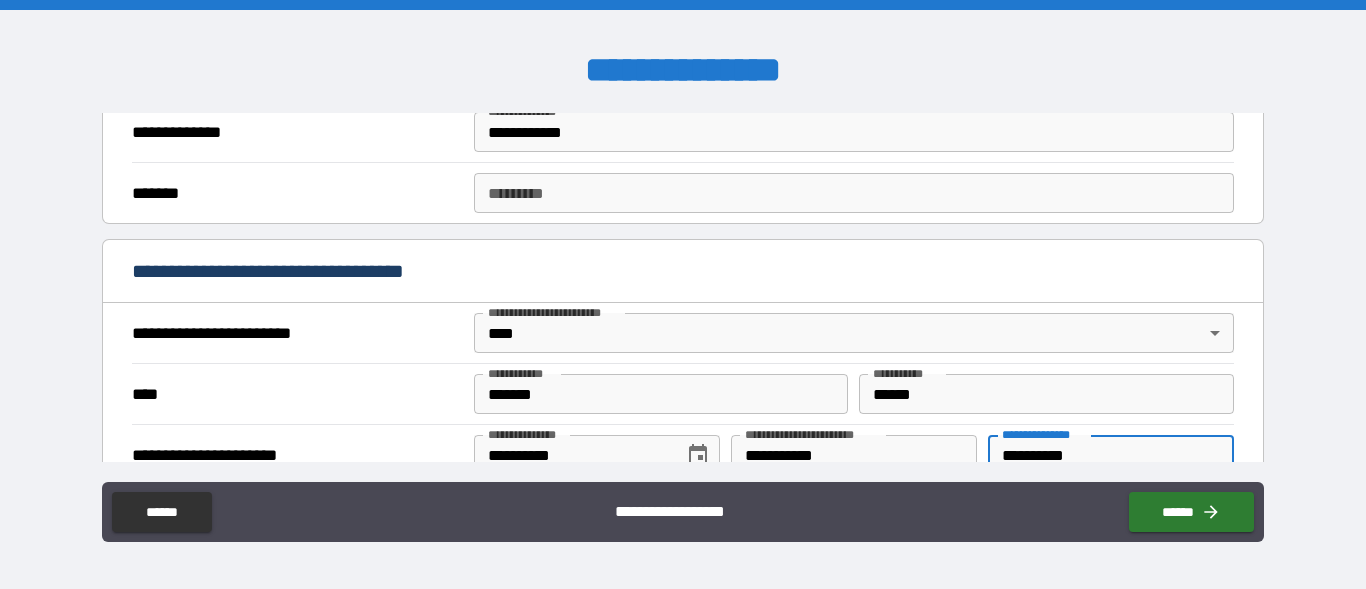 scroll, scrollTop: 456, scrollLeft: 0, axis: vertical 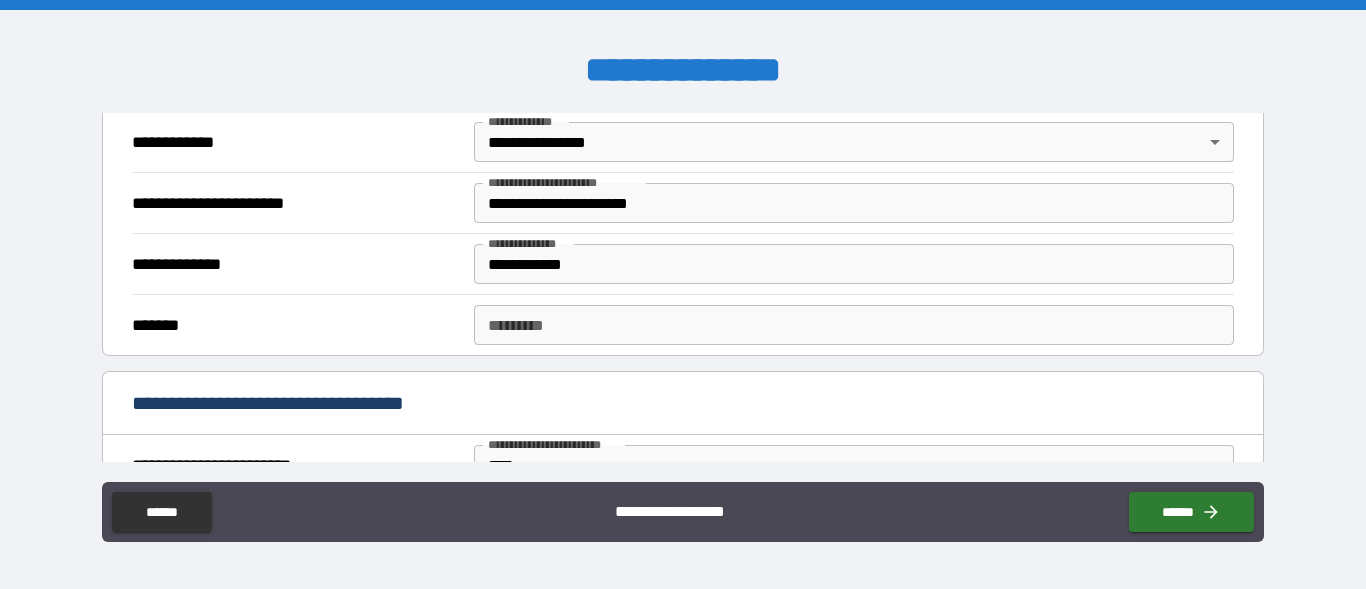 type on "**********" 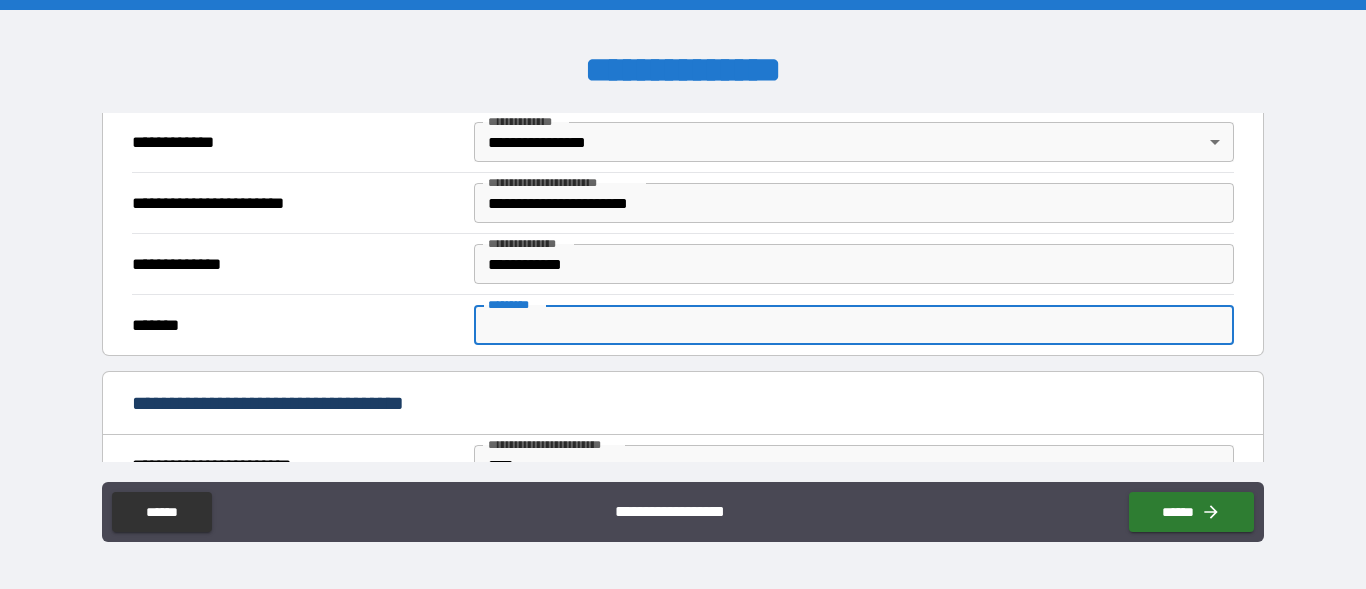 click on "*******   *" at bounding box center [854, 325] 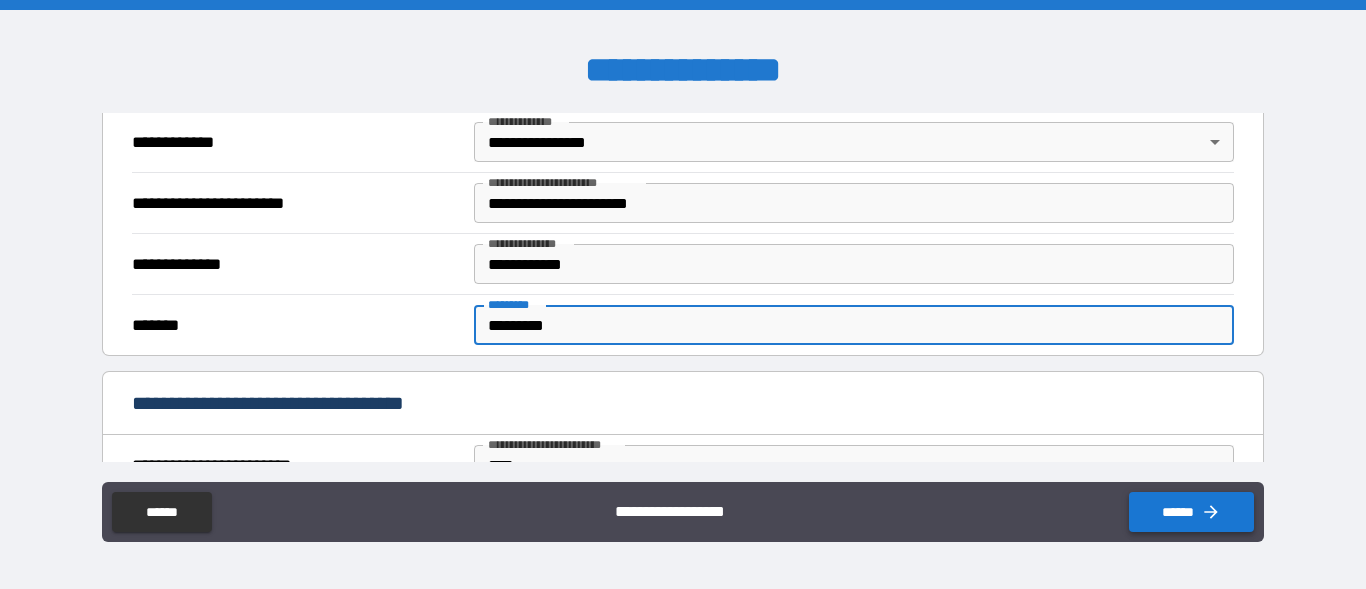 type on "*********" 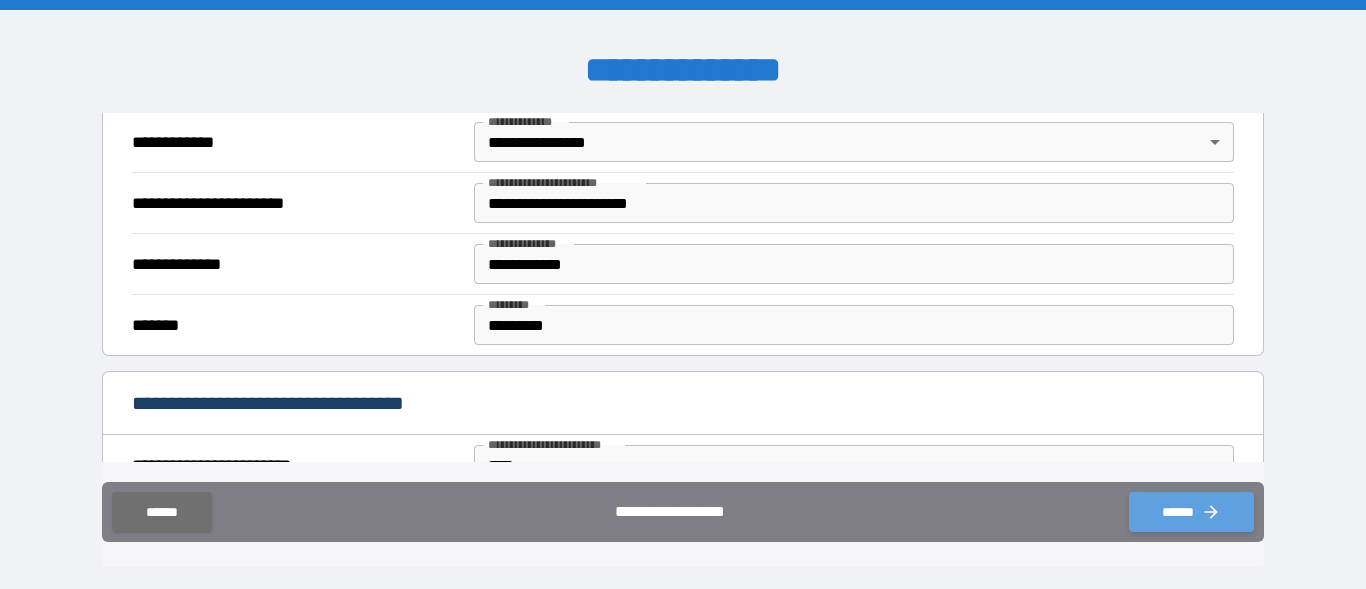 click on "******" at bounding box center [1191, 512] 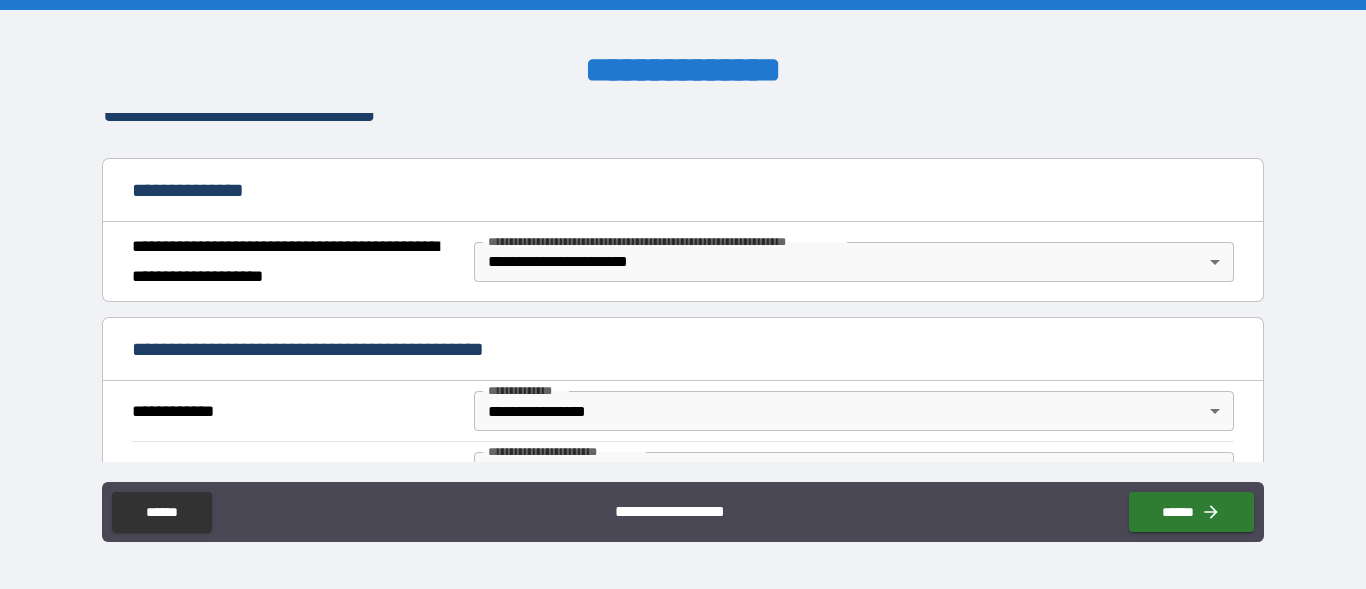 scroll, scrollTop: 0, scrollLeft: 0, axis: both 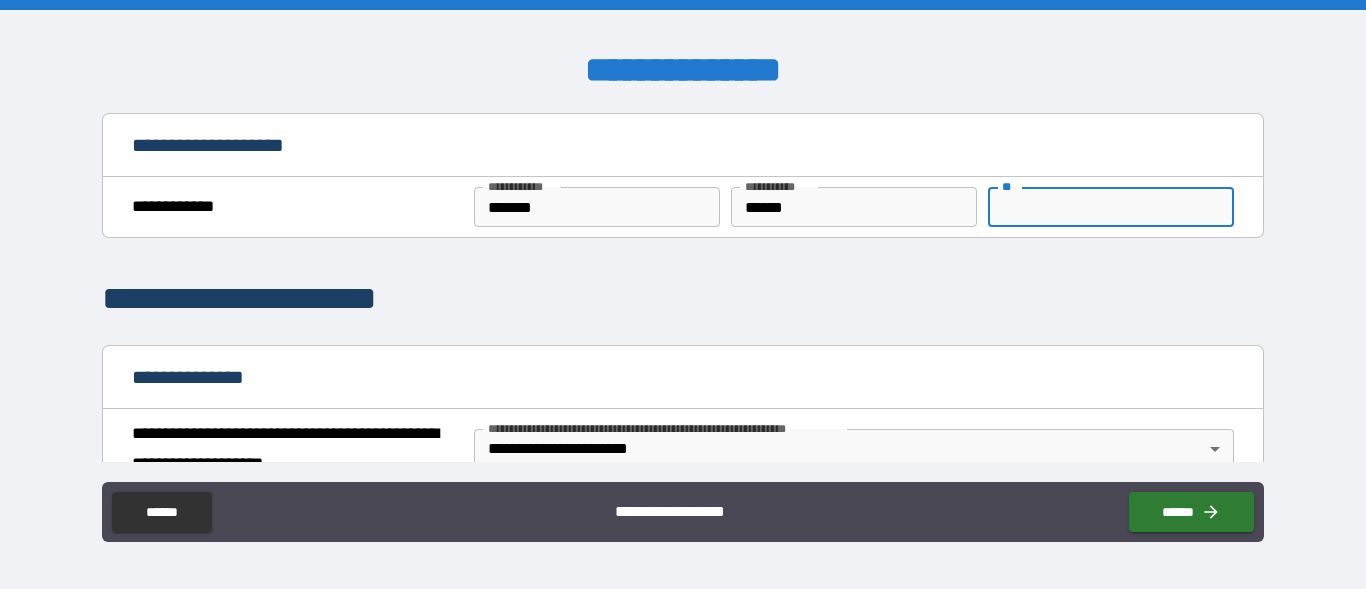 click on "**" at bounding box center [1111, 207] 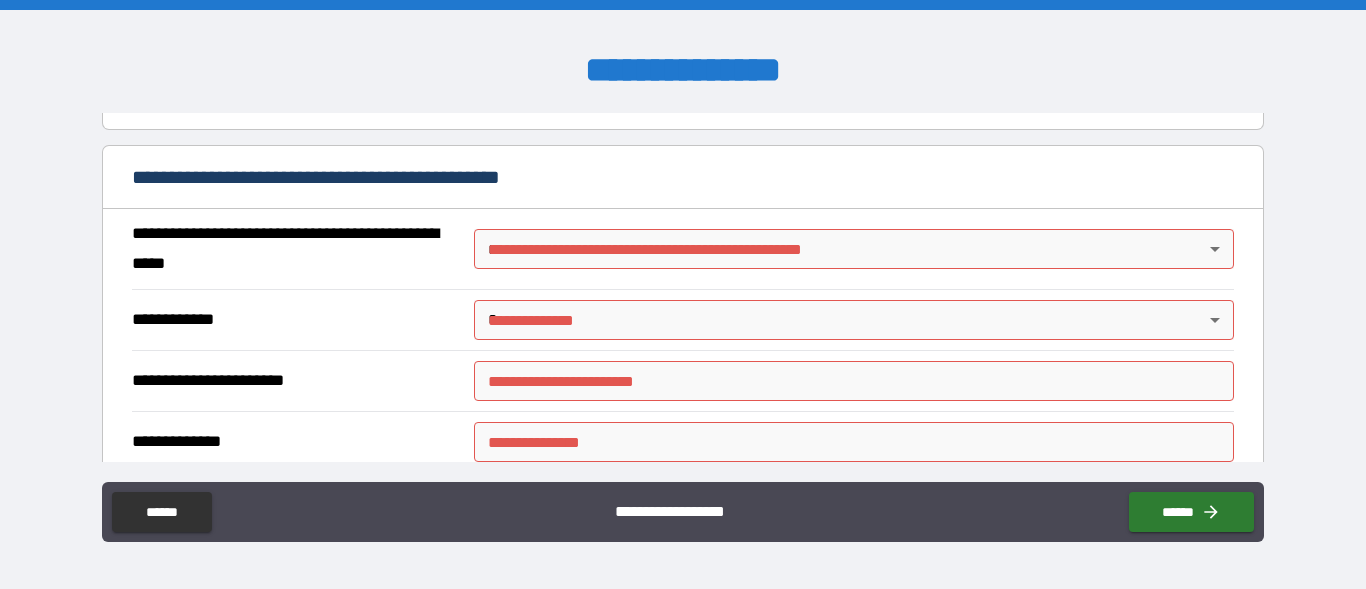 scroll, scrollTop: 1482, scrollLeft: 0, axis: vertical 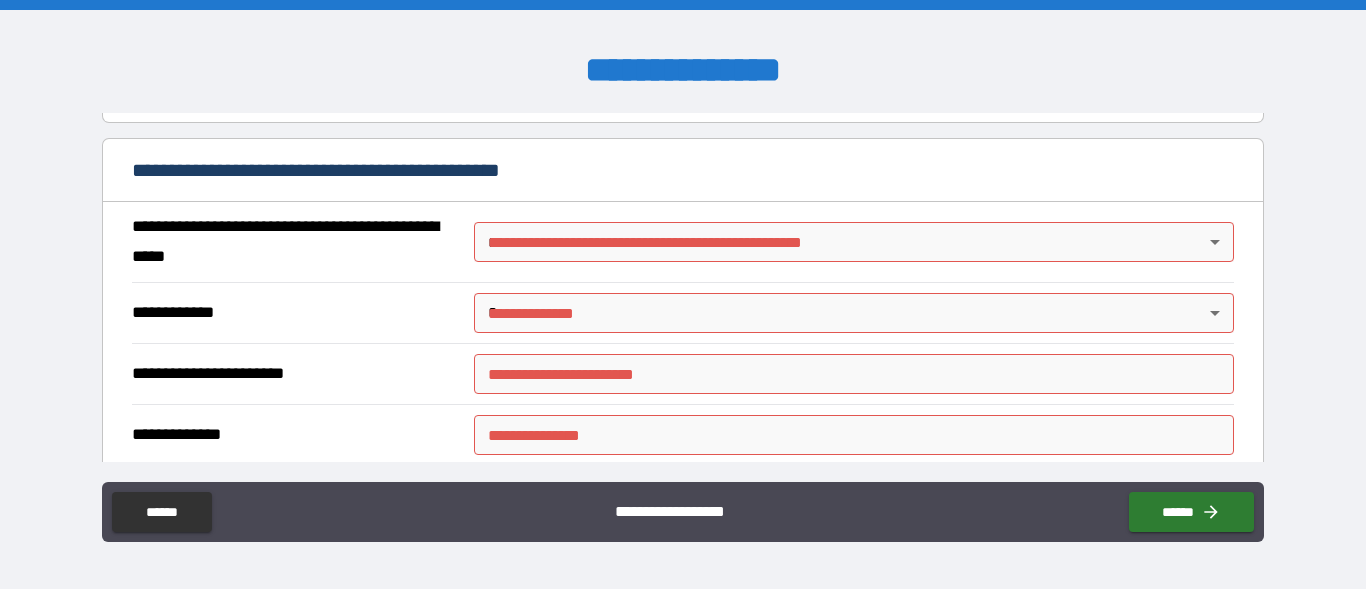 type on "*" 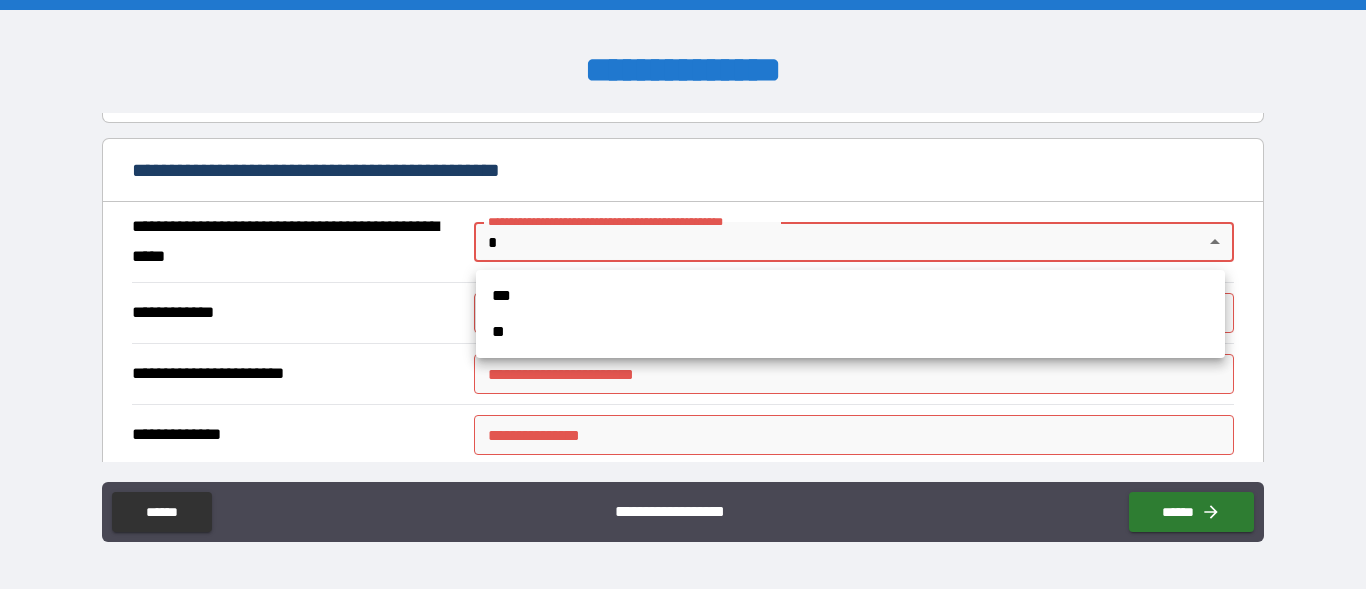click on "**" at bounding box center (850, 332) 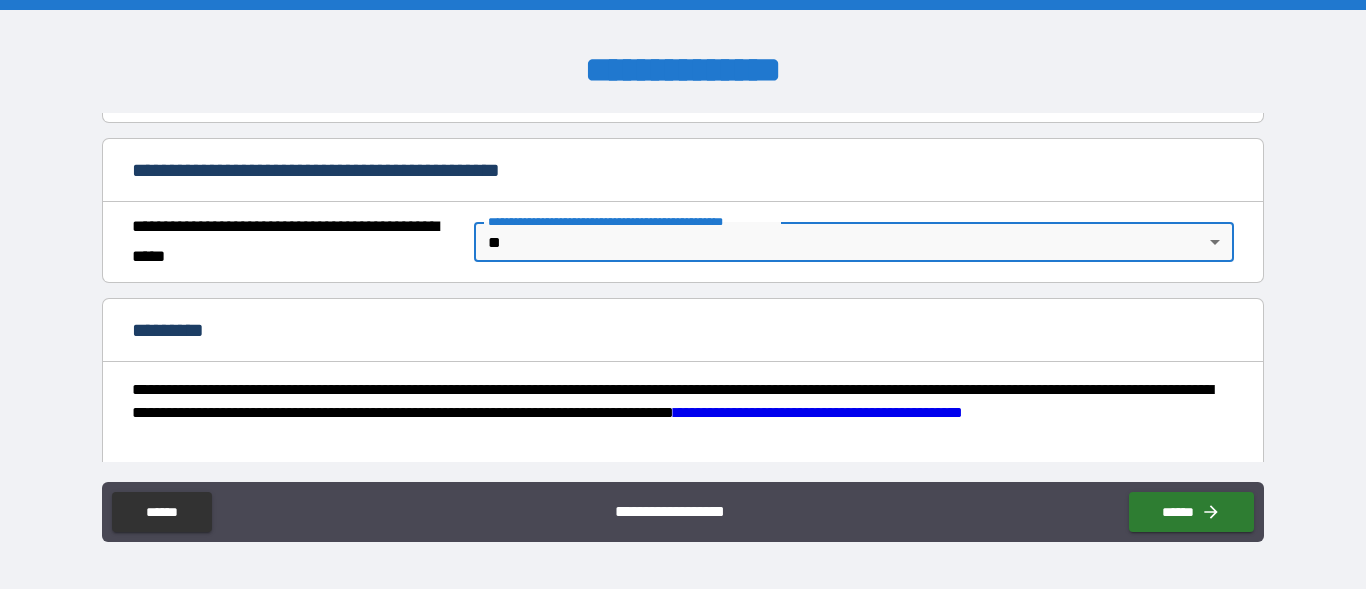 type on "*" 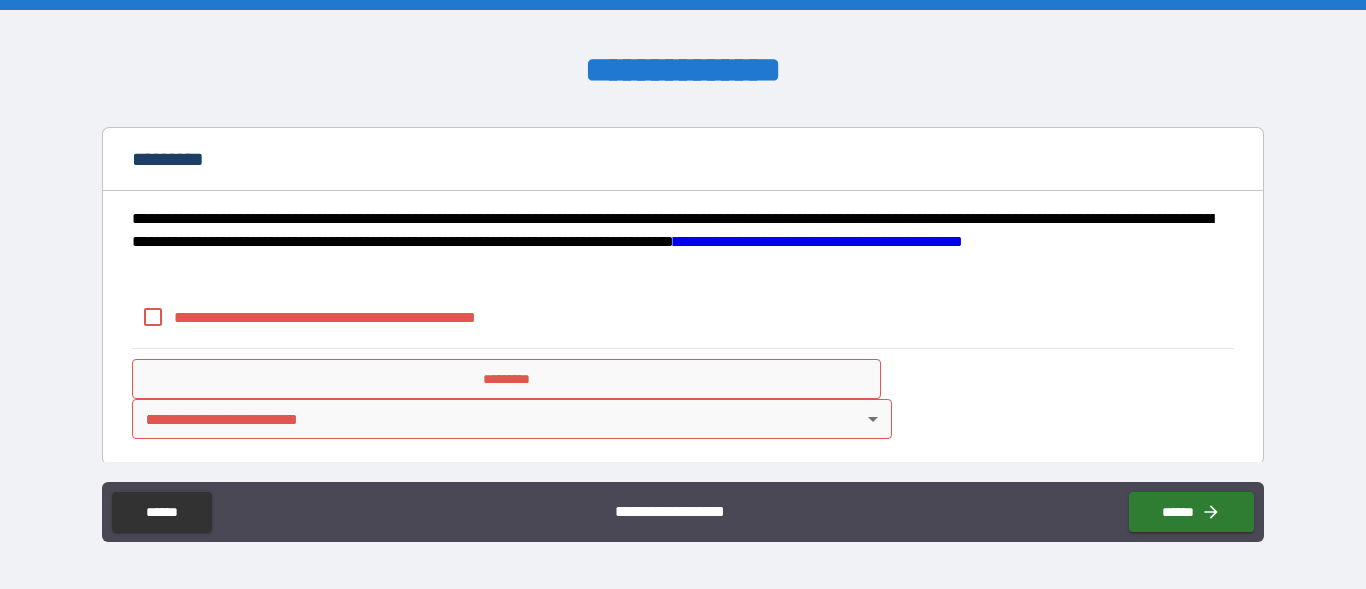 scroll, scrollTop: 1661, scrollLeft: 0, axis: vertical 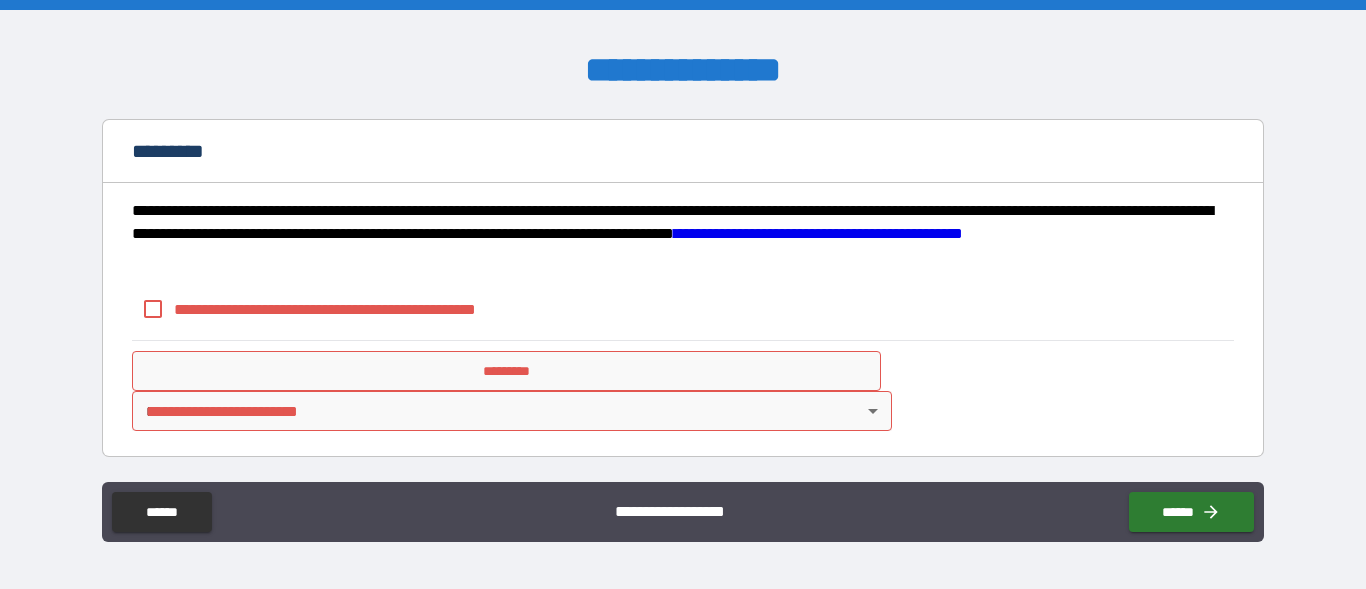 click on "**********" at bounding box center (337, 309) 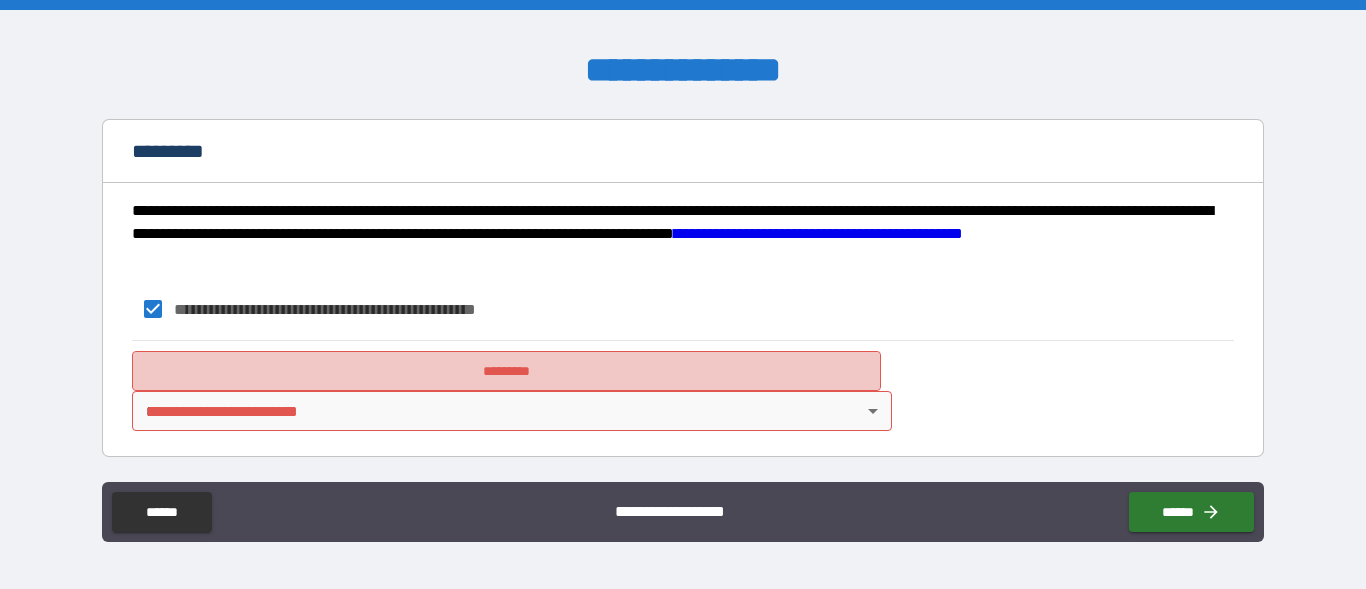 click on "*********" at bounding box center [506, 371] 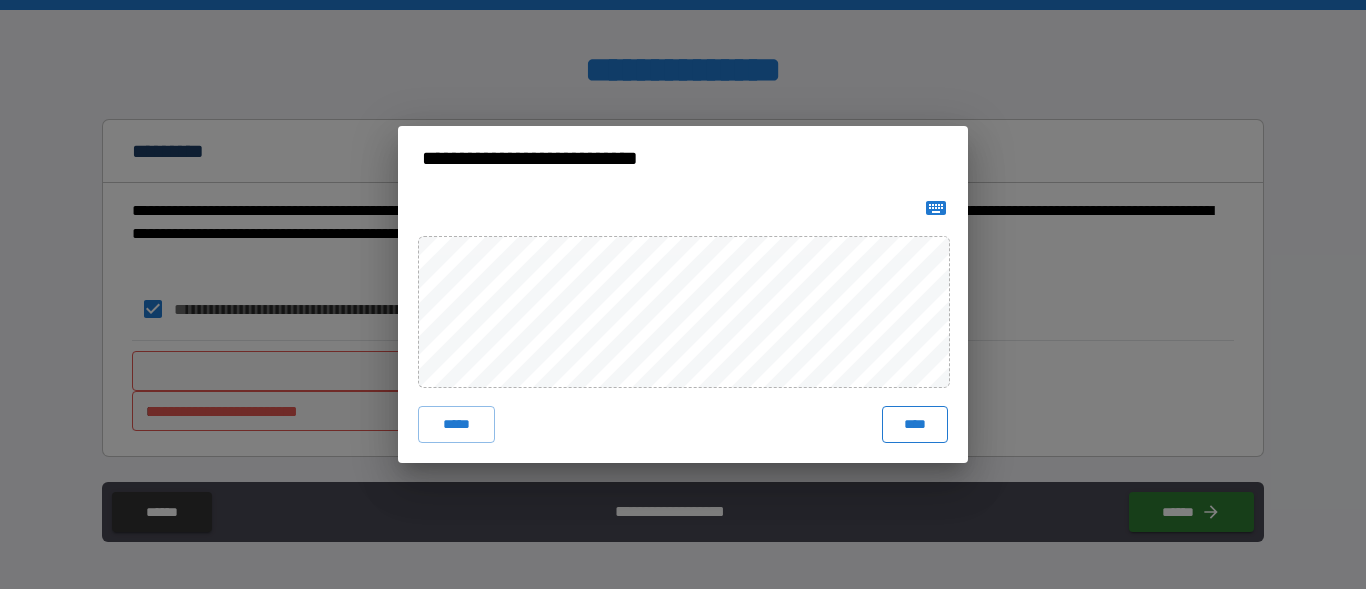 click on "****" at bounding box center (915, 424) 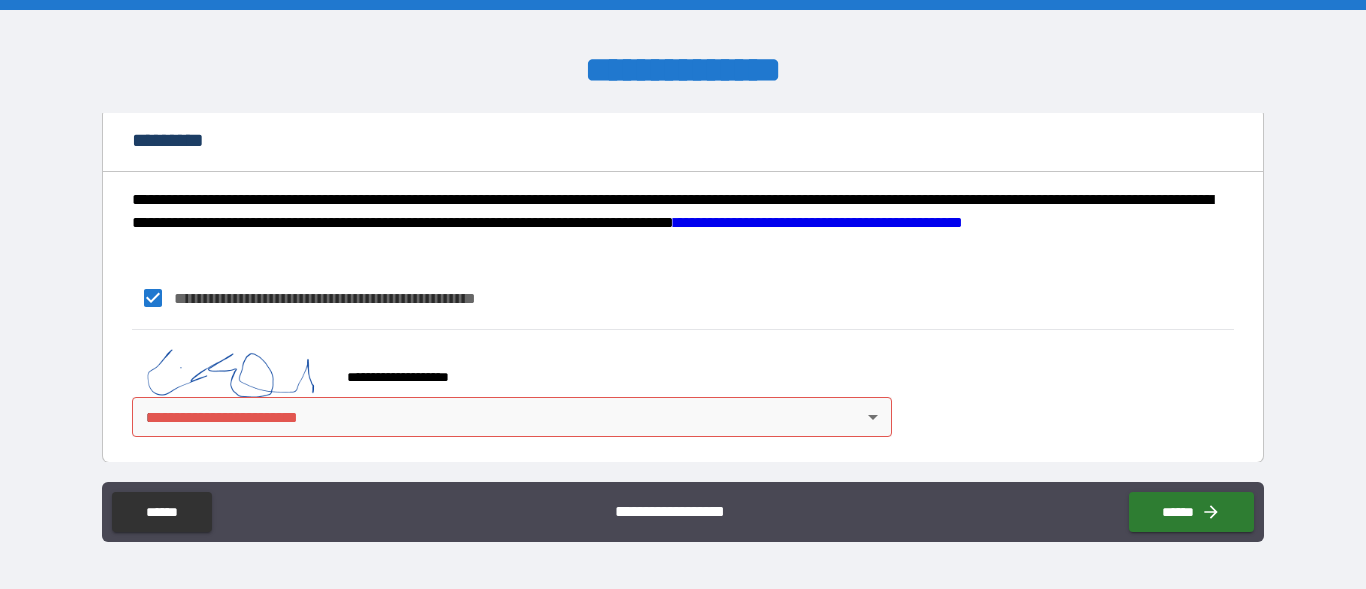 scroll, scrollTop: 1678, scrollLeft: 0, axis: vertical 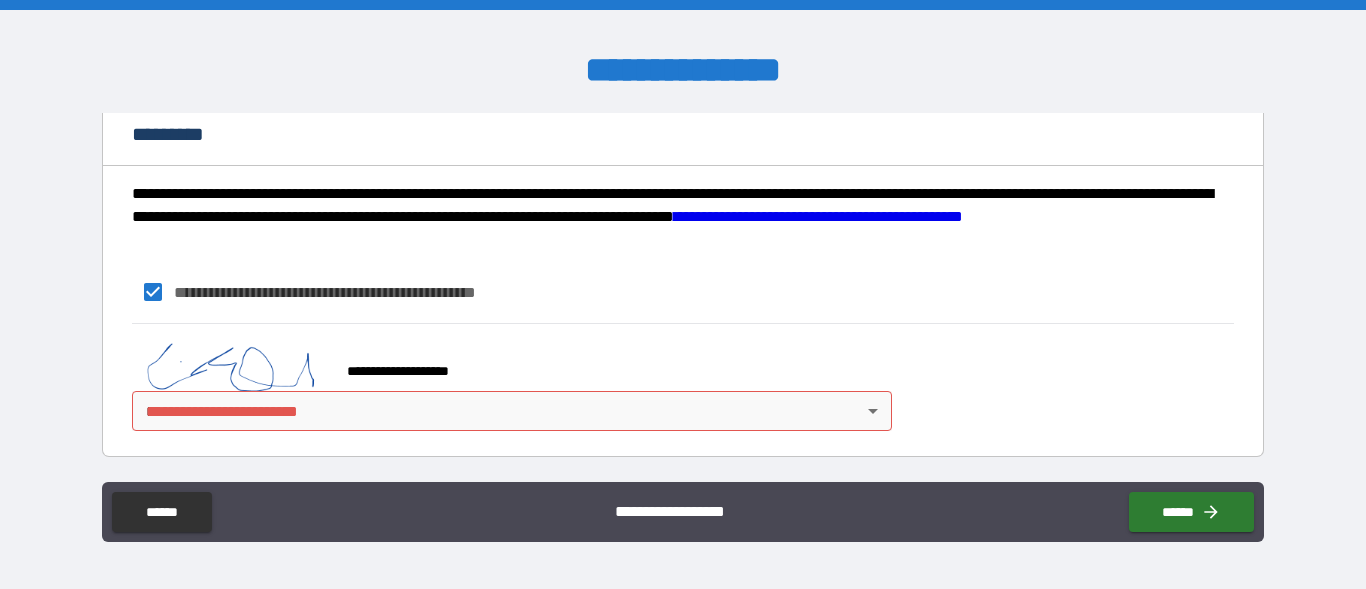 drag, startPoint x: 555, startPoint y: 436, endPoint x: 566, endPoint y: 424, distance: 16.27882 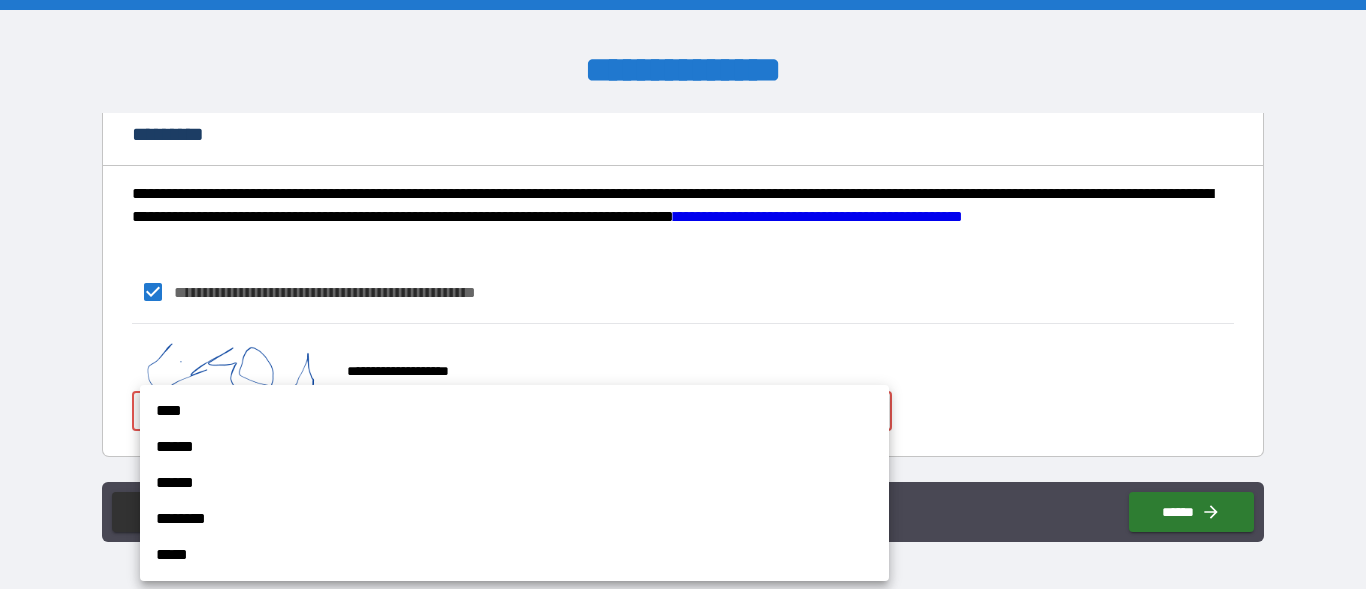 click on "****" at bounding box center (514, 411) 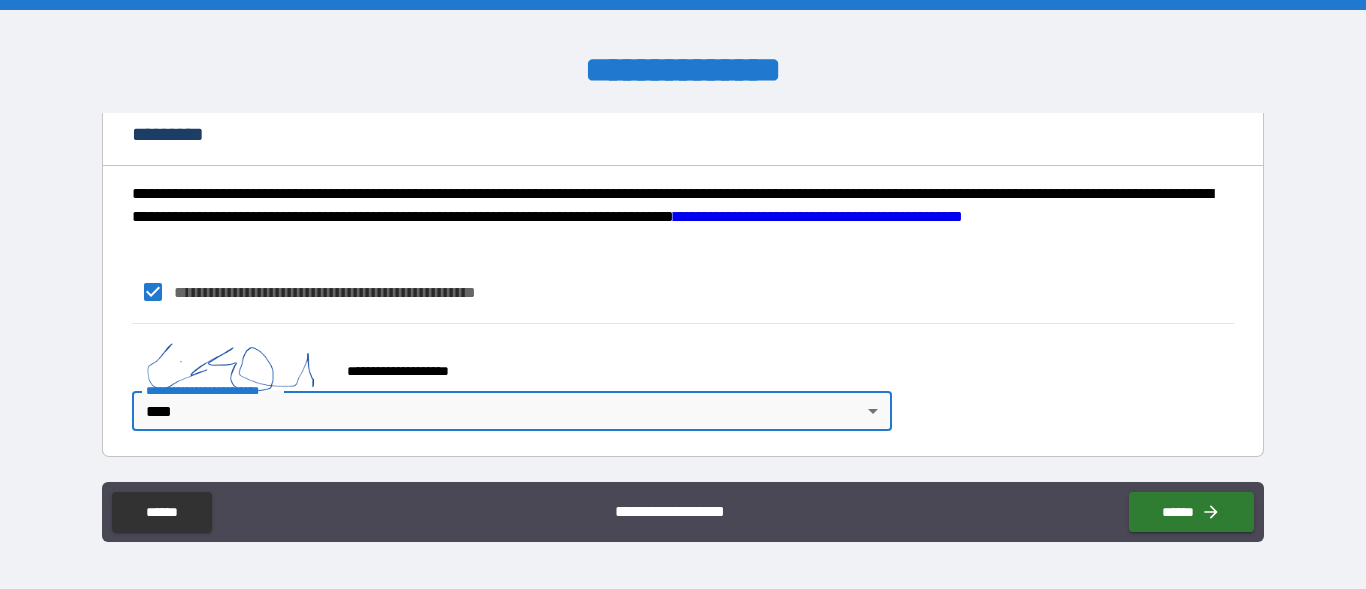 type on "*" 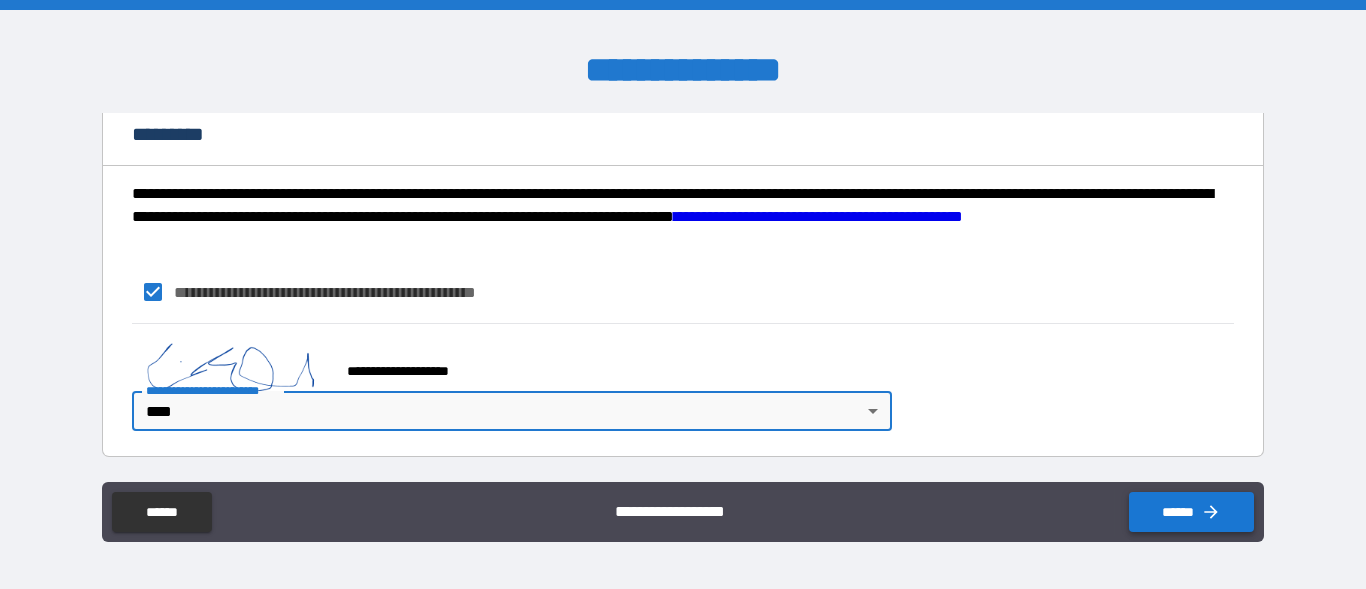 click on "******" at bounding box center [1191, 512] 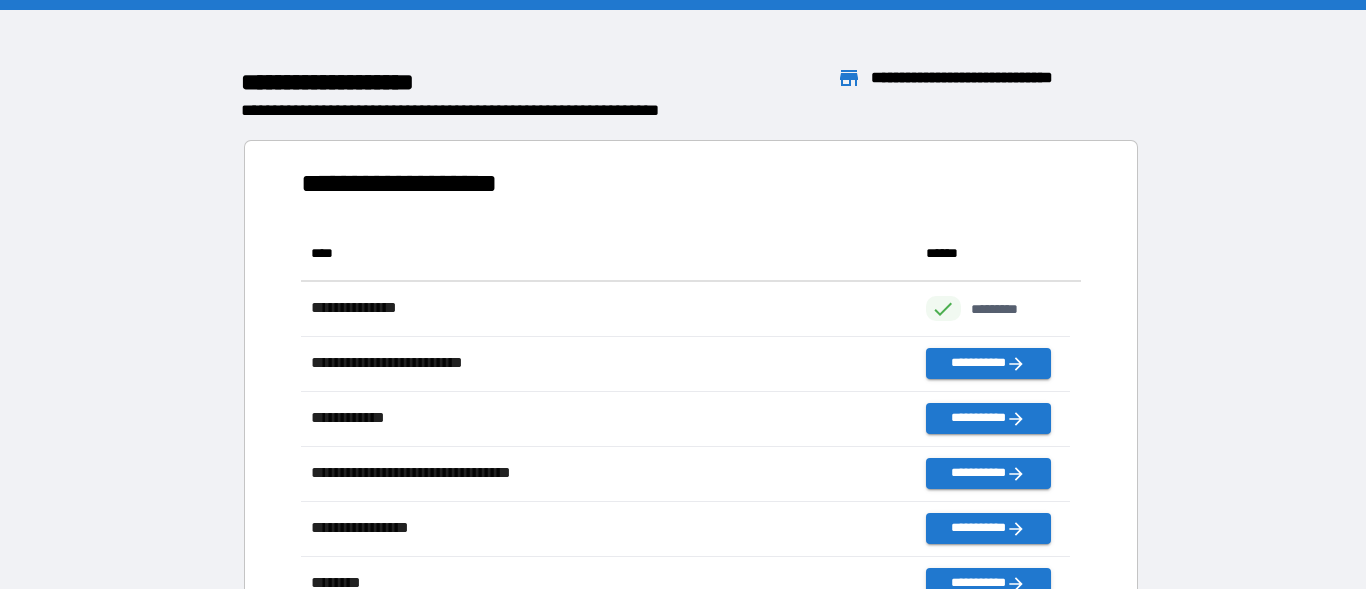 scroll, scrollTop: 18, scrollLeft: 18, axis: both 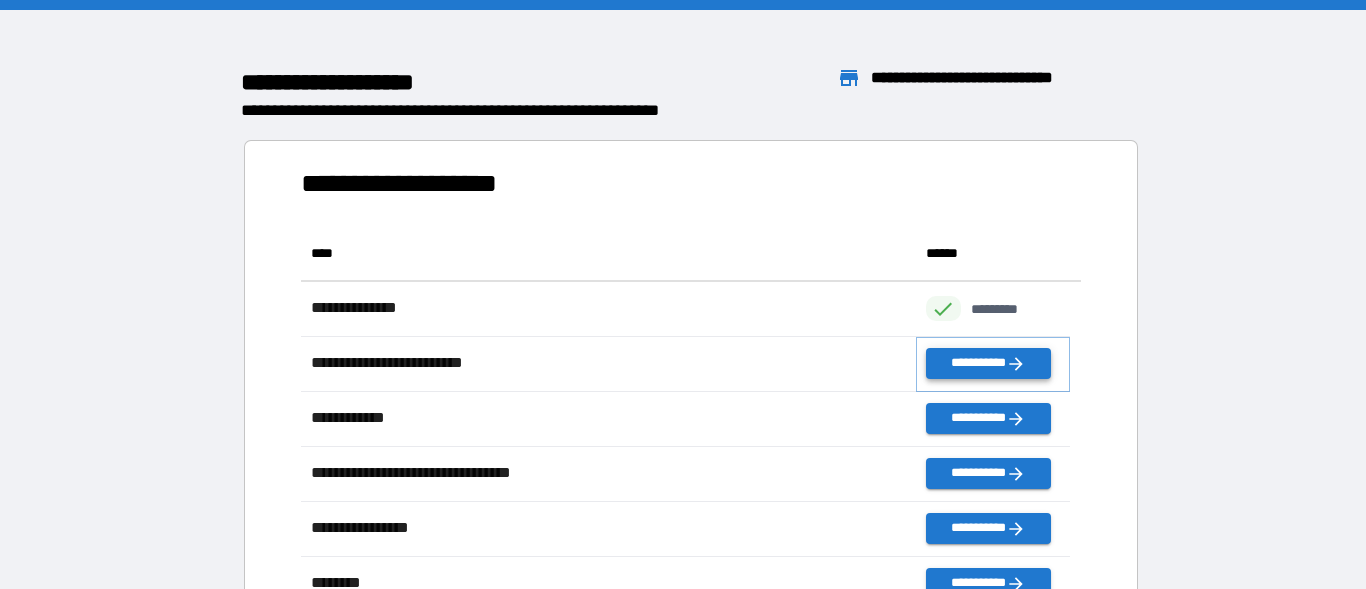 click on "**********" at bounding box center [989, 363] 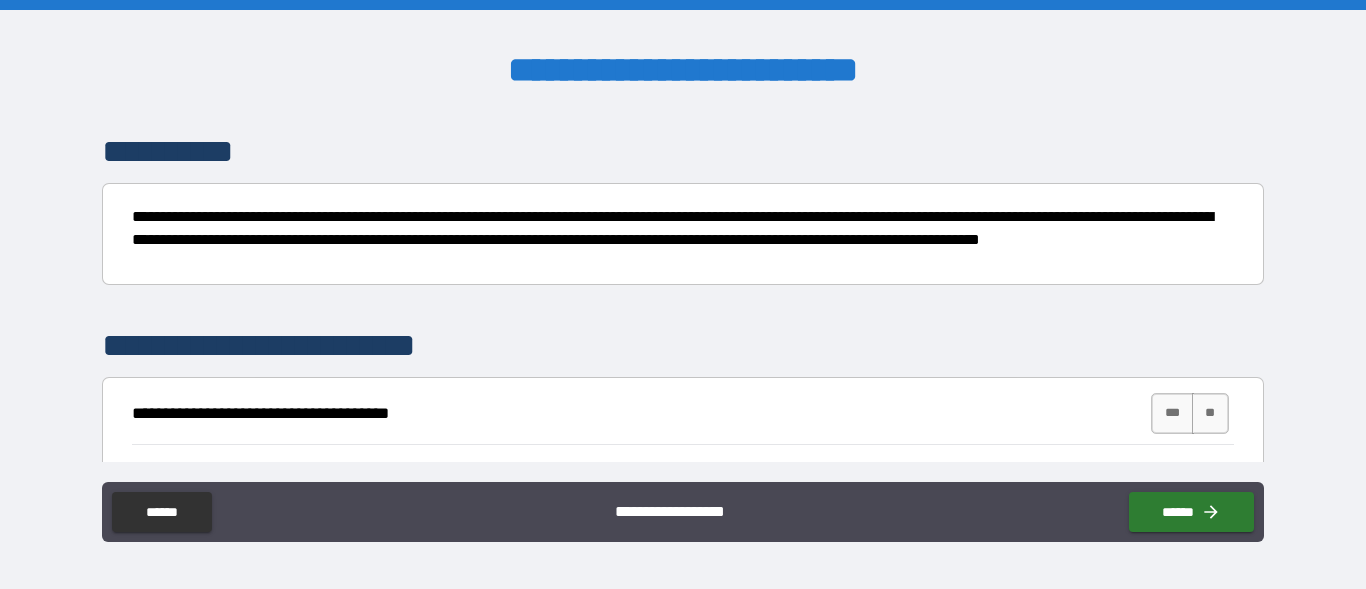 scroll, scrollTop: 342, scrollLeft: 0, axis: vertical 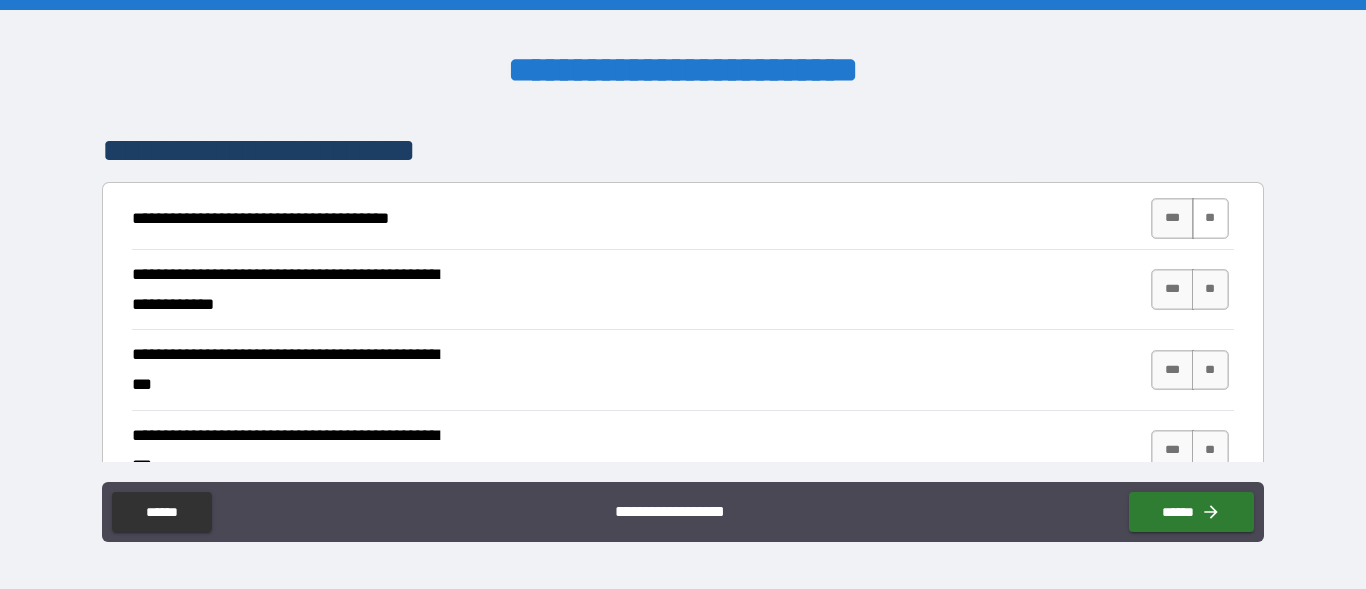 click on "**" at bounding box center [1210, 218] 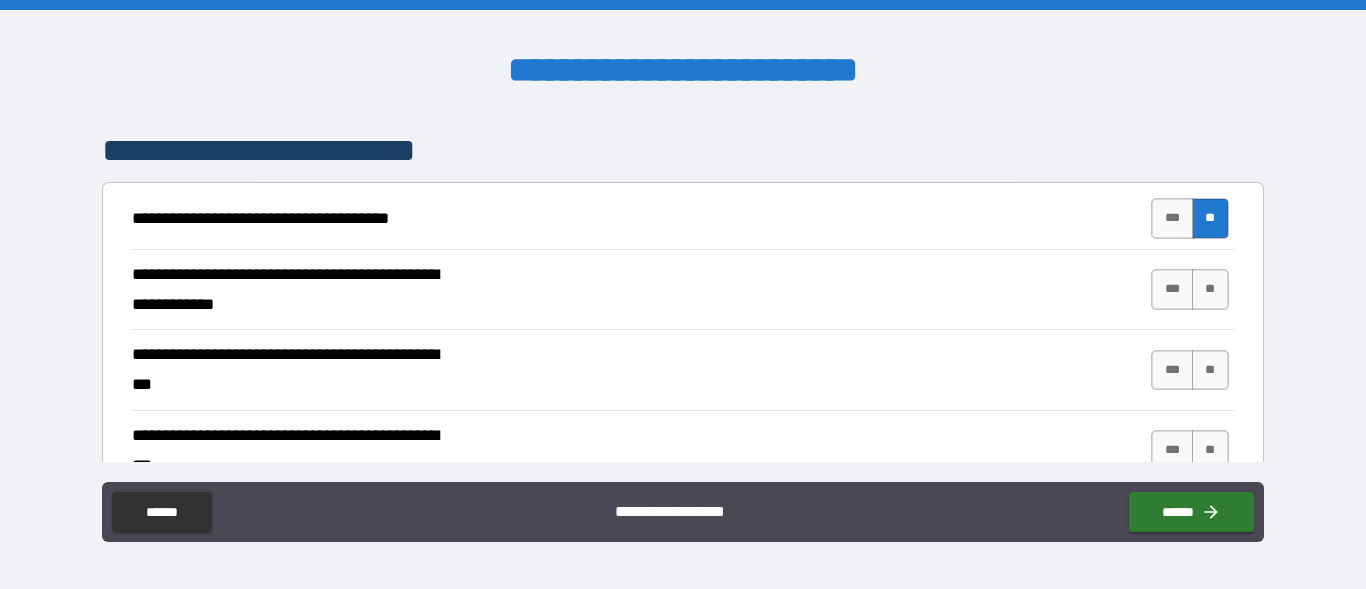 click on "*** **" at bounding box center [1192, 290] 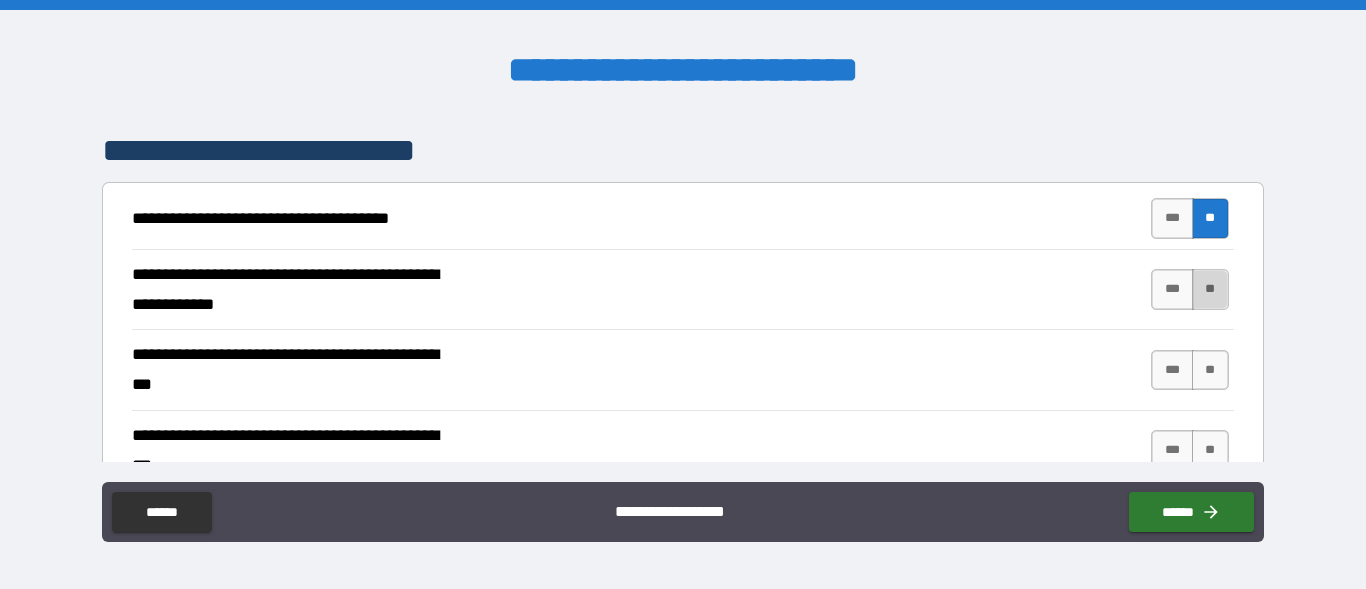 click on "**" at bounding box center (1210, 289) 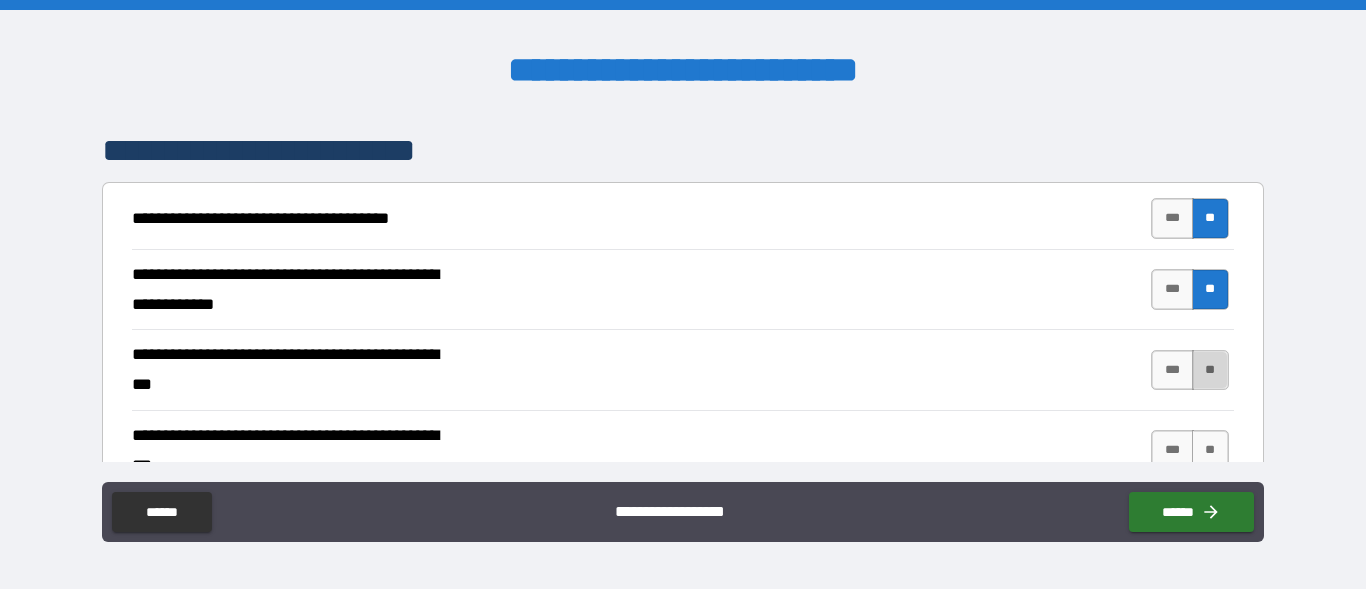 click on "**" at bounding box center [1210, 370] 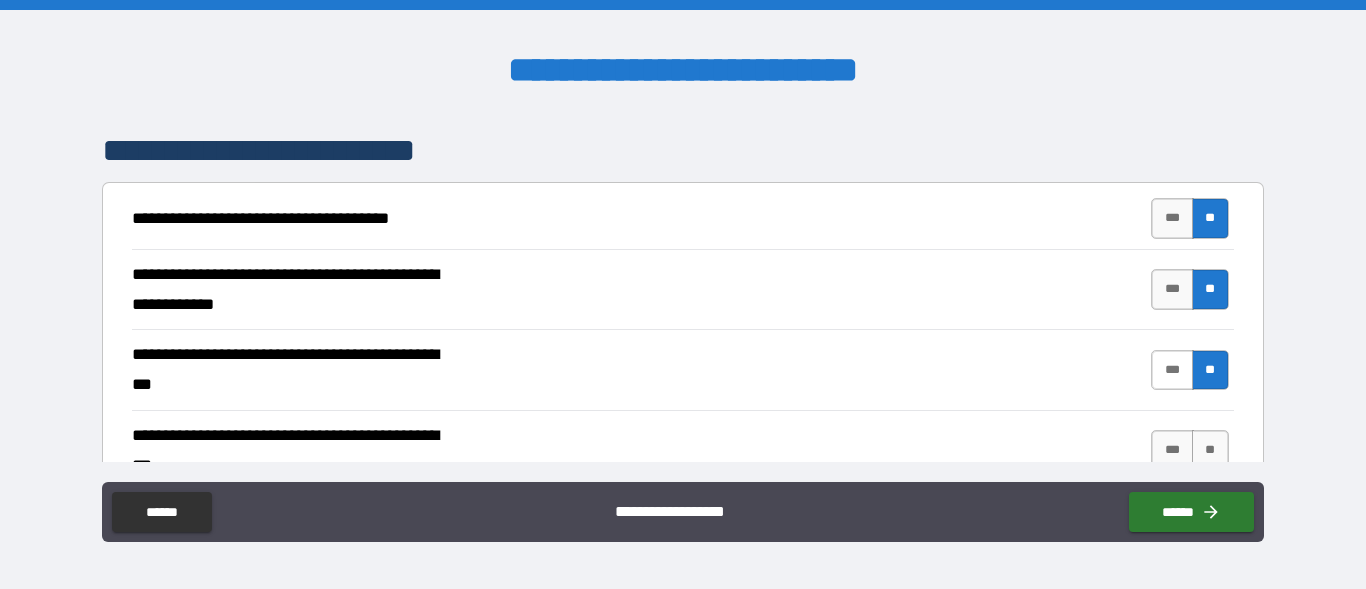 scroll, scrollTop: 570, scrollLeft: 0, axis: vertical 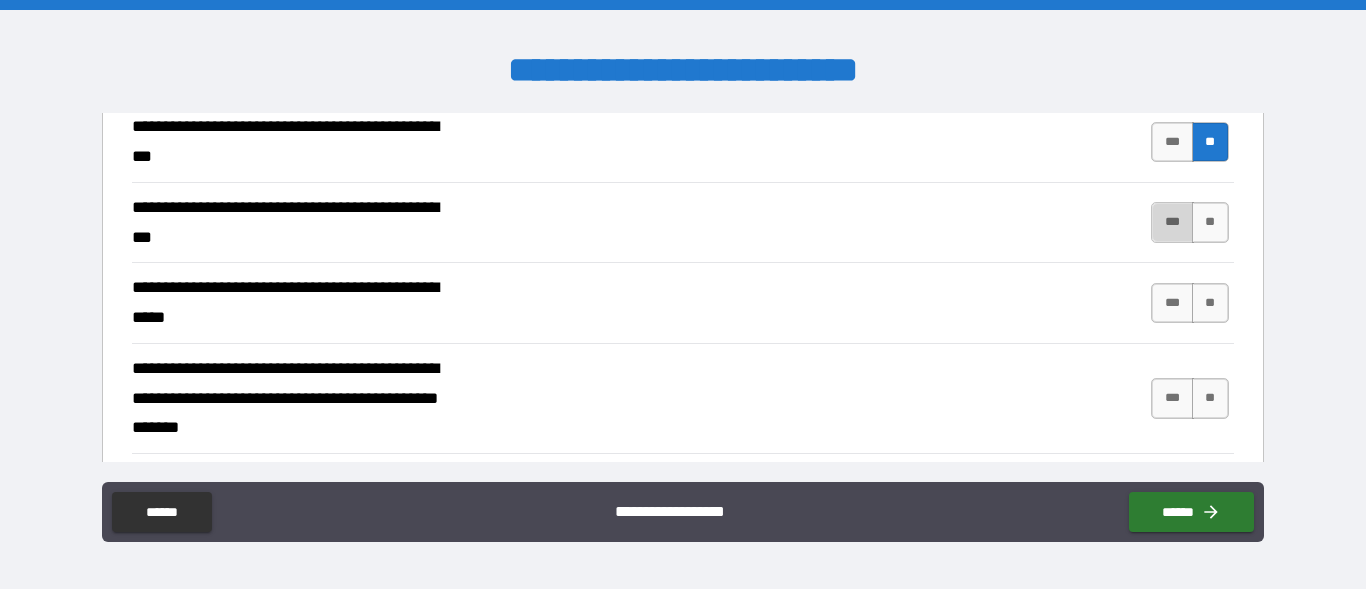click on "***" at bounding box center [1172, 222] 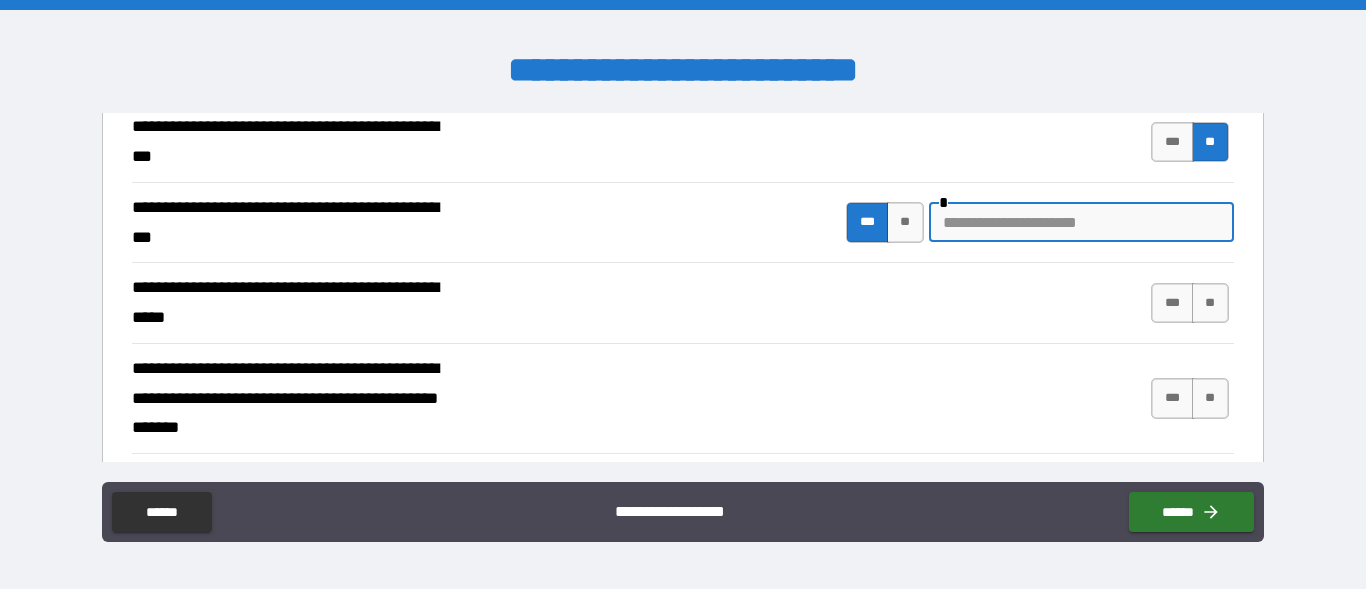 click at bounding box center [1081, 222] 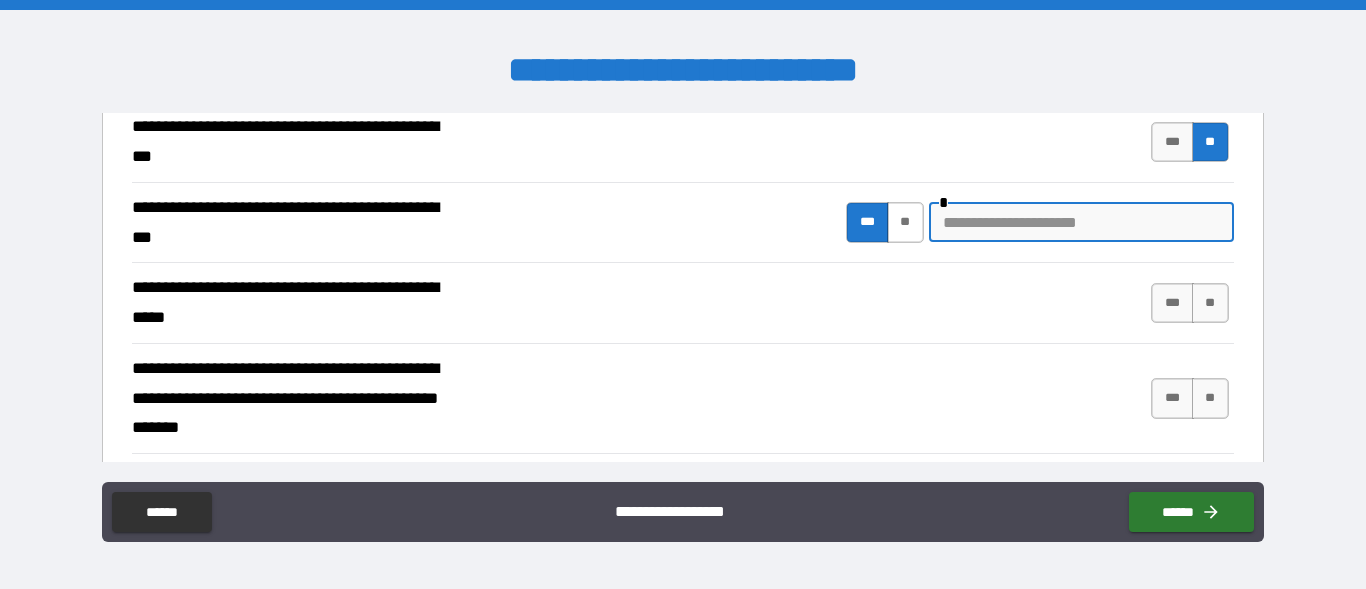 click on "**" at bounding box center (905, 222) 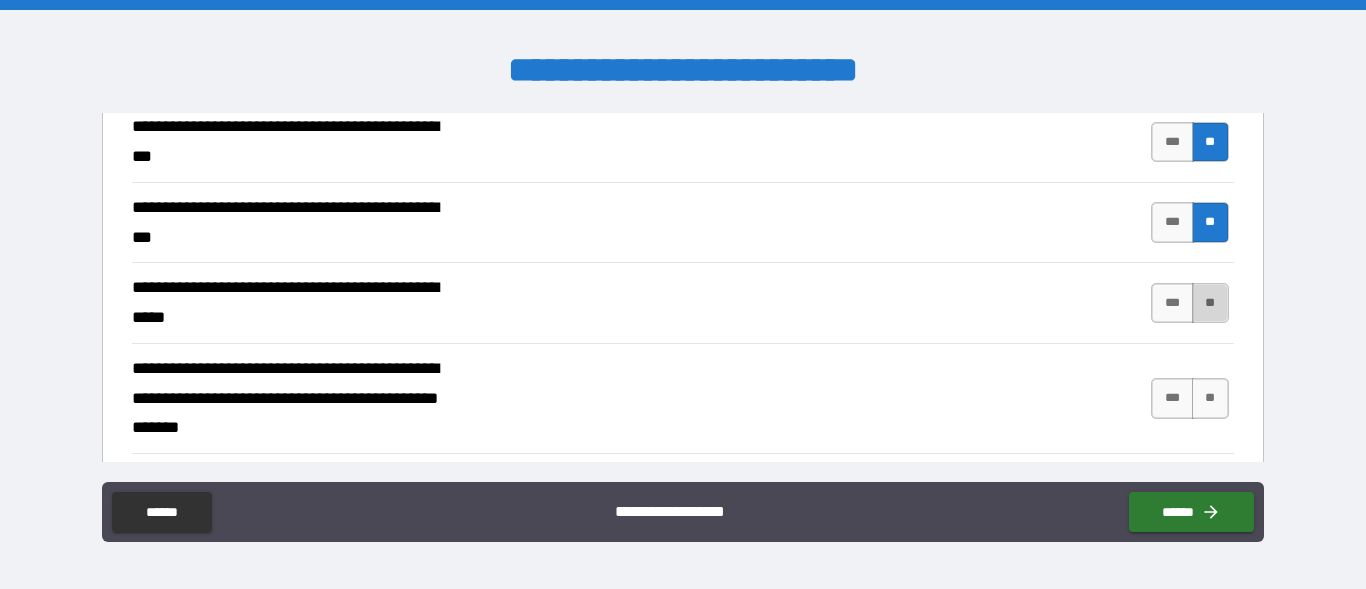 click on "**" at bounding box center [1210, 303] 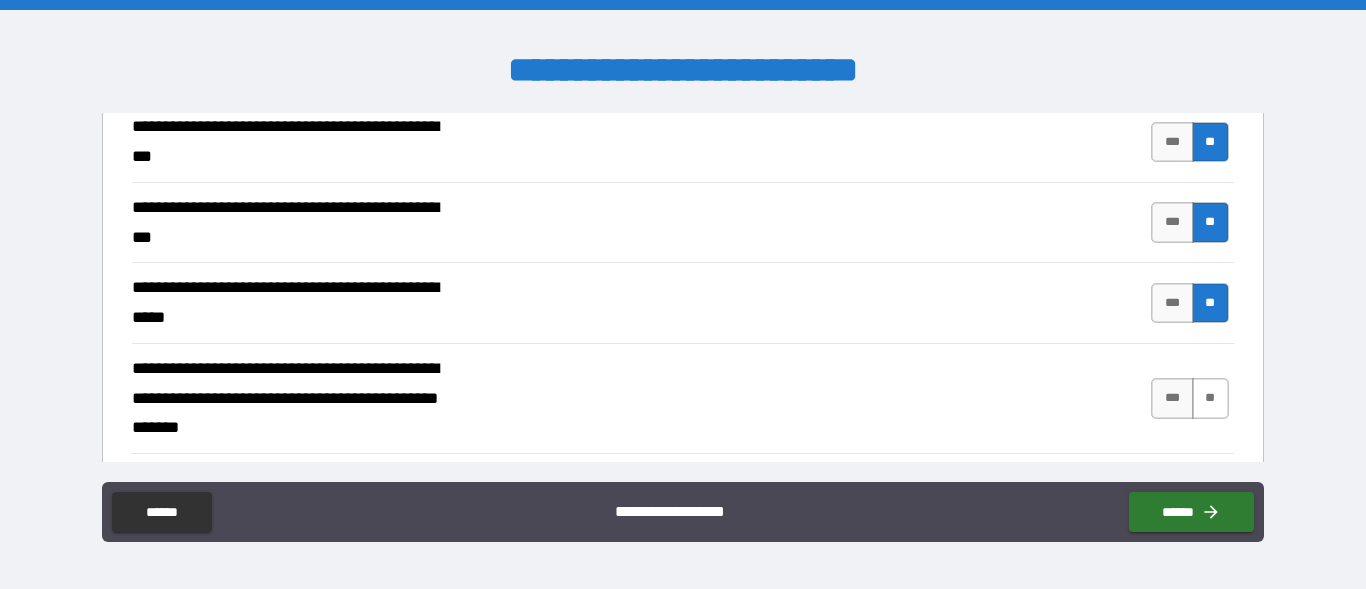 click on "**" at bounding box center [1210, 398] 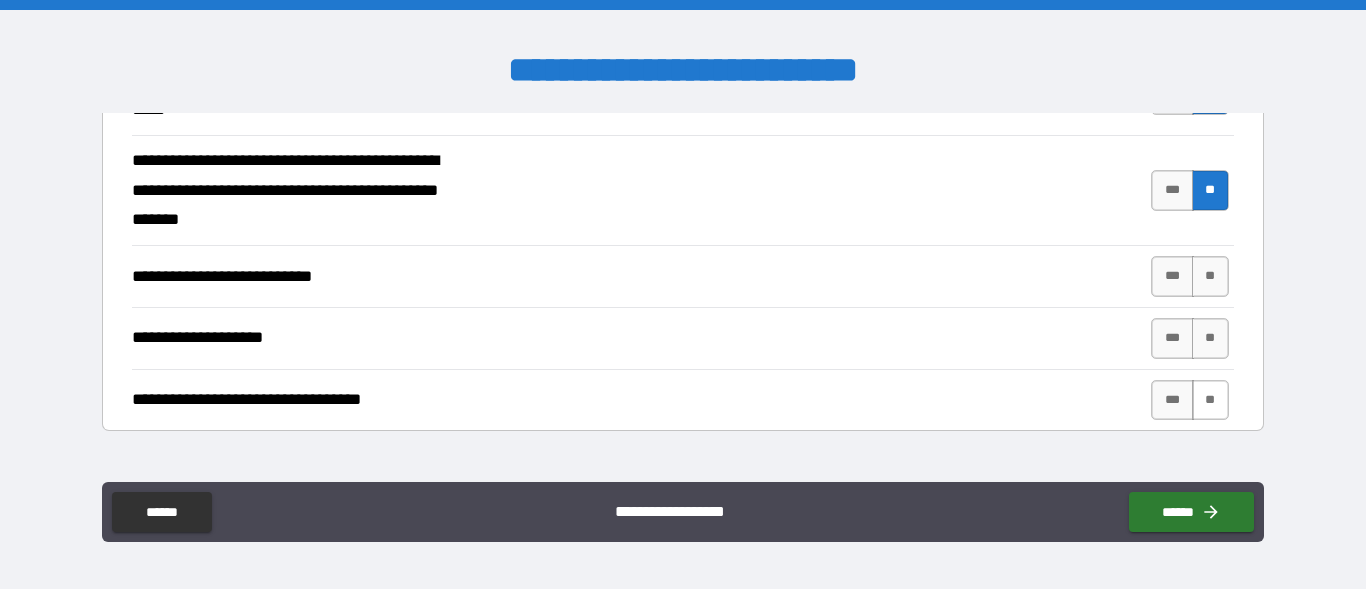 scroll, scrollTop: 798, scrollLeft: 0, axis: vertical 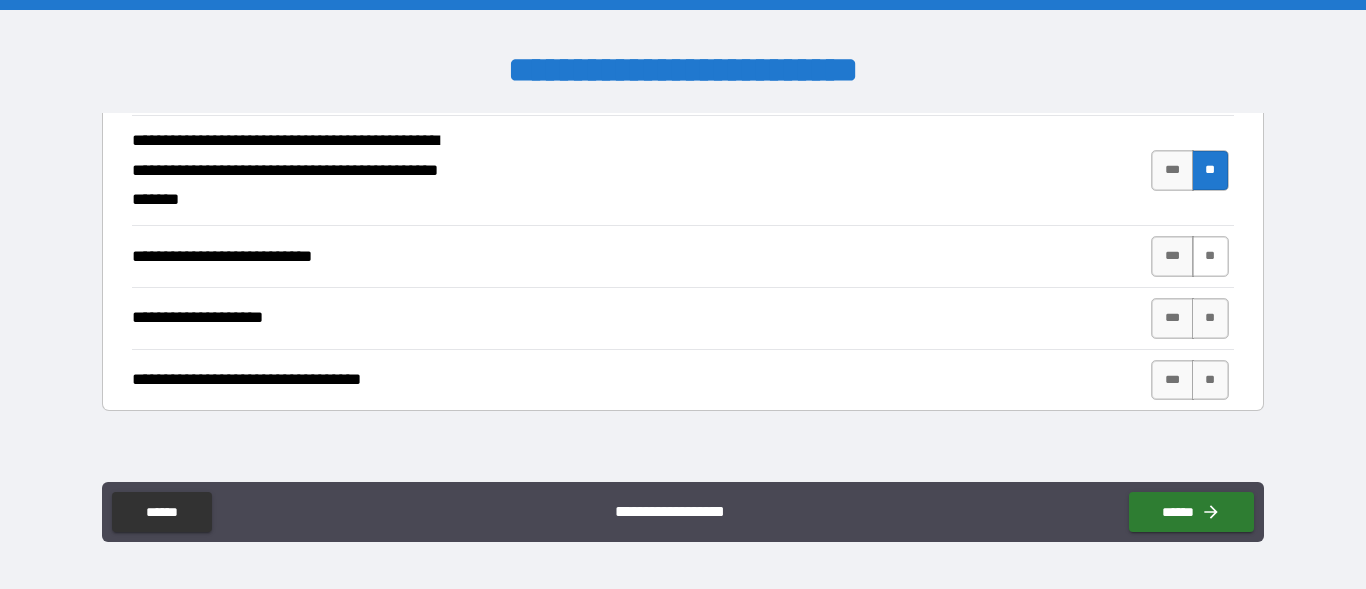 drag, startPoint x: 1193, startPoint y: 247, endPoint x: 1195, endPoint y: 268, distance: 21.095022 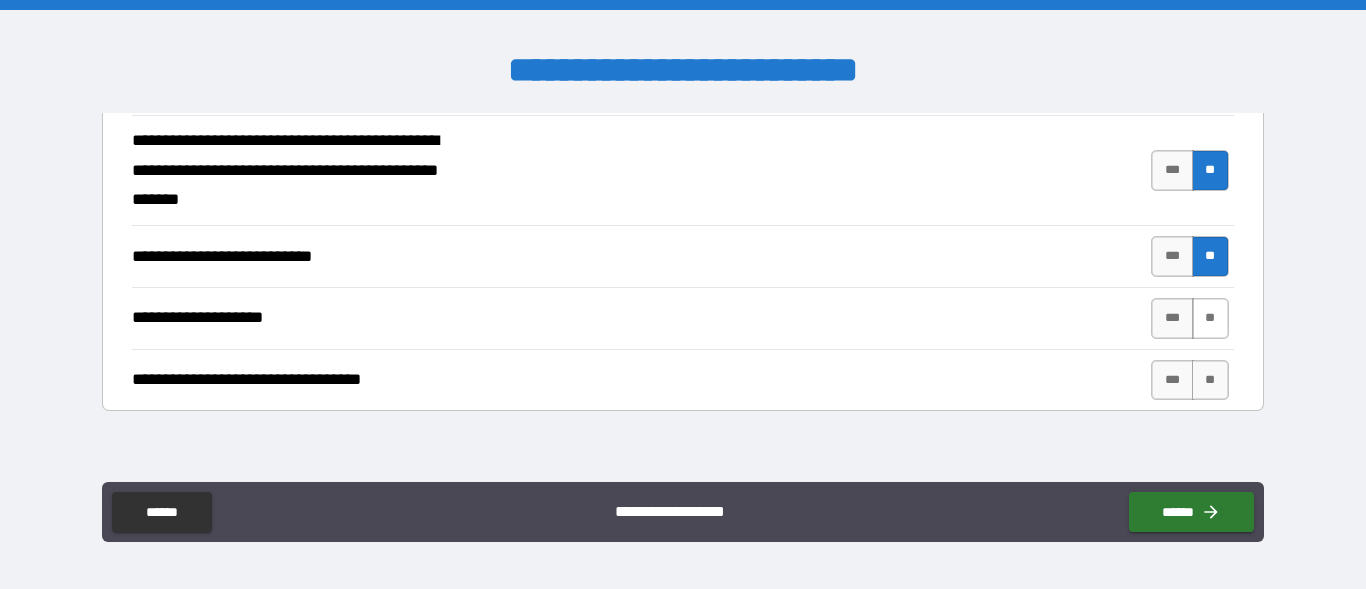 click on "**" at bounding box center [1210, 318] 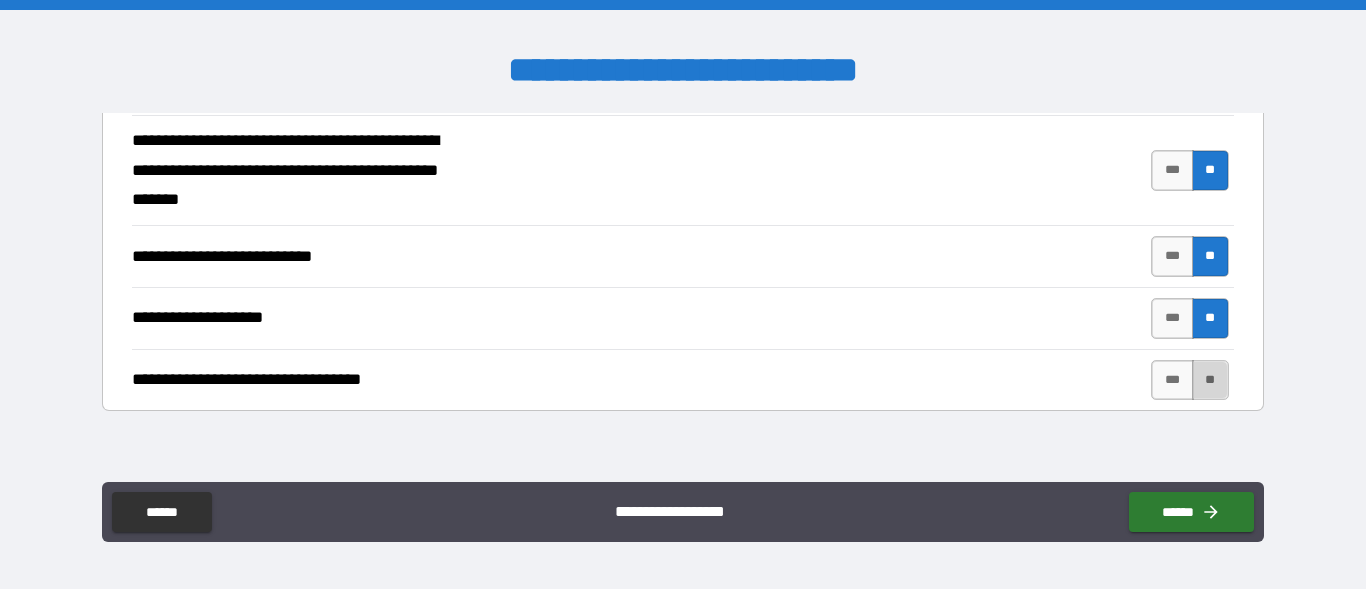 click on "**" at bounding box center [1210, 380] 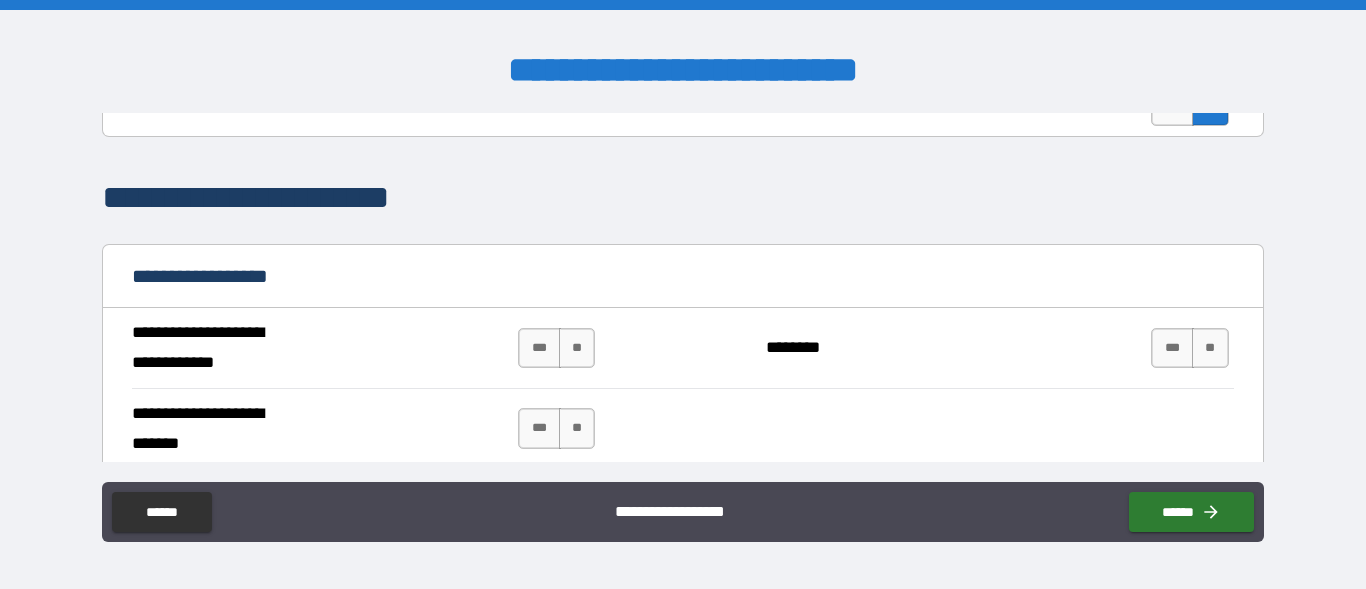 scroll, scrollTop: 1026, scrollLeft: 0, axis: vertical 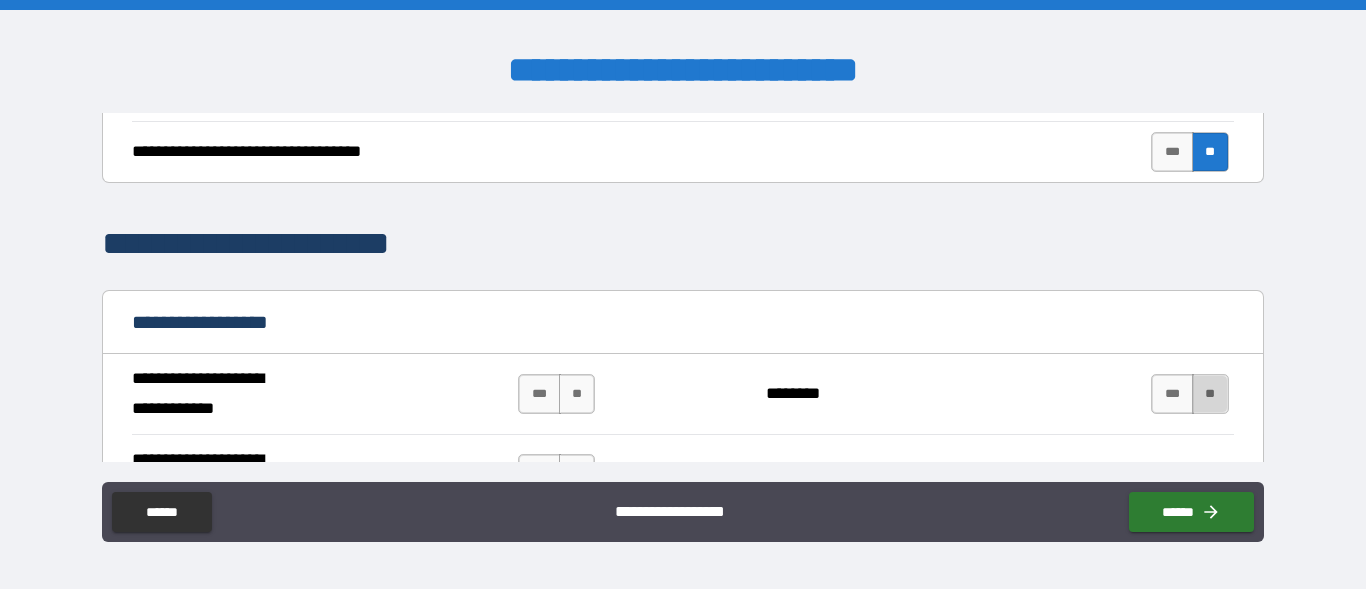 click on "**" at bounding box center [1210, 394] 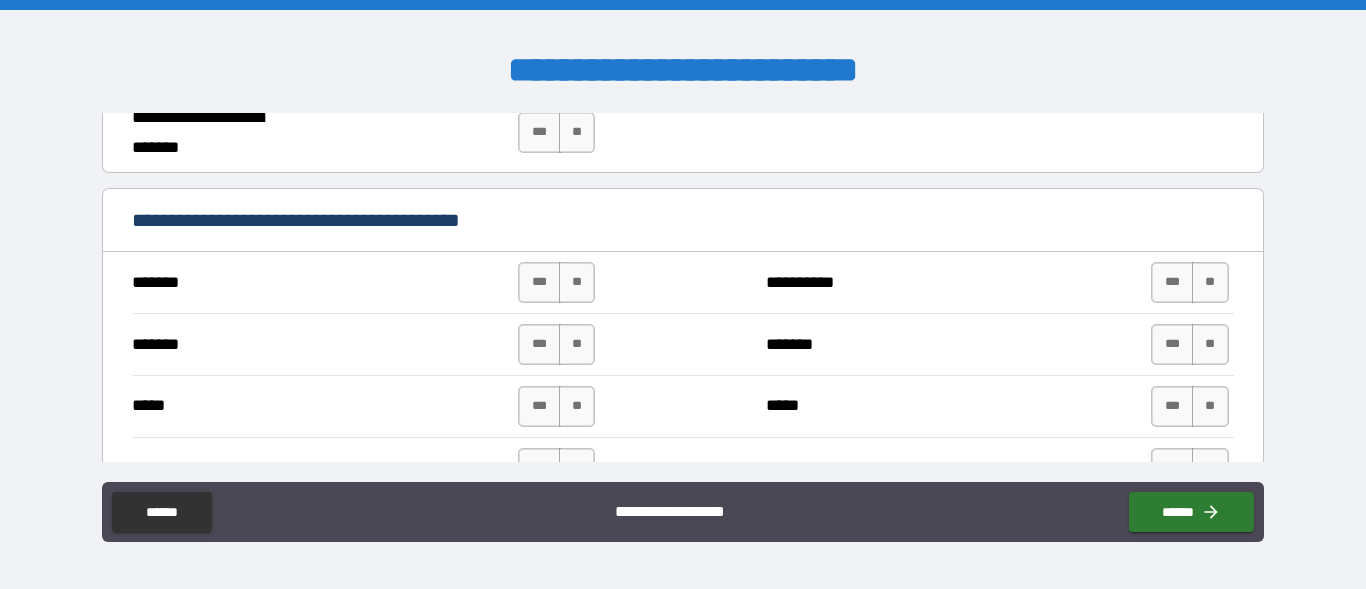 scroll, scrollTop: 1140, scrollLeft: 0, axis: vertical 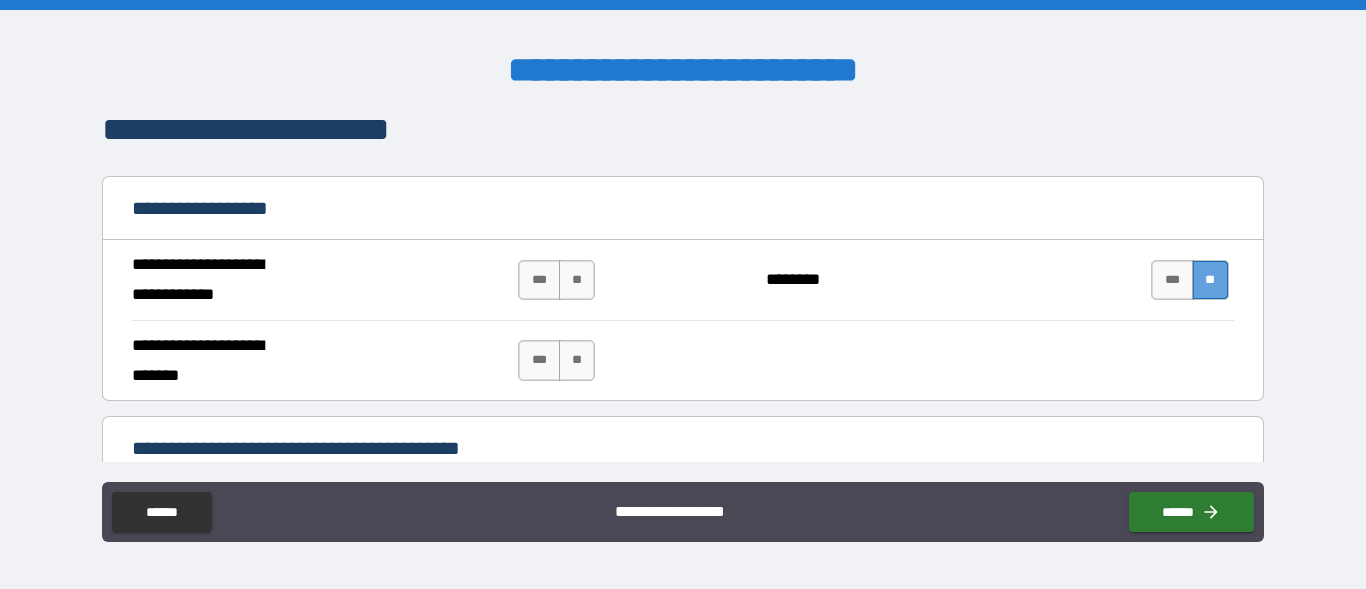 click on "**" at bounding box center (1210, 280) 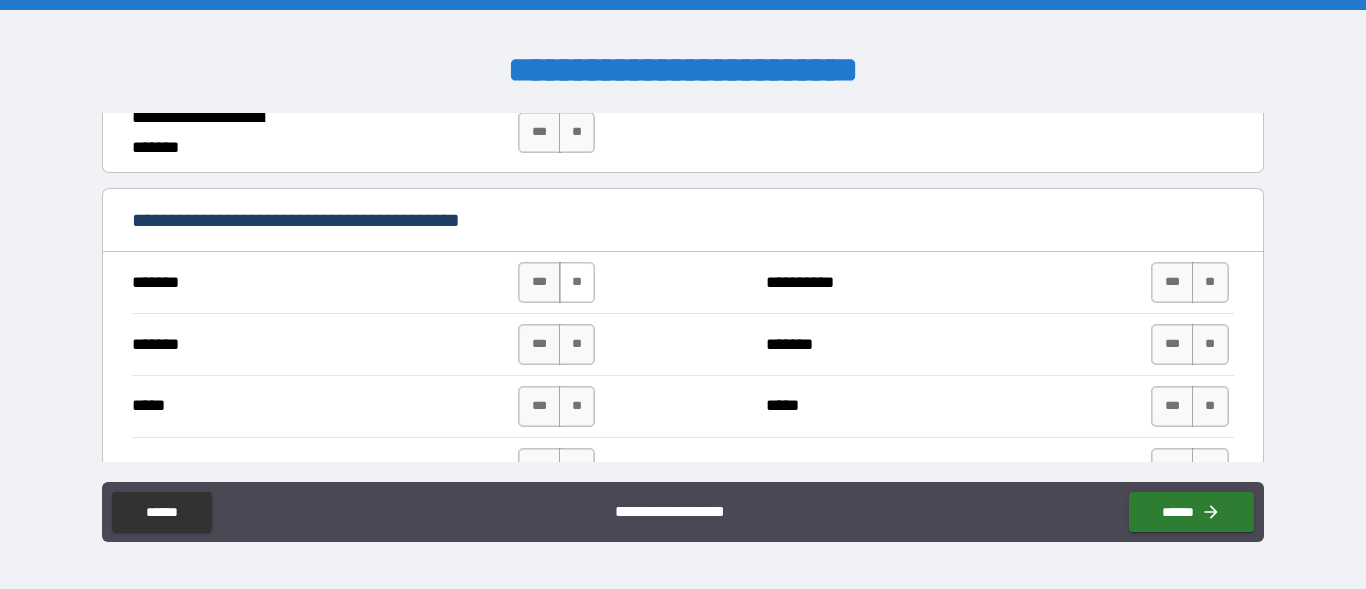 scroll, scrollTop: 1254, scrollLeft: 0, axis: vertical 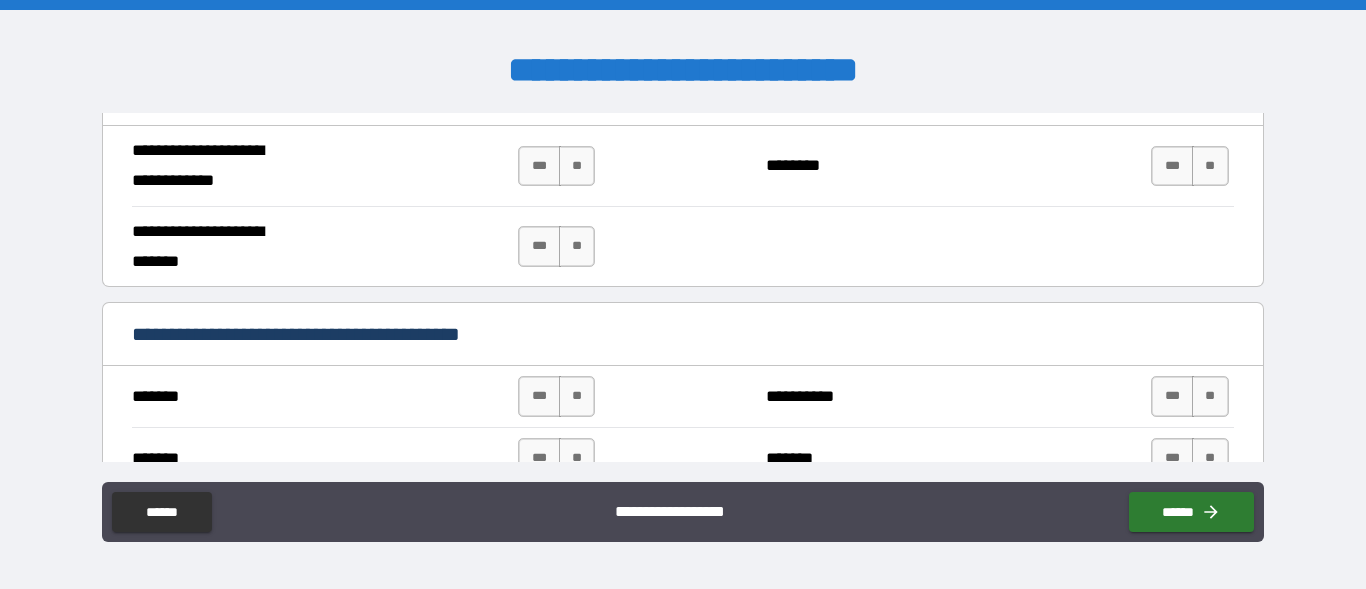 click on "*** **" at bounding box center (559, 246) 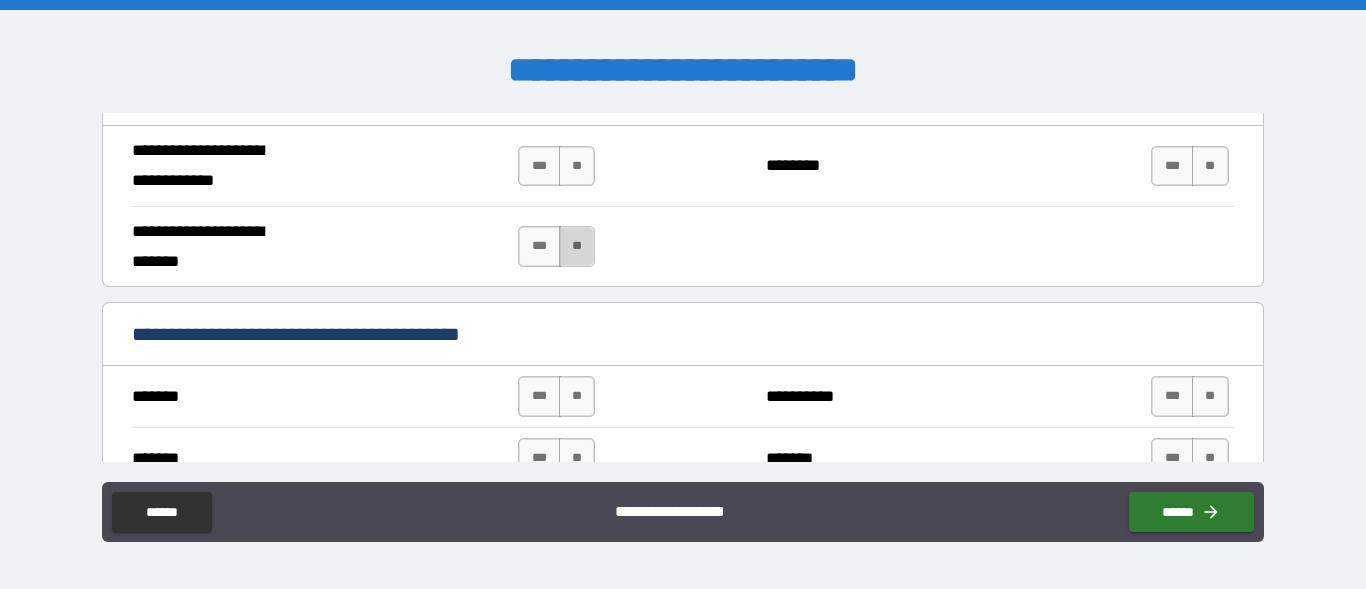 click on "**" at bounding box center (577, 246) 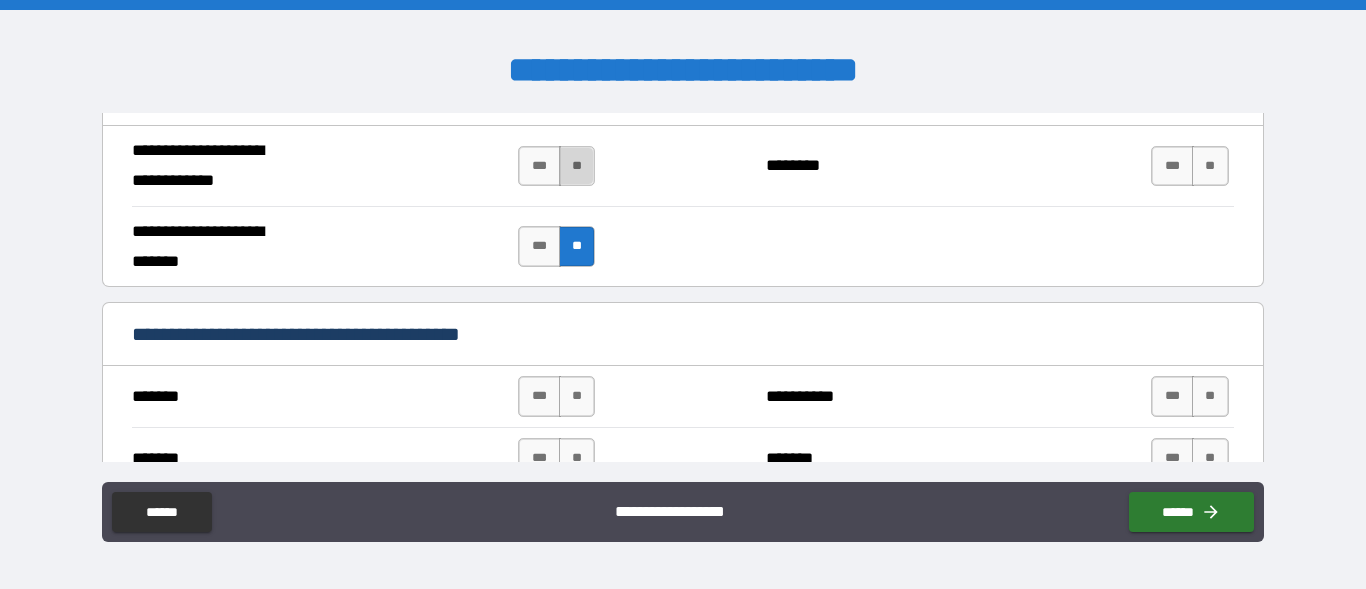 click on "**" at bounding box center (577, 166) 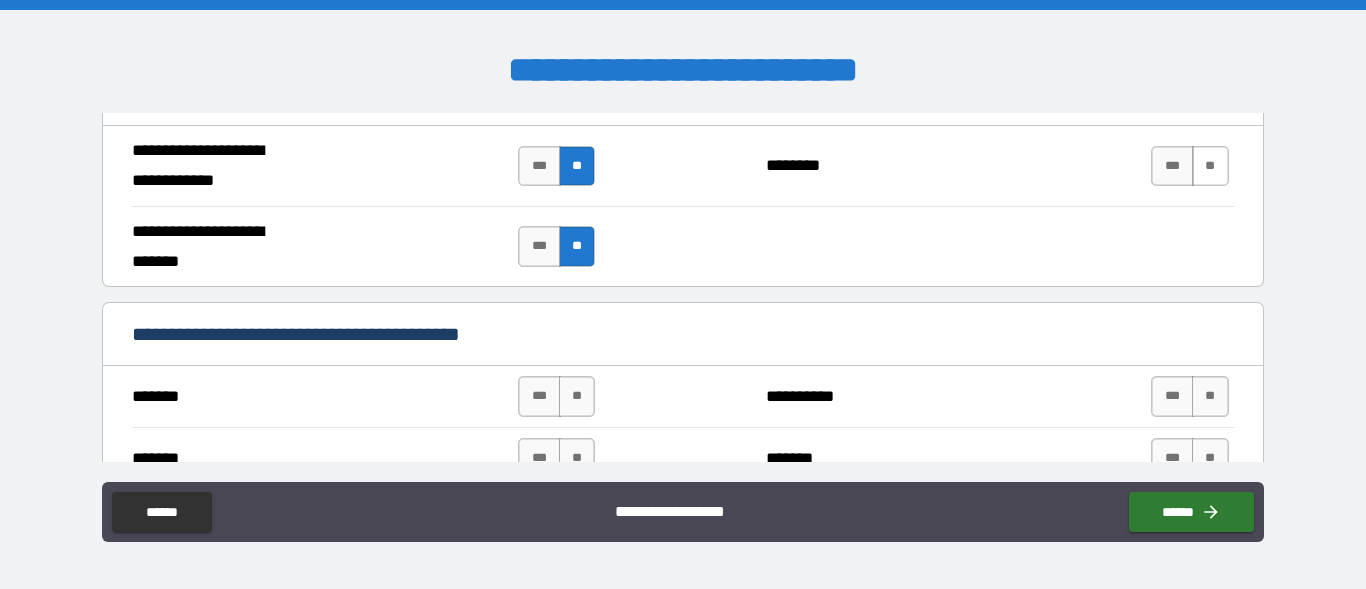 click on "**" at bounding box center (1210, 166) 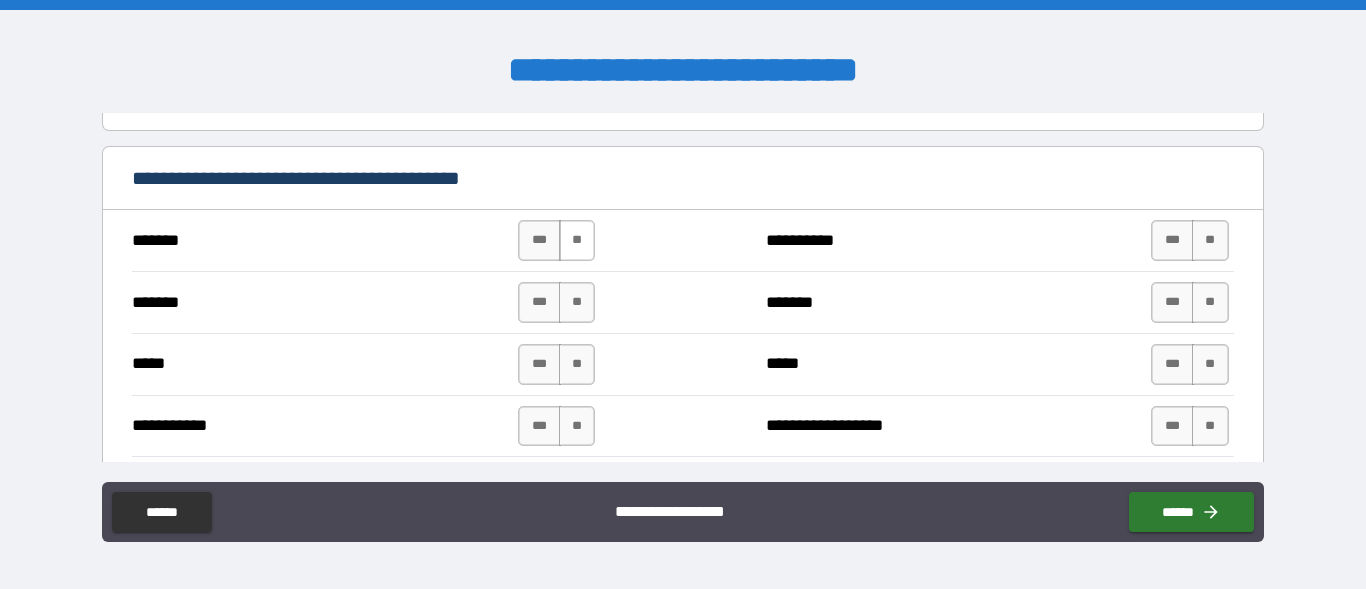 scroll, scrollTop: 1368, scrollLeft: 0, axis: vertical 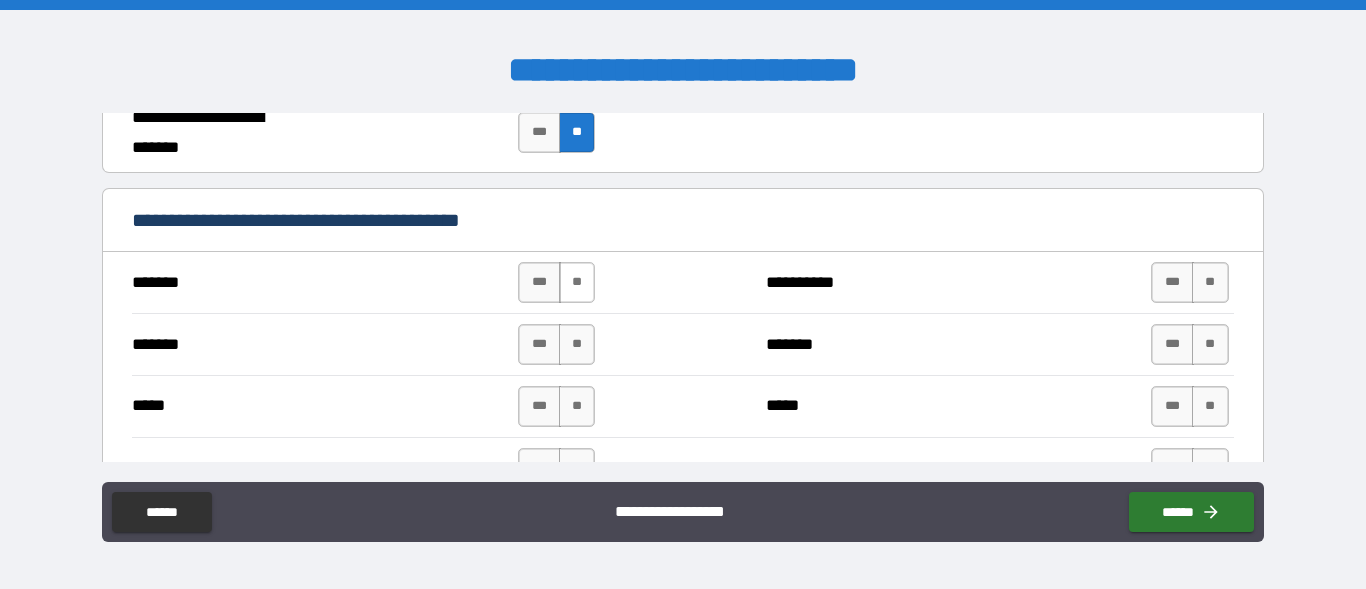 click on "**" at bounding box center [577, 282] 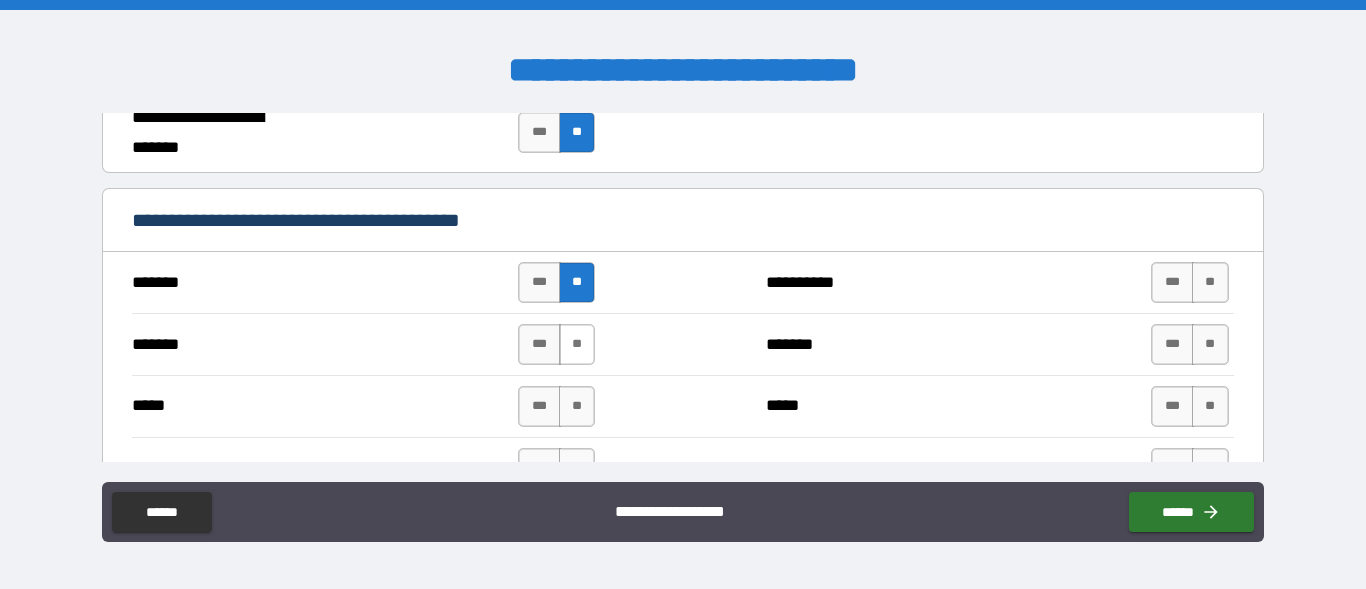 click on "**" at bounding box center [577, 344] 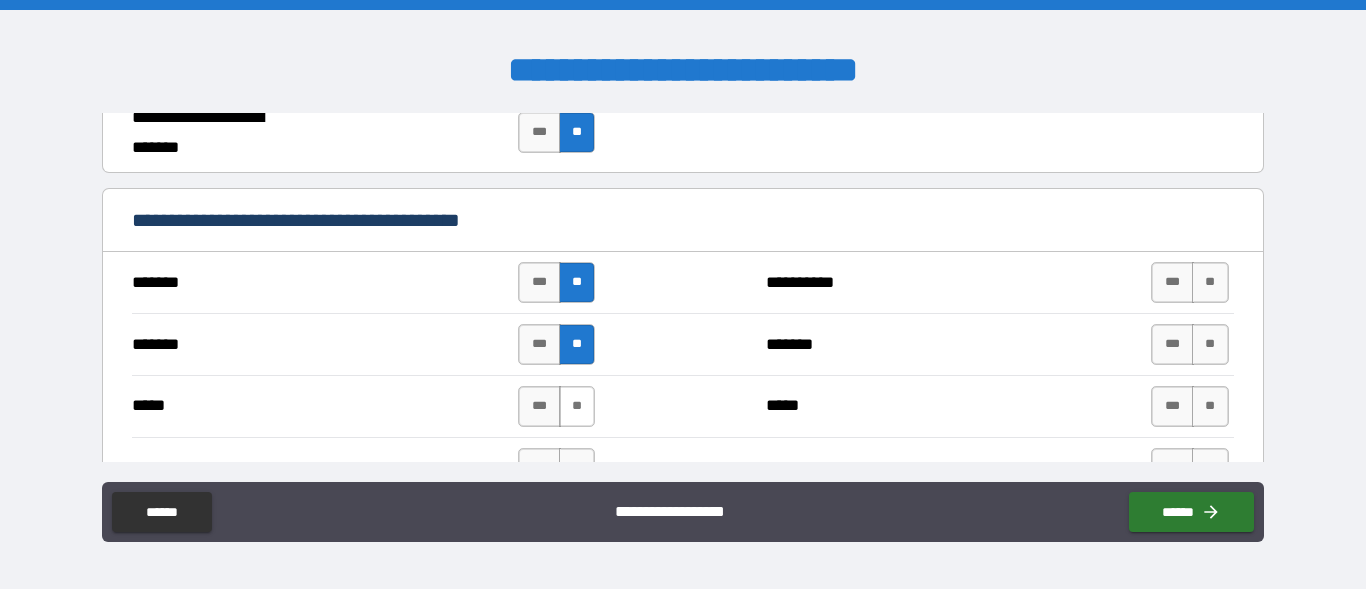 click on "**" at bounding box center (577, 406) 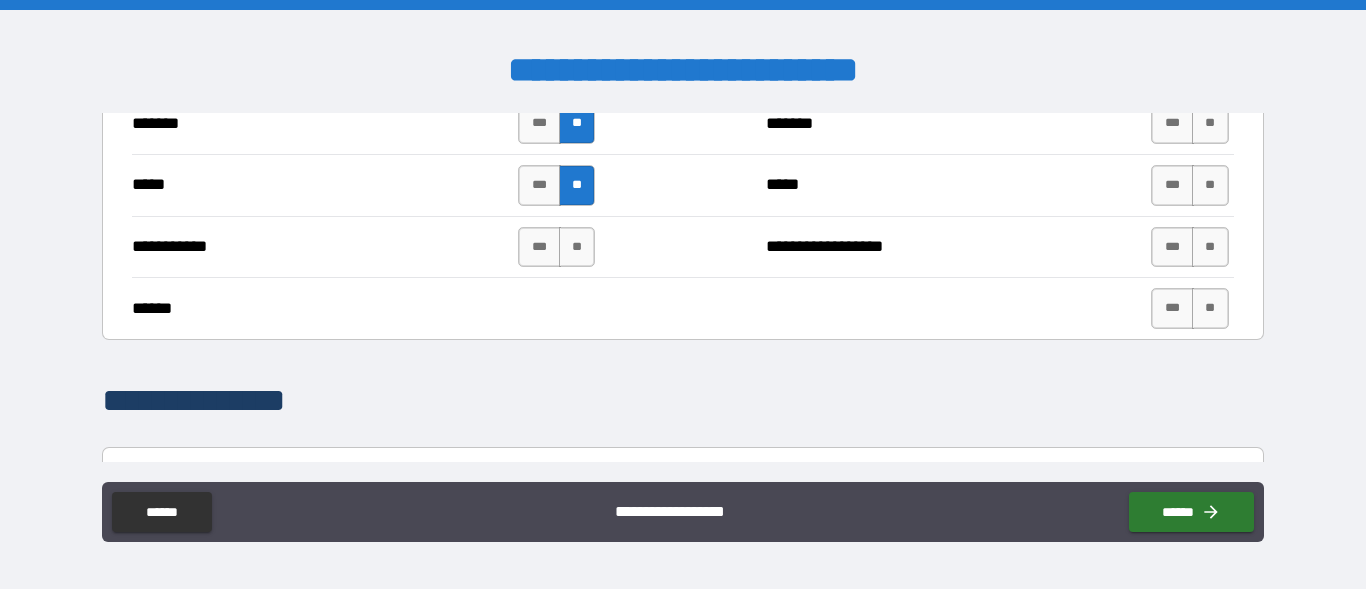 scroll, scrollTop: 1596, scrollLeft: 0, axis: vertical 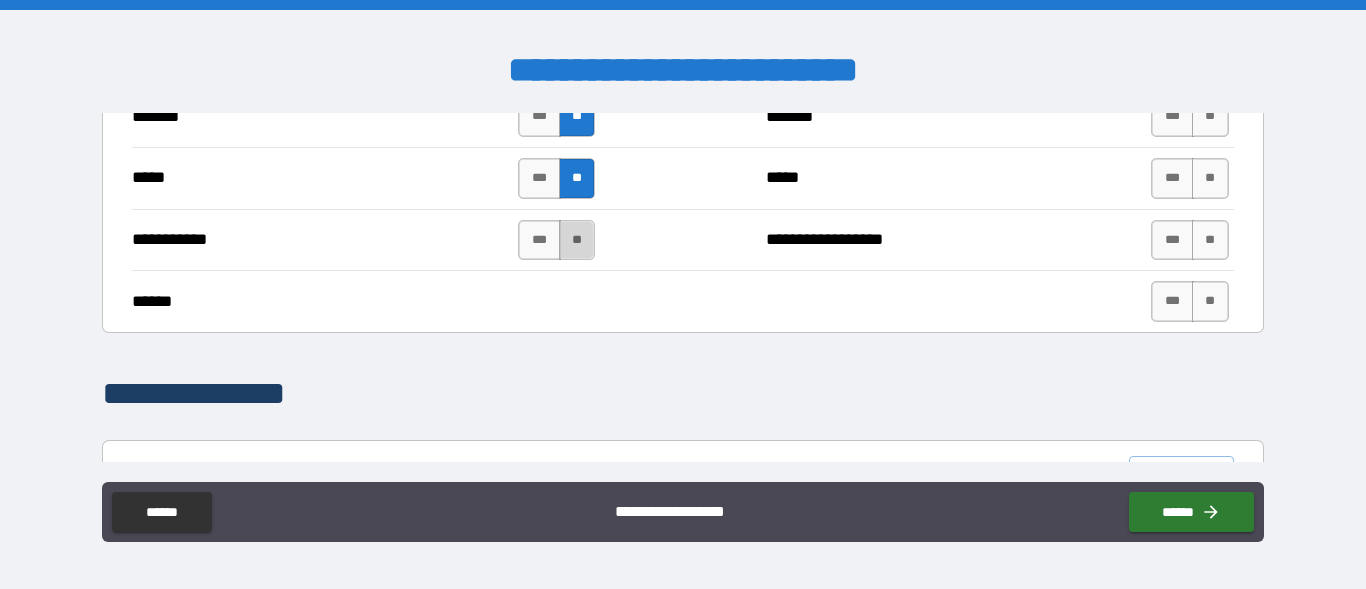 click on "**" at bounding box center (577, 240) 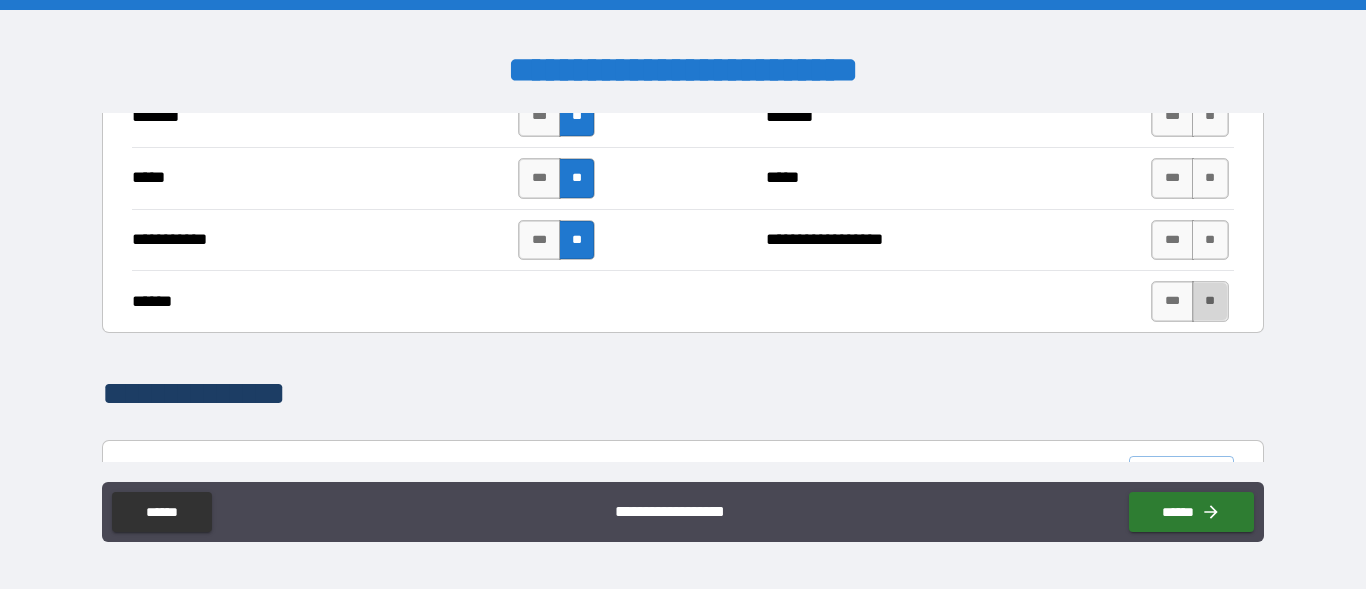 drag, startPoint x: 1204, startPoint y: 311, endPoint x: 1200, endPoint y: 301, distance: 10.770329 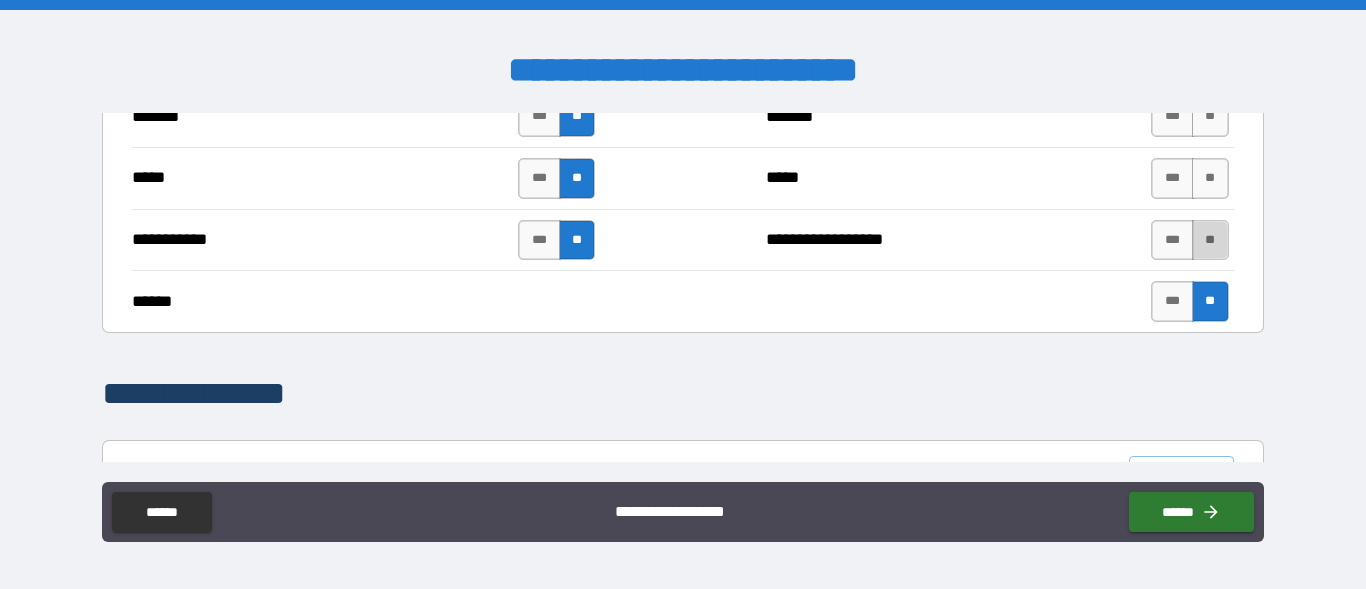 click on "**" at bounding box center [1210, 240] 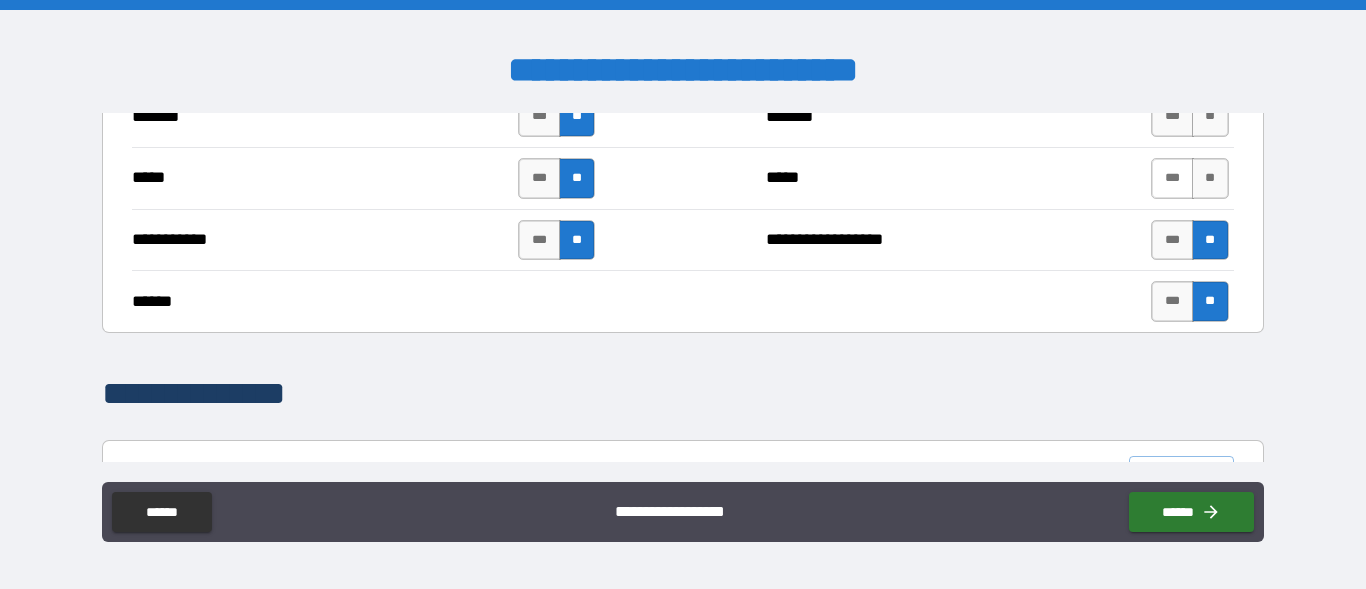 drag, startPoint x: 1195, startPoint y: 187, endPoint x: 1172, endPoint y: 177, distance: 25.079872 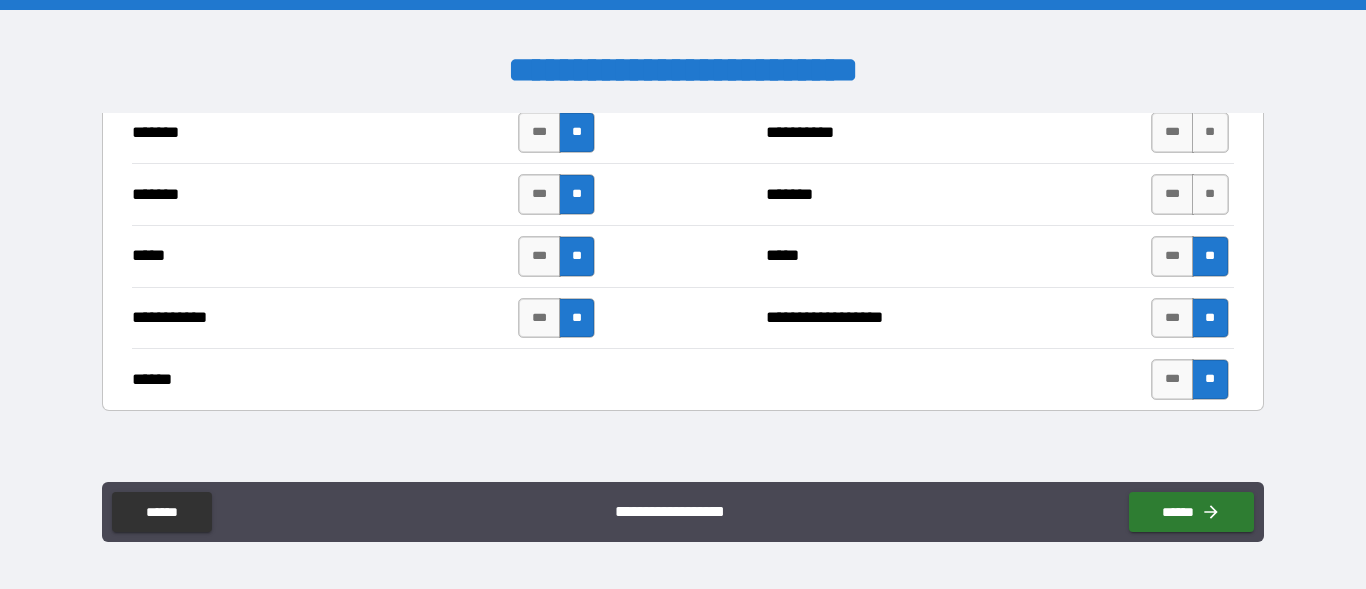 scroll, scrollTop: 1482, scrollLeft: 0, axis: vertical 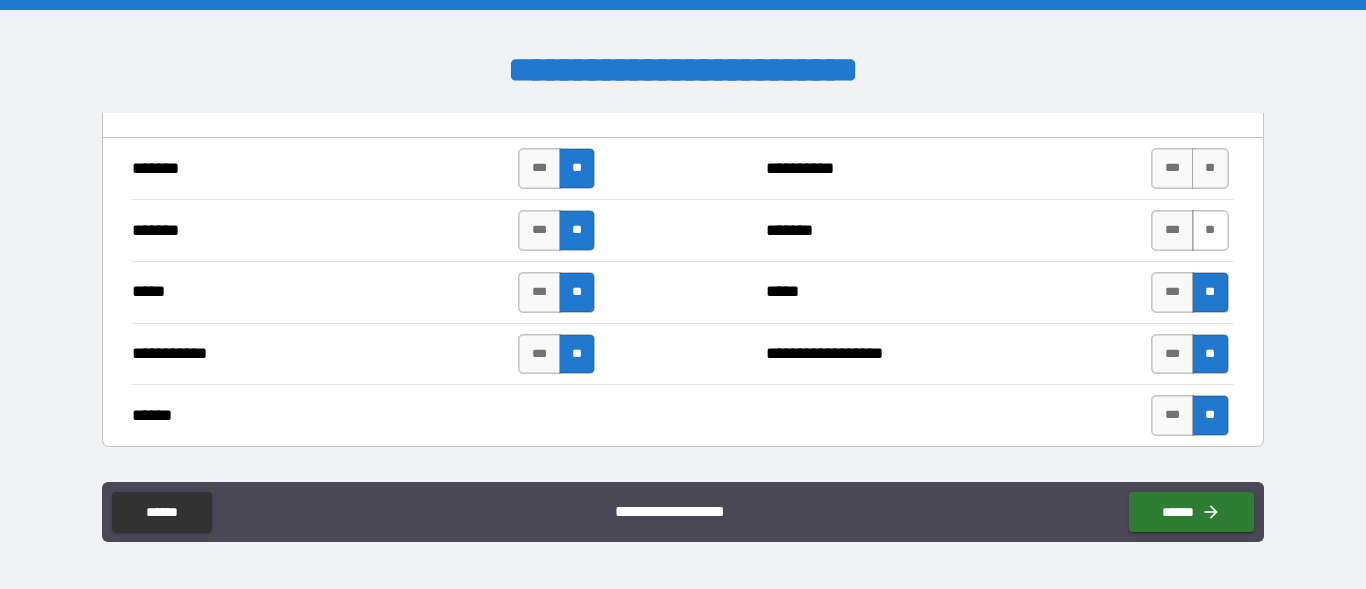click on "**" at bounding box center [1210, 230] 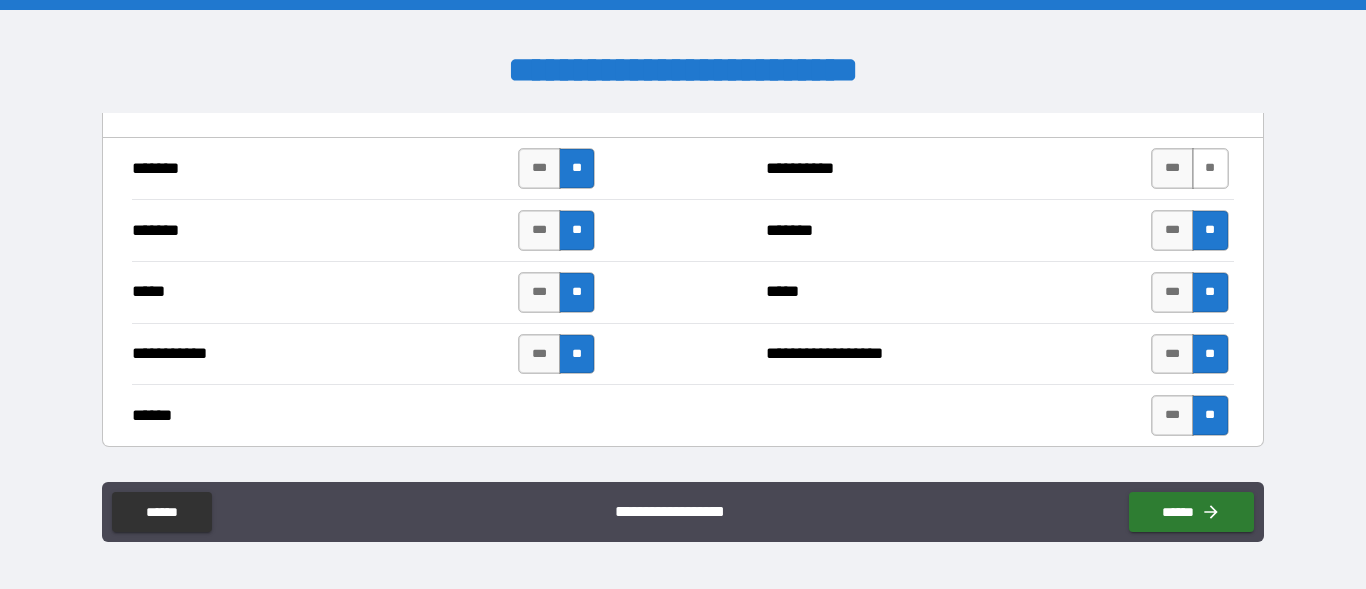 click on "**" at bounding box center [1210, 168] 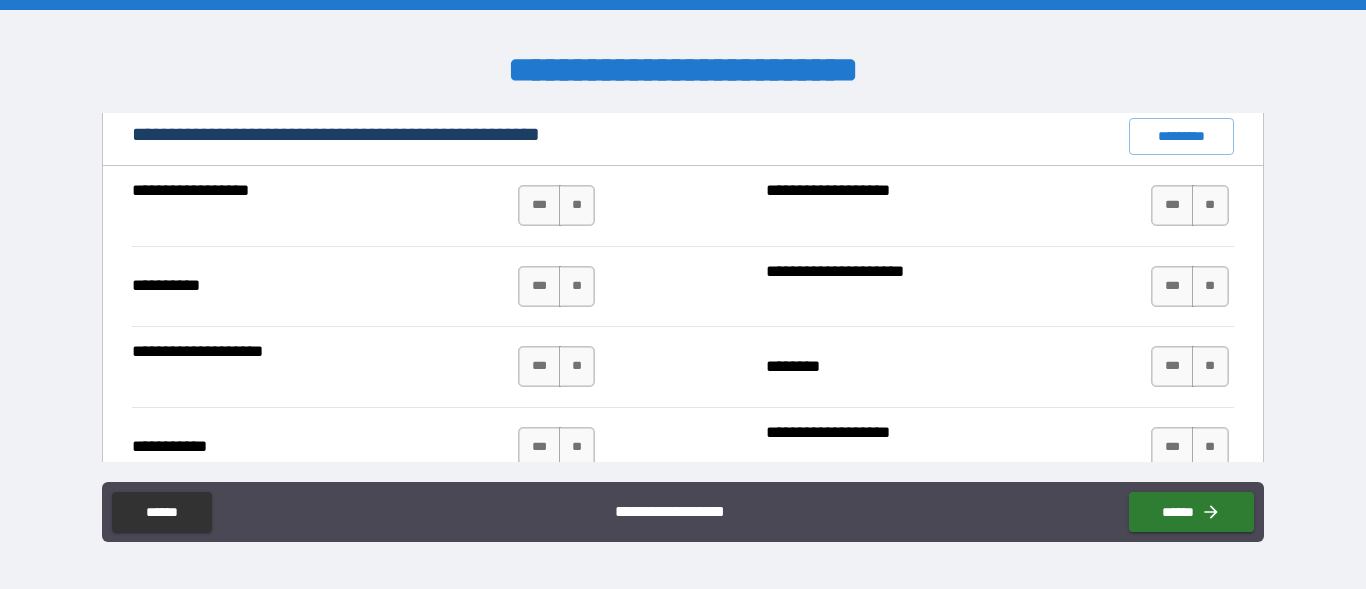 scroll, scrollTop: 1938, scrollLeft: 0, axis: vertical 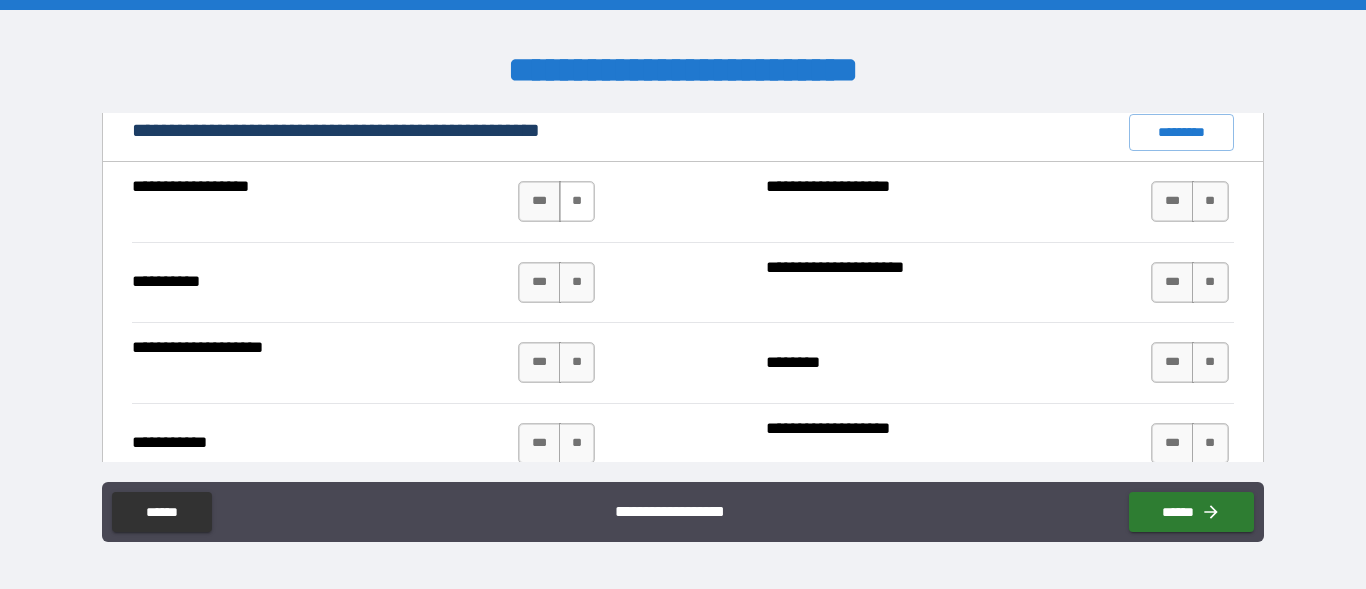 click on "**" at bounding box center (577, 201) 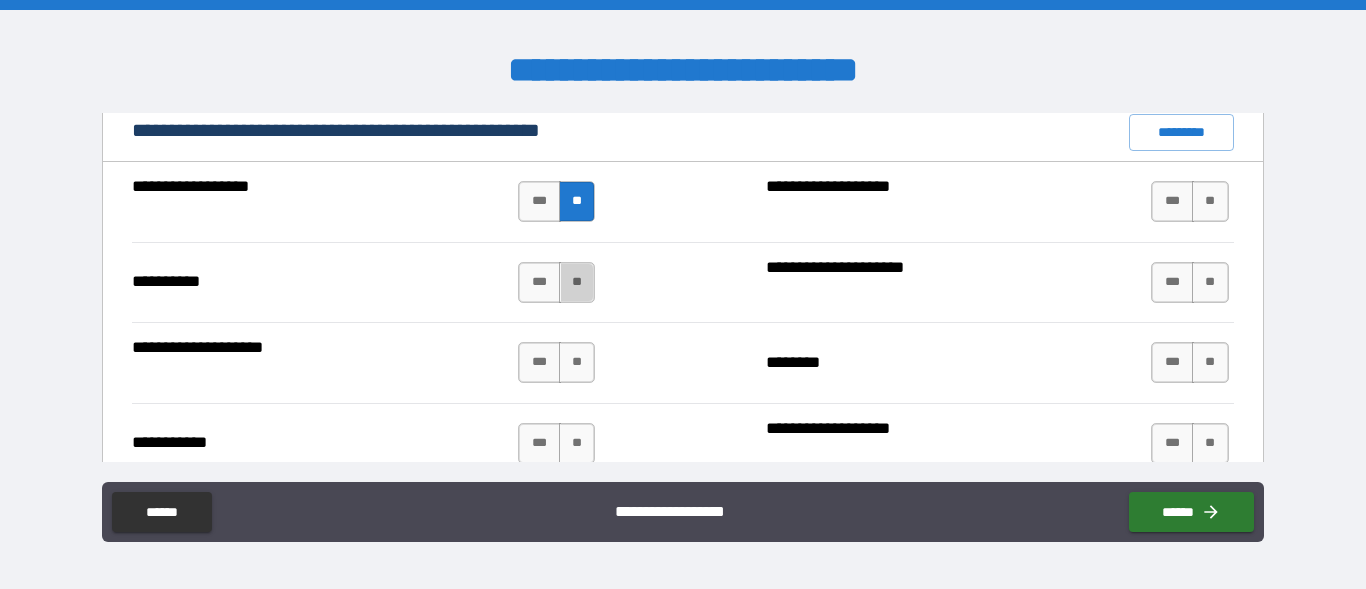 drag, startPoint x: 576, startPoint y: 272, endPoint x: 602, endPoint y: 264, distance: 27.202942 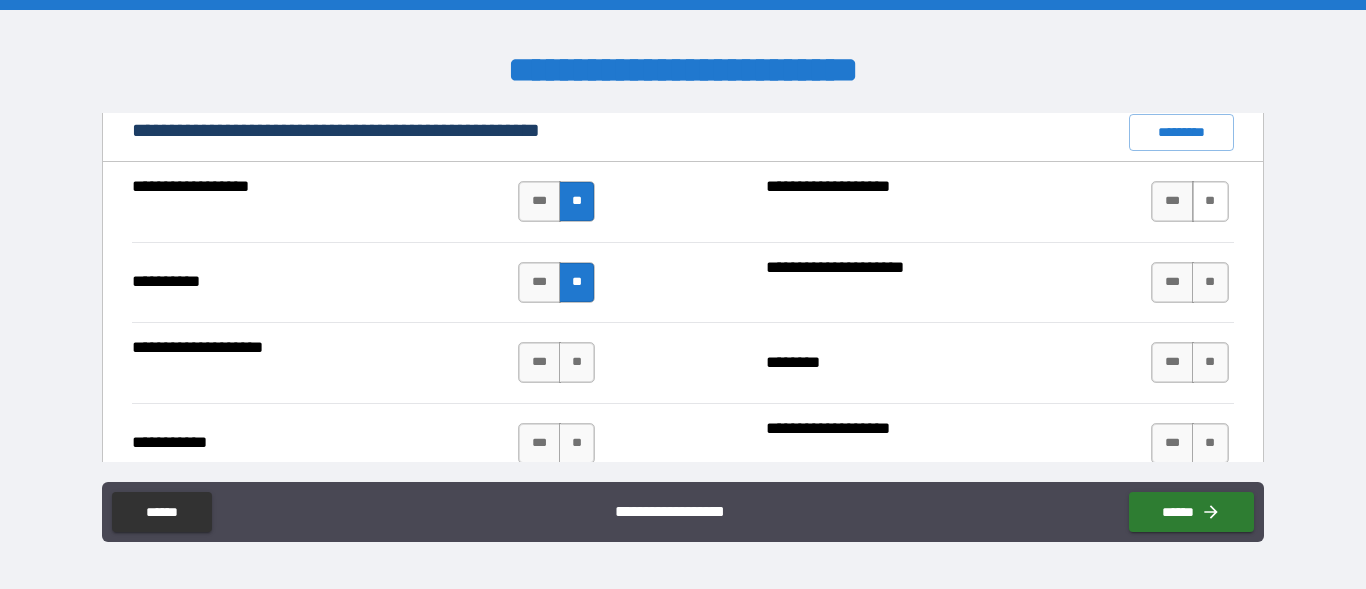 click on "**" at bounding box center (1210, 201) 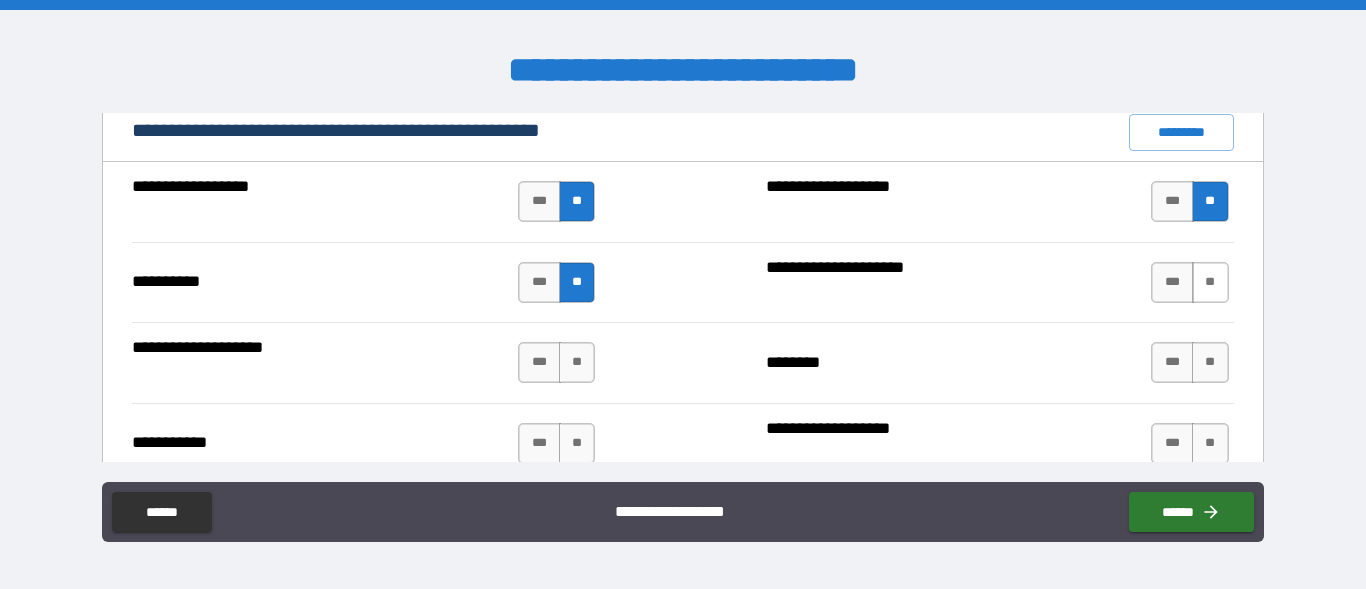 click on "**" at bounding box center (1210, 282) 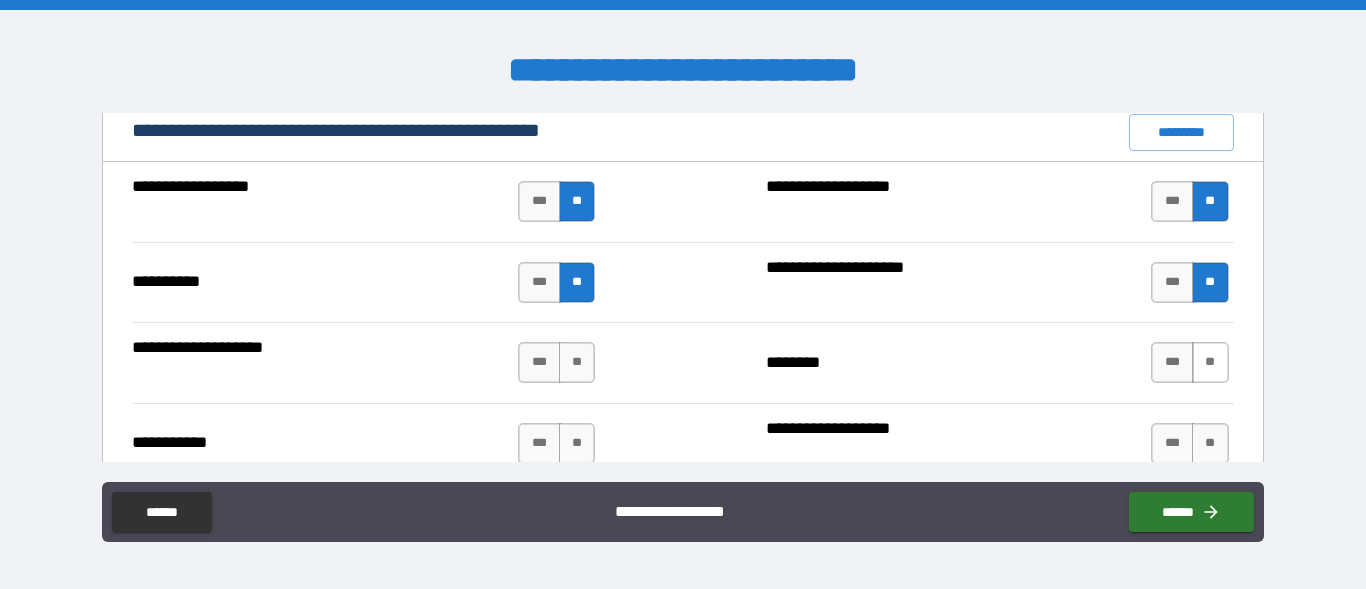 click on "**" at bounding box center [1210, 362] 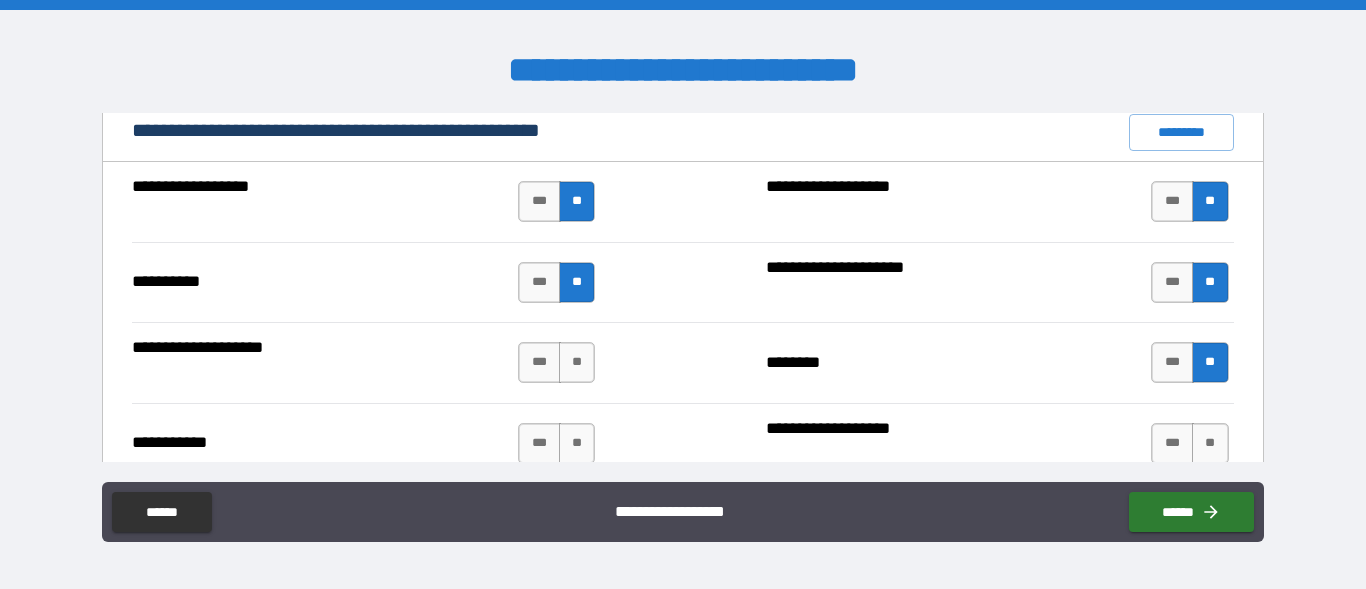 drag, startPoint x: 1207, startPoint y: 434, endPoint x: 1187, endPoint y: 421, distance: 23.853722 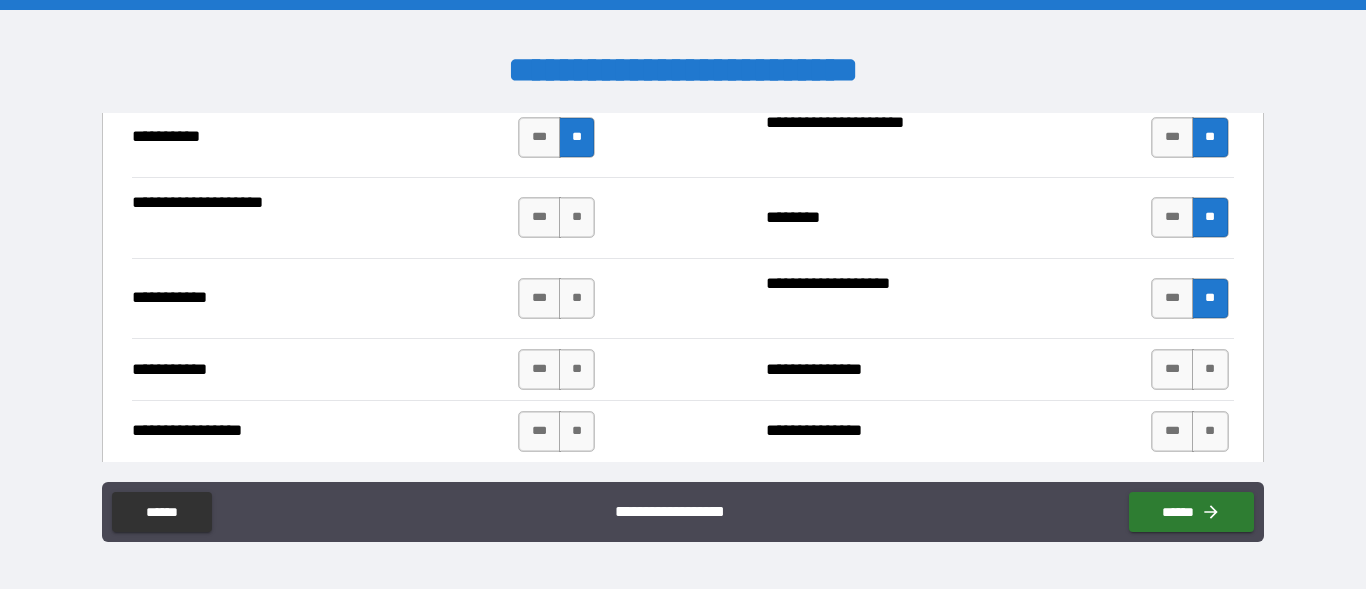 scroll, scrollTop: 2166, scrollLeft: 0, axis: vertical 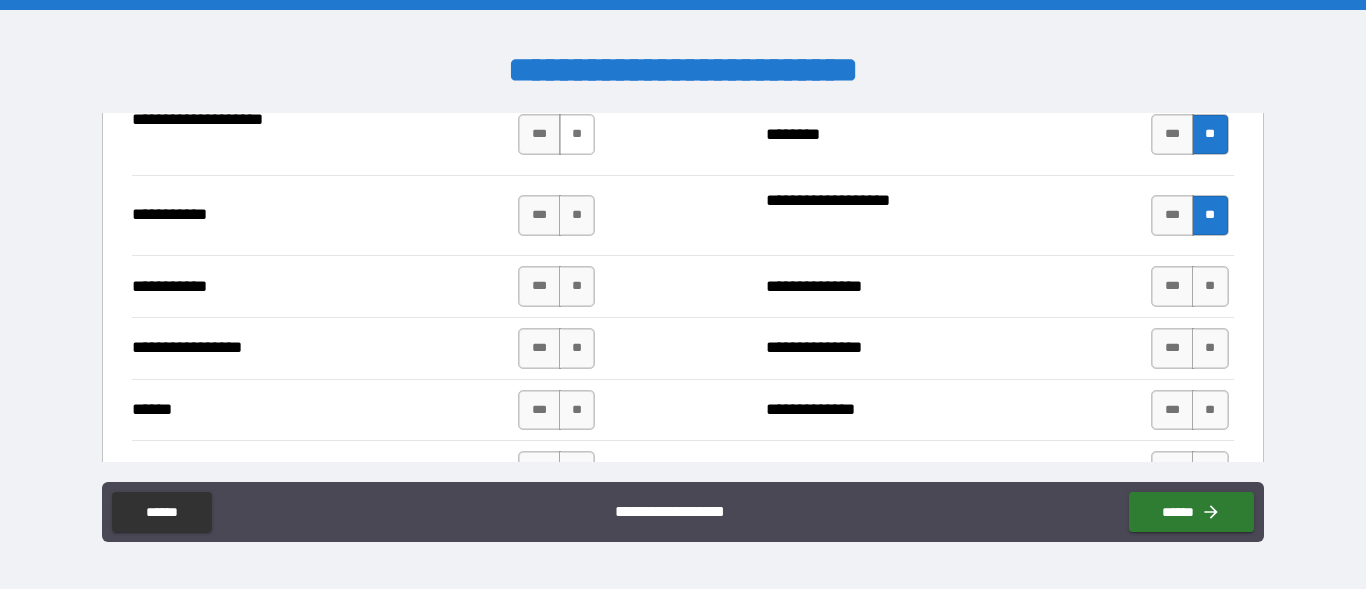 click on "**" at bounding box center (577, 134) 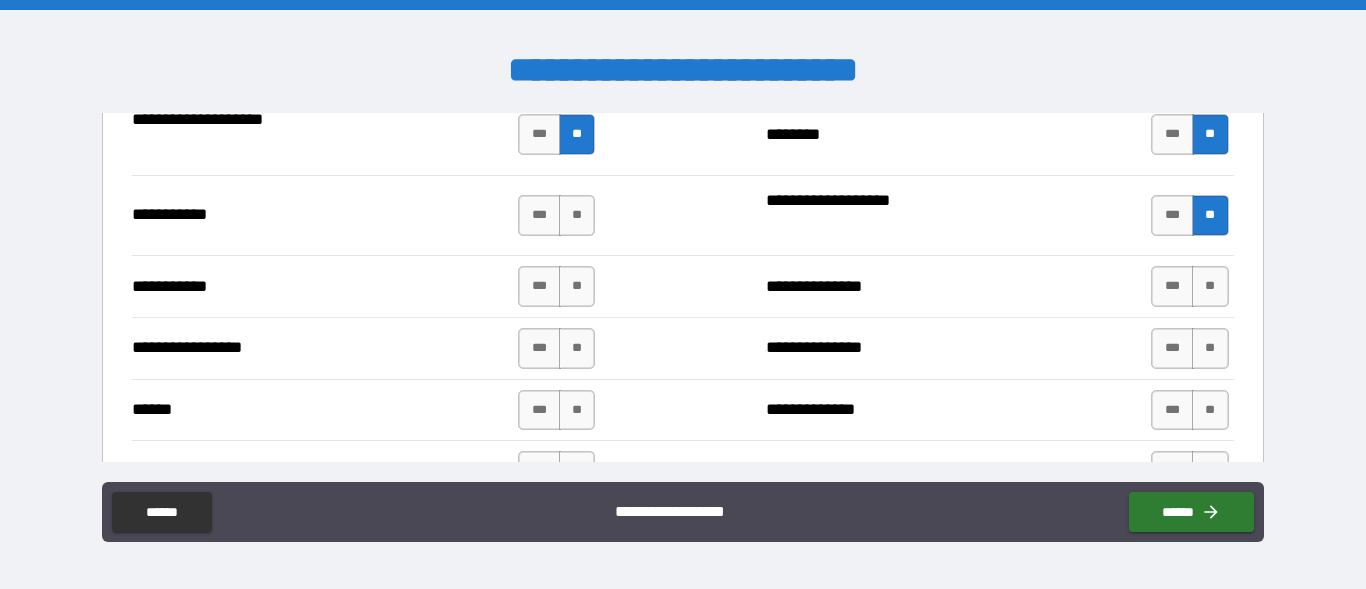 click on "**********" at bounding box center [682, 215] 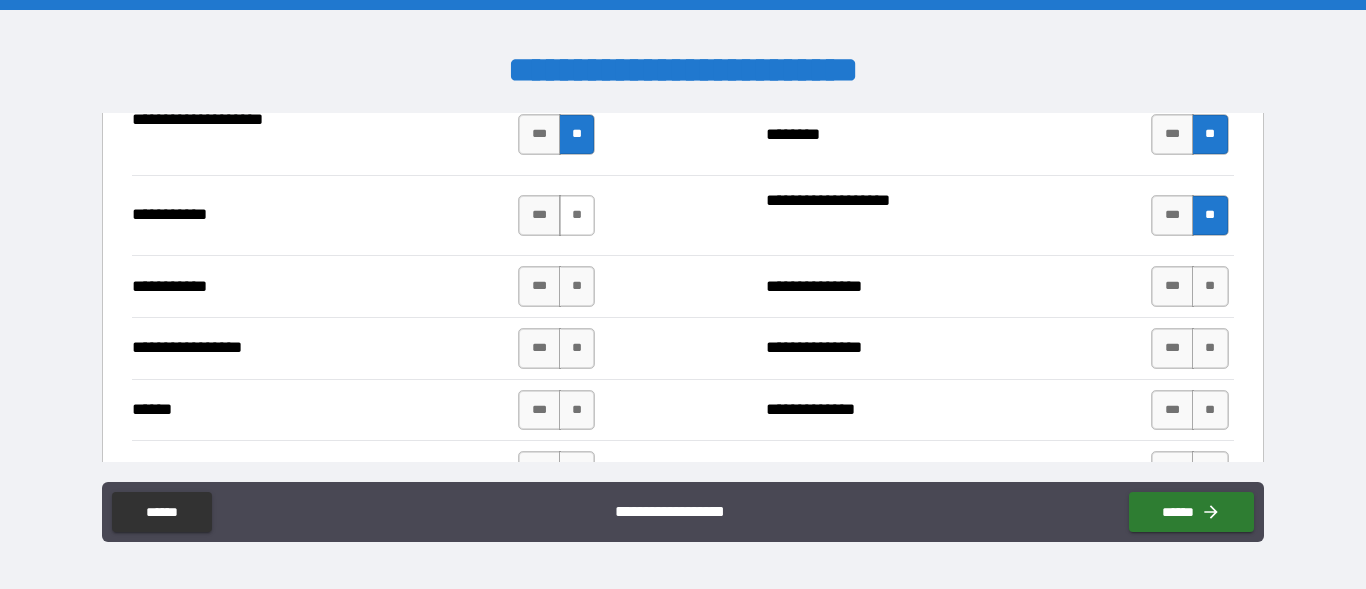 click on "**" at bounding box center [577, 215] 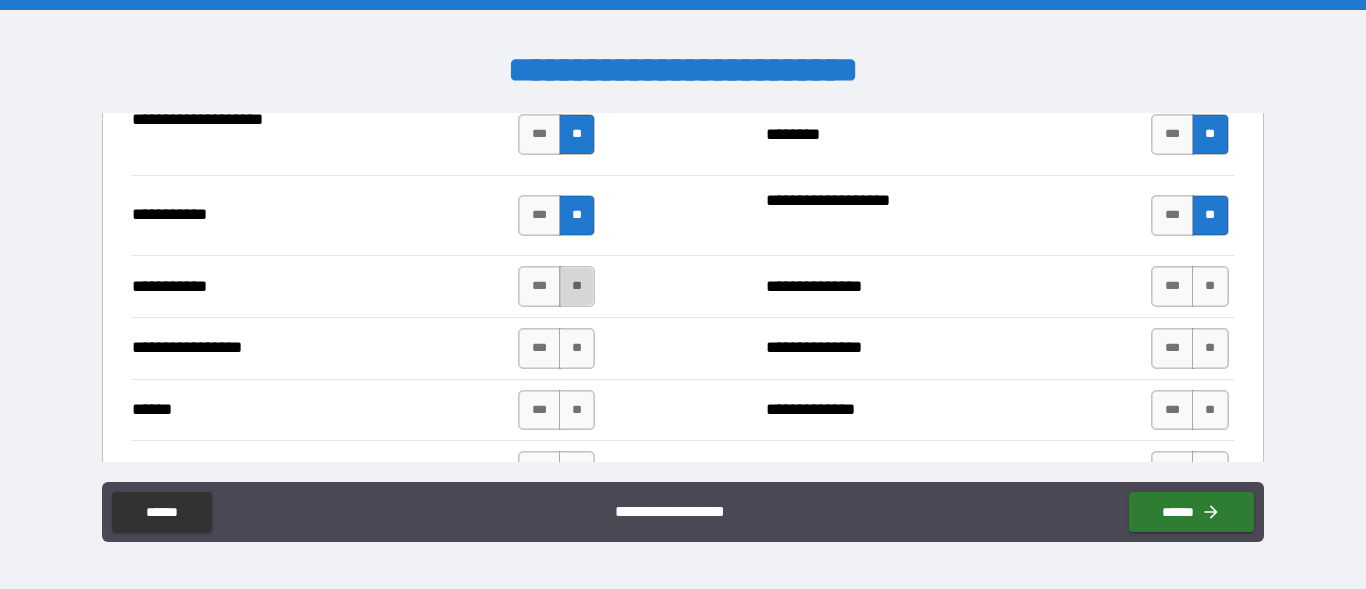click on "**" at bounding box center [577, 286] 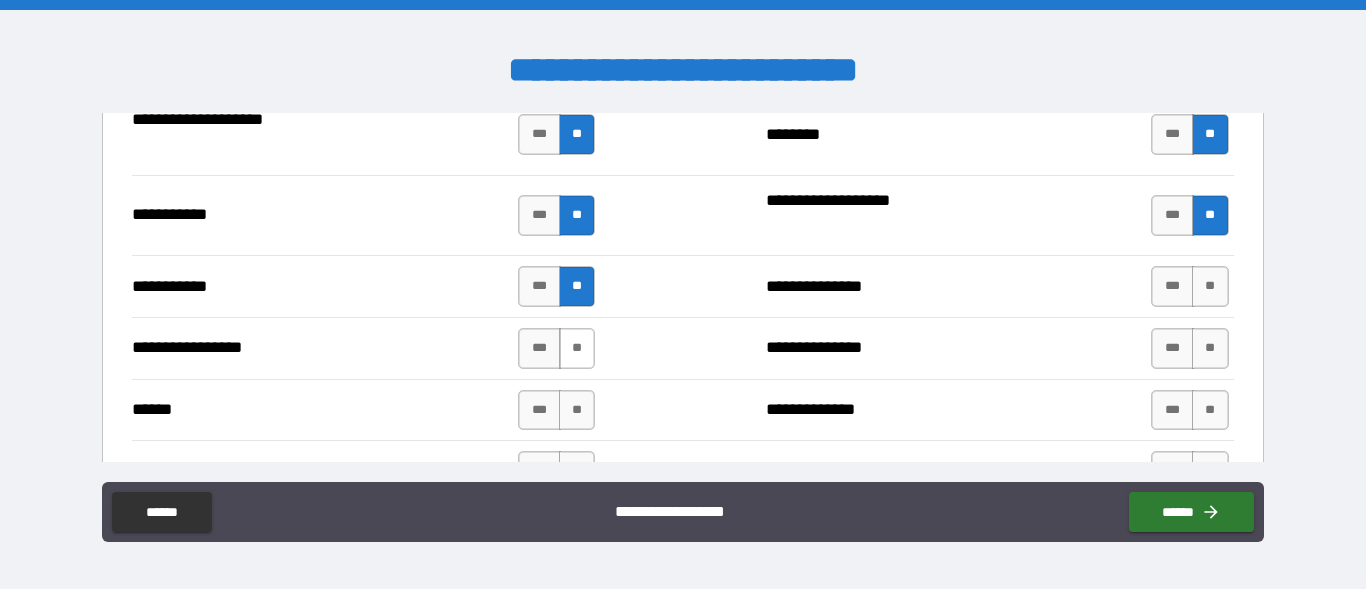 click on "**" at bounding box center (577, 348) 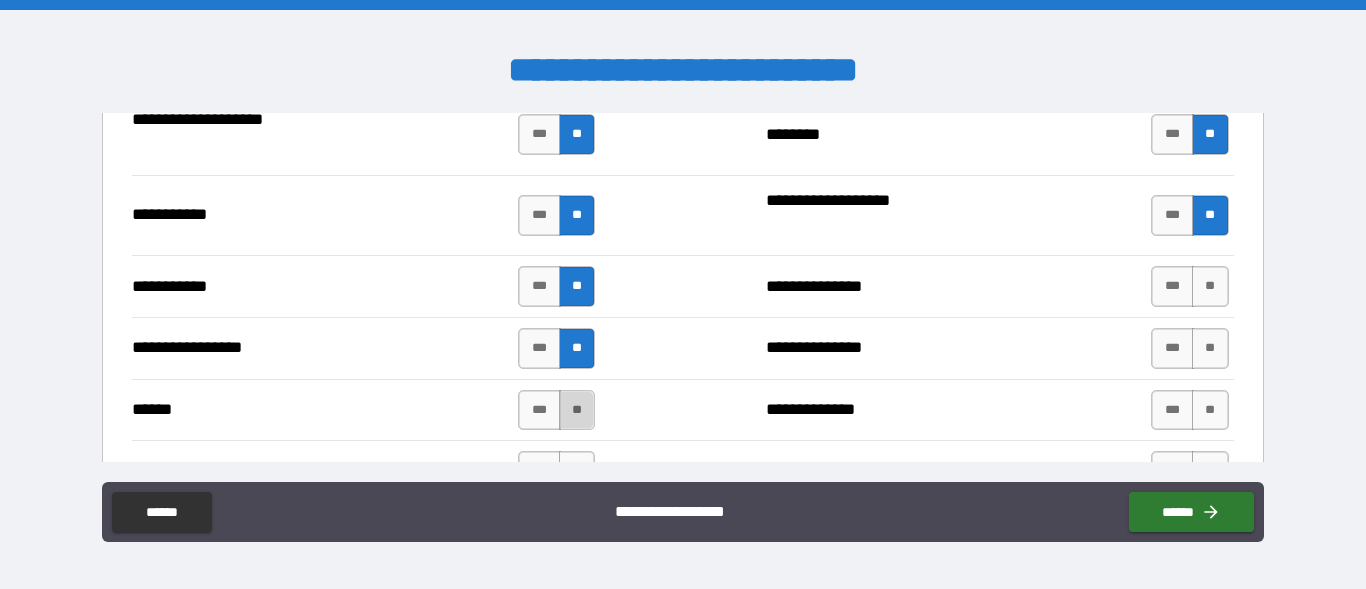 click on "**" at bounding box center (577, 410) 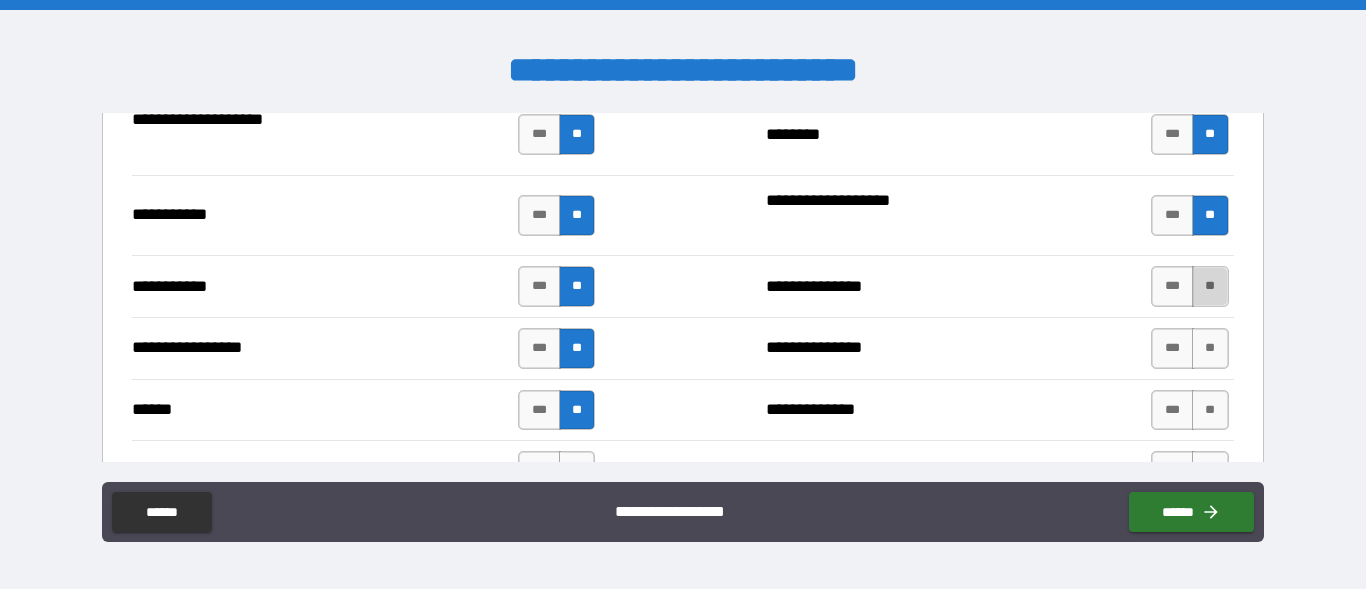 click on "**" at bounding box center (1210, 286) 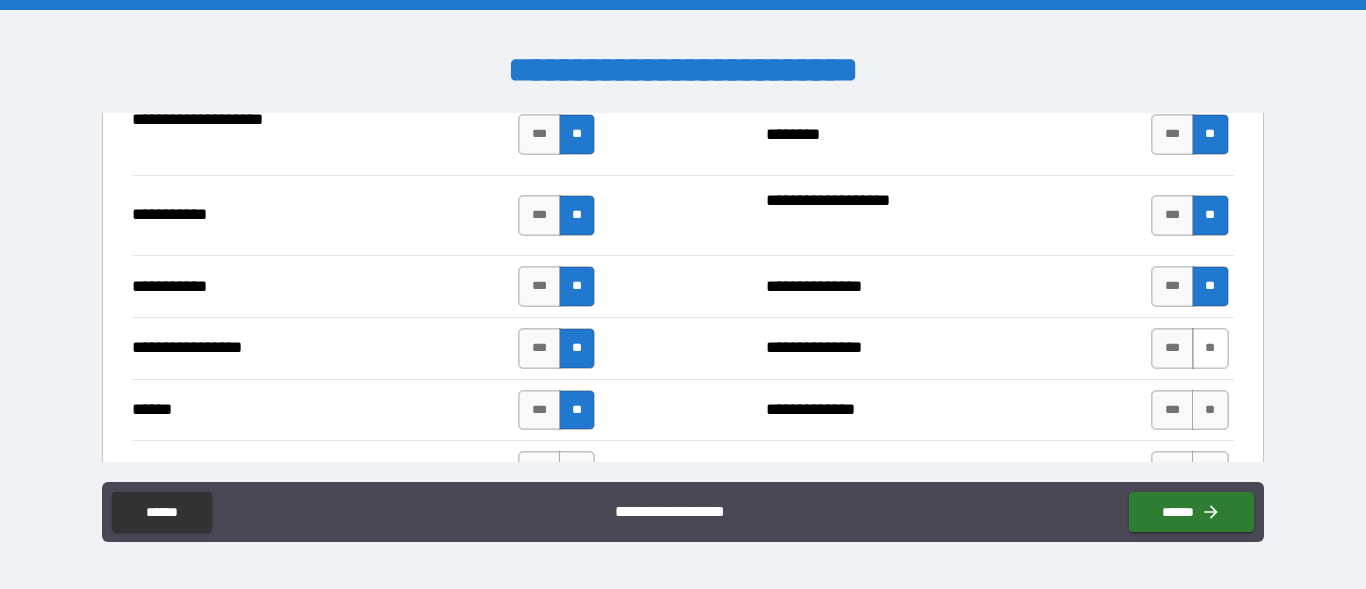 click on "**" at bounding box center (1210, 348) 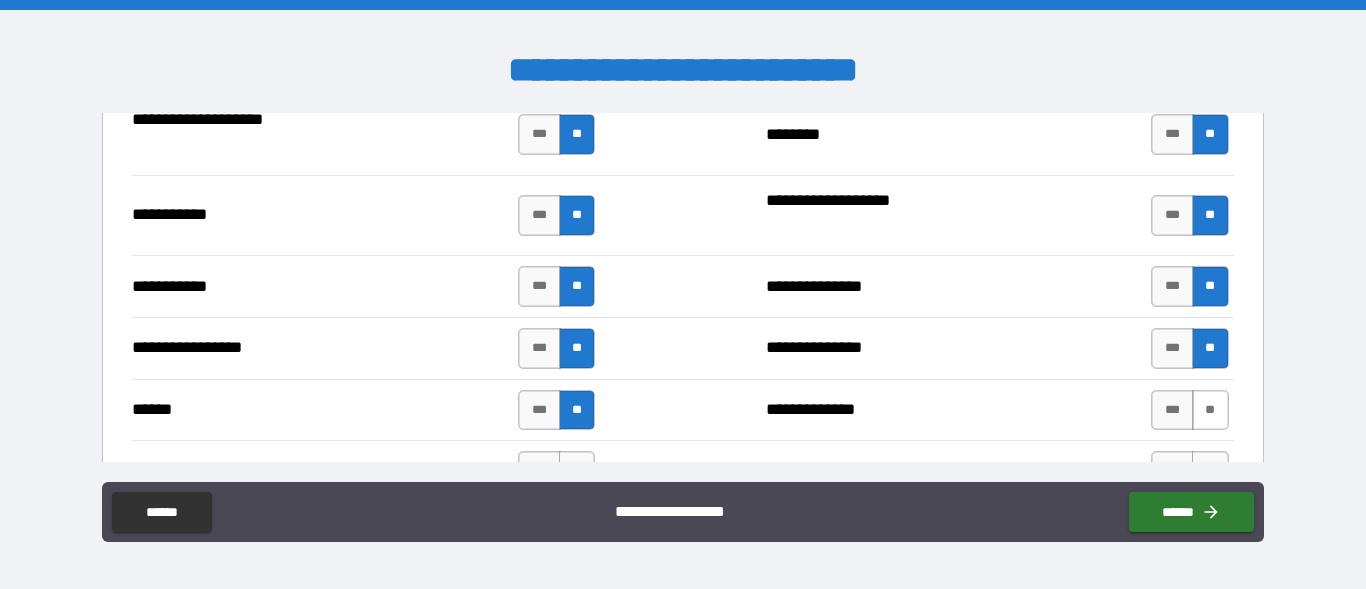click on "**" at bounding box center [1210, 410] 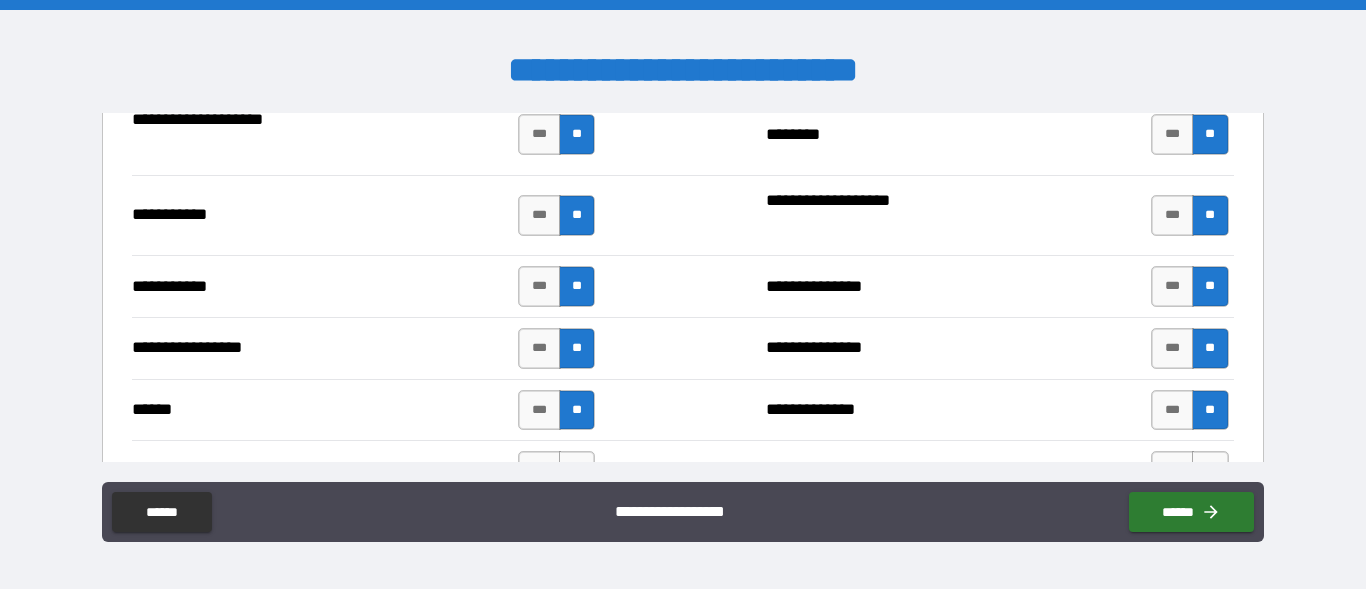 scroll, scrollTop: 2394, scrollLeft: 0, axis: vertical 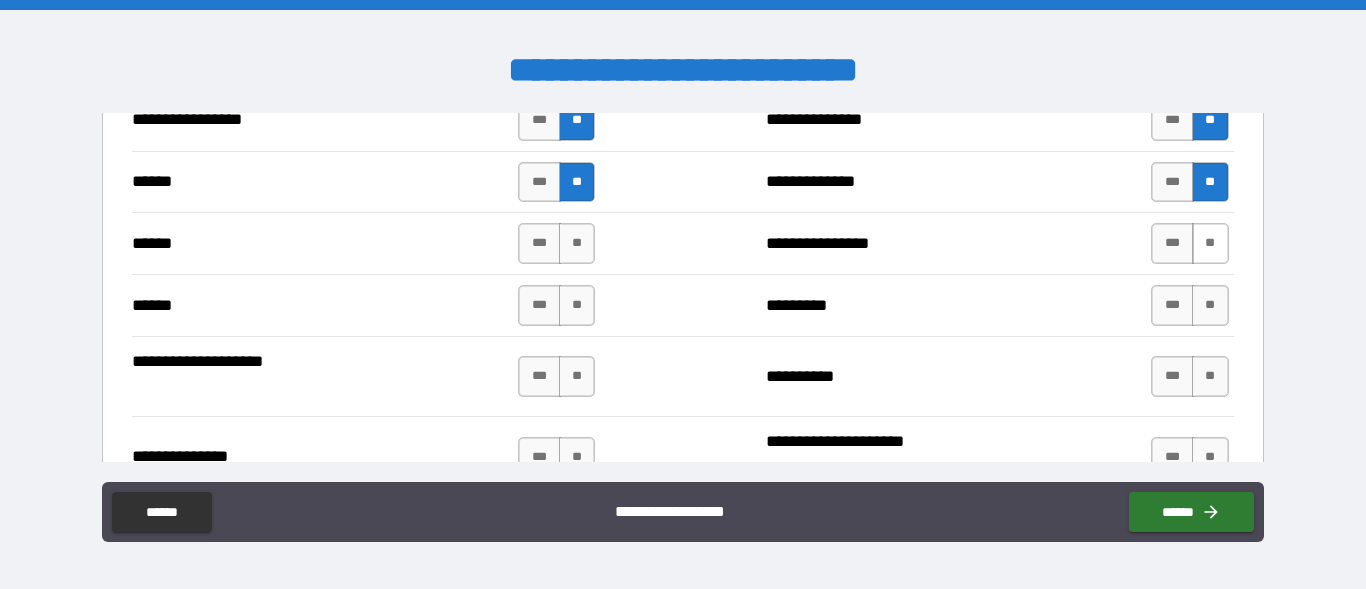 click on "**" at bounding box center [1210, 243] 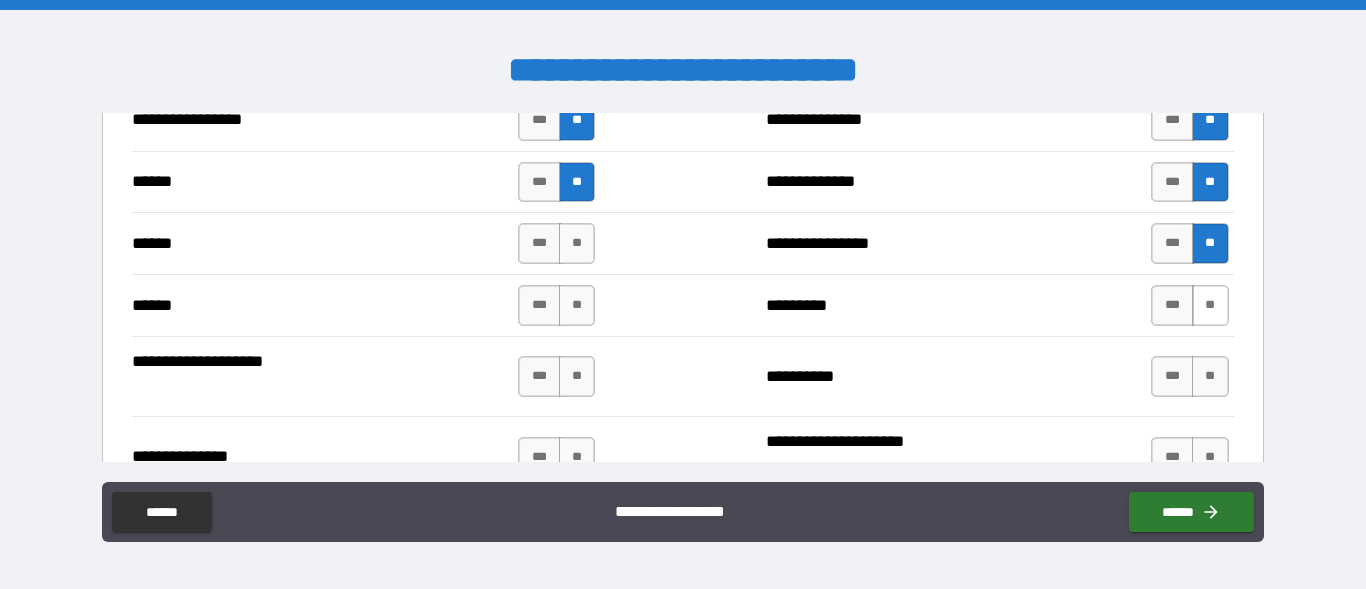 click on "**" at bounding box center [1210, 305] 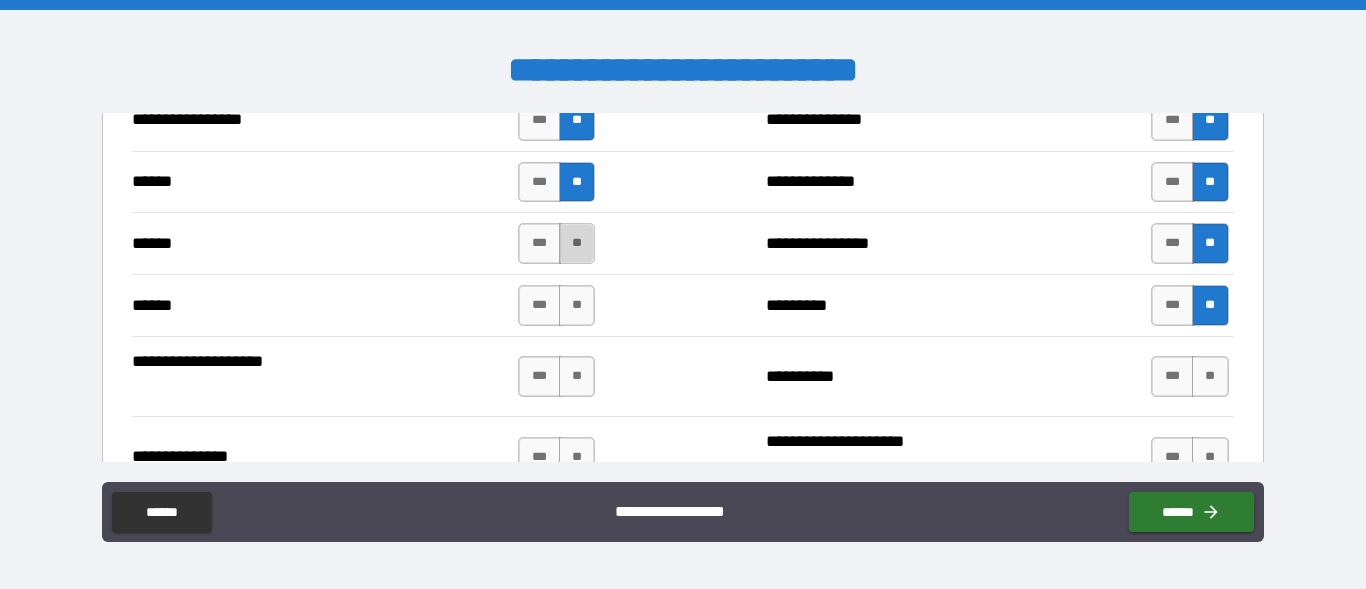 click on "**" at bounding box center (577, 243) 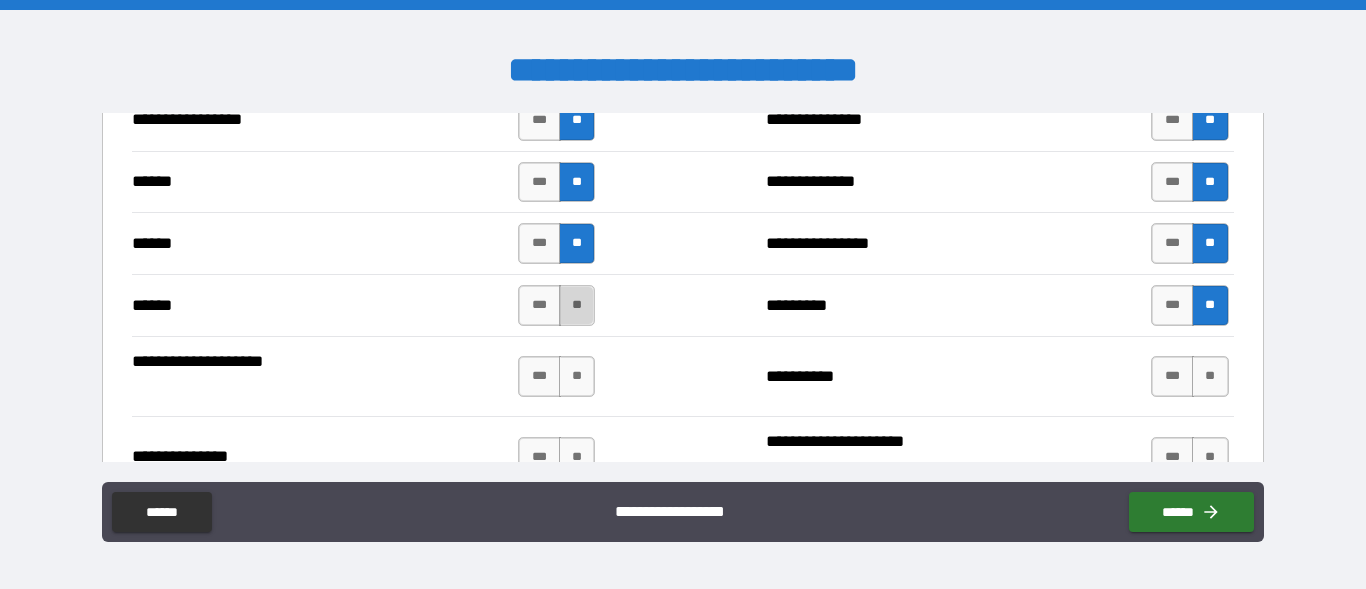 click on "**" at bounding box center [577, 305] 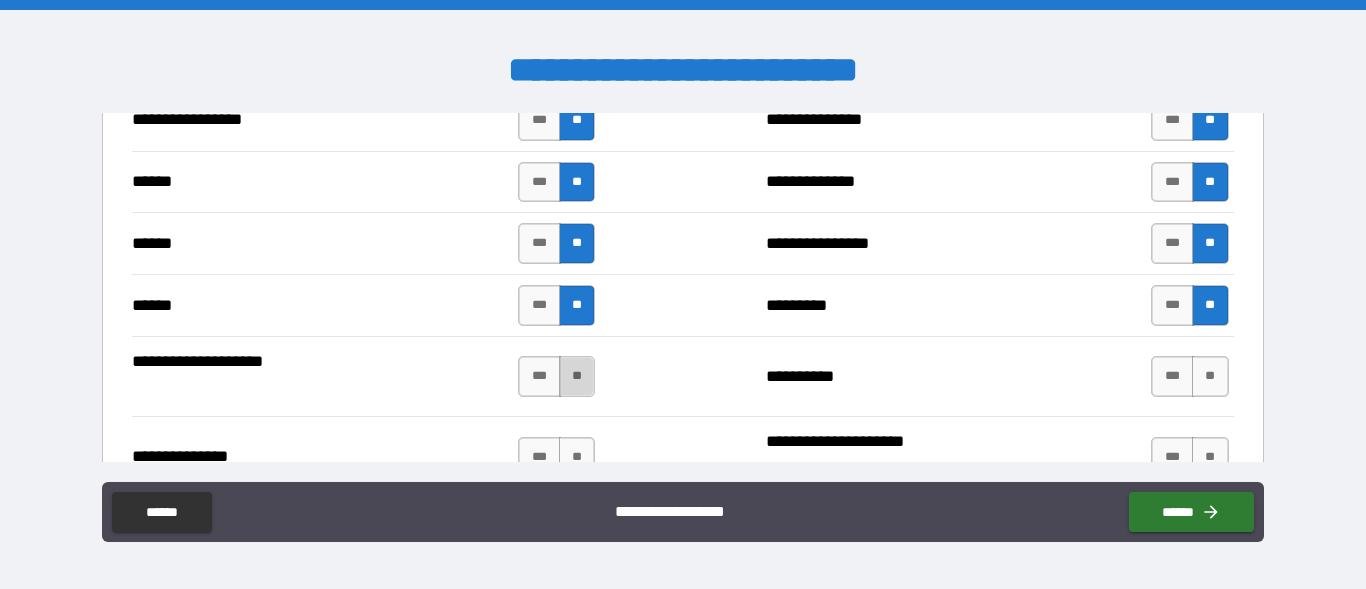 click on "**" at bounding box center (577, 376) 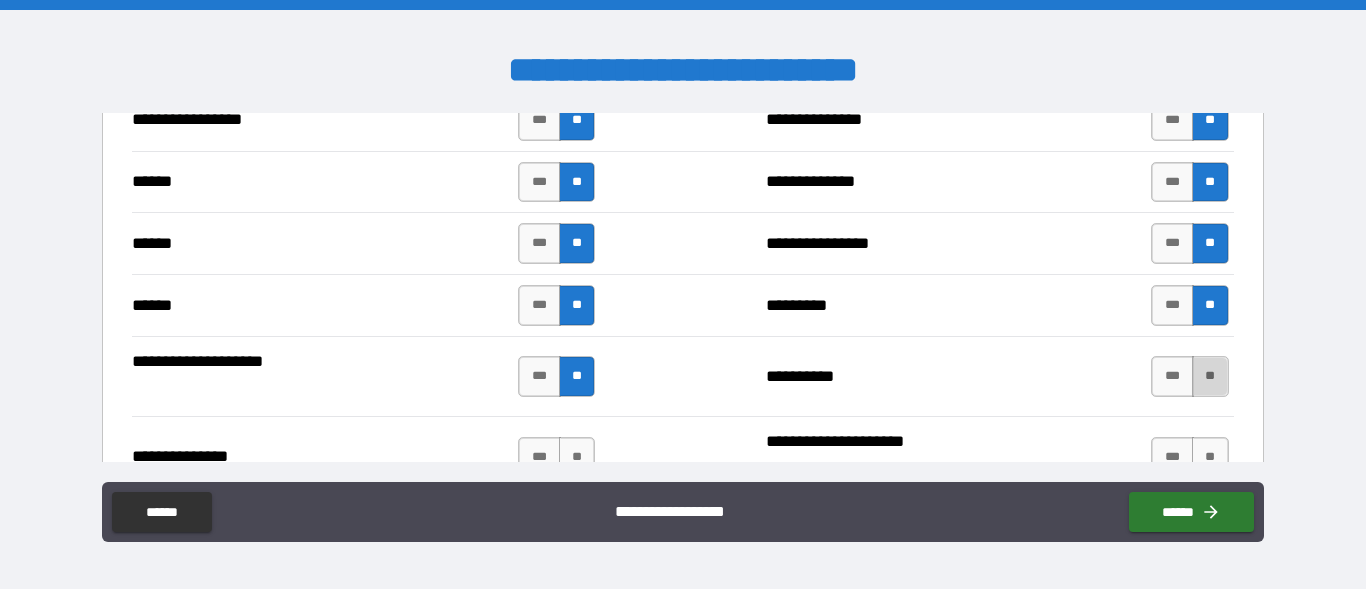 click on "**" at bounding box center (1210, 376) 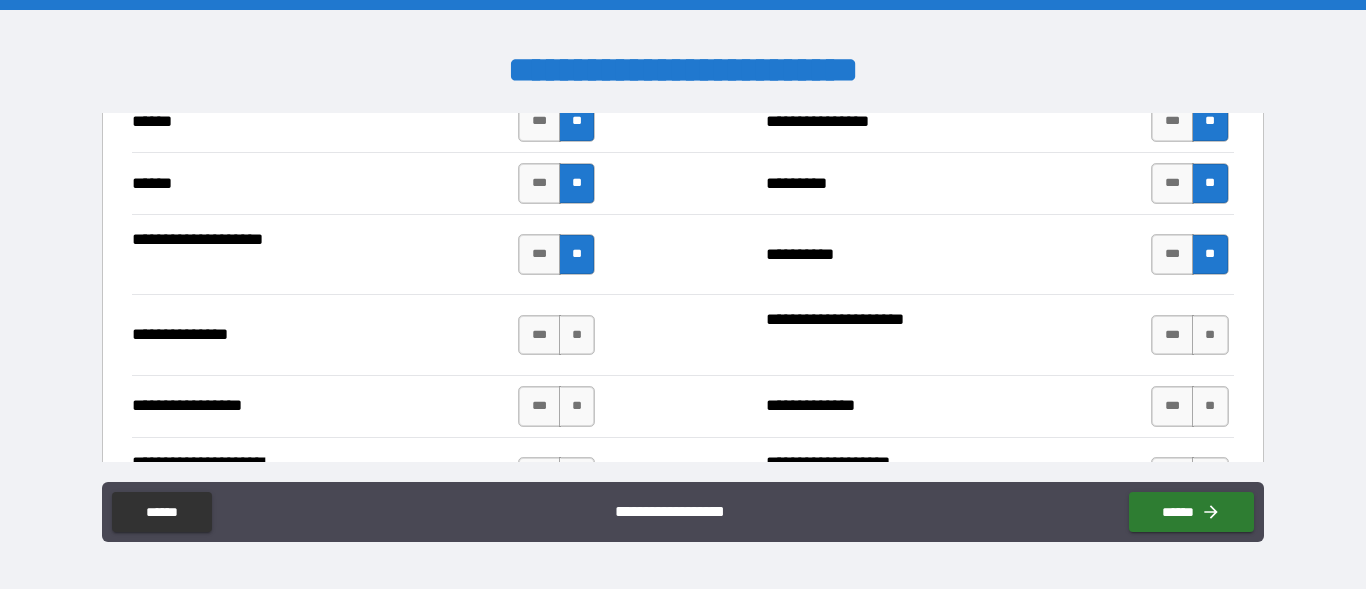 scroll, scrollTop: 2622, scrollLeft: 0, axis: vertical 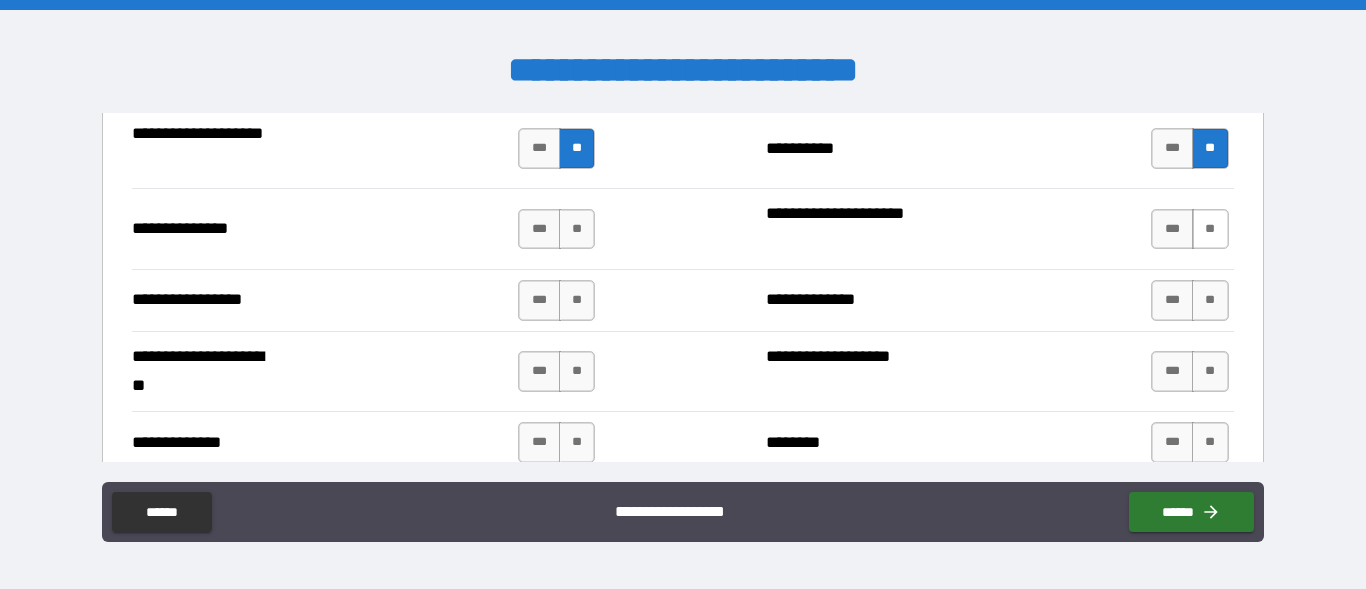 click on "**" at bounding box center [1210, 229] 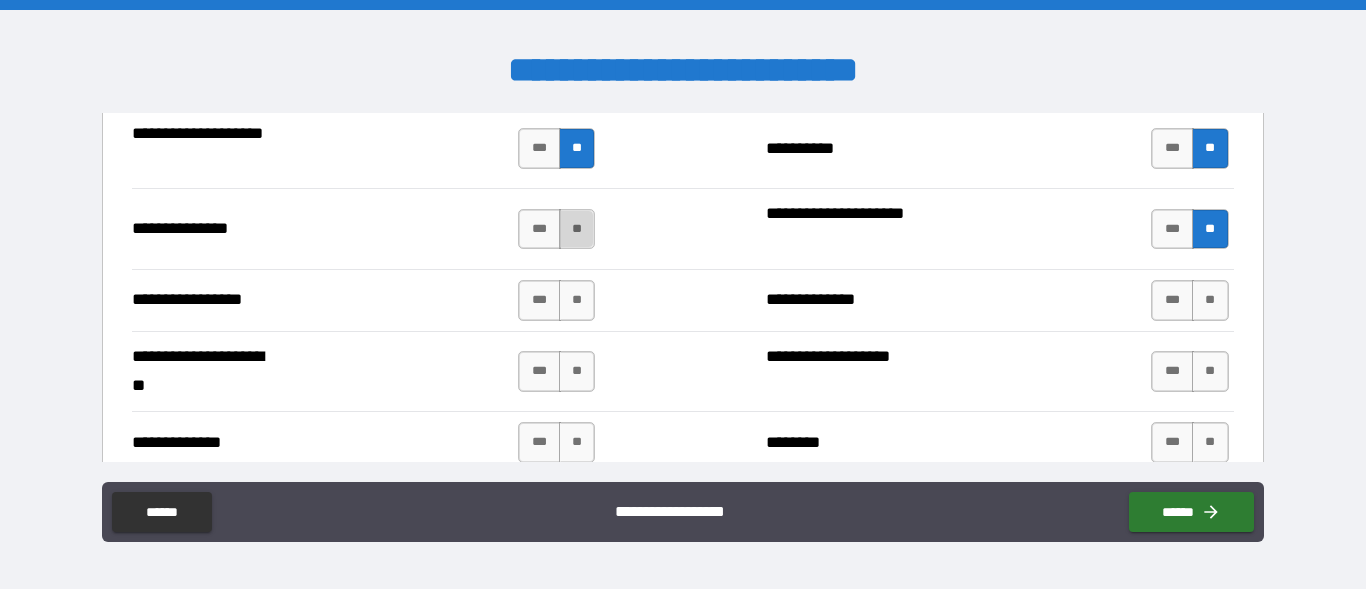 click on "**" at bounding box center [577, 229] 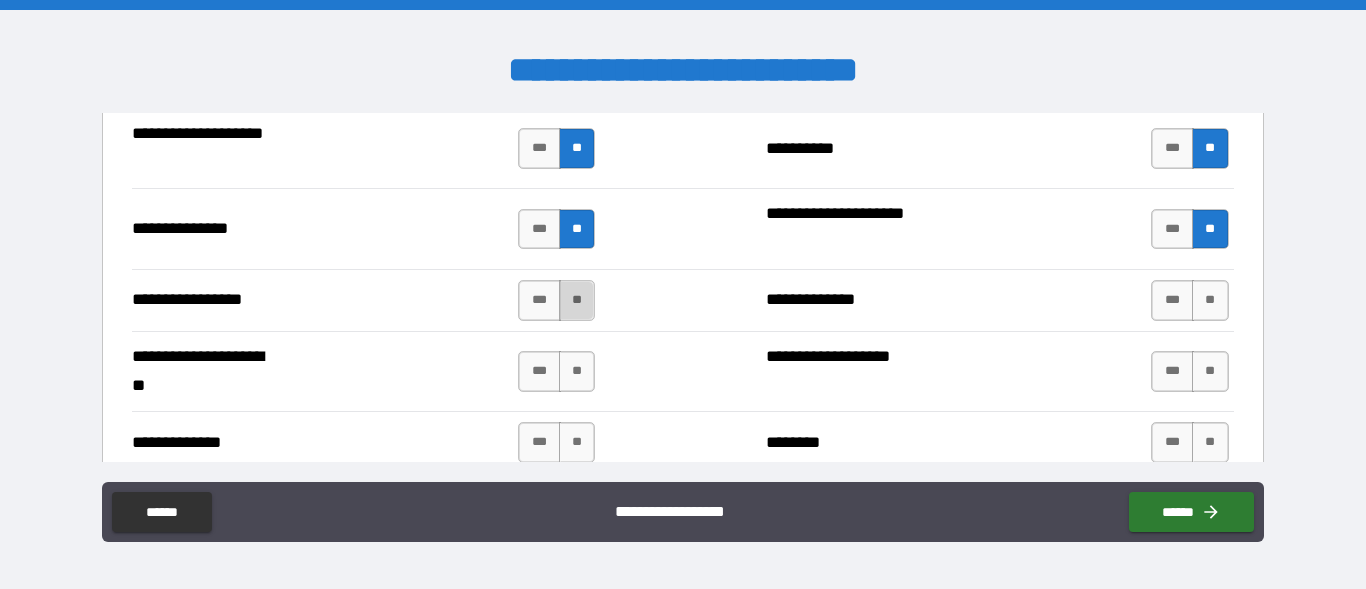 click on "**" at bounding box center [577, 300] 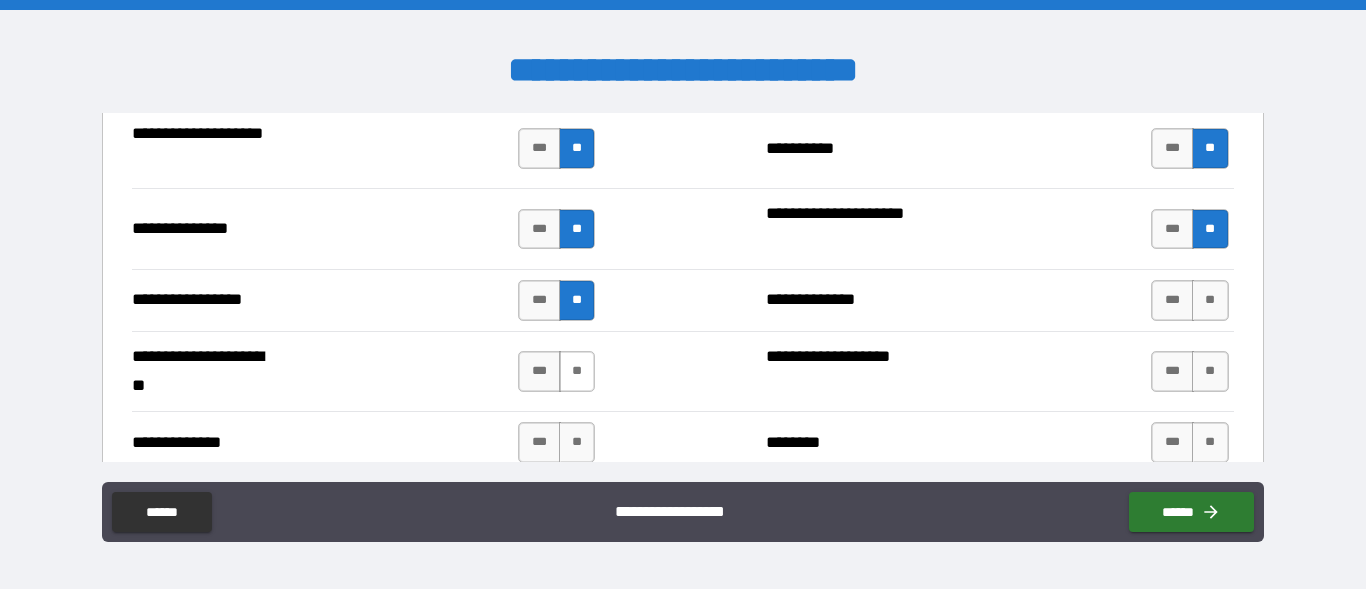 click on "**" at bounding box center [577, 371] 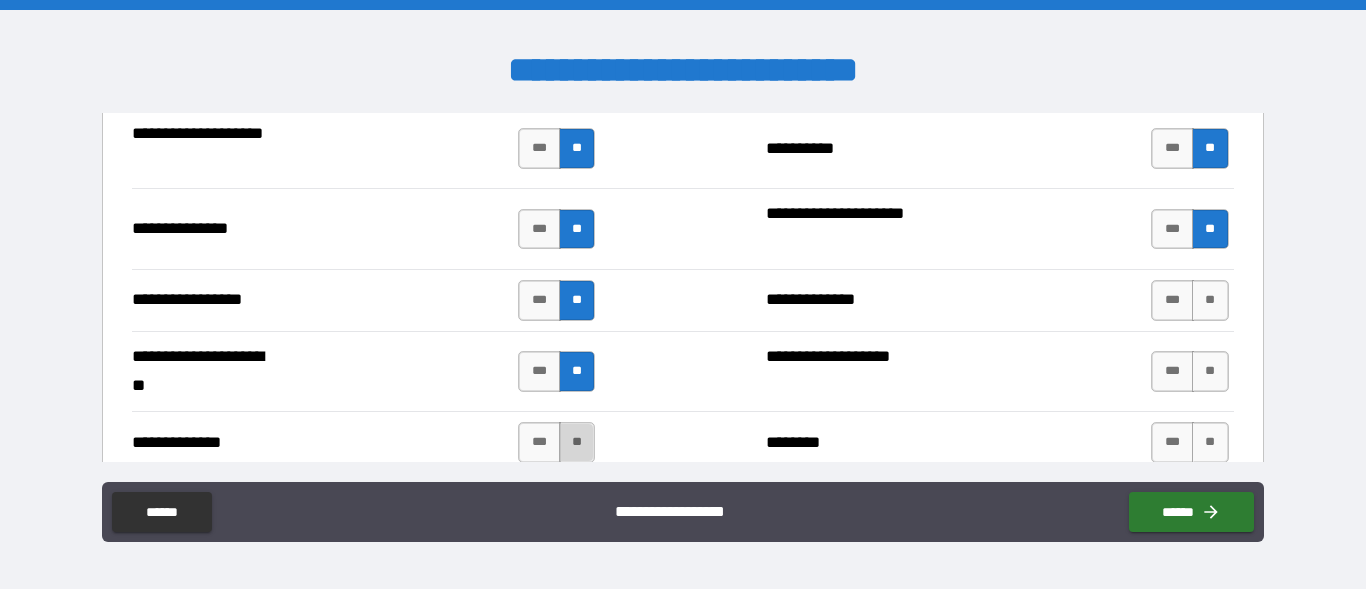 click on "**" at bounding box center (577, 442) 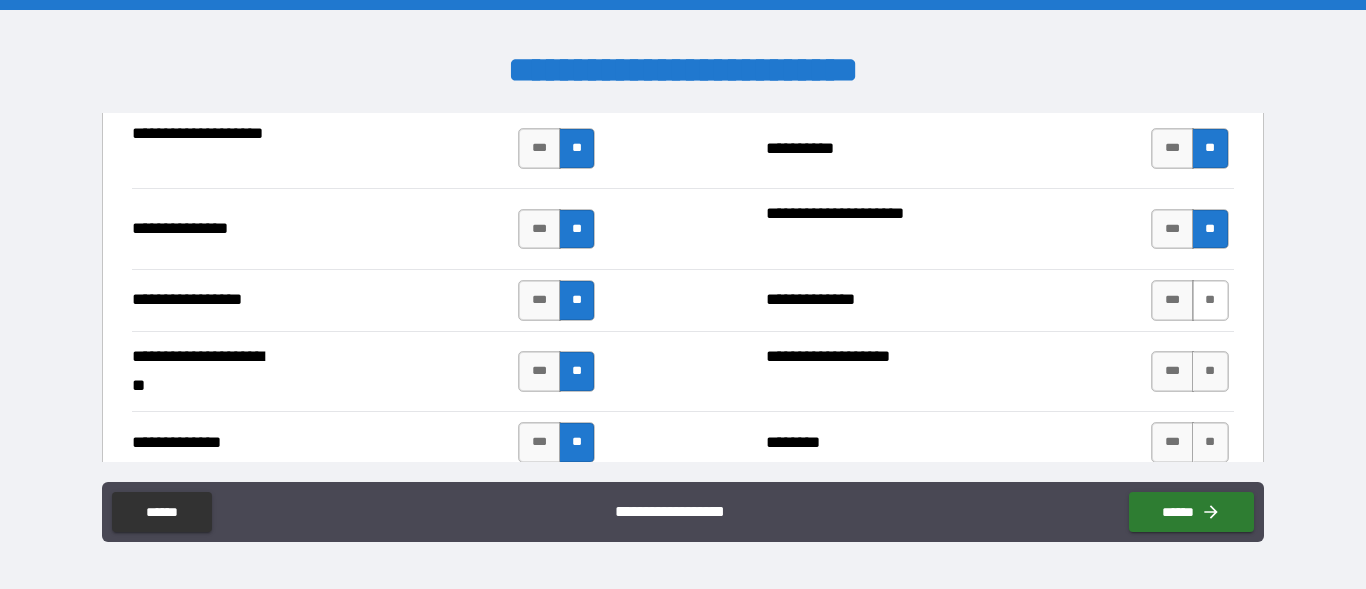 click on "**" at bounding box center (1210, 300) 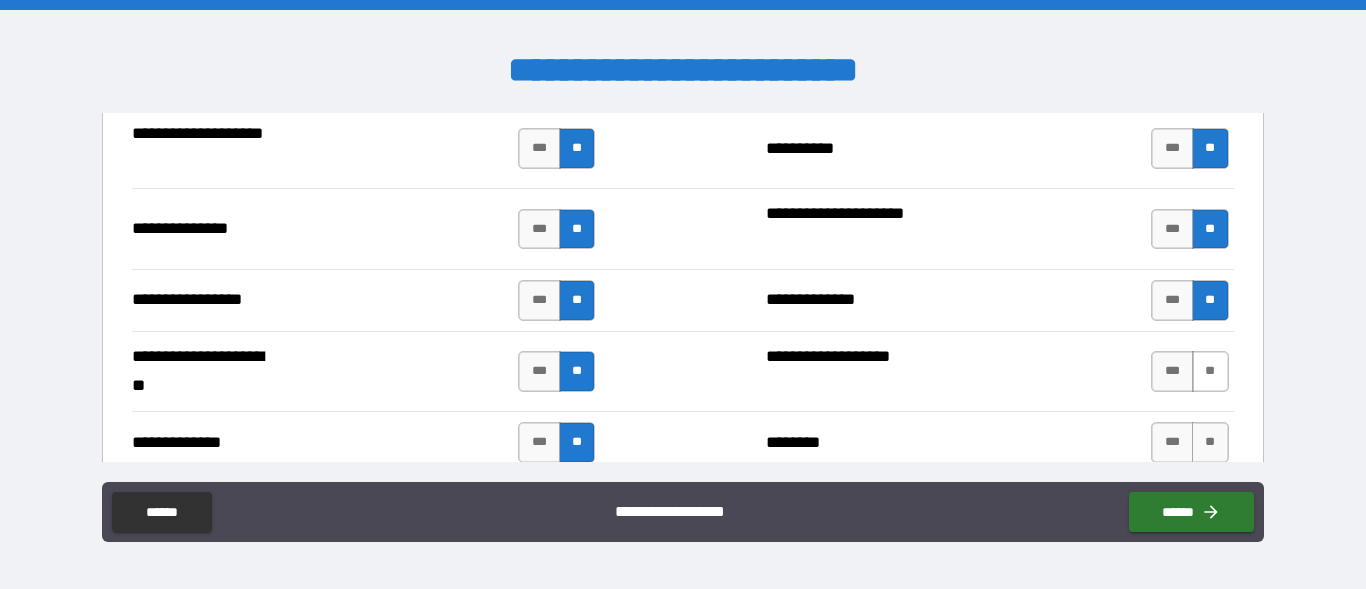 click on "**" at bounding box center (1210, 371) 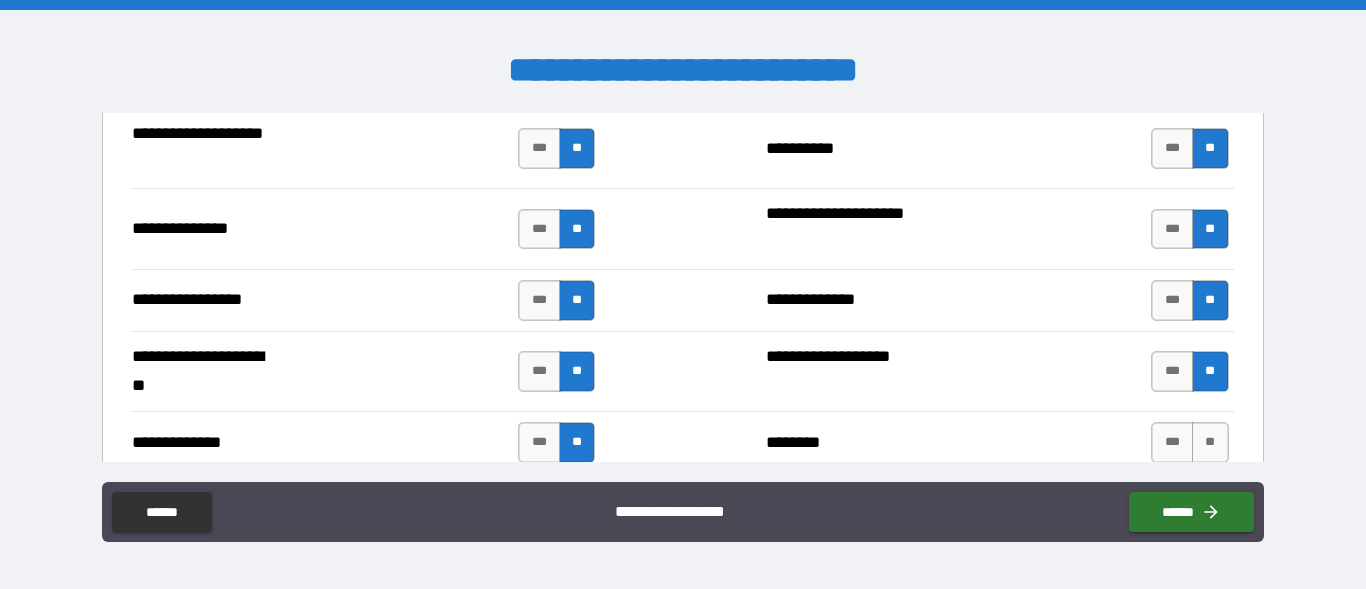 drag, startPoint x: 1196, startPoint y: 437, endPoint x: 1098, endPoint y: 406, distance: 102.78619 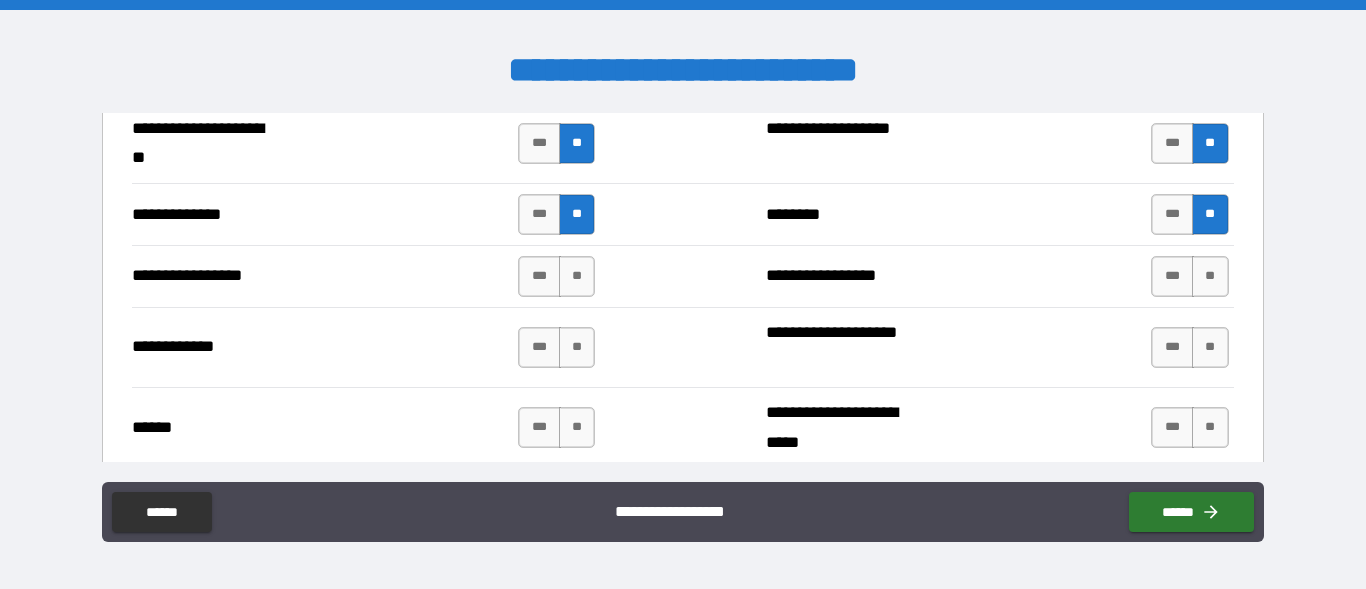 scroll, scrollTop: 2964, scrollLeft: 0, axis: vertical 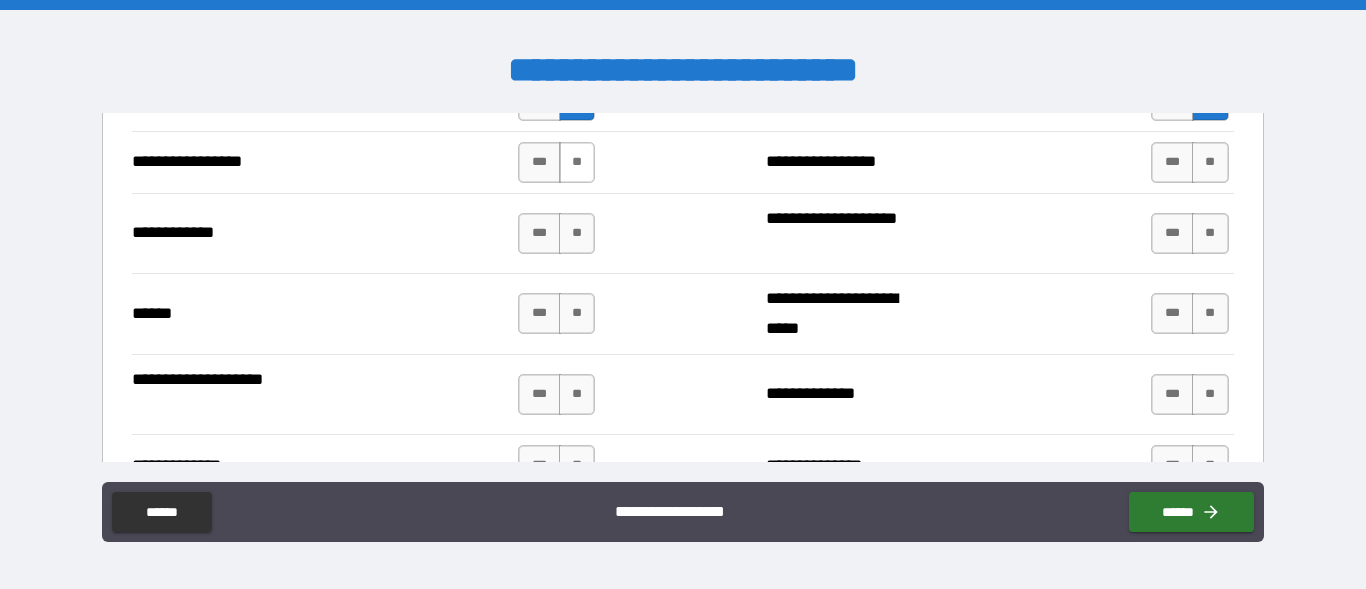 click on "**" at bounding box center (577, 162) 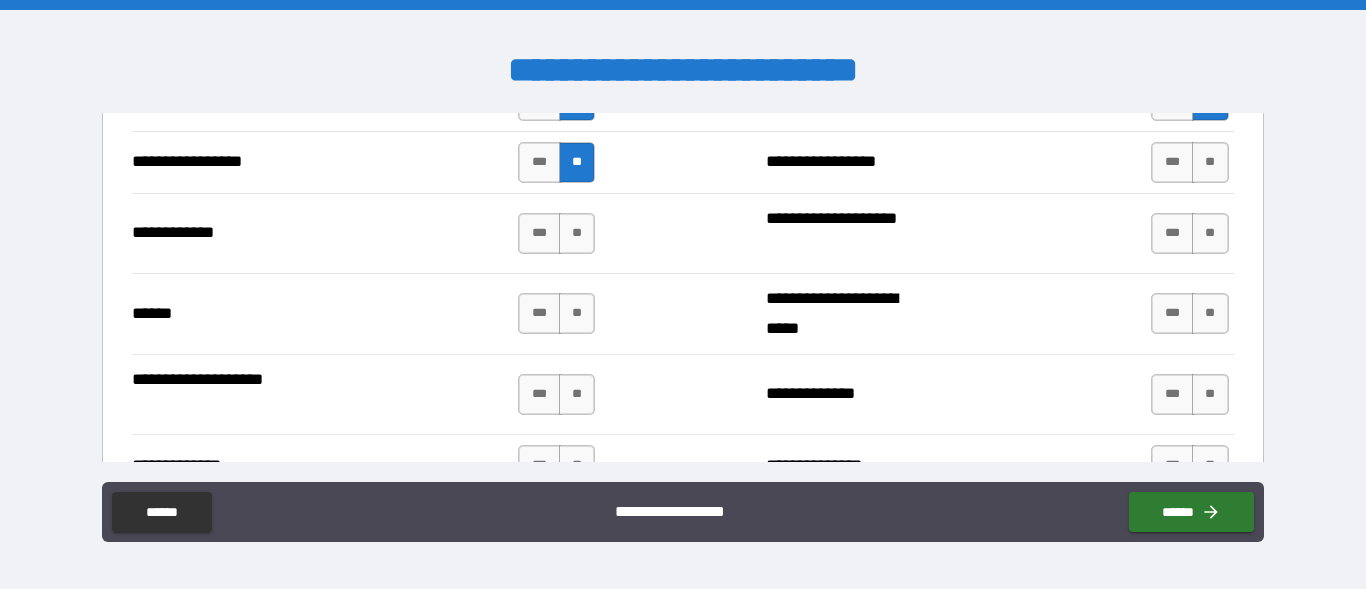 click on "*** **" at bounding box center [559, 233] 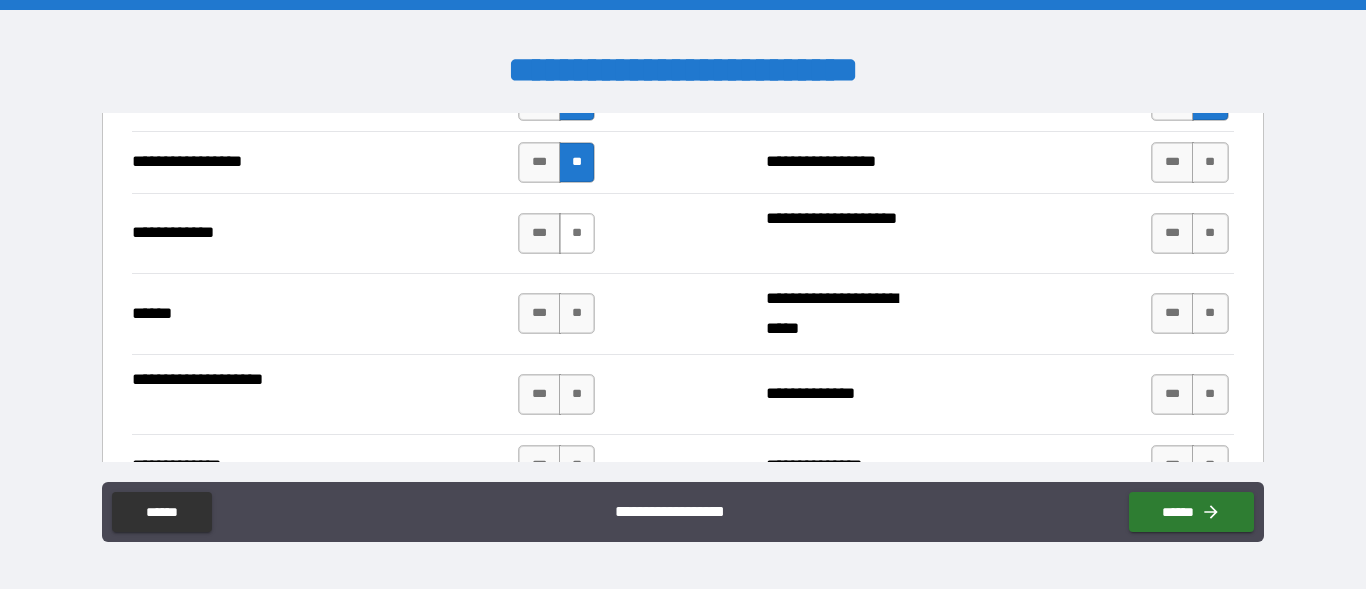 click on "**" at bounding box center (577, 233) 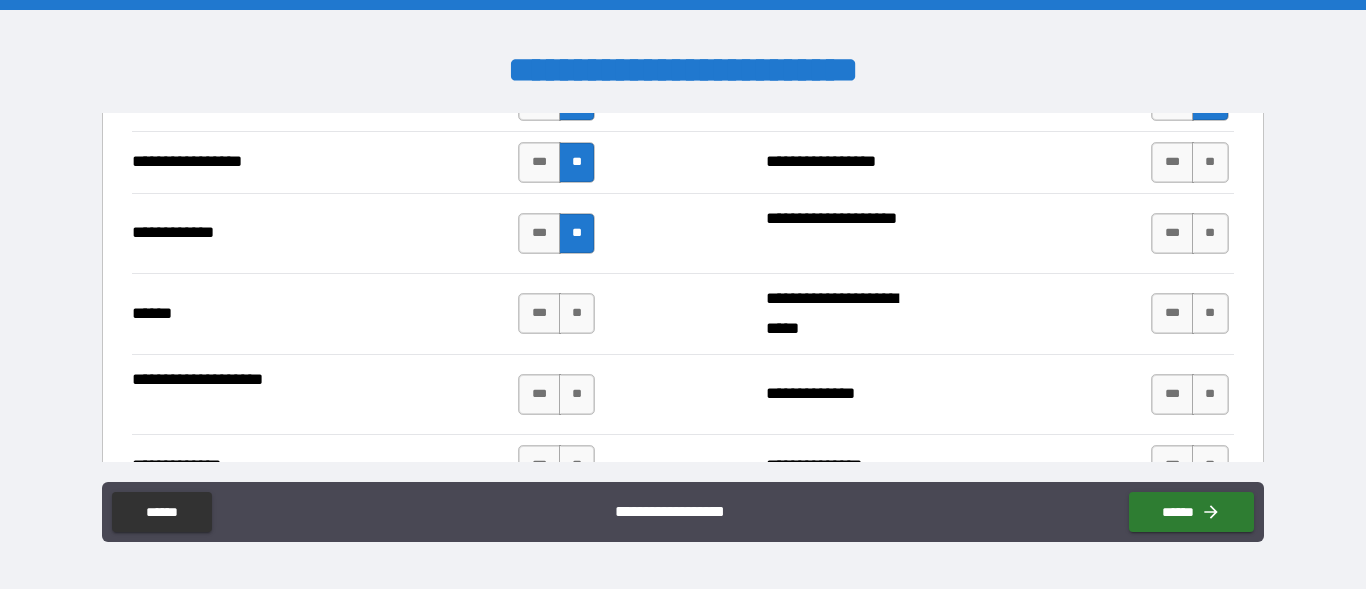 click on "**********" at bounding box center [682, 313] 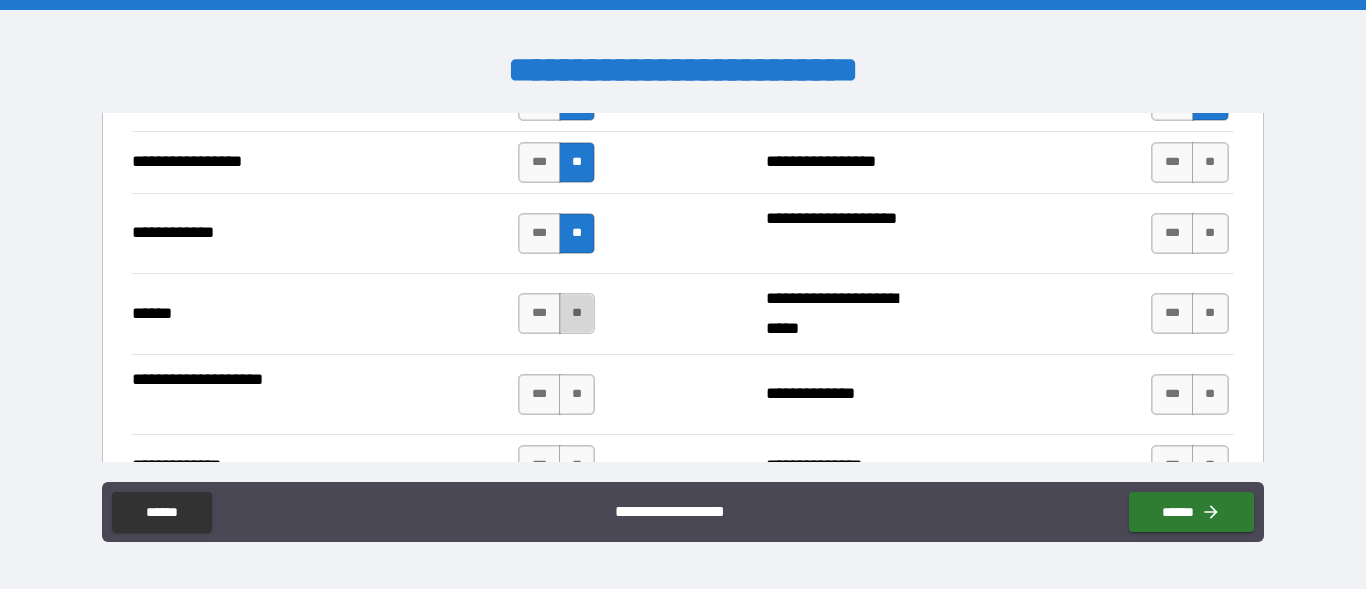 click on "**" at bounding box center [577, 313] 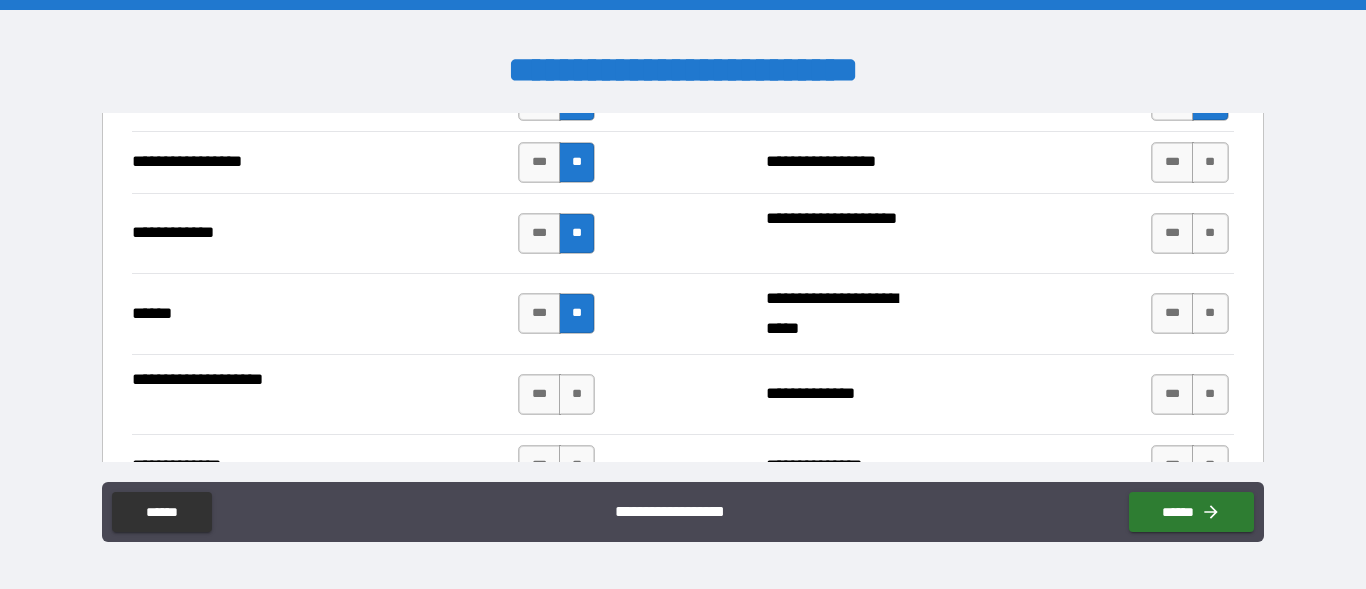 click on "**********" at bounding box center [682, 394] 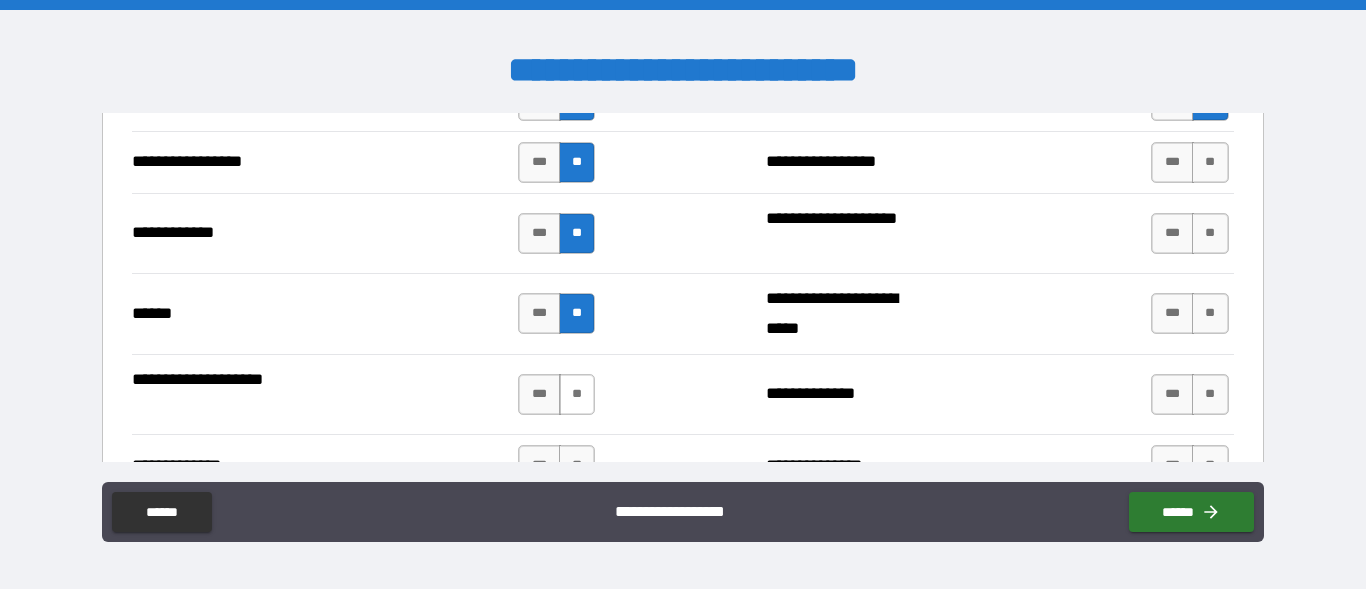 click on "**" at bounding box center [577, 394] 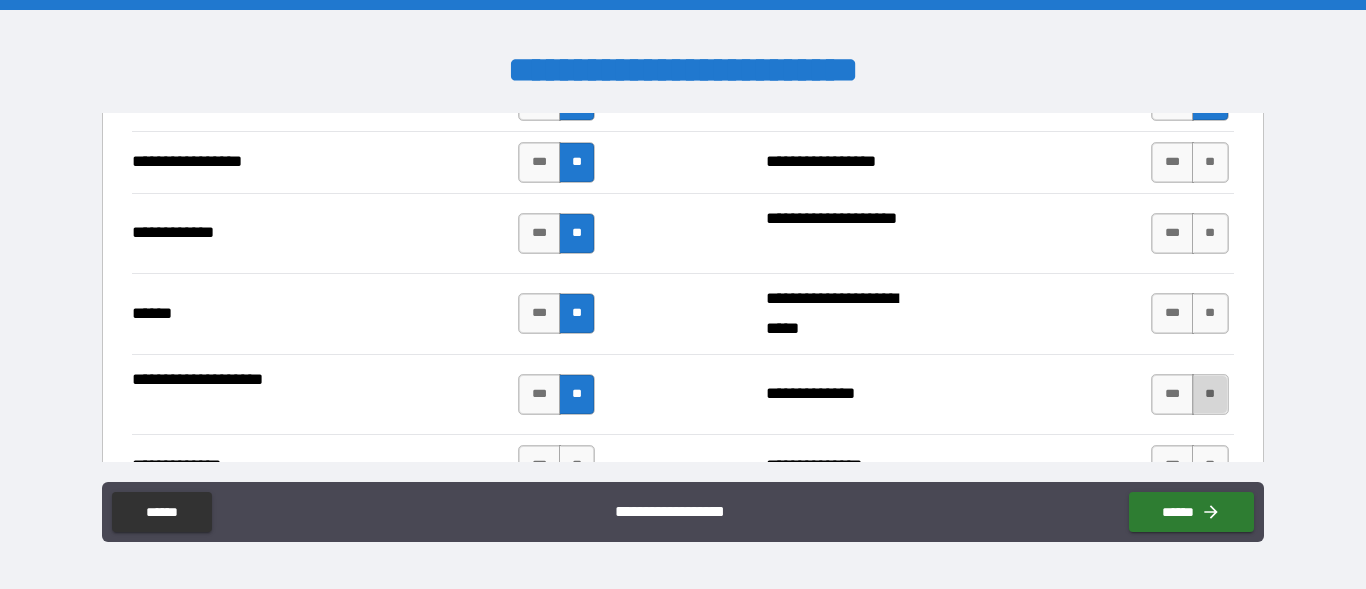 click on "**" at bounding box center [1210, 394] 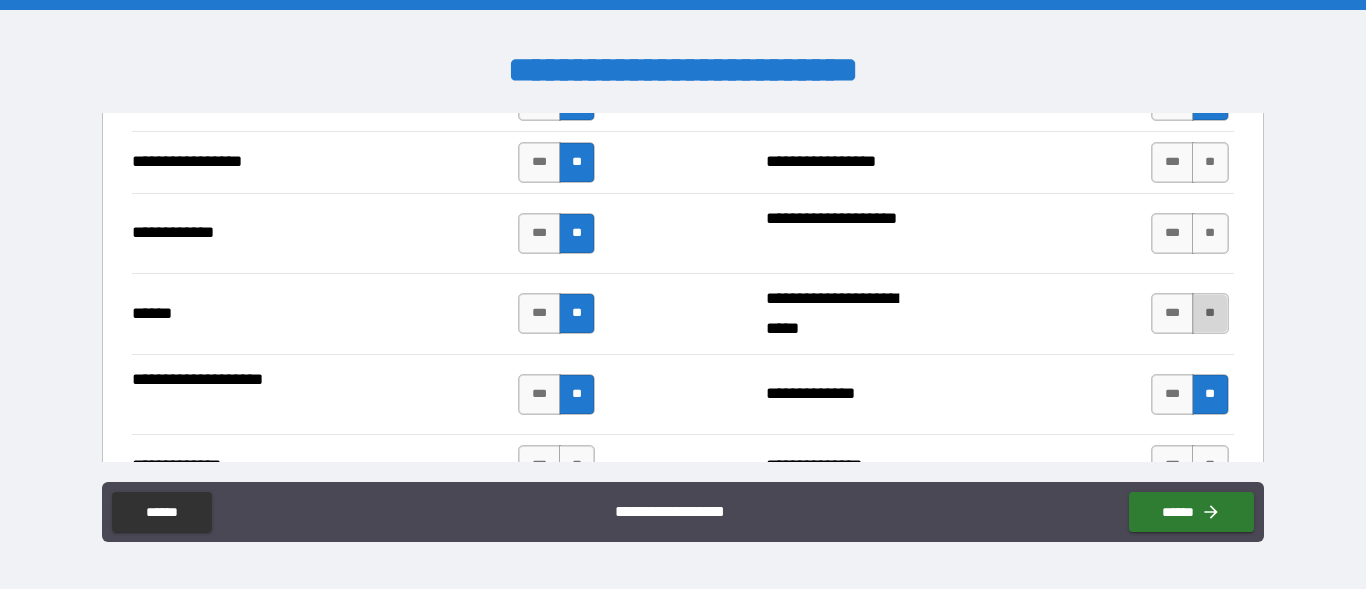 click on "**" at bounding box center [1210, 313] 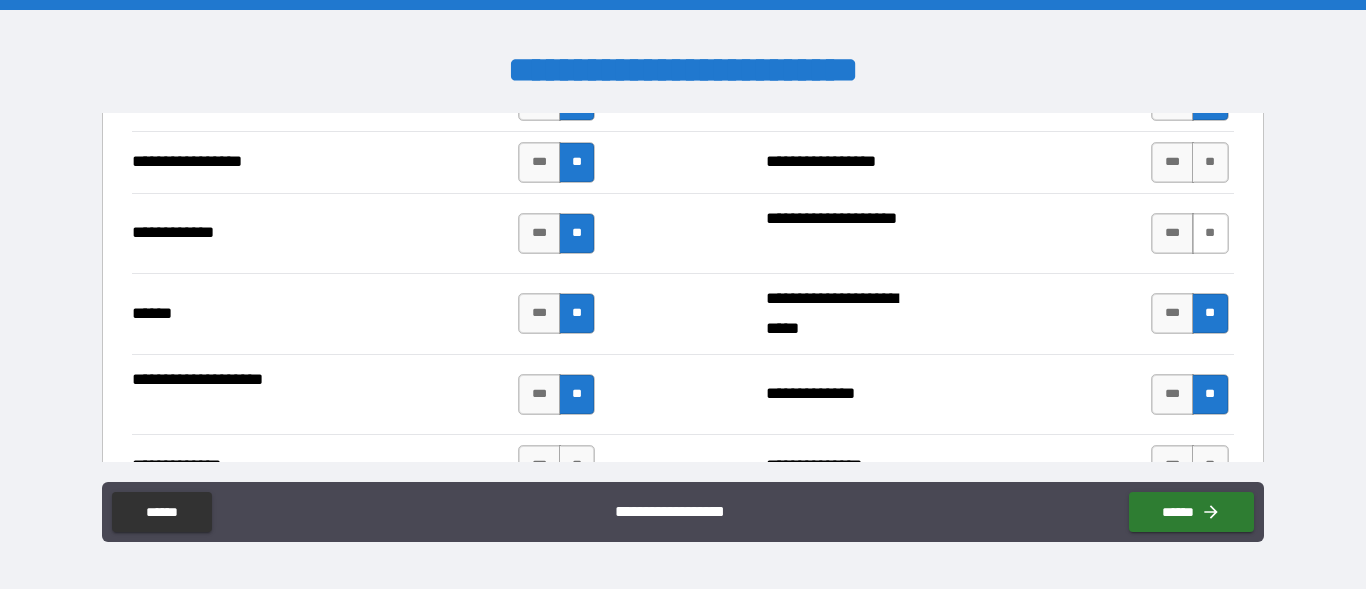 drag, startPoint x: 1197, startPoint y: 235, endPoint x: 1196, endPoint y: 210, distance: 25.019993 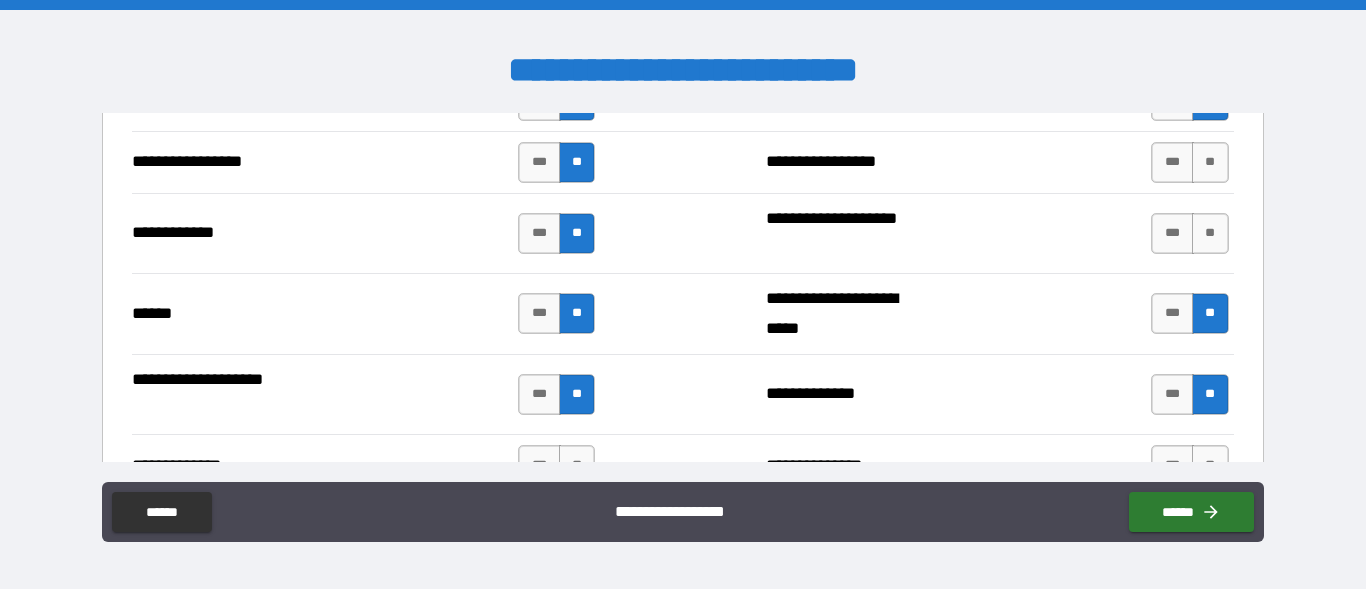 click on "**" at bounding box center (1210, 233) 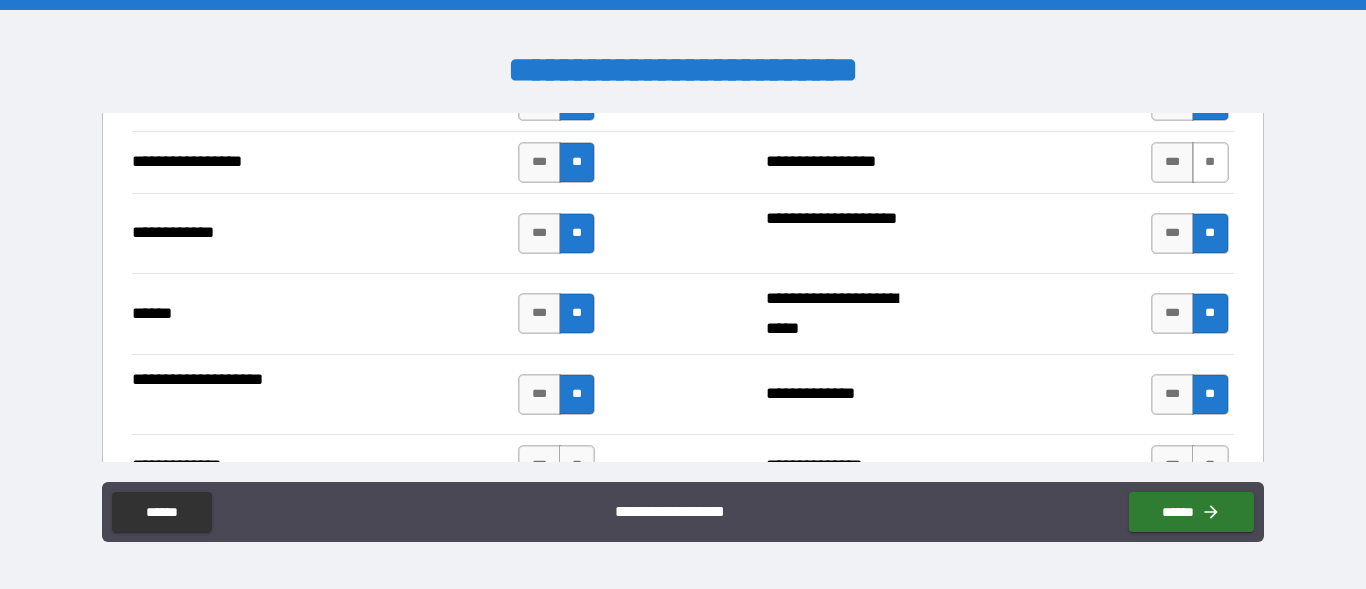 click on "**" at bounding box center (1210, 162) 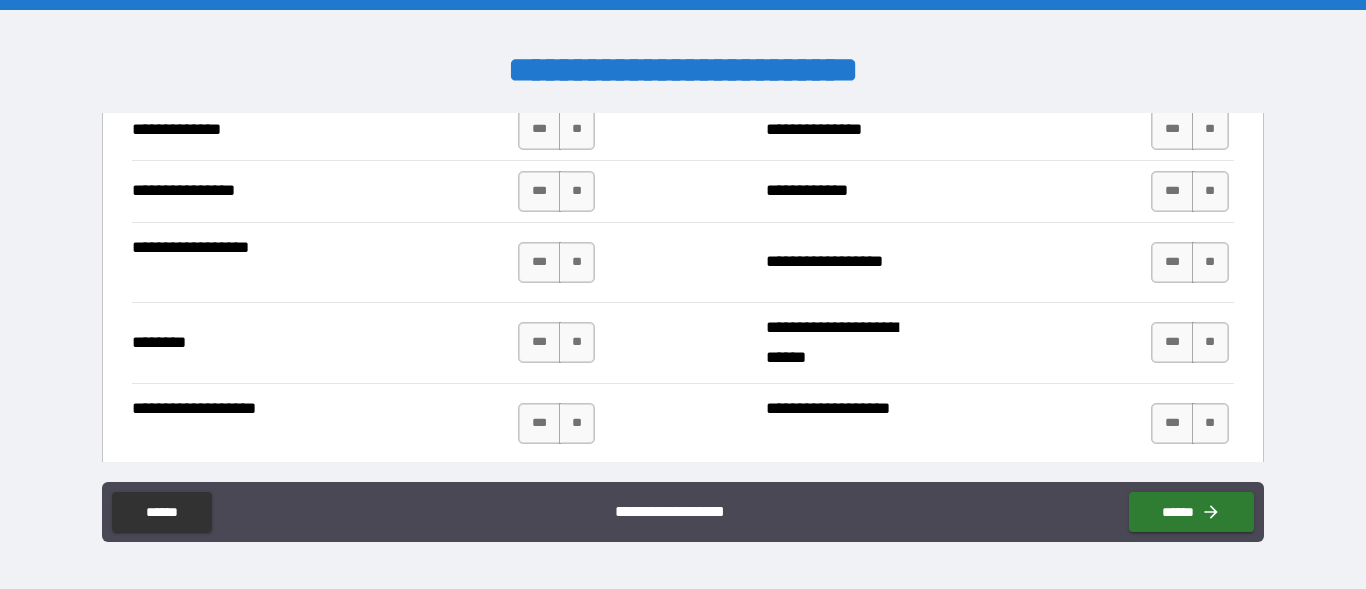scroll, scrollTop: 3306, scrollLeft: 0, axis: vertical 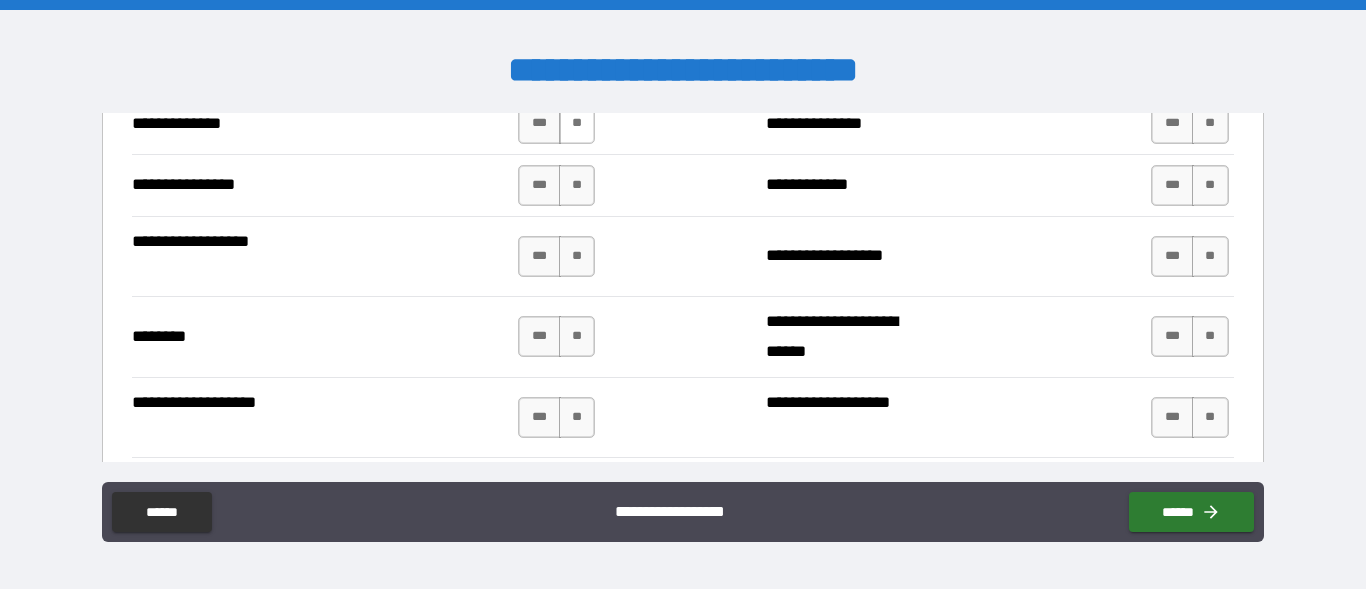 click on "**" at bounding box center (577, 123) 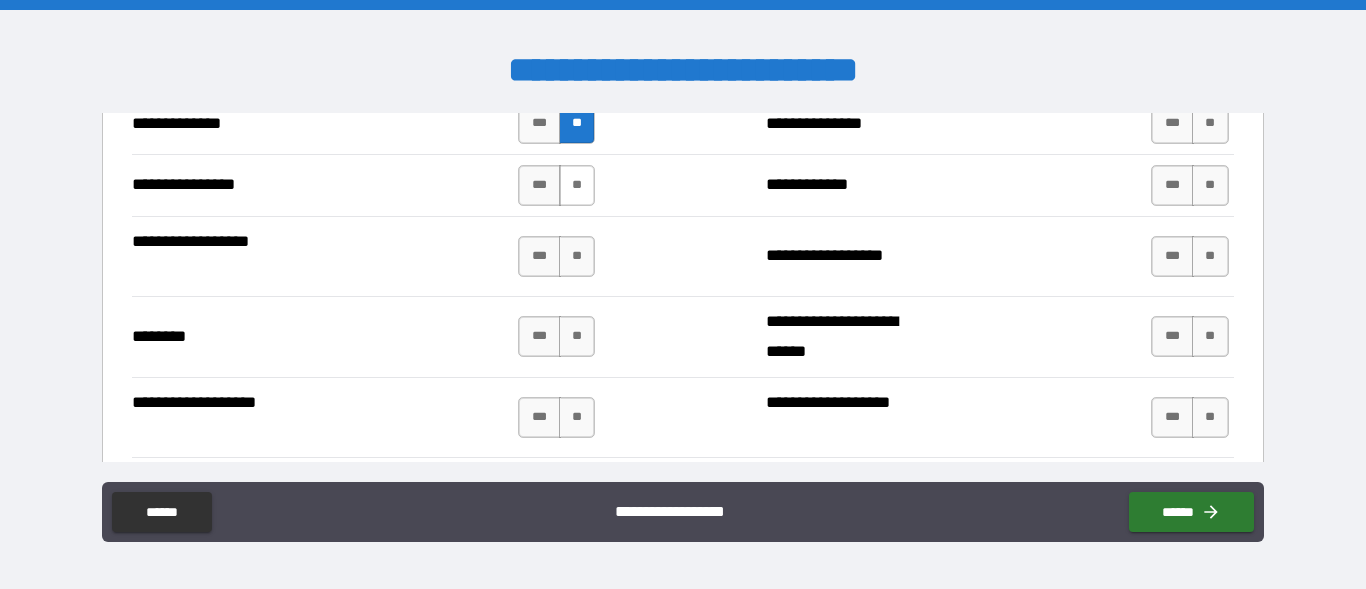click on "**" at bounding box center (577, 185) 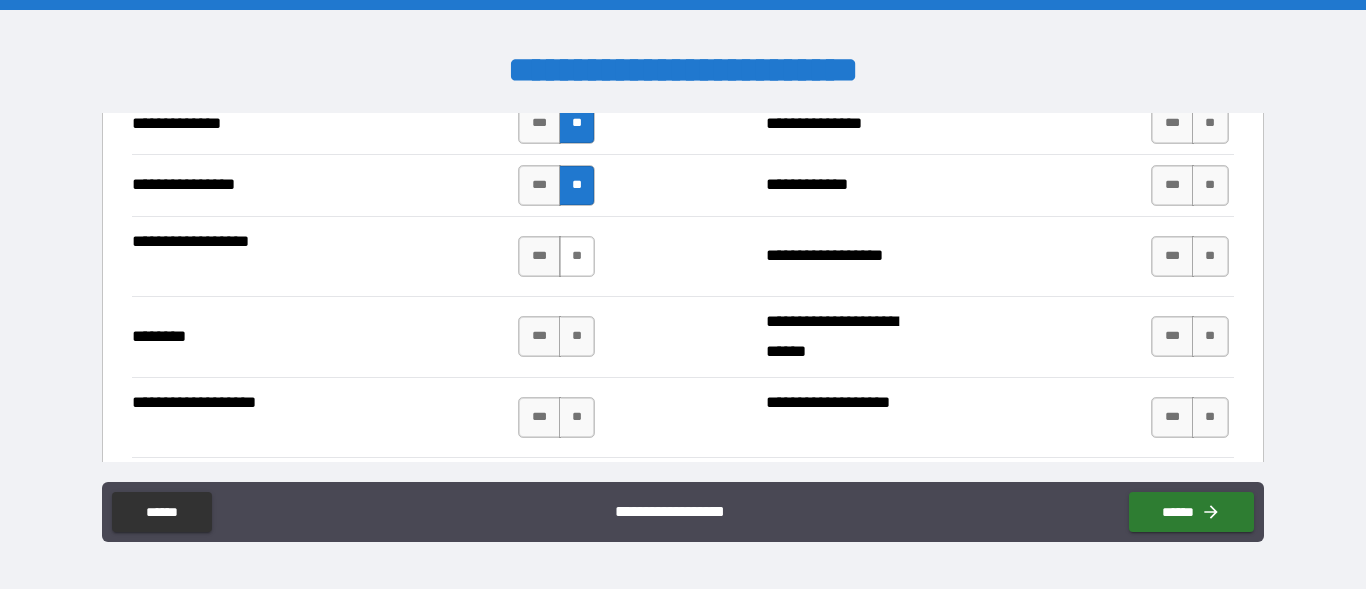 click on "**" at bounding box center [577, 256] 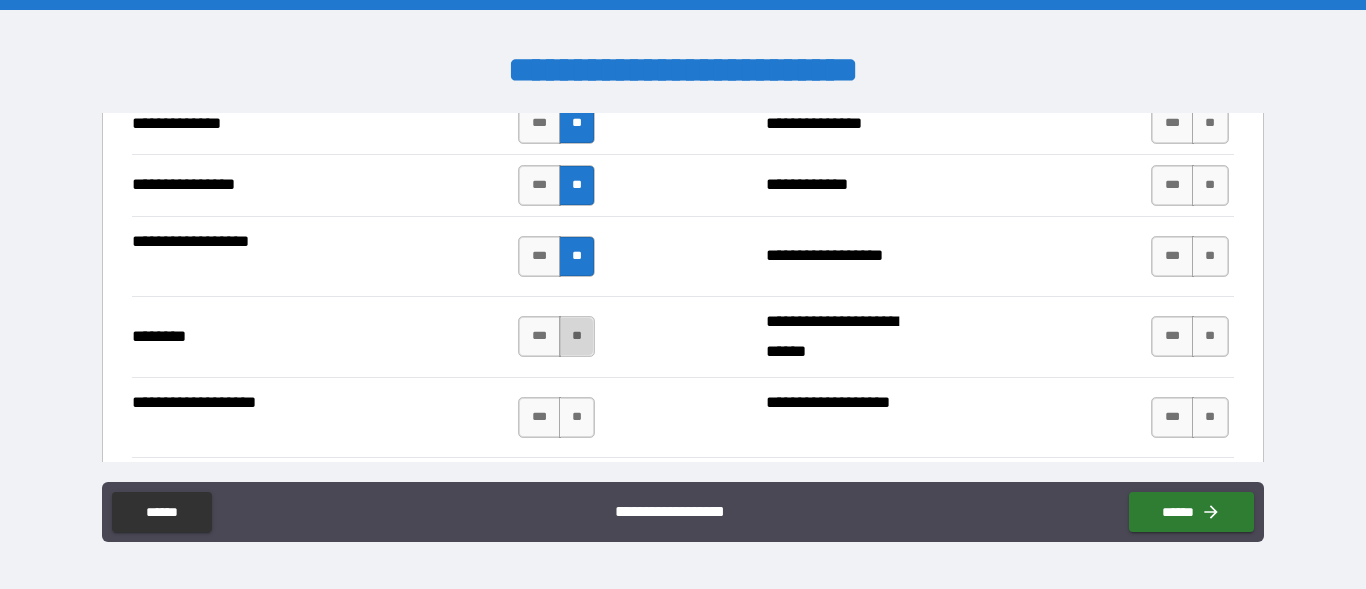 click on "**" at bounding box center [577, 336] 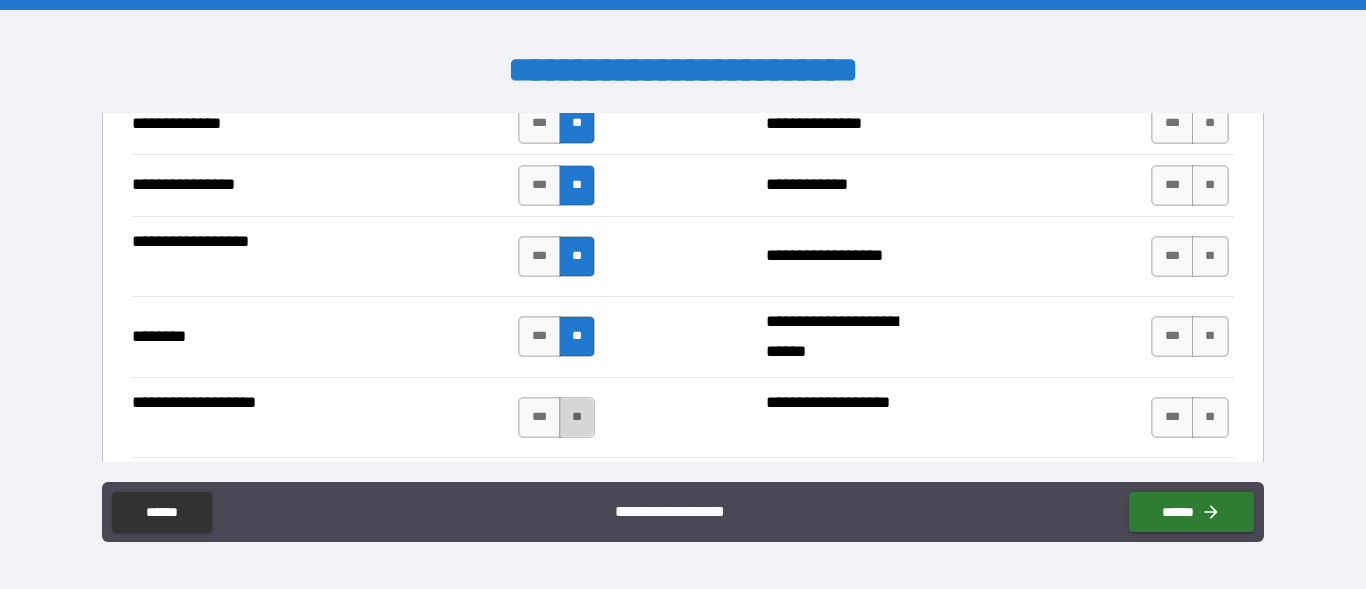click on "**" at bounding box center (577, 417) 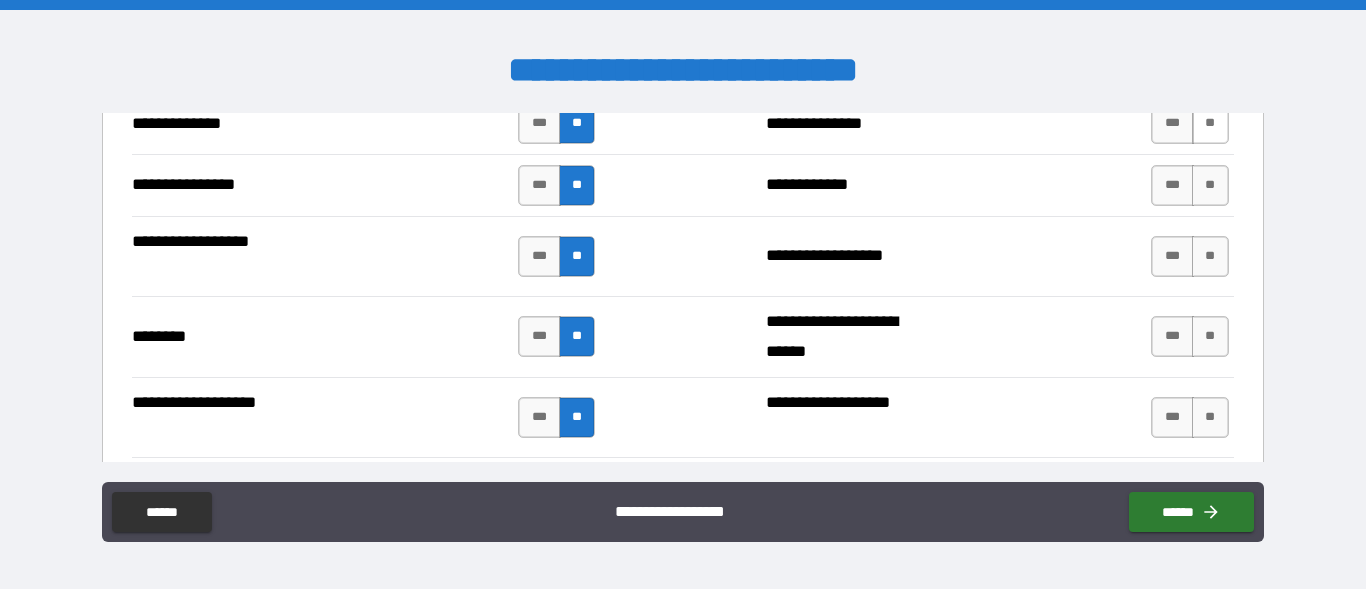 click on "**" at bounding box center (1210, 123) 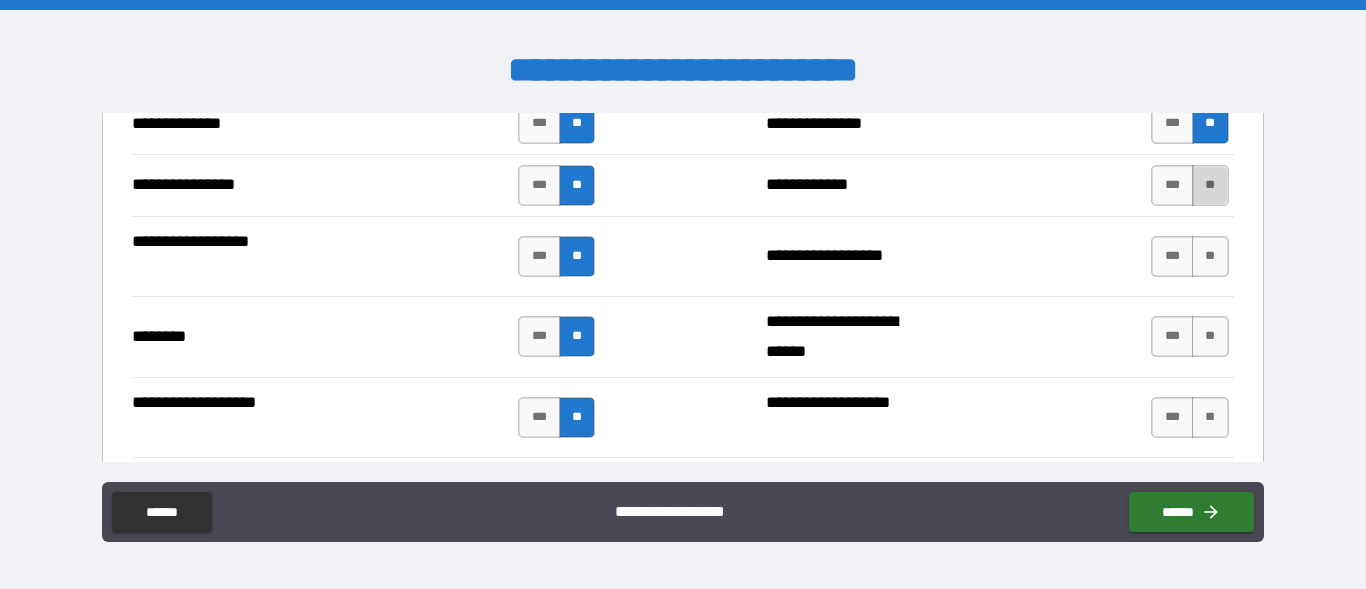 click on "**" at bounding box center (1210, 185) 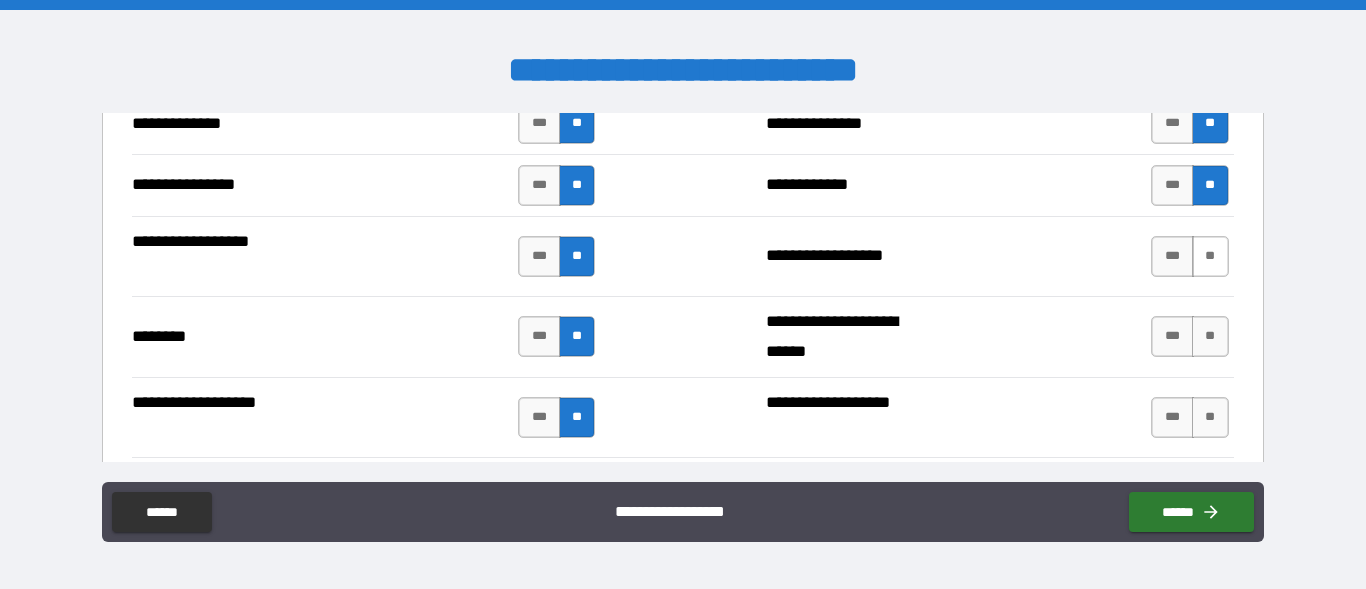 click on "**" at bounding box center (1210, 256) 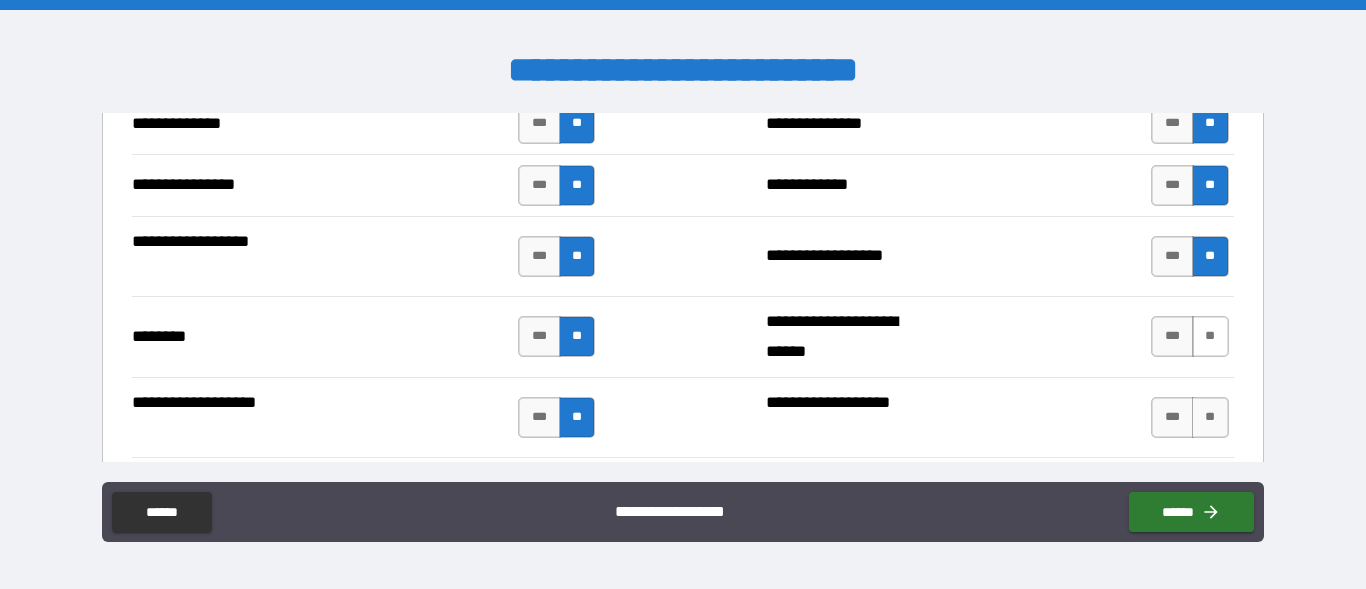 click on "**" at bounding box center [1210, 336] 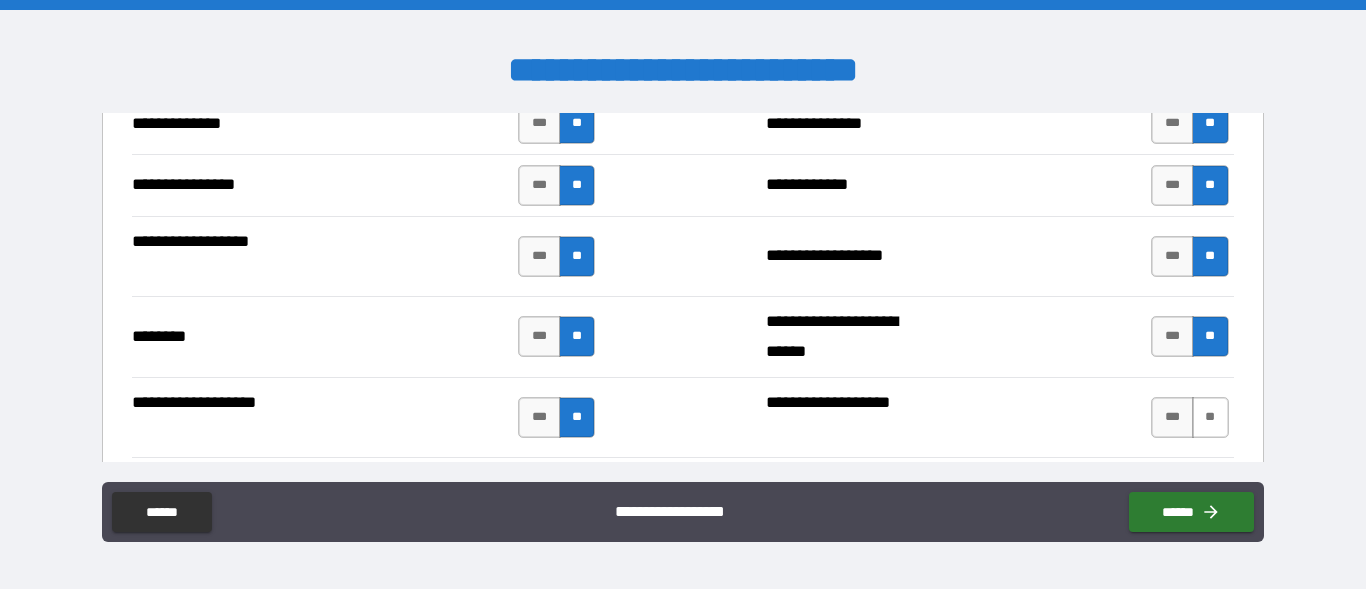 click on "**" at bounding box center (1210, 417) 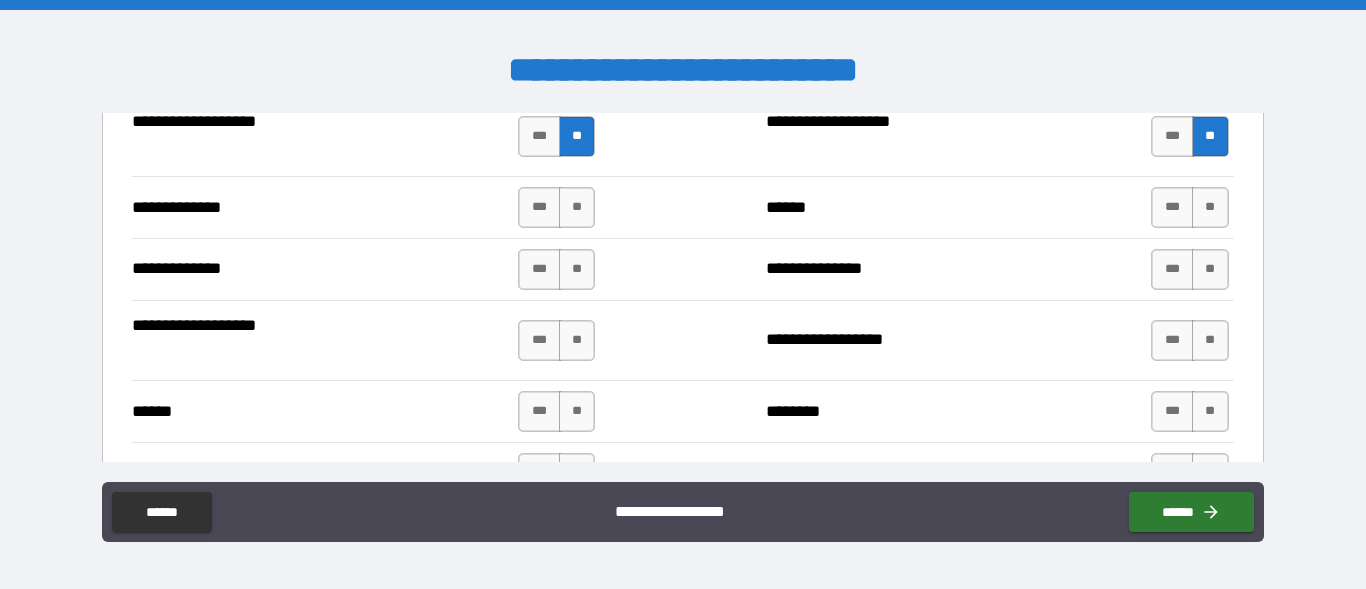 scroll, scrollTop: 3648, scrollLeft: 0, axis: vertical 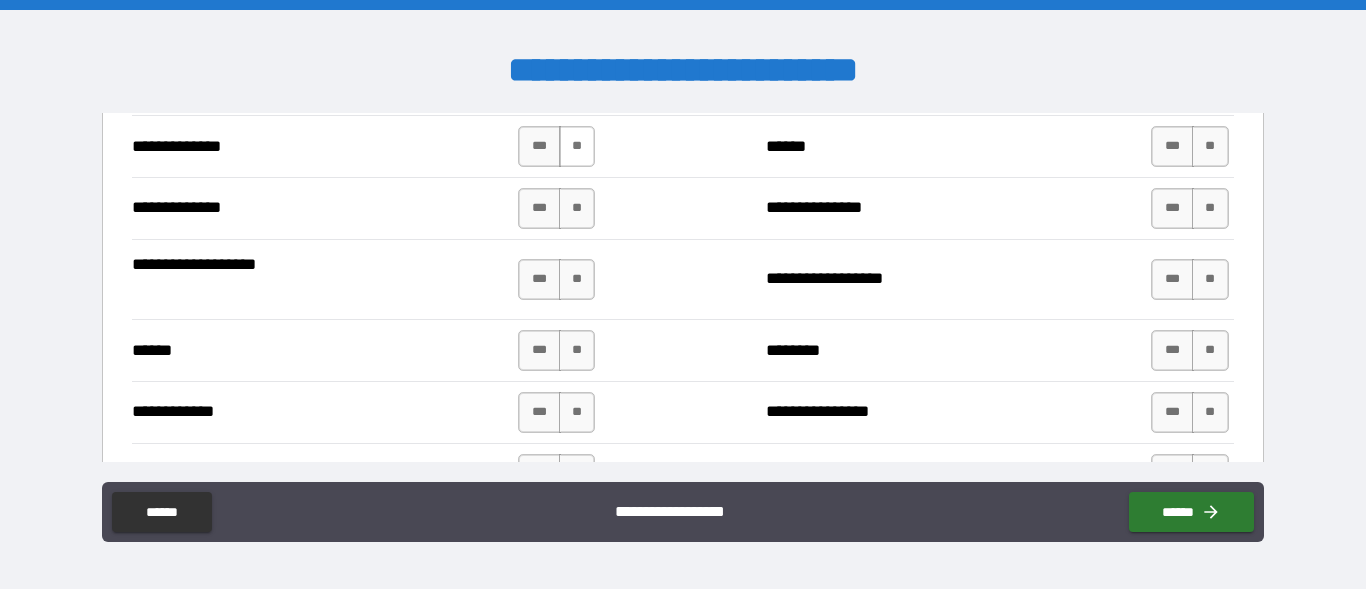 click on "**" at bounding box center (577, 146) 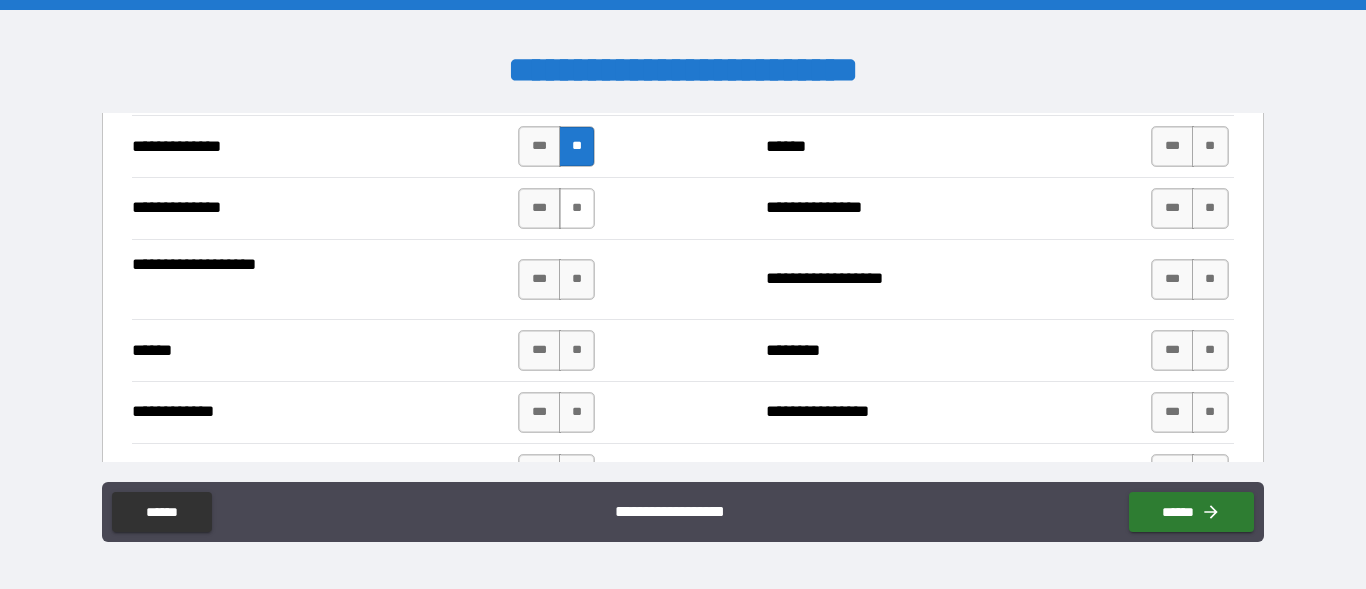 click on "**" at bounding box center [577, 208] 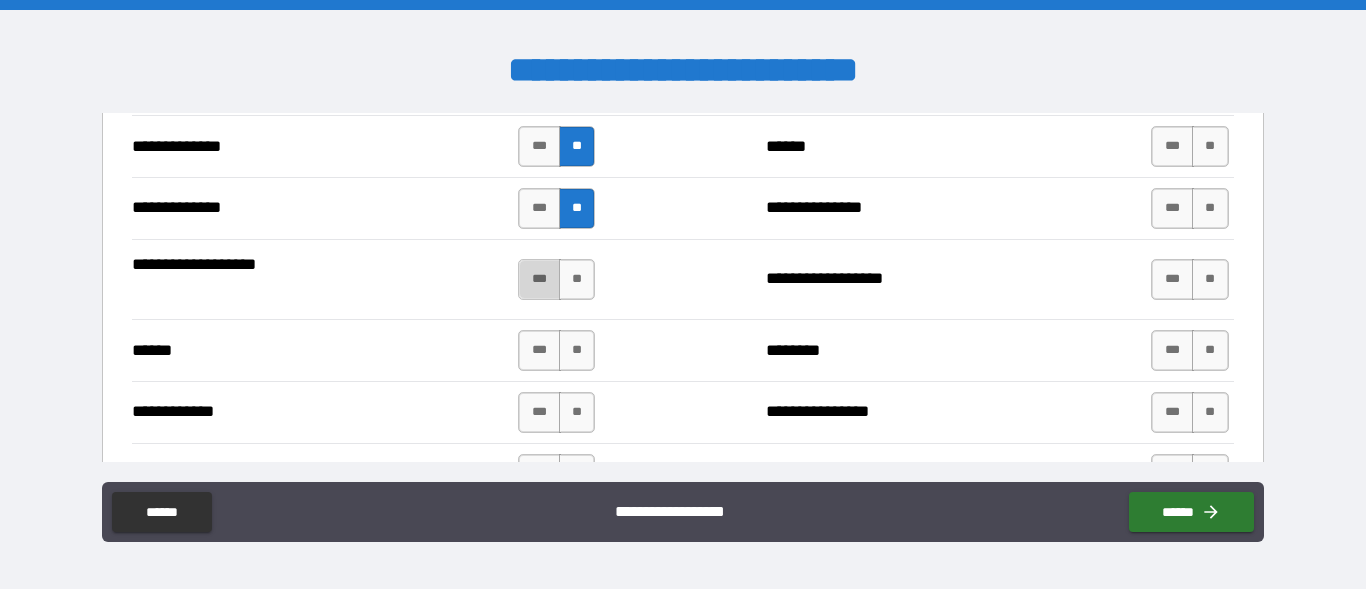 click on "***" at bounding box center [539, 279] 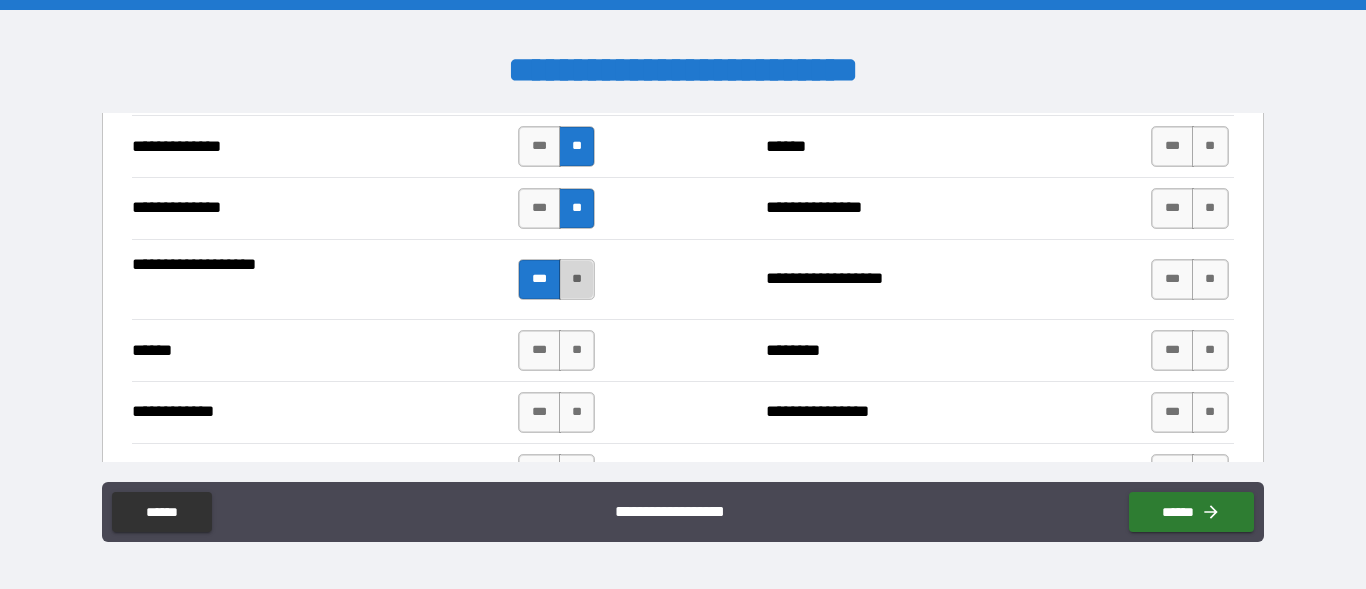 click on "**" at bounding box center [577, 279] 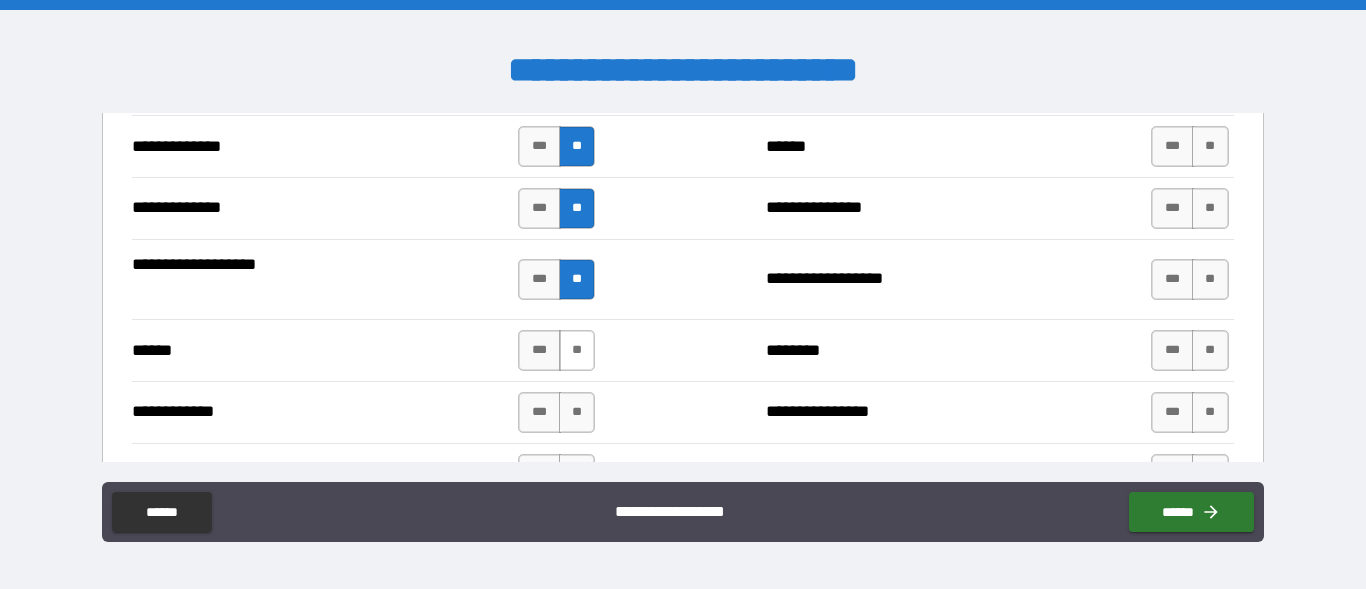 click on "**" at bounding box center [577, 350] 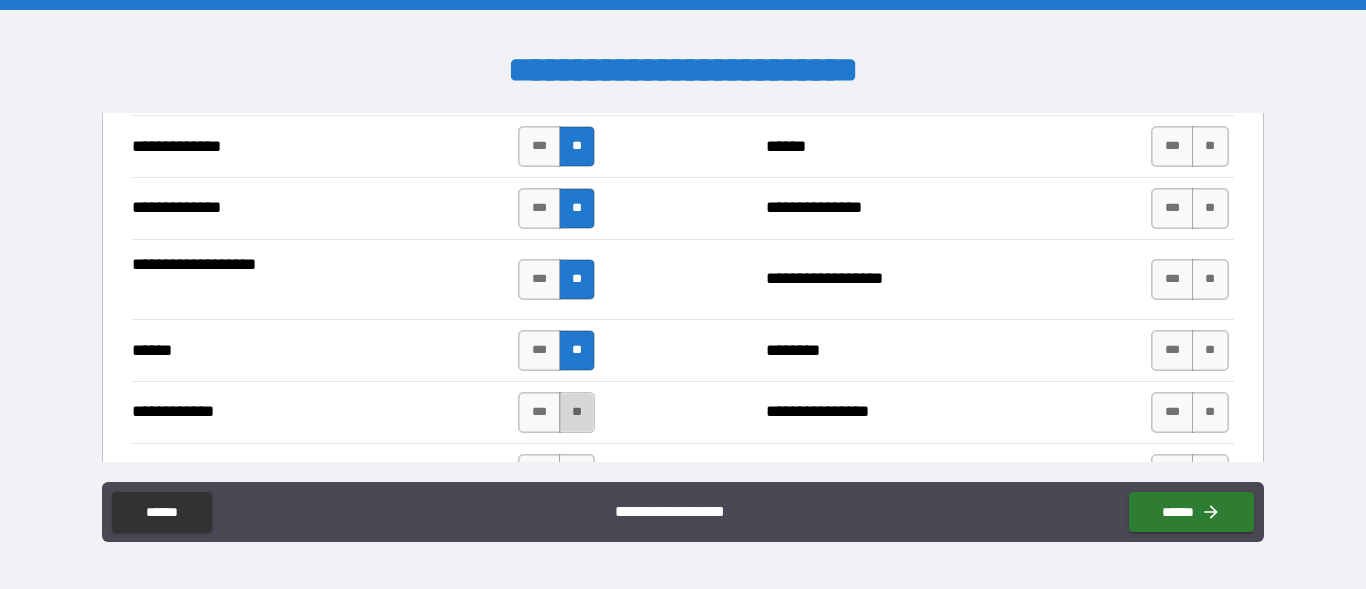 click on "**" at bounding box center (577, 412) 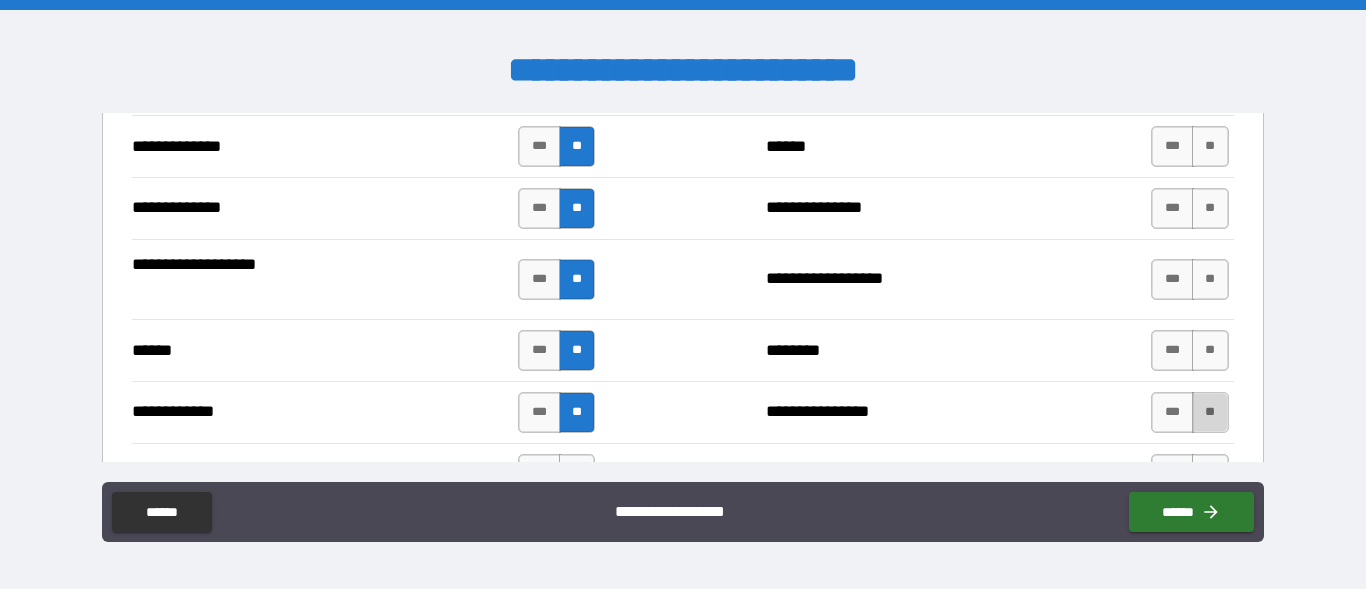 click on "**" at bounding box center [1210, 412] 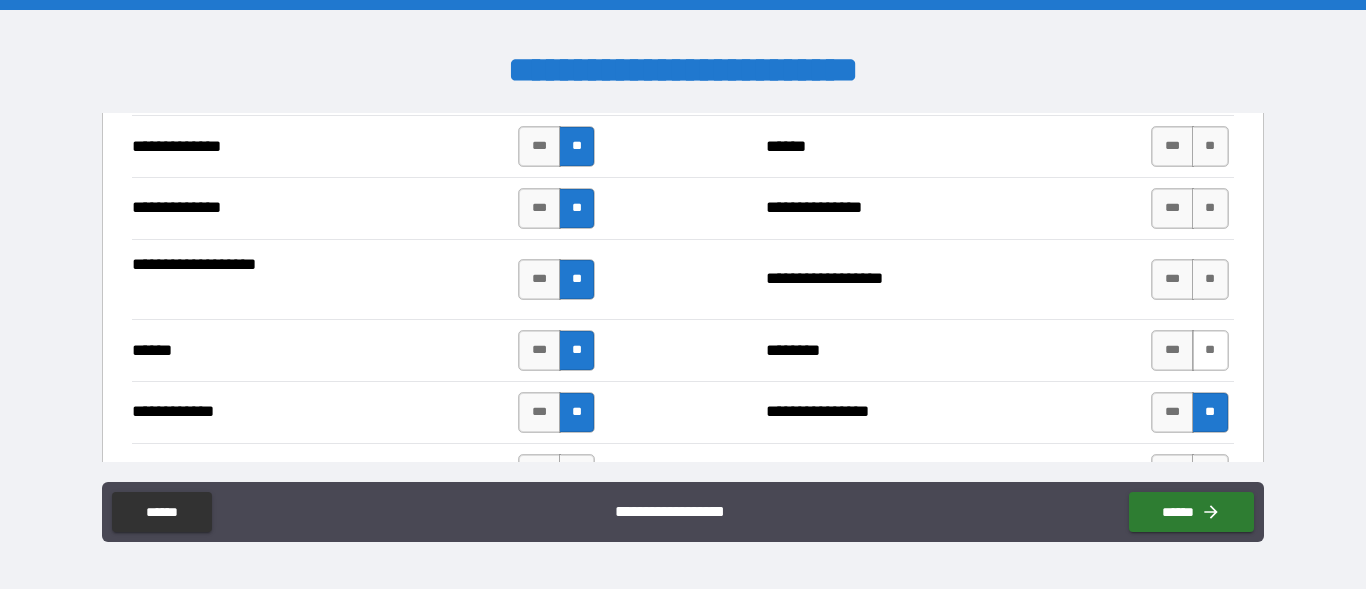 click on "**" at bounding box center (1210, 350) 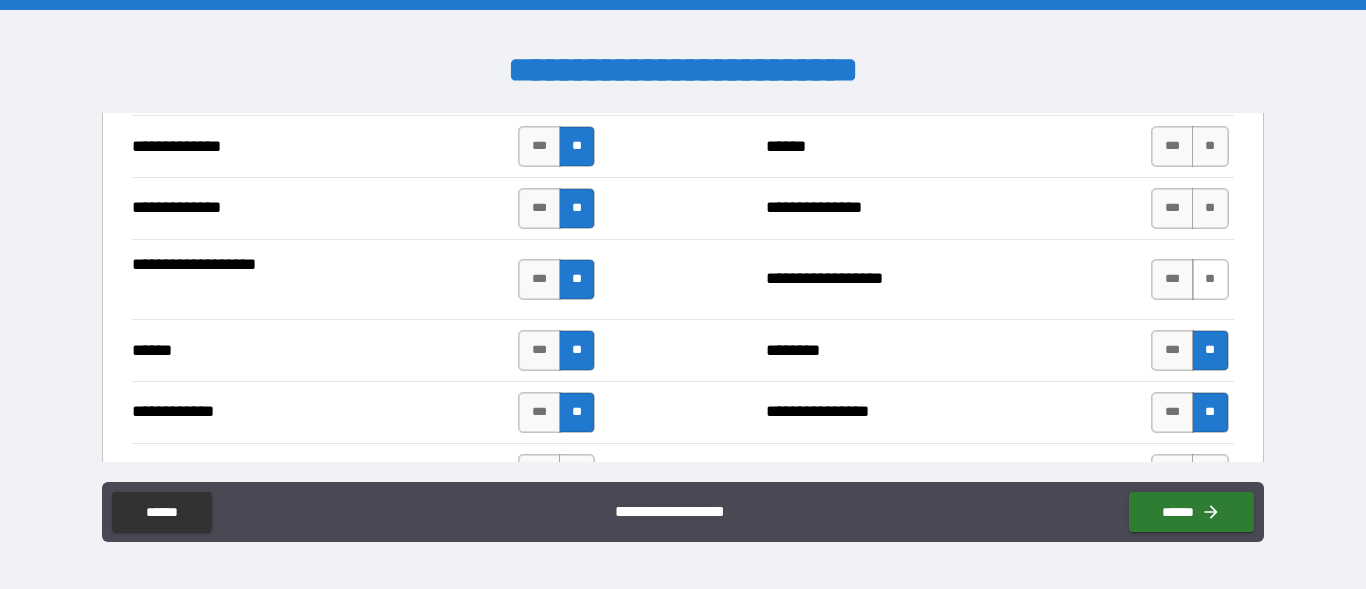 click on "**" at bounding box center (1210, 279) 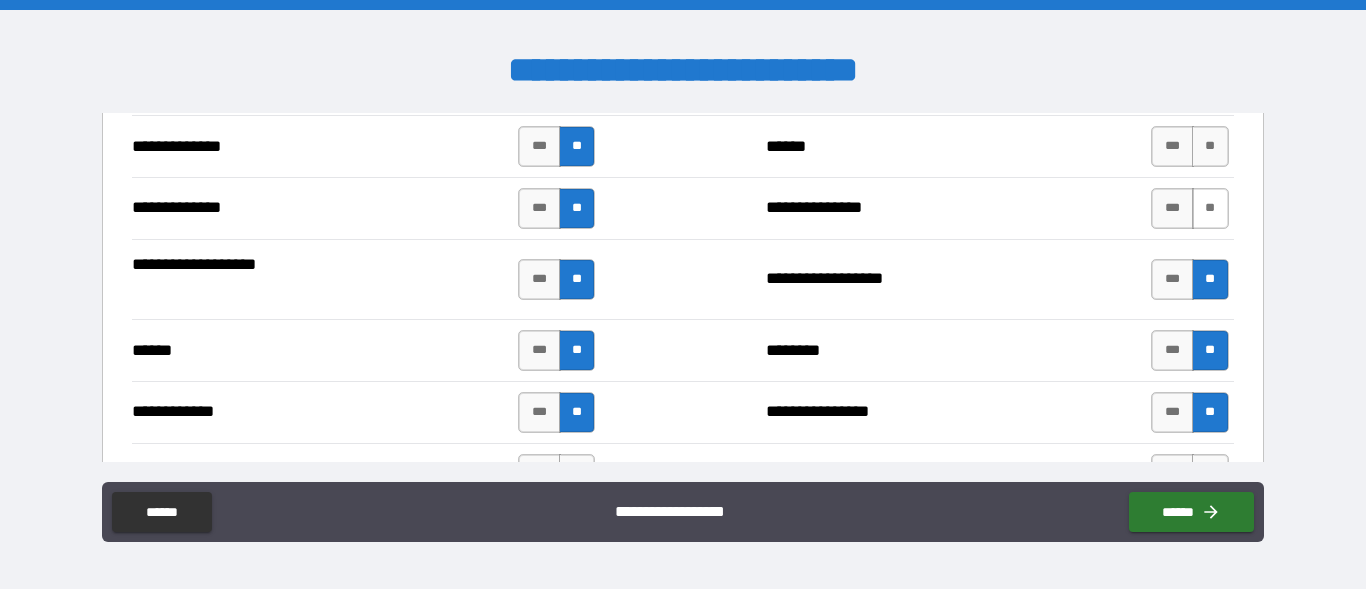 drag, startPoint x: 1190, startPoint y: 213, endPoint x: 1200, endPoint y: 187, distance: 27.856777 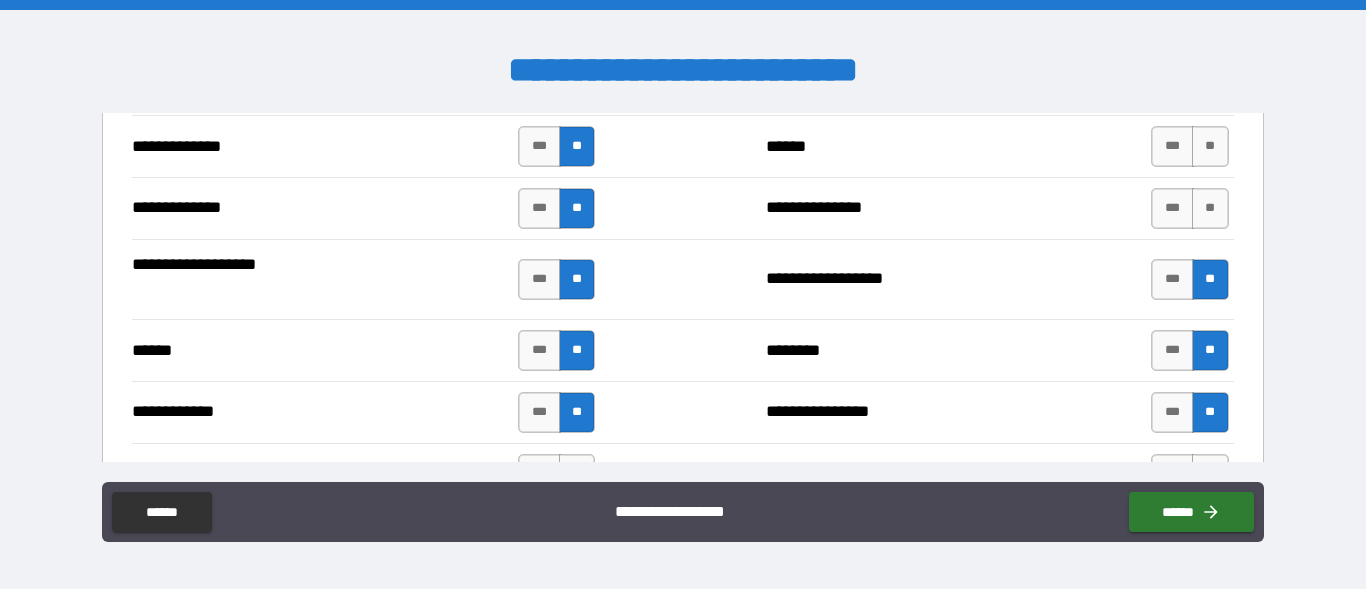 click on "**" at bounding box center [1210, 208] 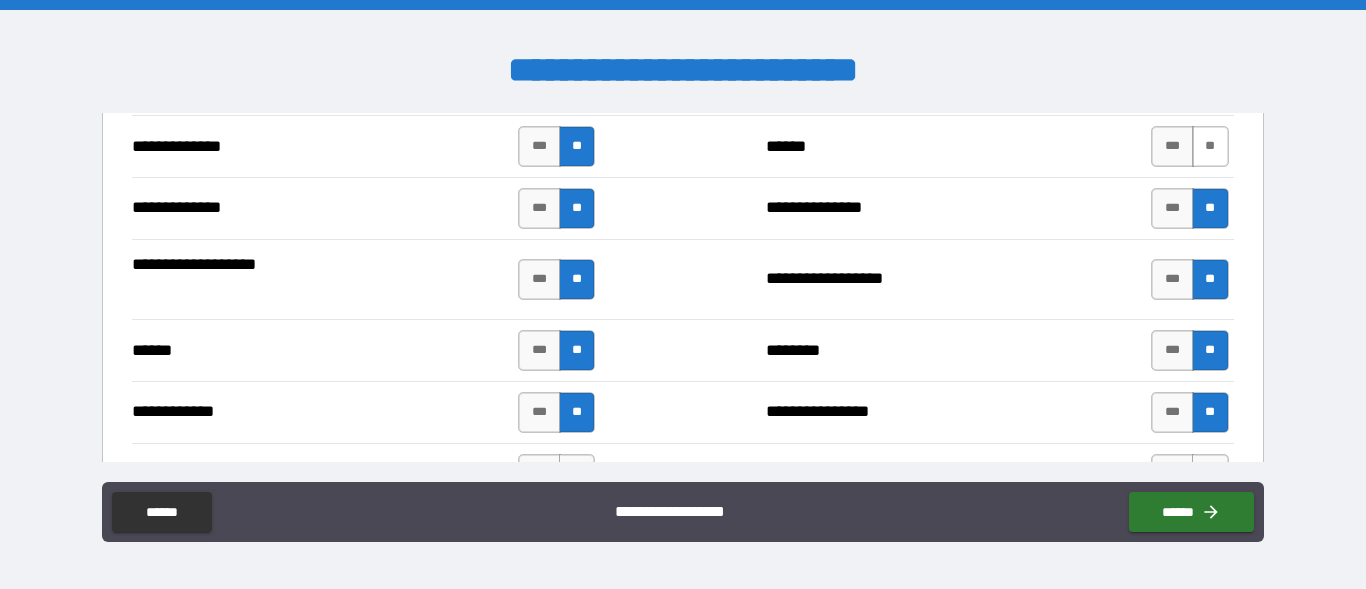 click on "**" at bounding box center [1210, 146] 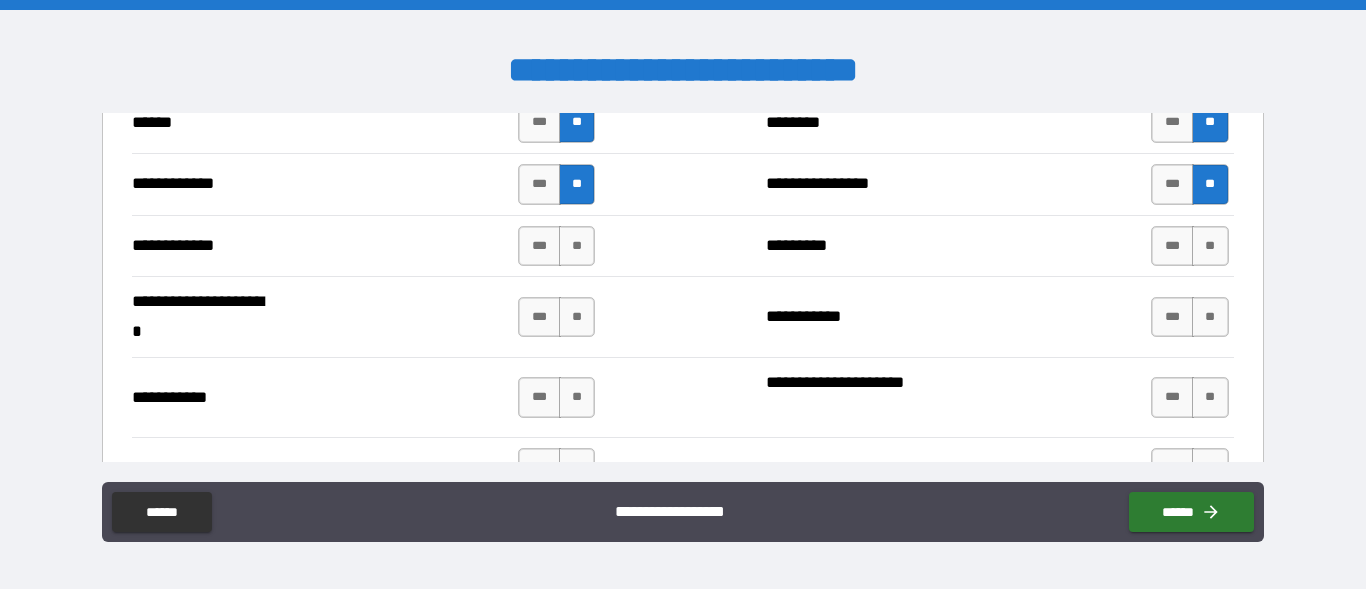 scroll, scrollTop: 3990, scrollLeft: 0, axis: vertical 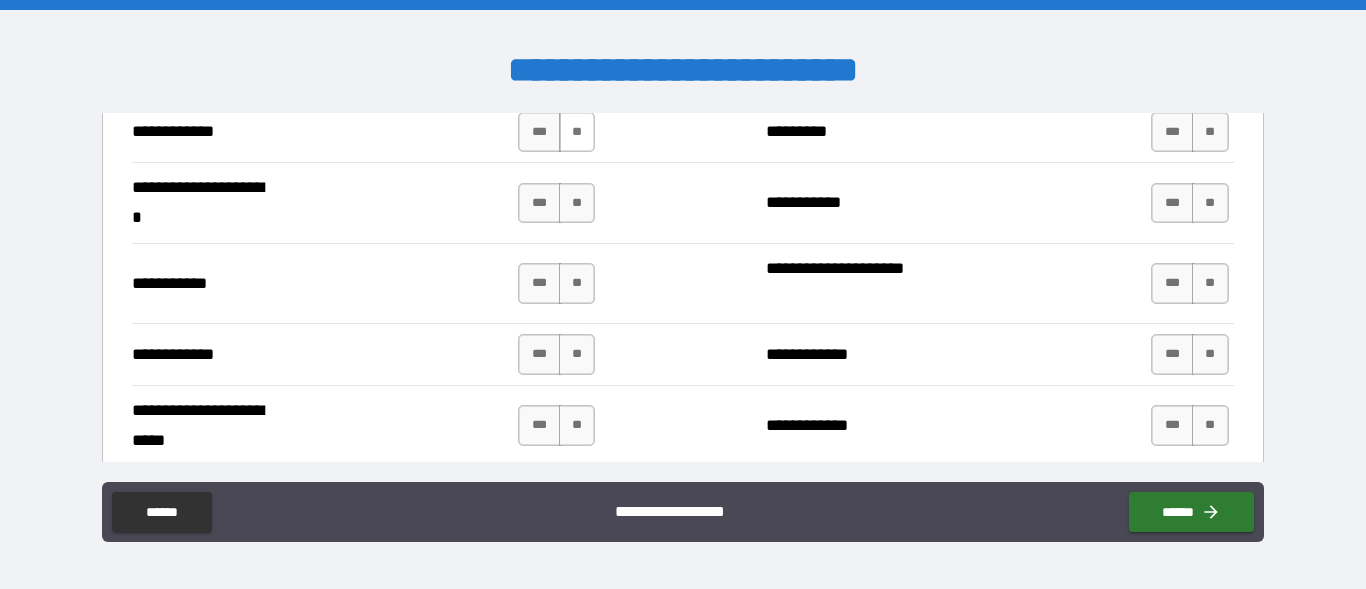 click on "**" at bounding box center [577, 132] 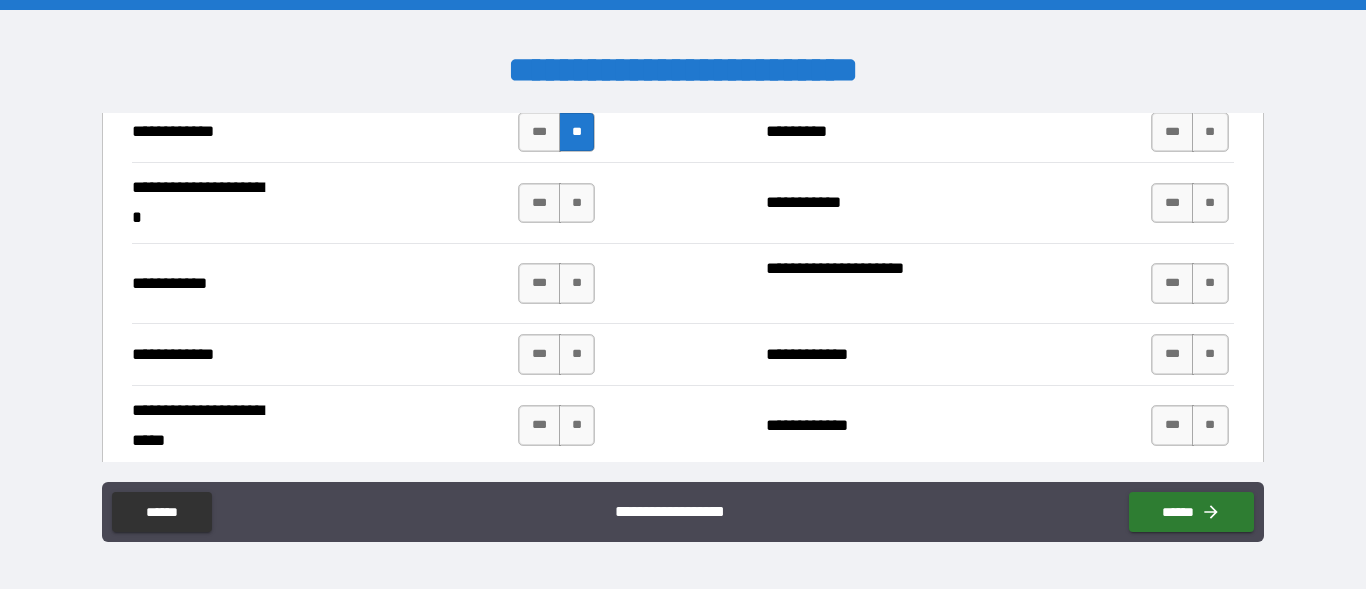 click on "*** **" at bounding box center (559, 203) 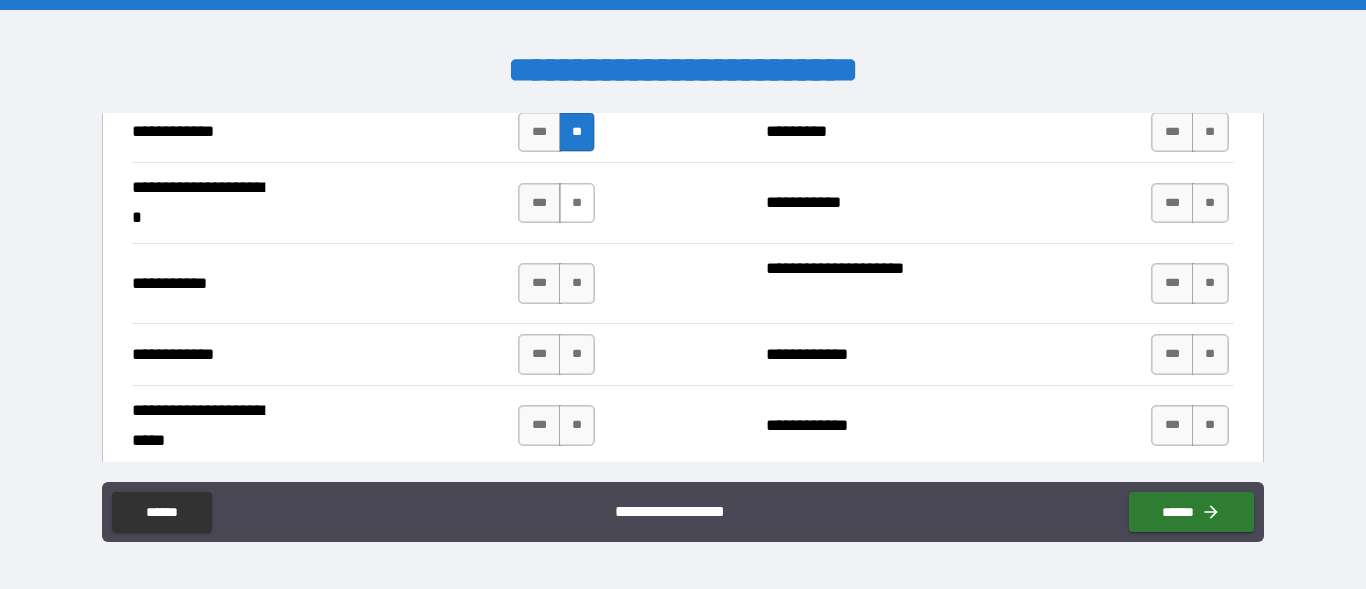 click on "*** **" at bounding box center (556, 203) 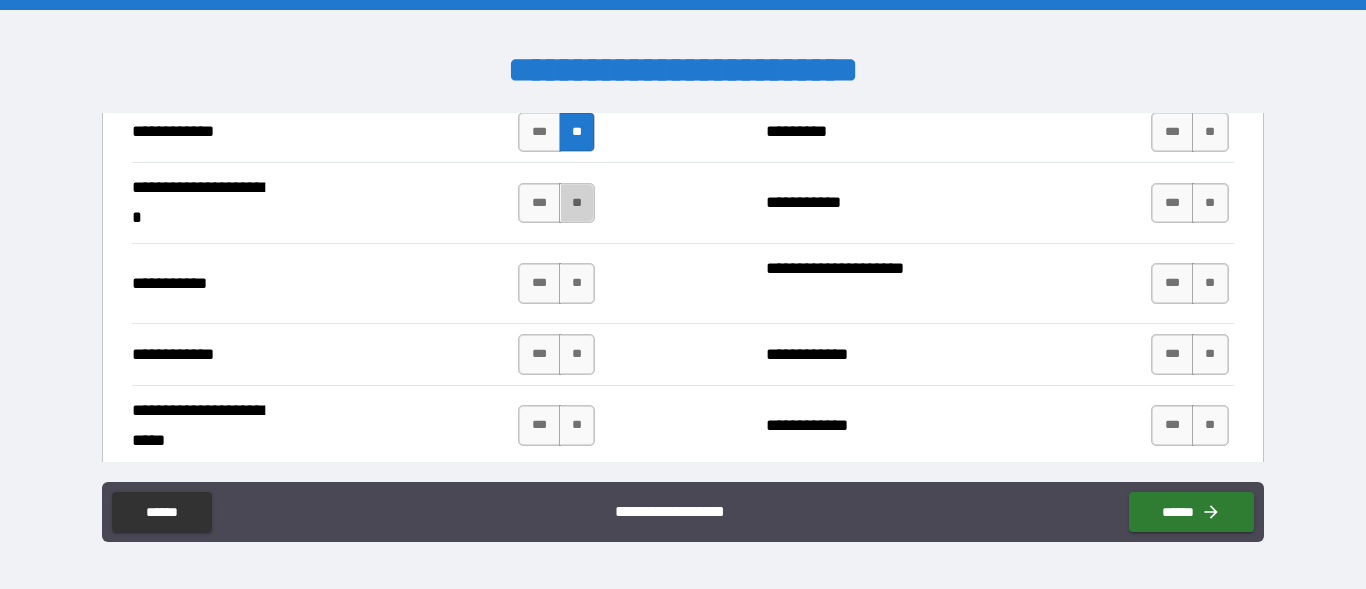 drag, startPoint x: 580, startPoint y: 215, endPoint x: 587, endPoint y: 256, distance: 41.59327 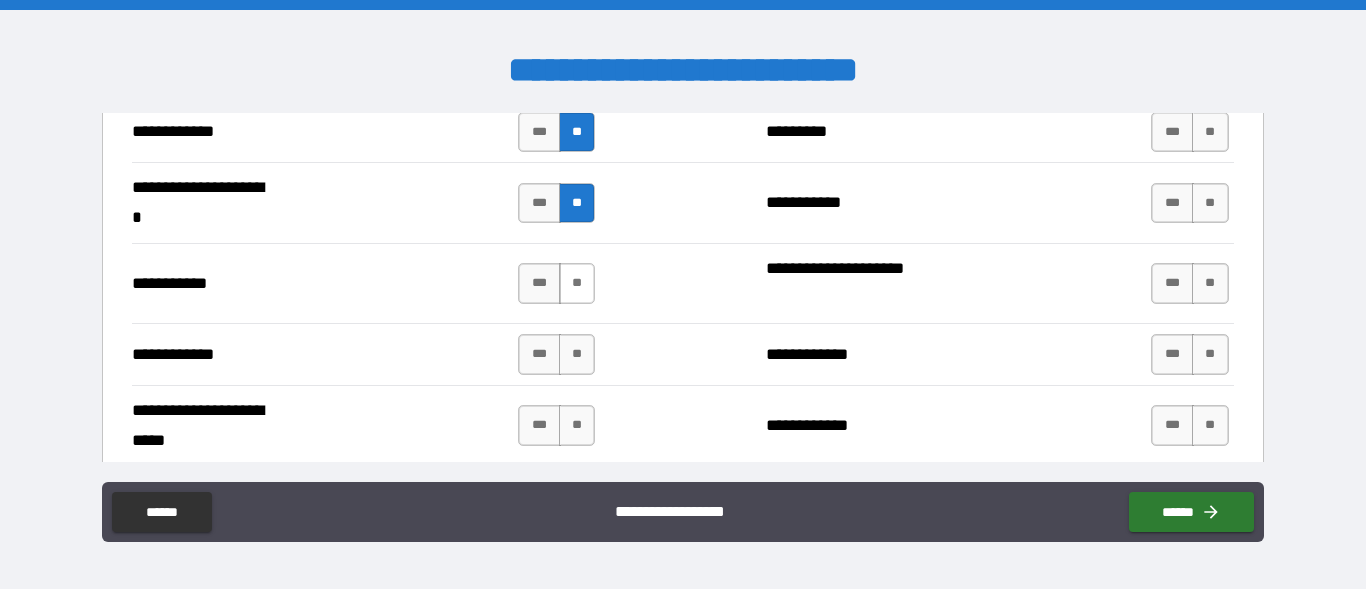 click on "**" at bounding box center (577, 283) 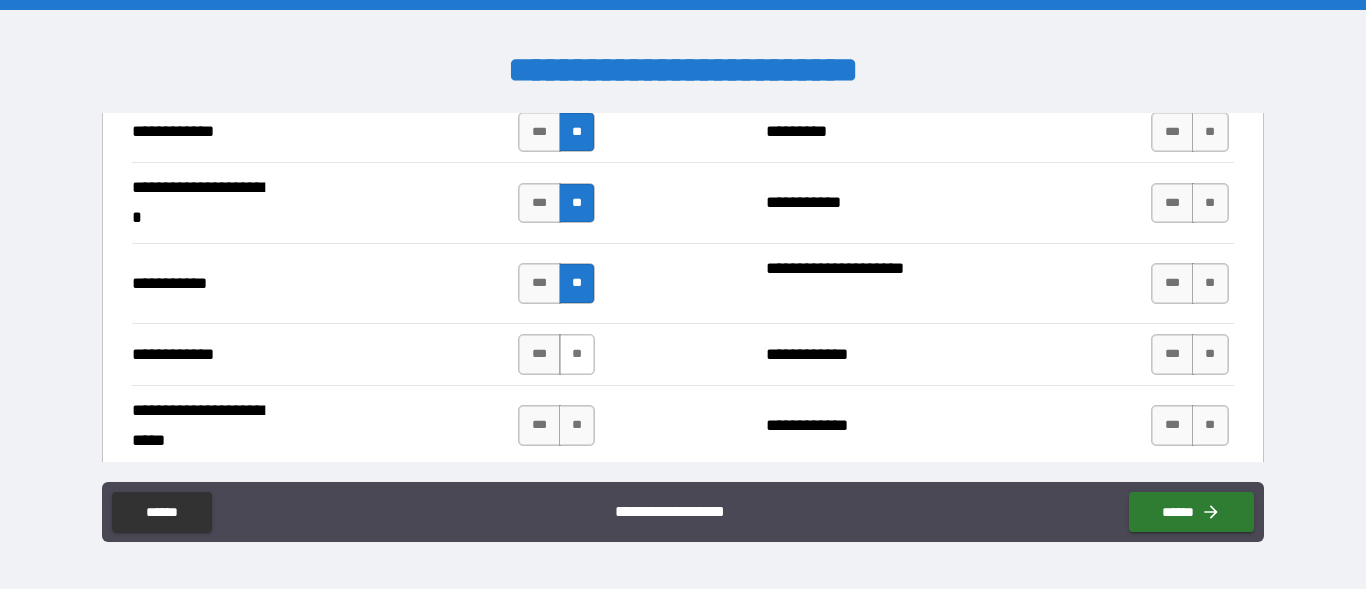 click on "**" at bounding box center (577, 354) 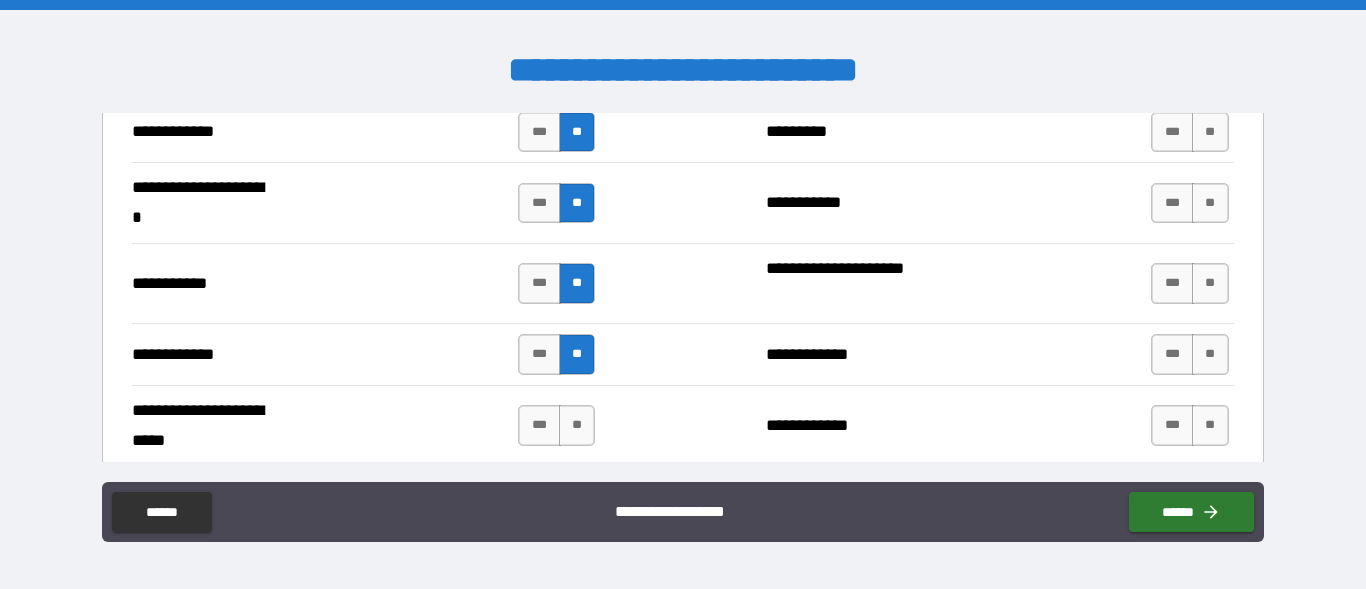 click on "**********" at bounding box center (682, 354) 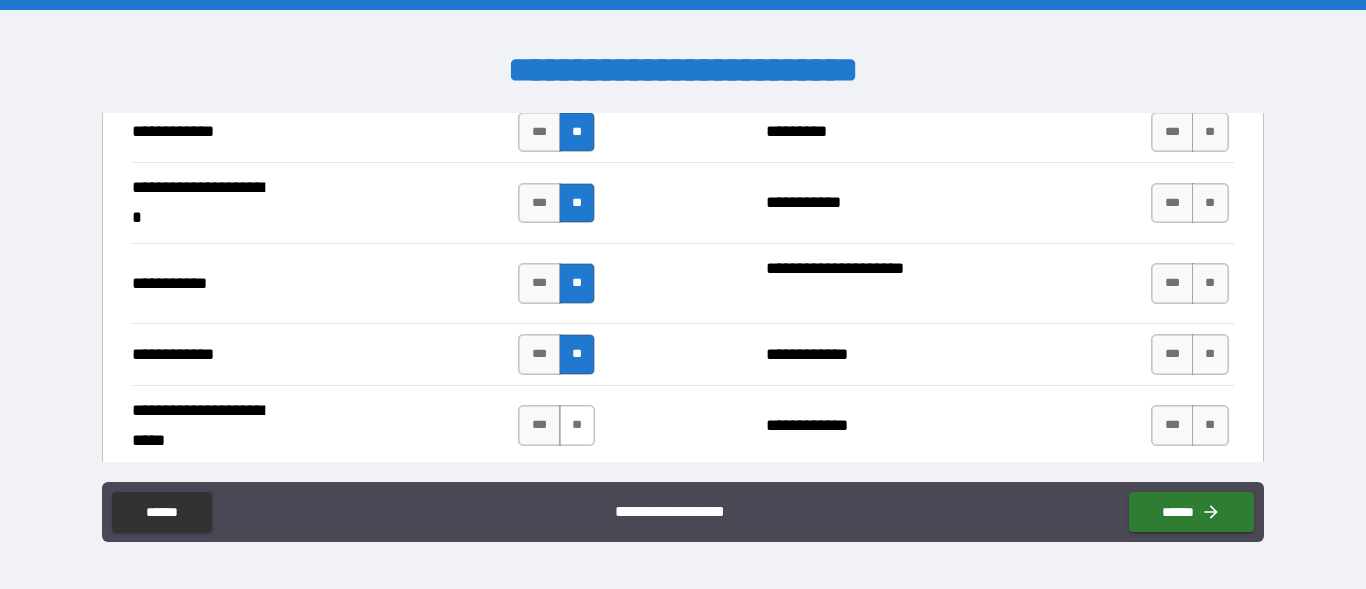 click on "**" at bounding box center [577, 425] 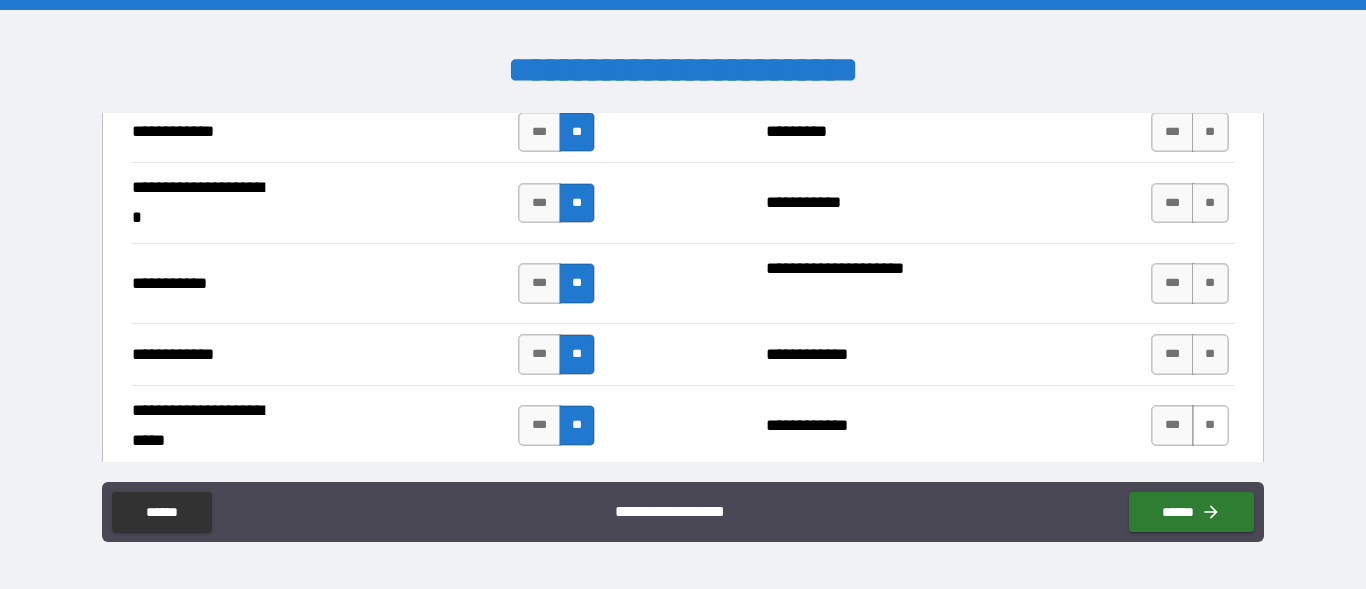 click on "**" at bounding box center [1210, 425] 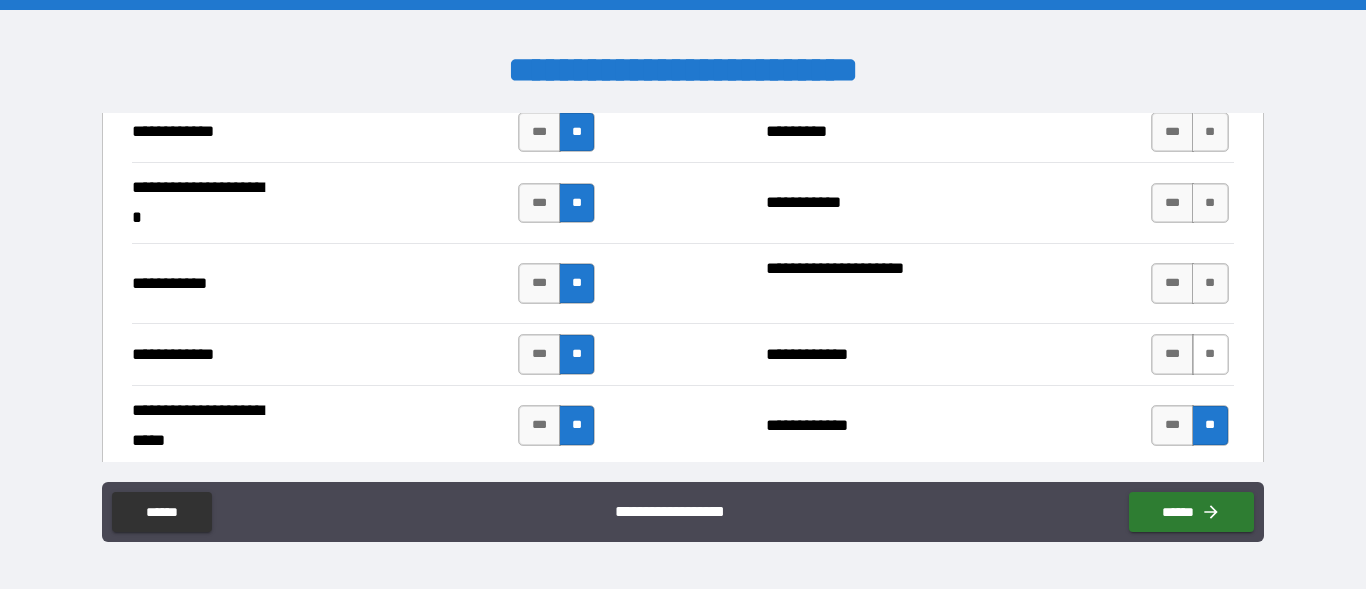 click on "**" at bounding box center [1210, 354] 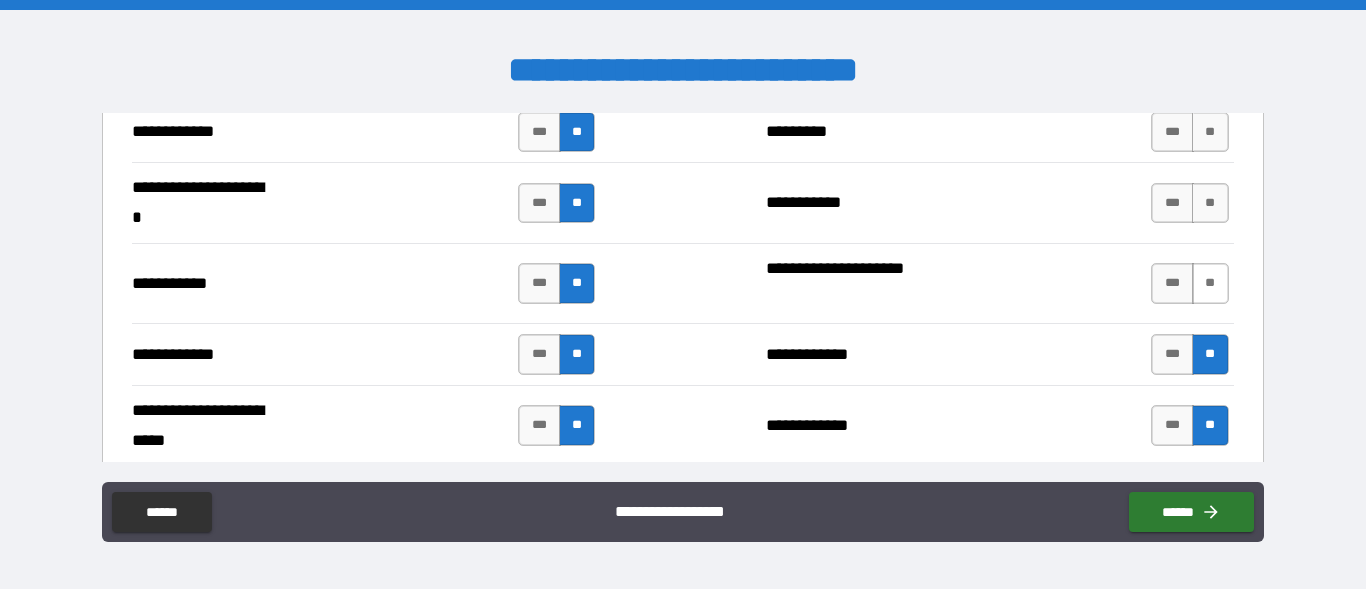 click on "**" at bounding box center (1210, 283) 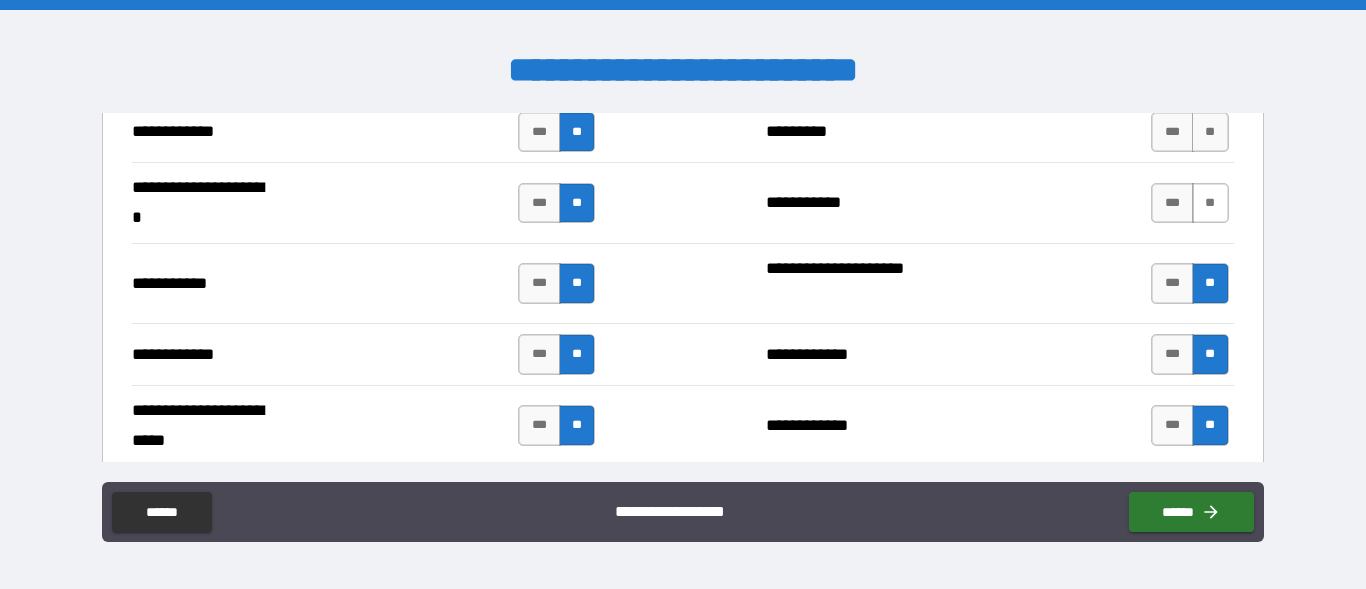 click on "**" at bounding box center [1210, 203] 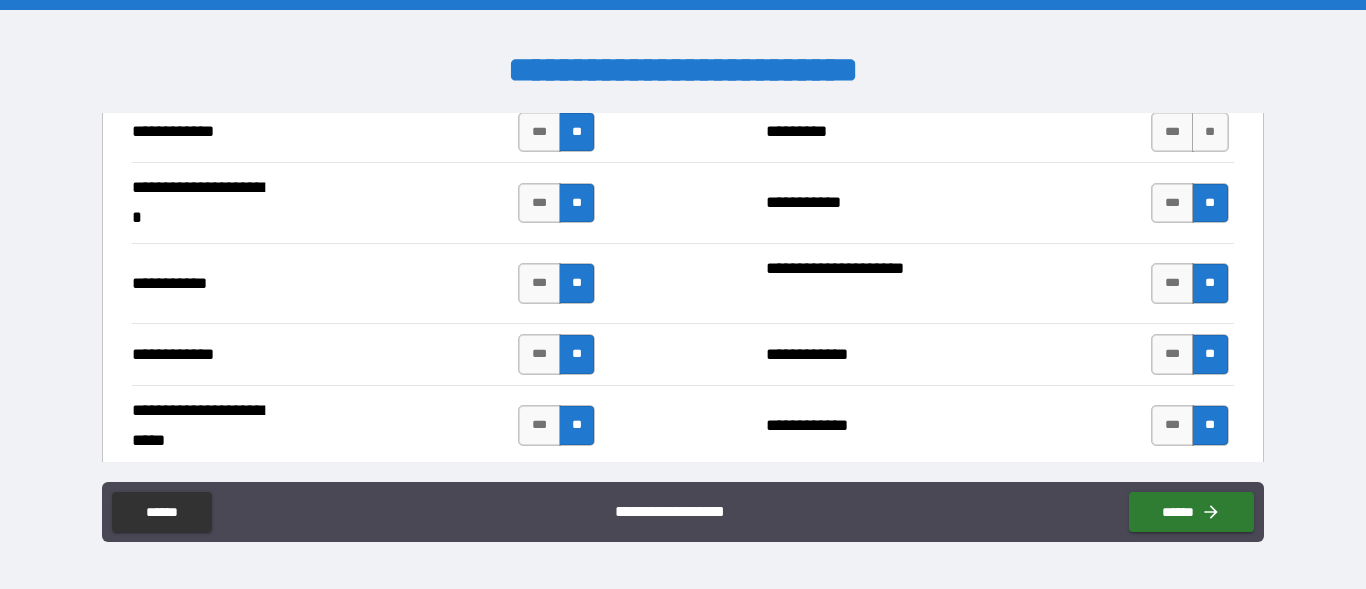 click on "*** **" at bounding box center [1189, 132] 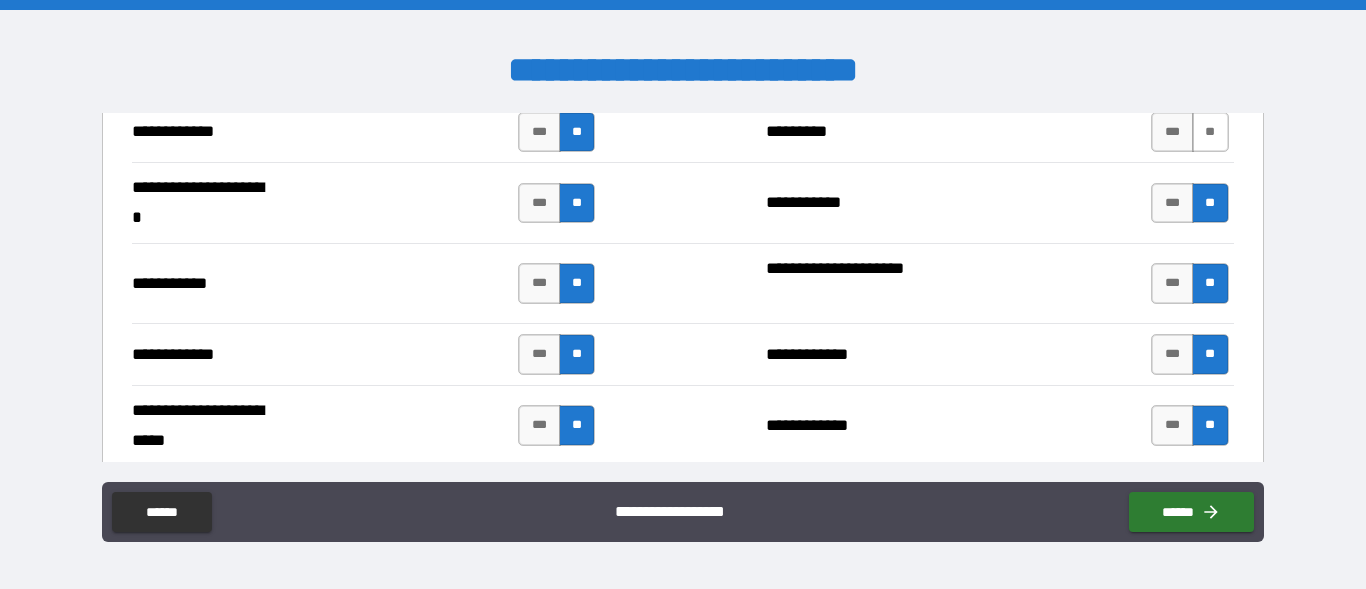 click on "**" at bounding box center [1210, 132] 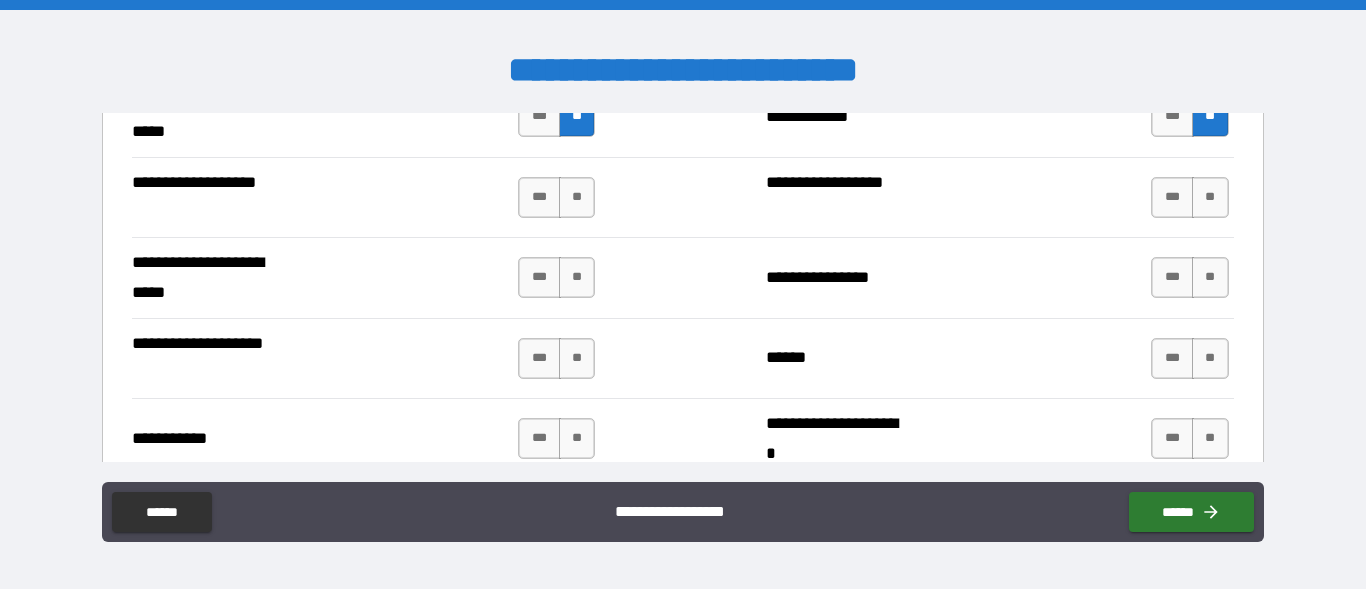 scroll, scrollTop: 4332, scrollLeft: 0, axis: vertical 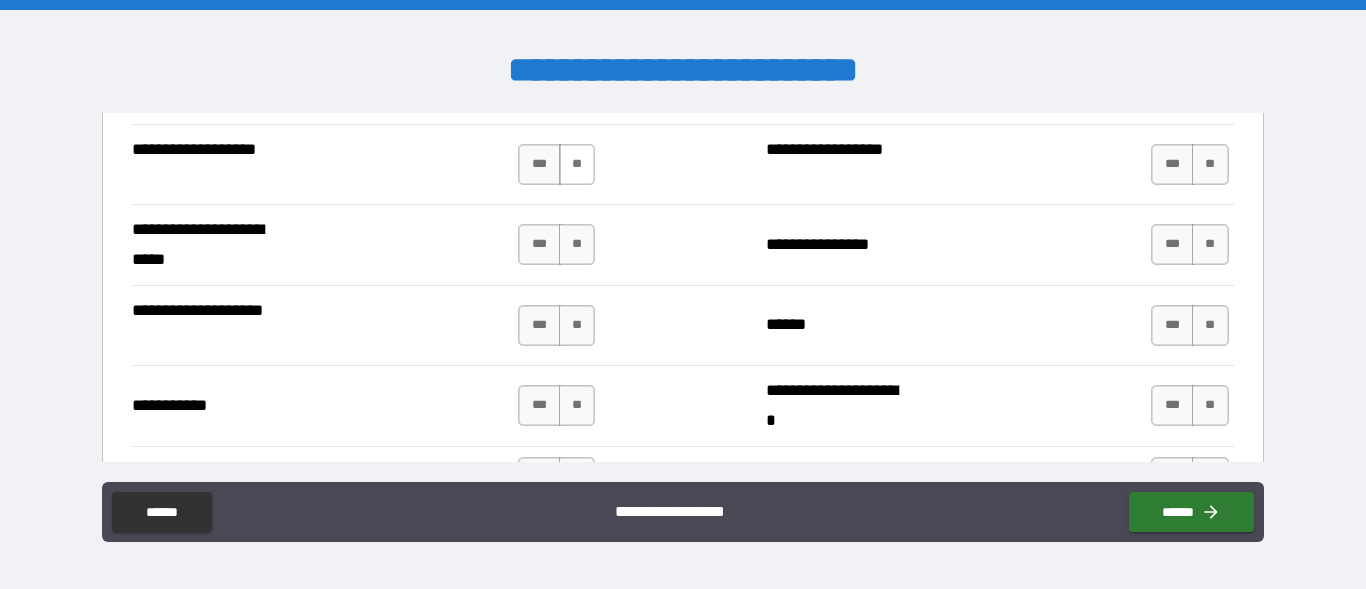 click on "**" at bounding box center (577, 164) 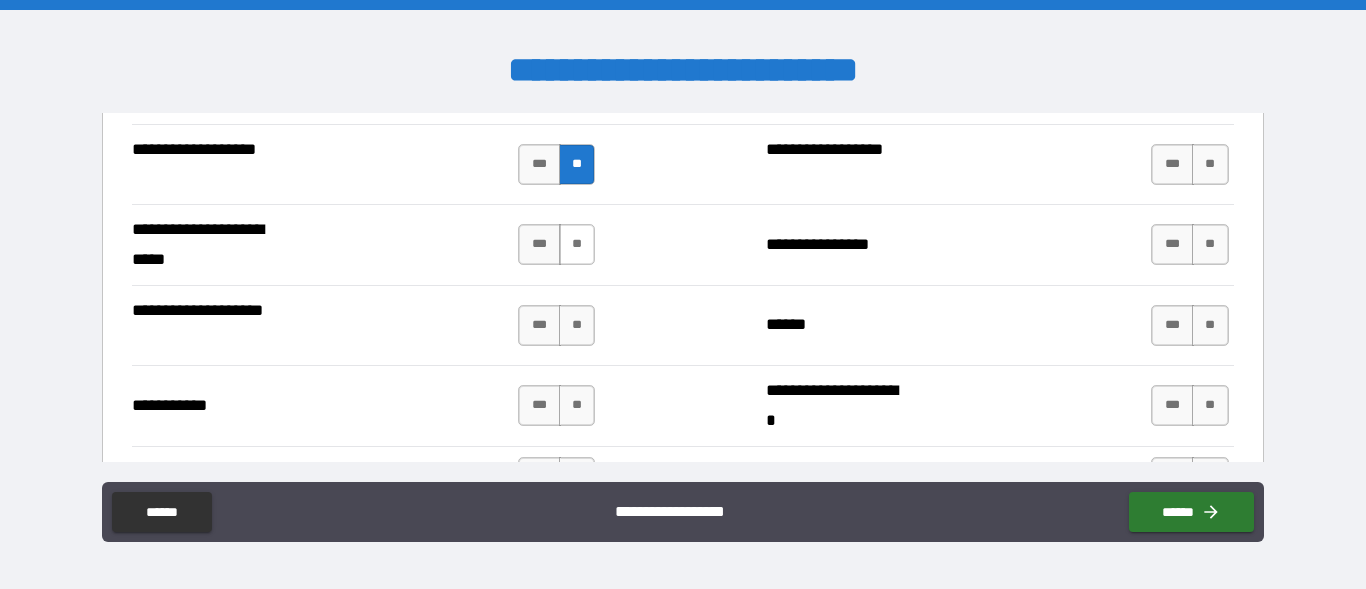 click on "**" at bounding box center (577, 244) 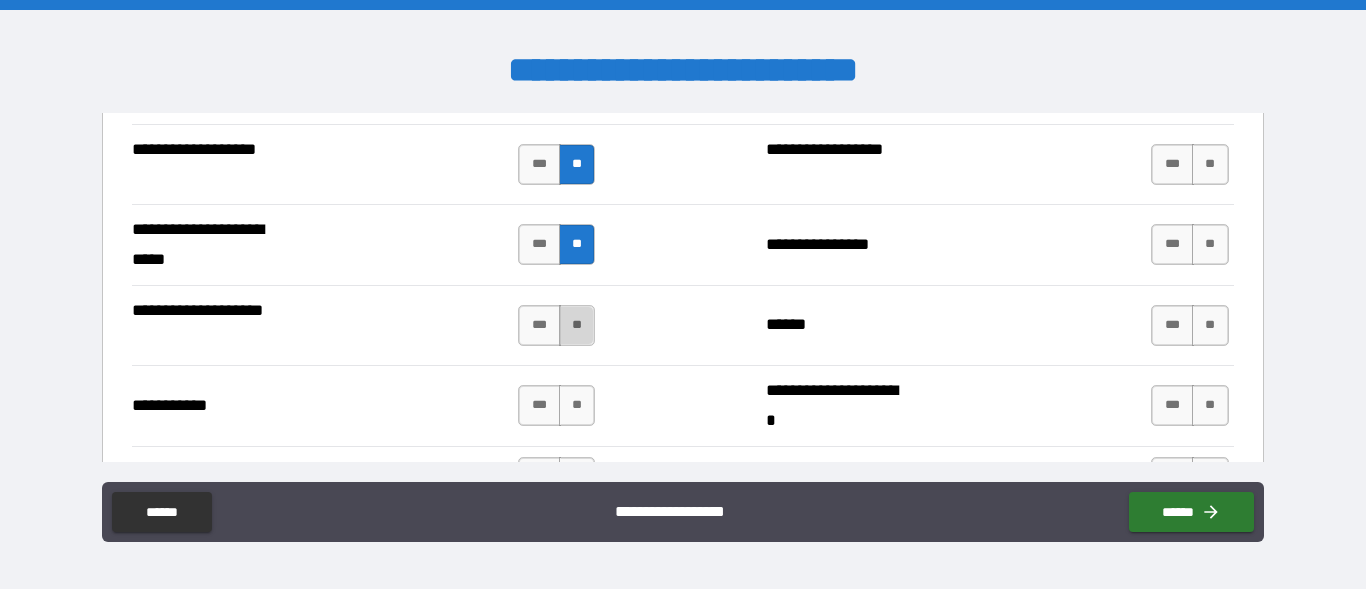 click on "**" at bounding box center [577, 325] 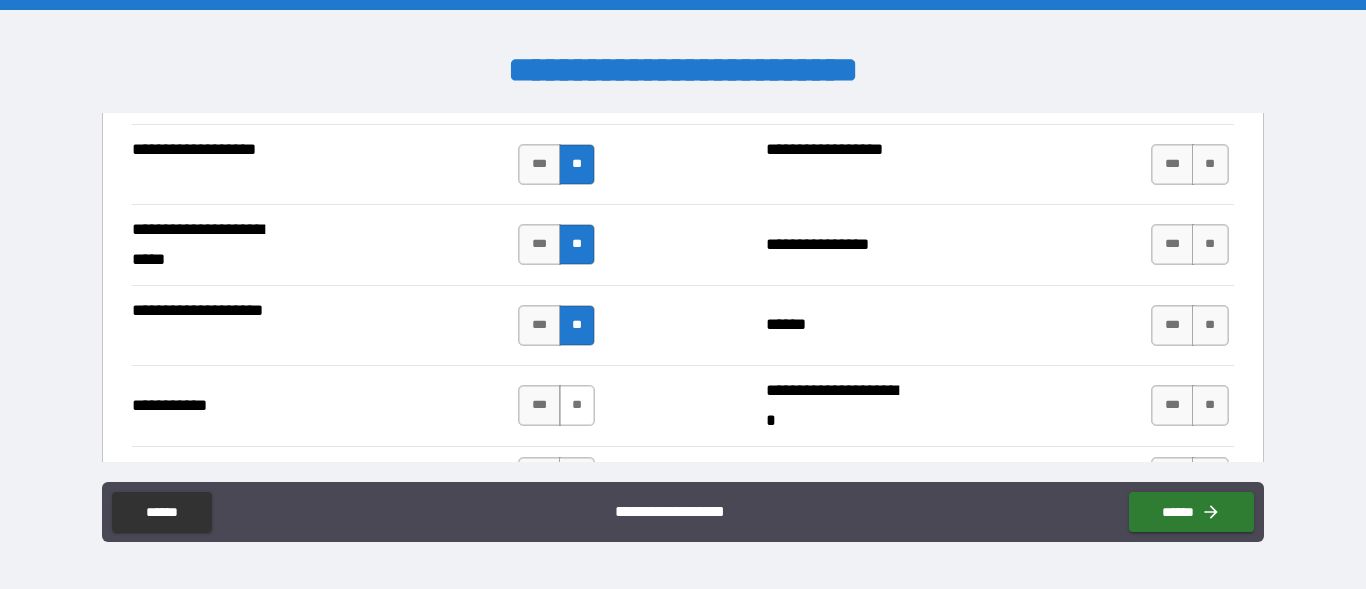 click on "**" at bounding box center (577, 405) 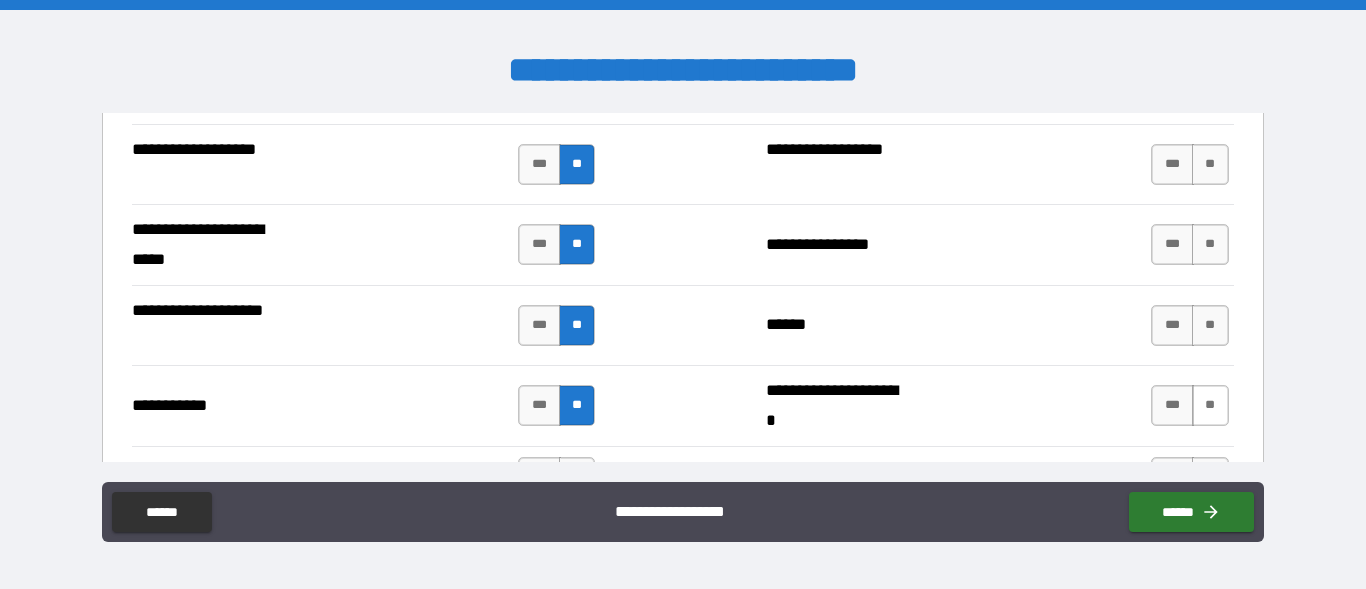 click on "**" at bounding box center [1210, 405] 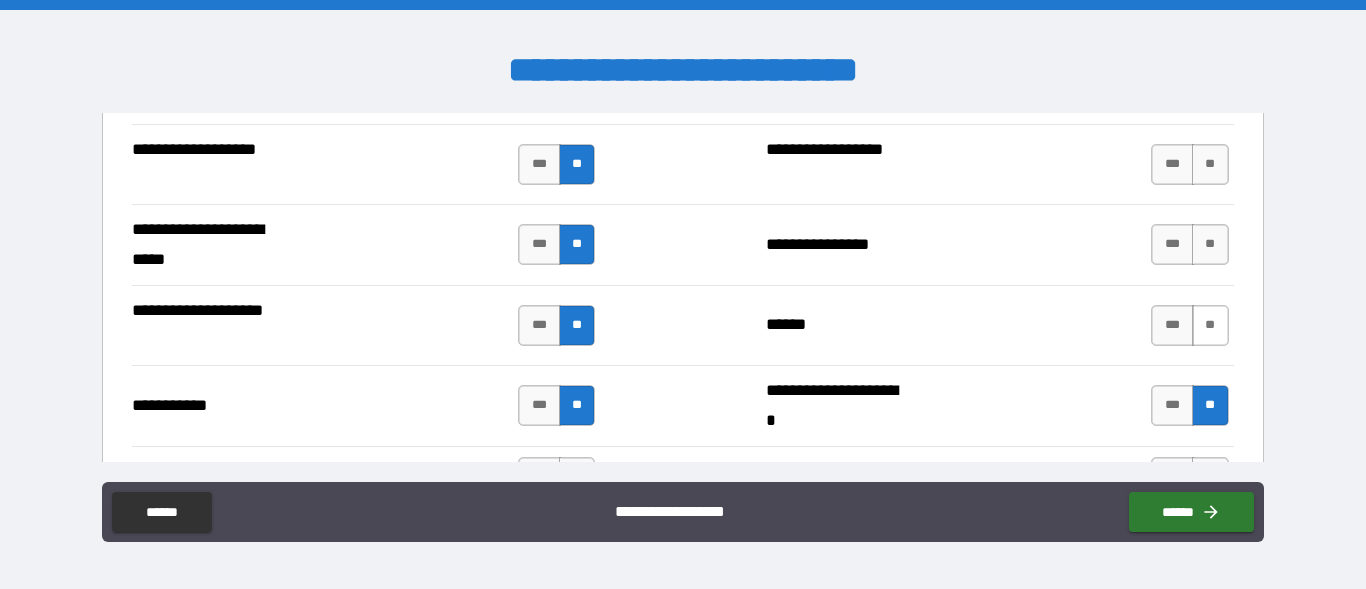 drag, startPoint x: 1186, startPoint y: 324, endPoint x: 1187, endPoint y: 309, distance: 15.033297 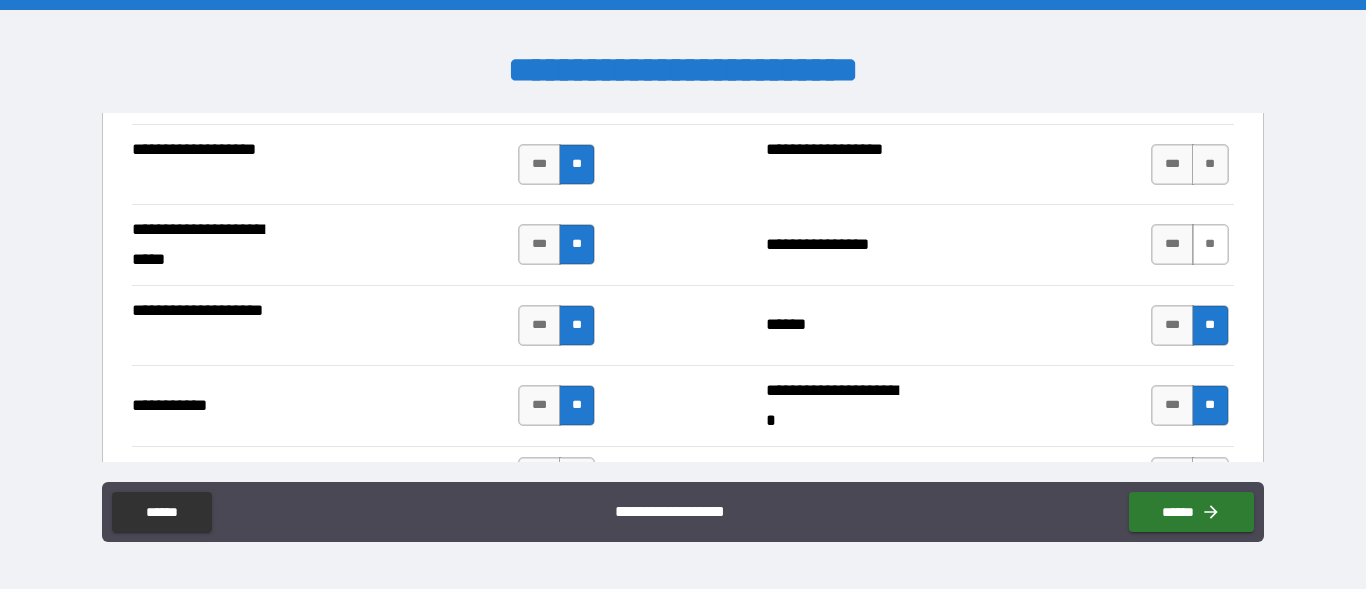 click on "**" at bounding box center (1210, 244) 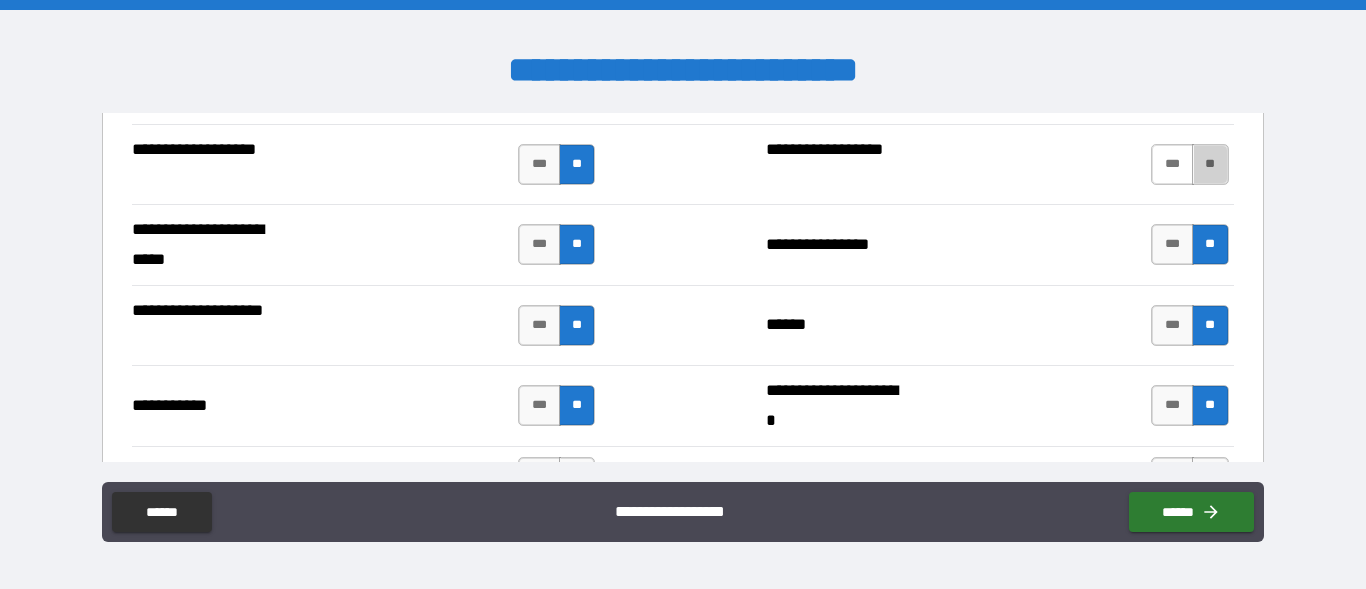 drag, startPoint x: 1207, startPoint y: 165, endPoint x: 1169, endPoint y: 180, distance: 40.853397 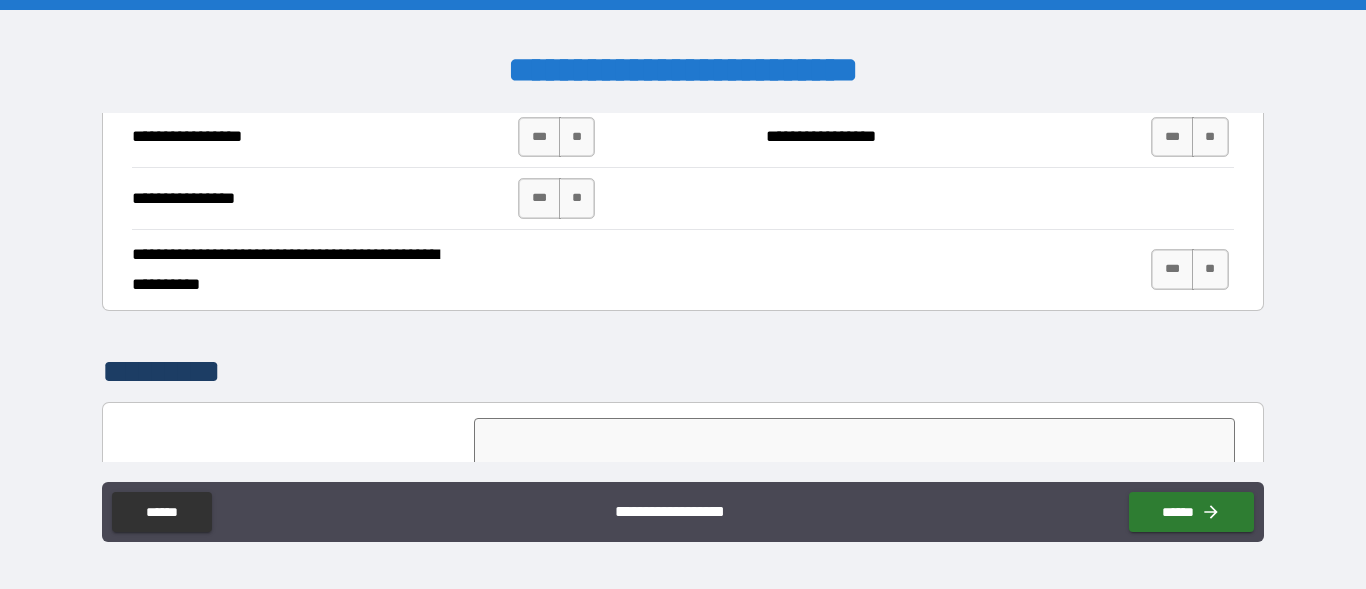 scroll, scrollTop: 4674, scrollLeft: 0, axis: vertical 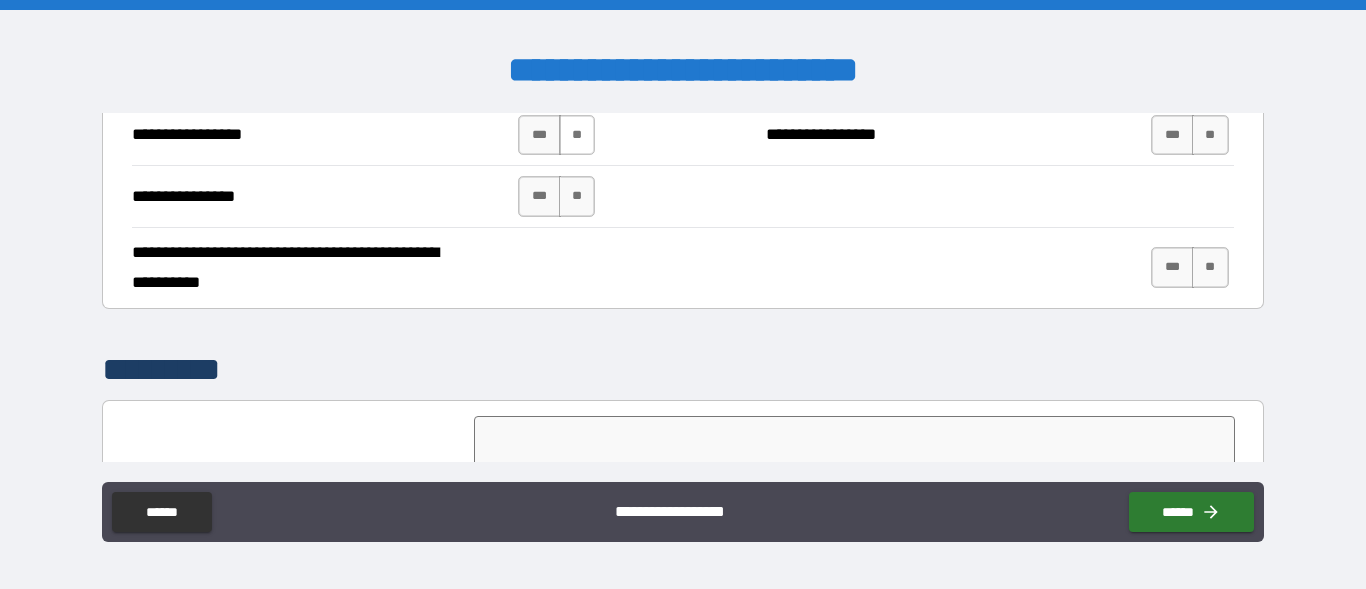 click on "**" at bounding box center (577, 135) 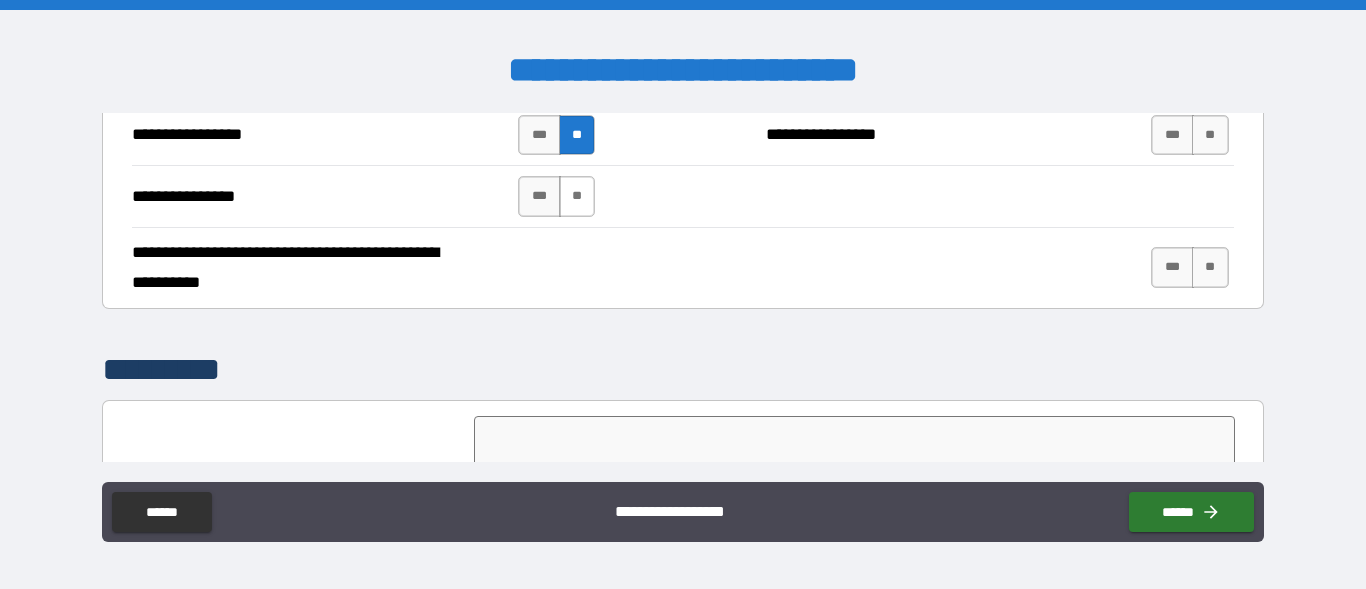 click on "**" at bounding box center [577, 196] 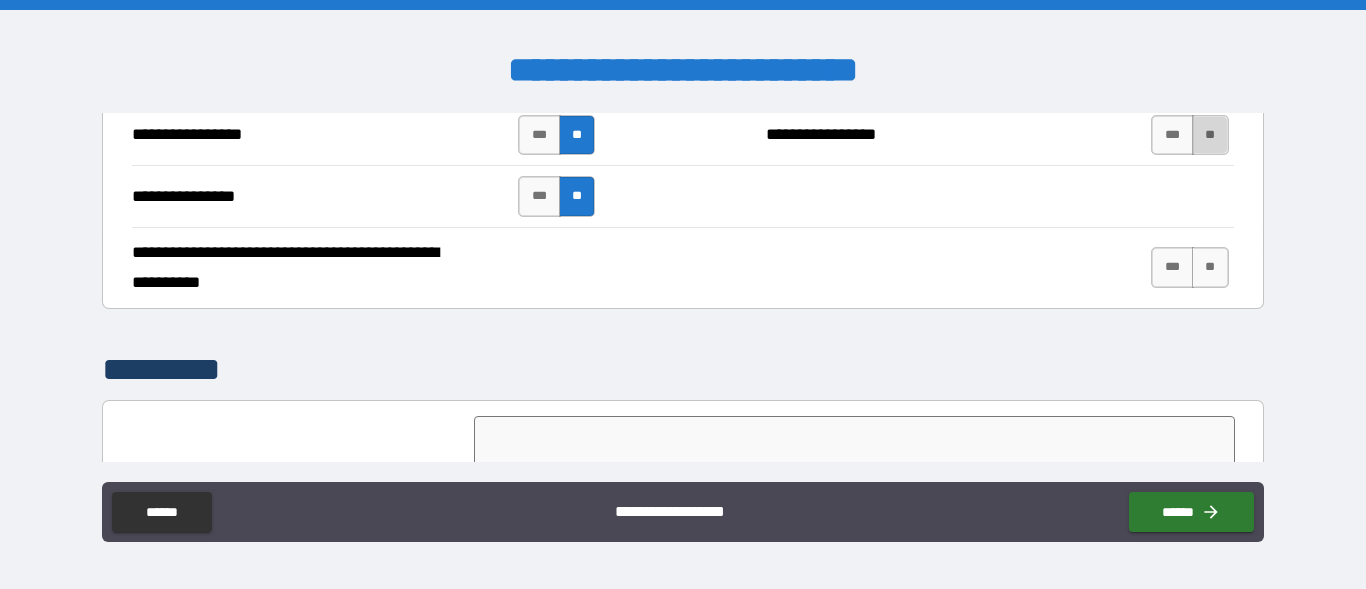 click on "**" at bounding box center (1210, 135) 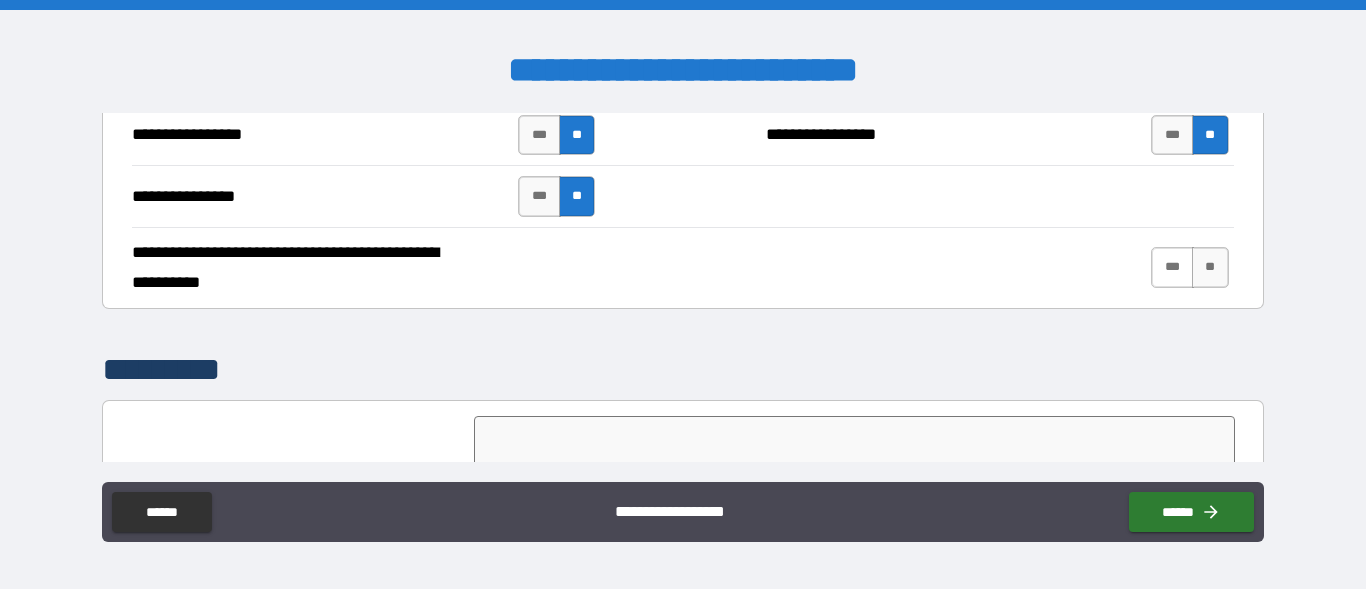 click on "**" at bounding box center [1210, 267] 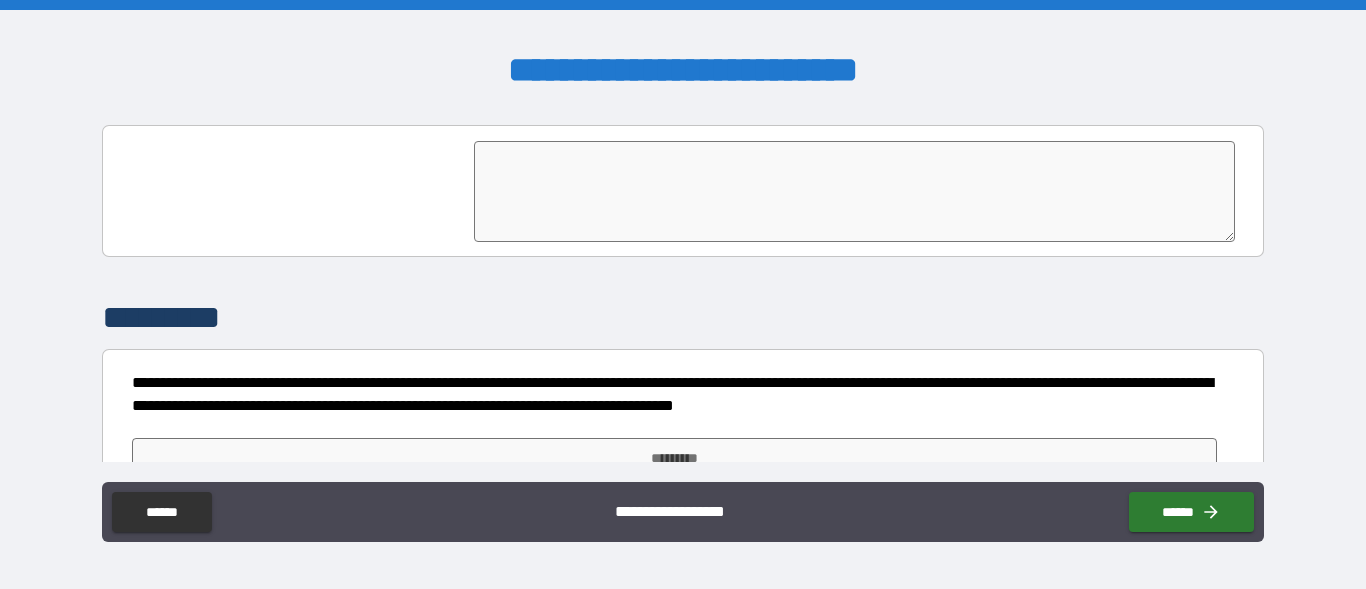 scroll, scrollTop: 4996, scrollLeft: 0, axis: vertical 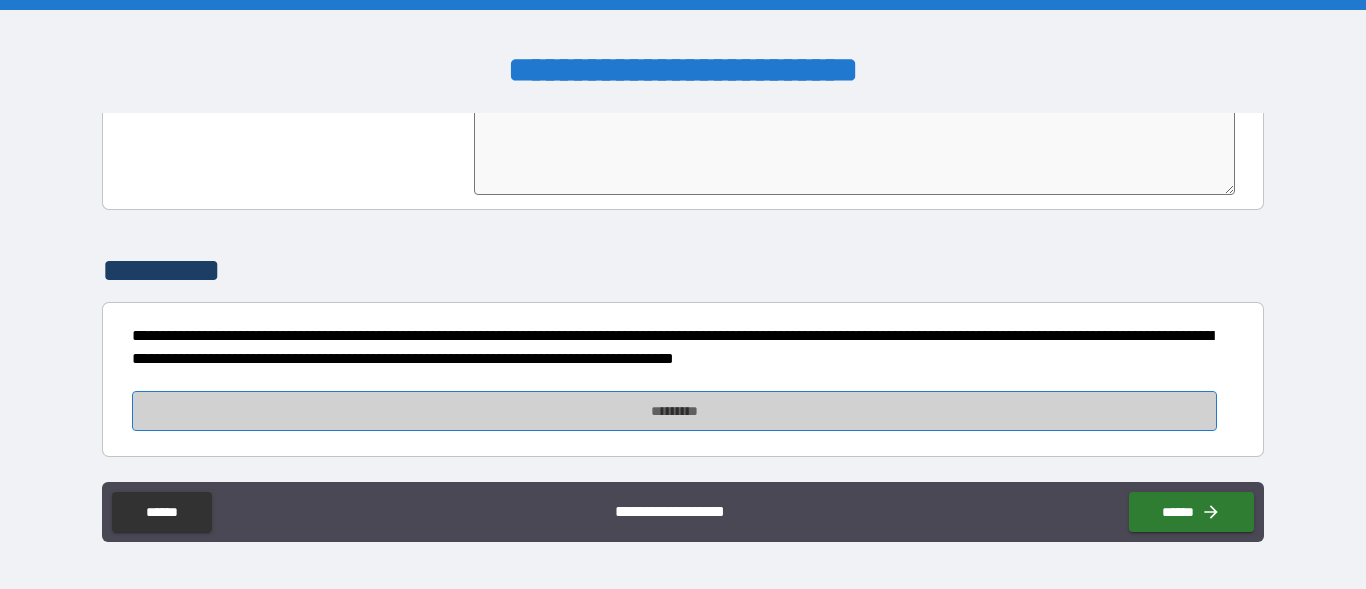 click on "*********" at bounding box center (674, 411) 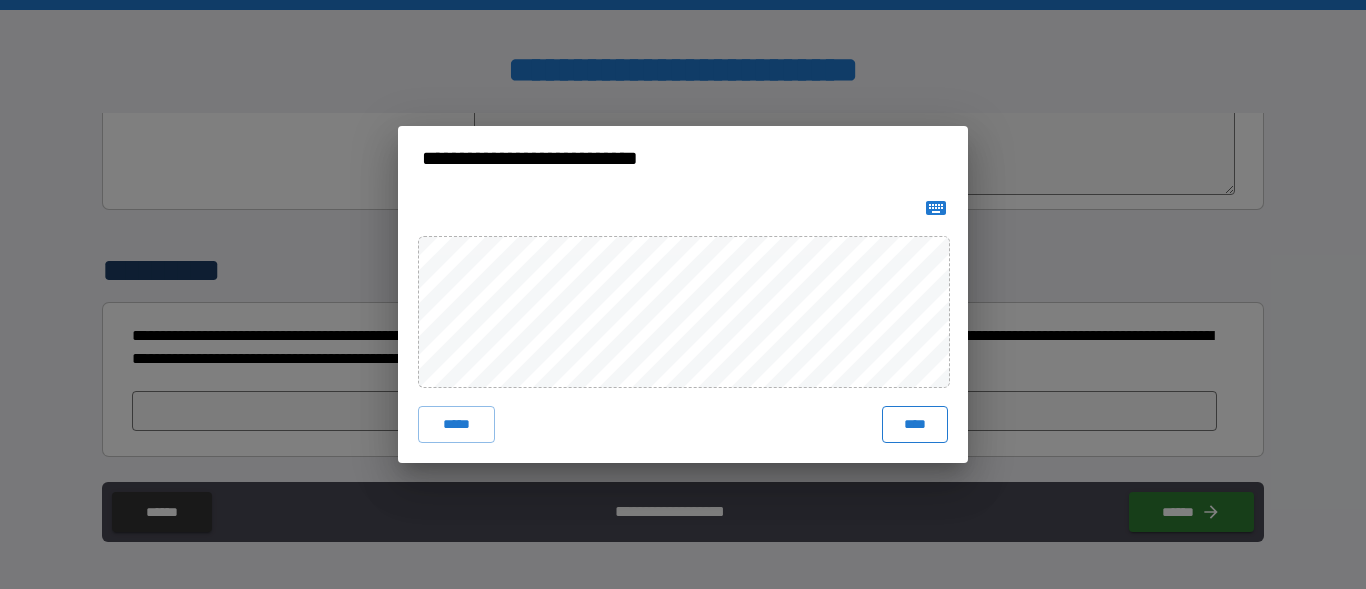 click on "***** ****" at bounding box center (683, 326) 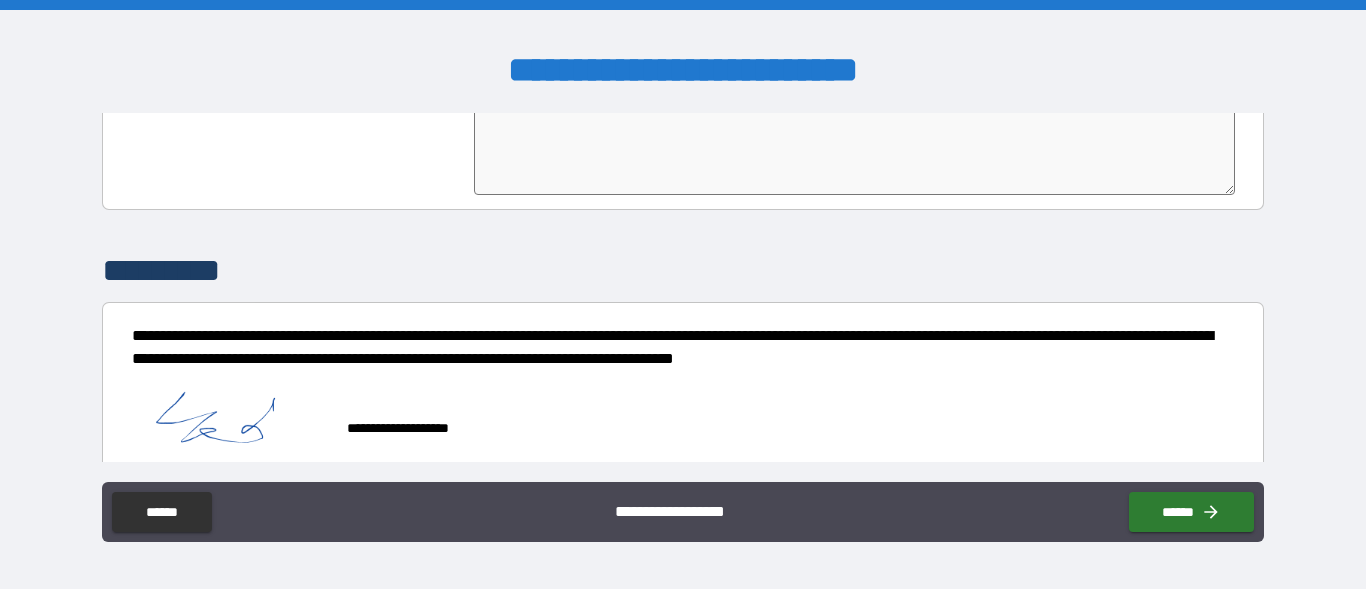 scroll, scrollTop: 4986, scrollLeft: 0, axis: vertical 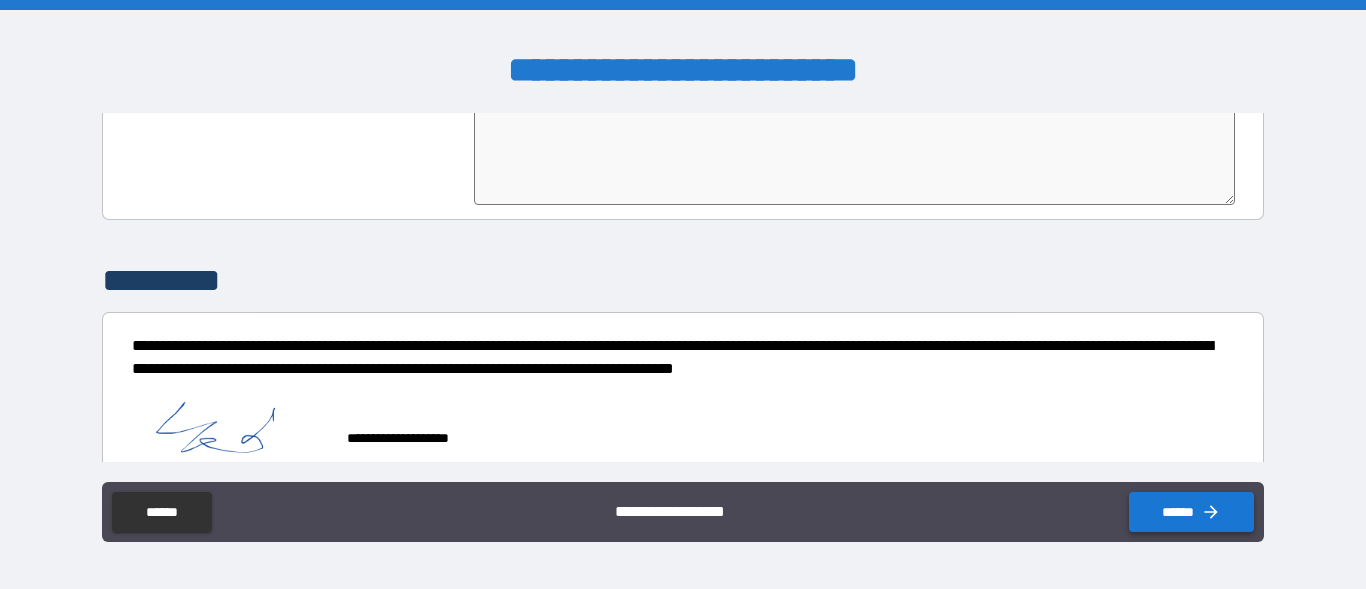 click on "******" at bounding box center (1191, 512) 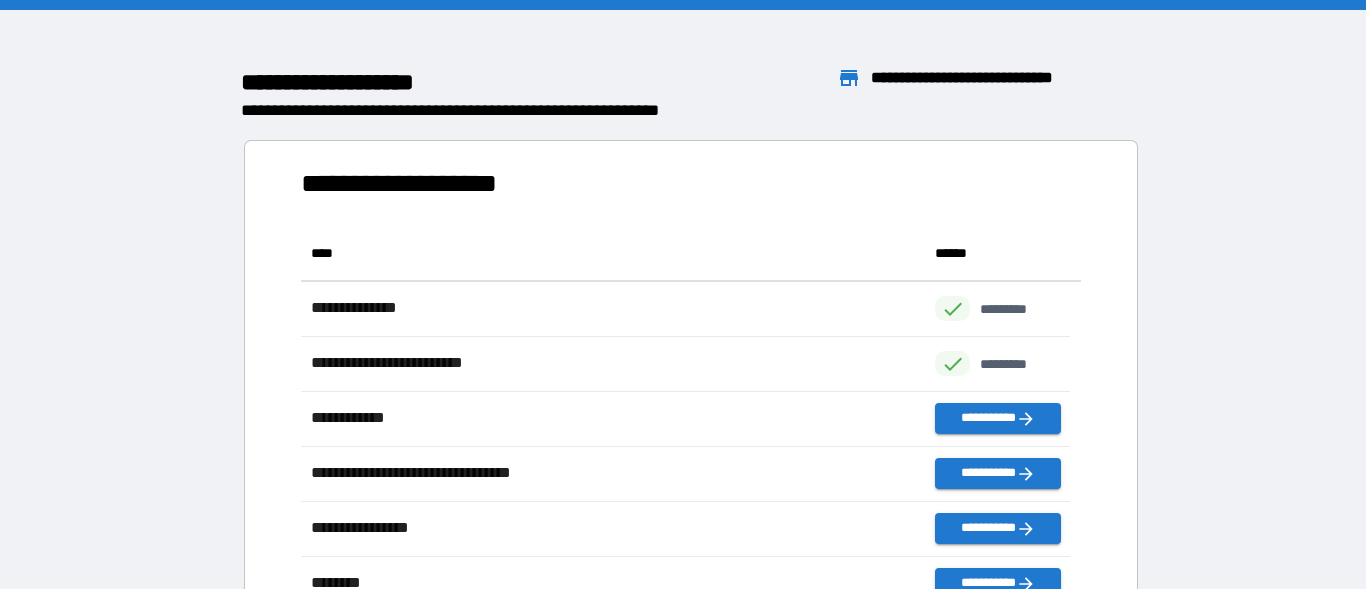 scroll, scrollTop: 369, scrollLeft: 753, axis: both 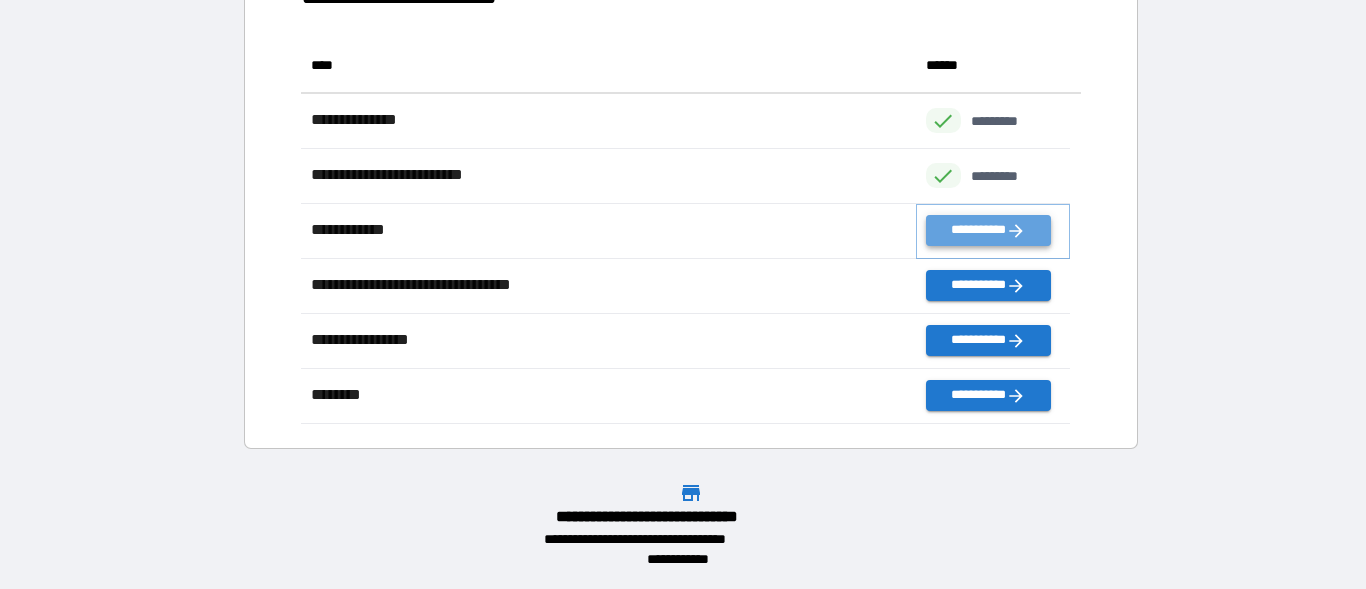 click 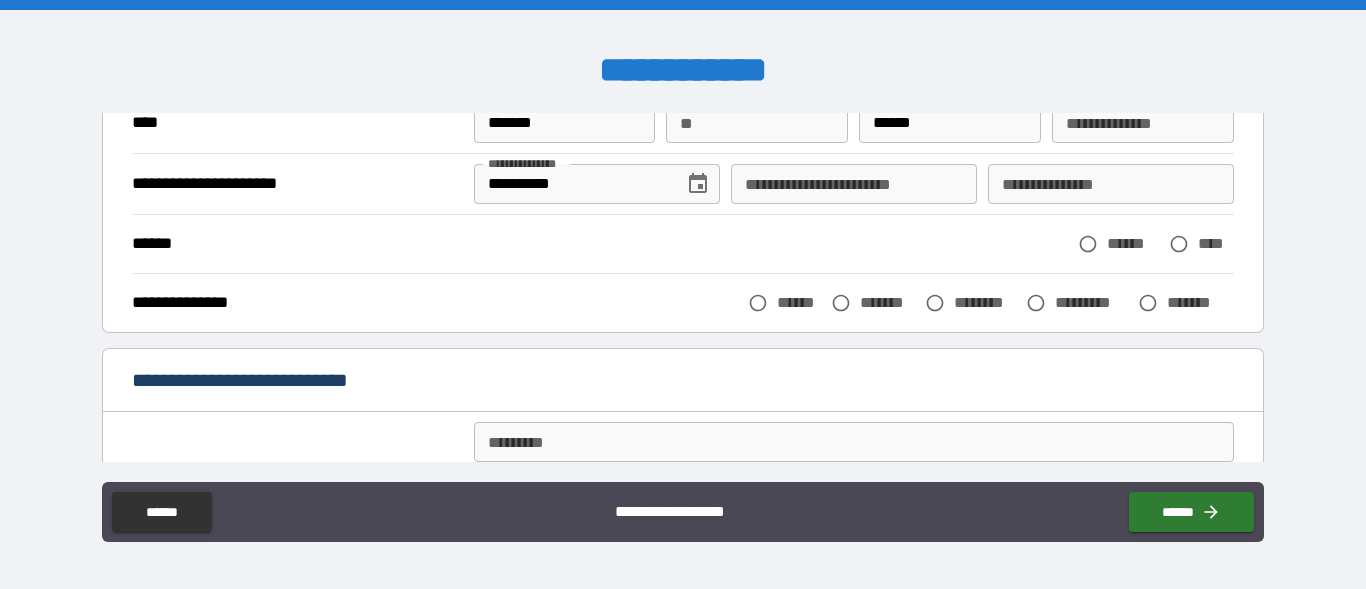 scroll, scrollTop: 228, scrollLeft: 0, axis: vertical 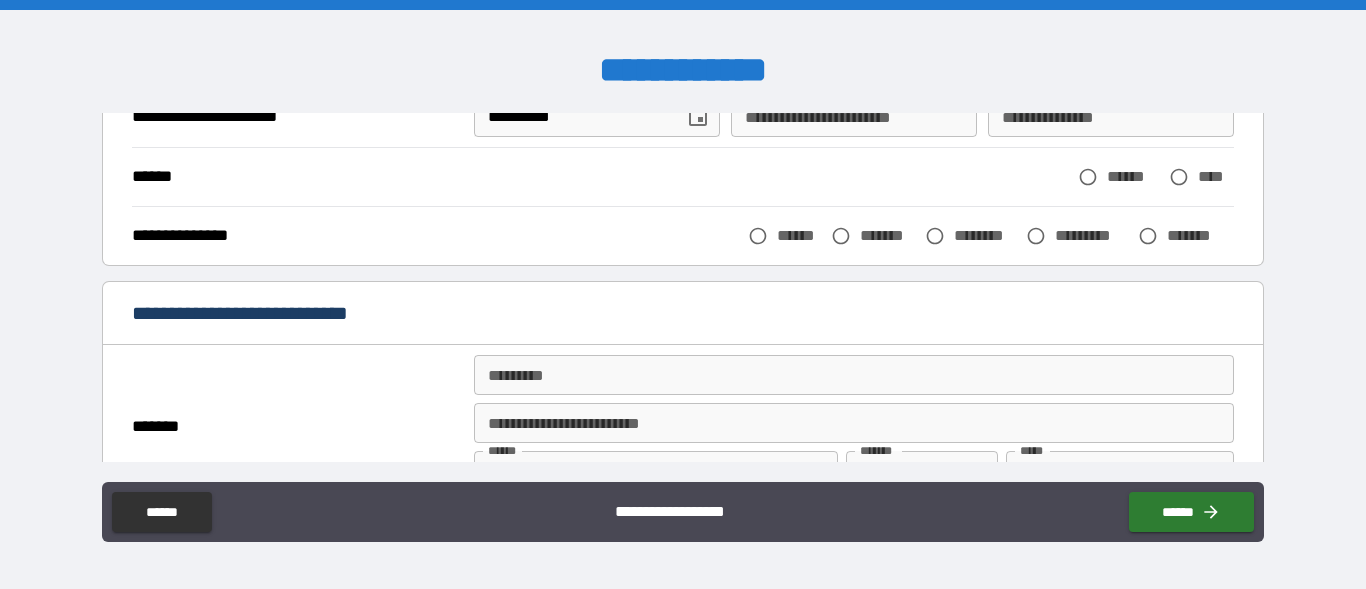 click on "******" at bounding box center (780, 236) 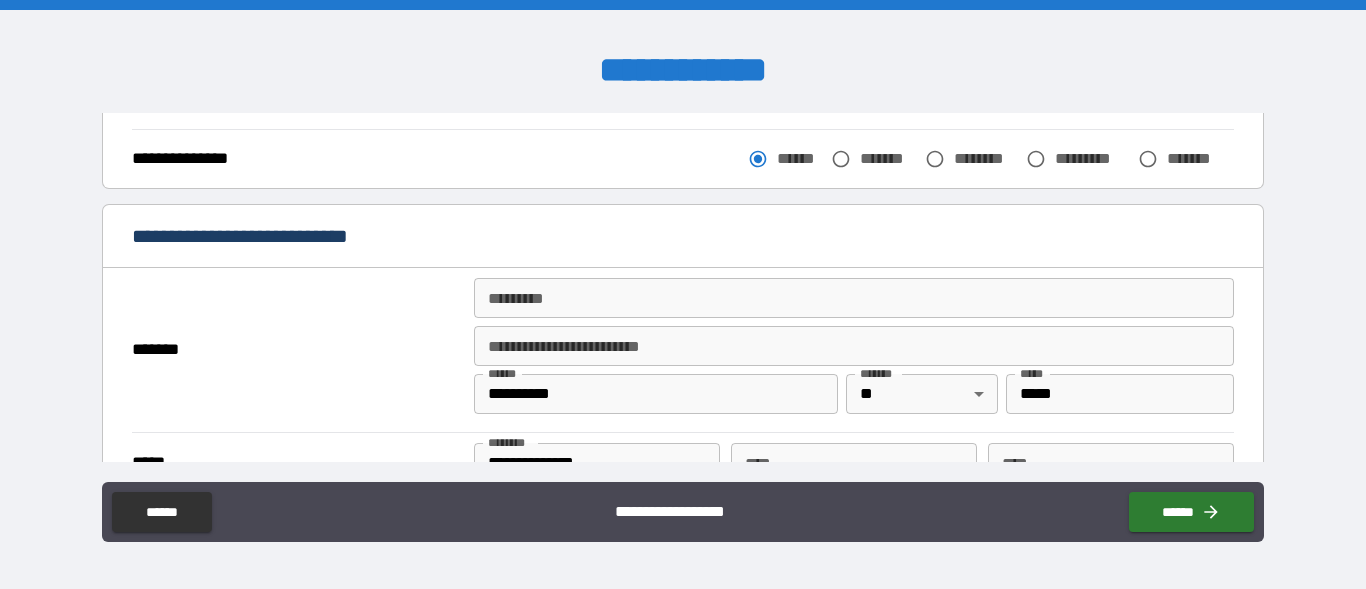 scroll, scrollTop: 342, scrollLeft: 0, axis: vertical 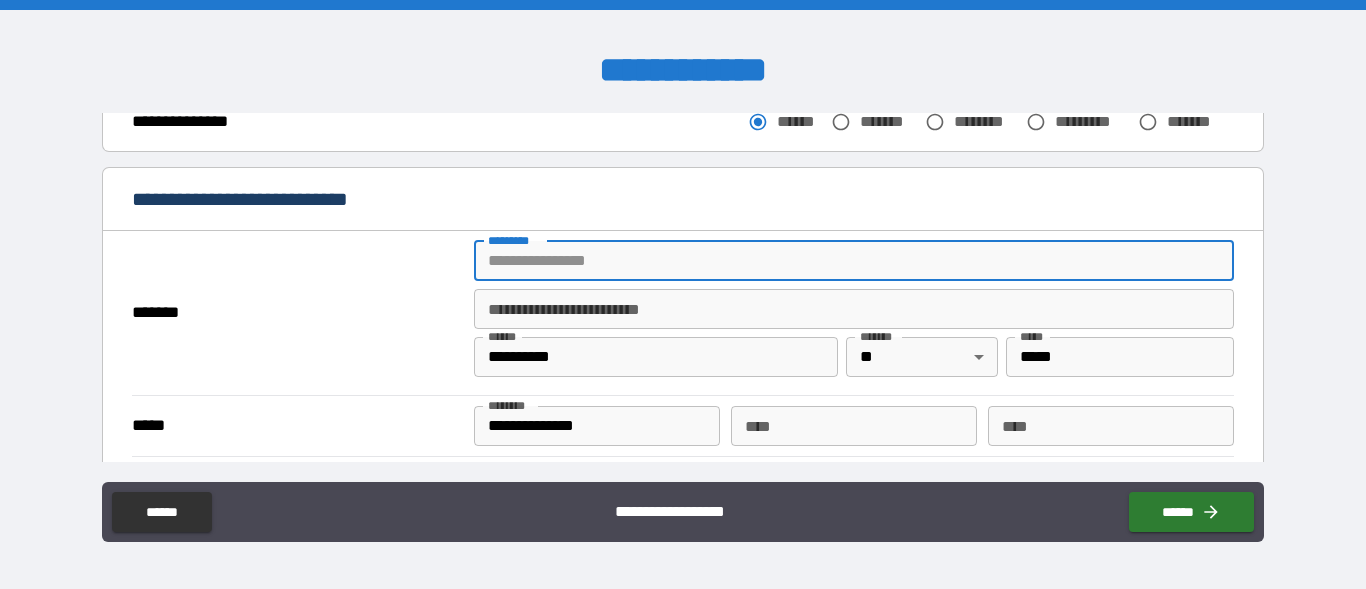 click on "*******   *" at bounding box center [854, 261] 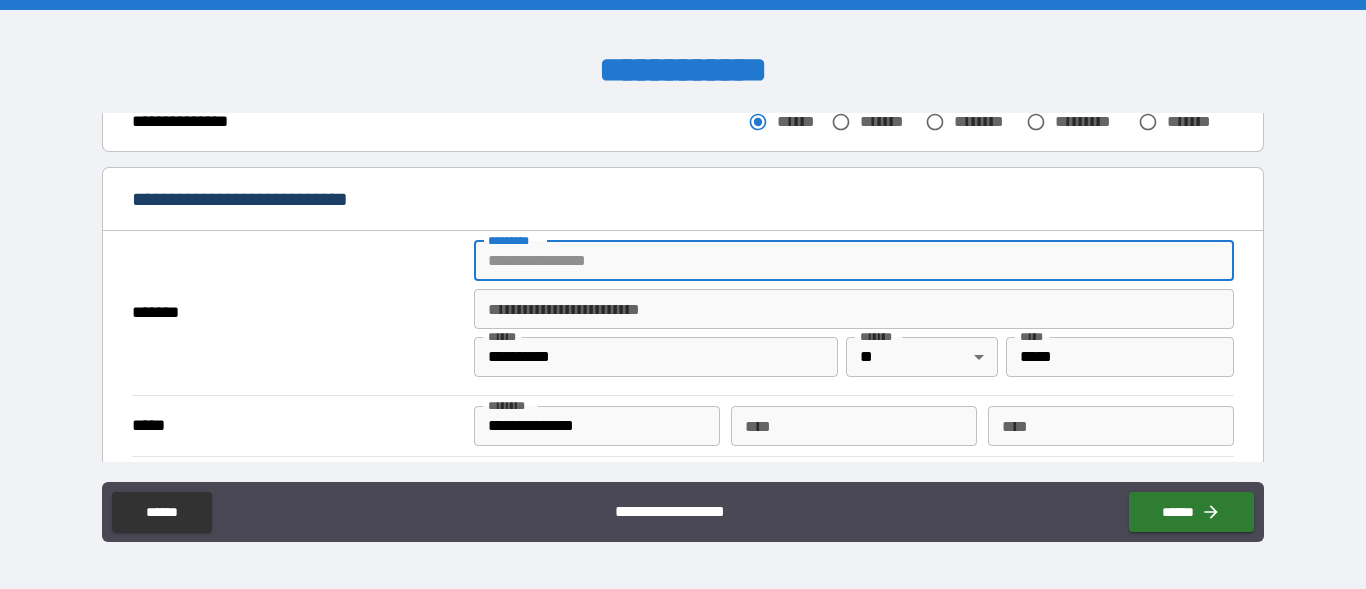 click on "*******   *" at bounding box center (854, 261) 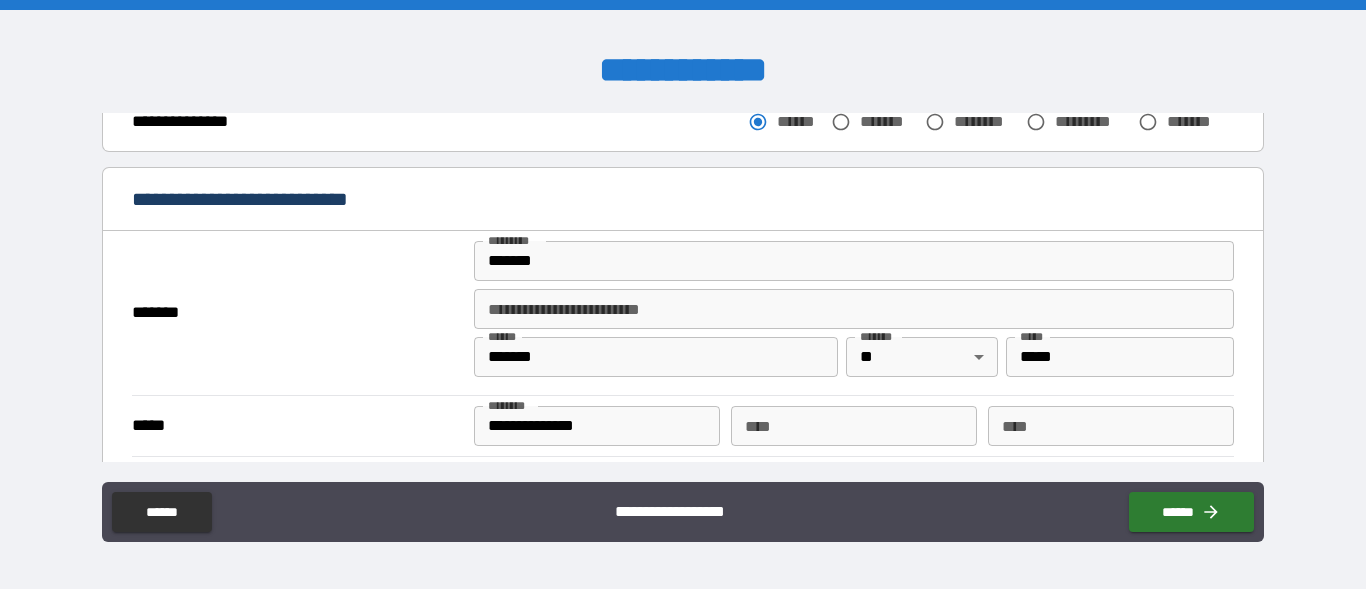 type on "**********" 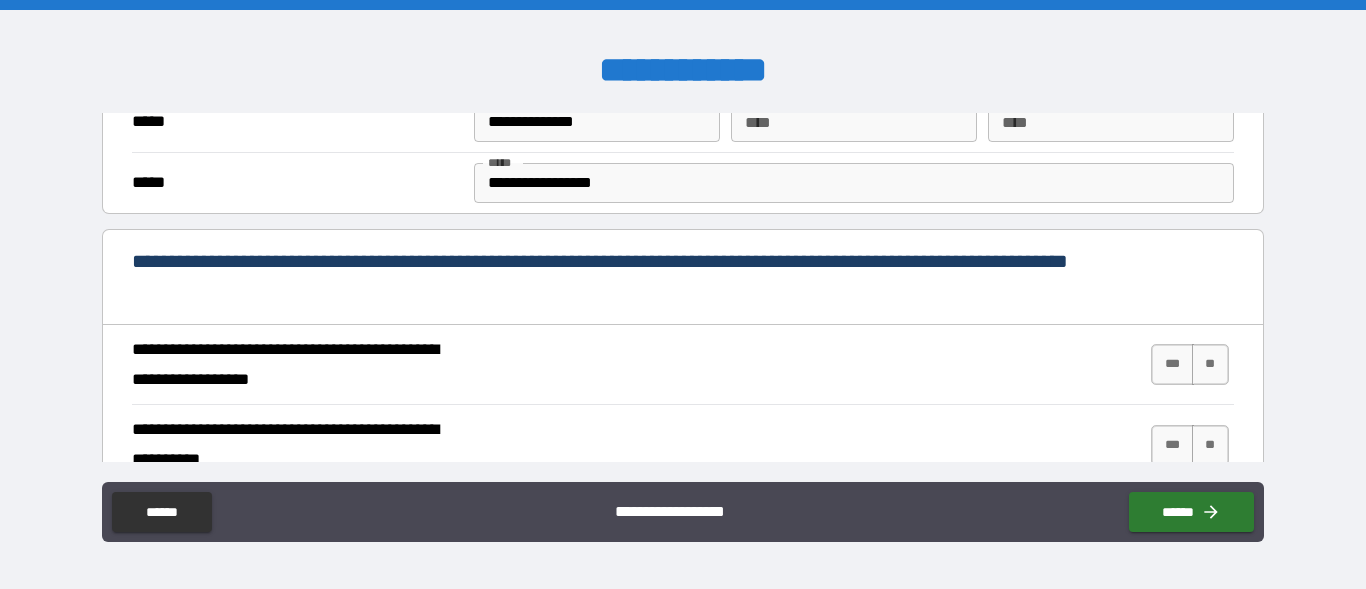 scroll, scrollTop: 684, scrollLeft: 0, axis: vertical 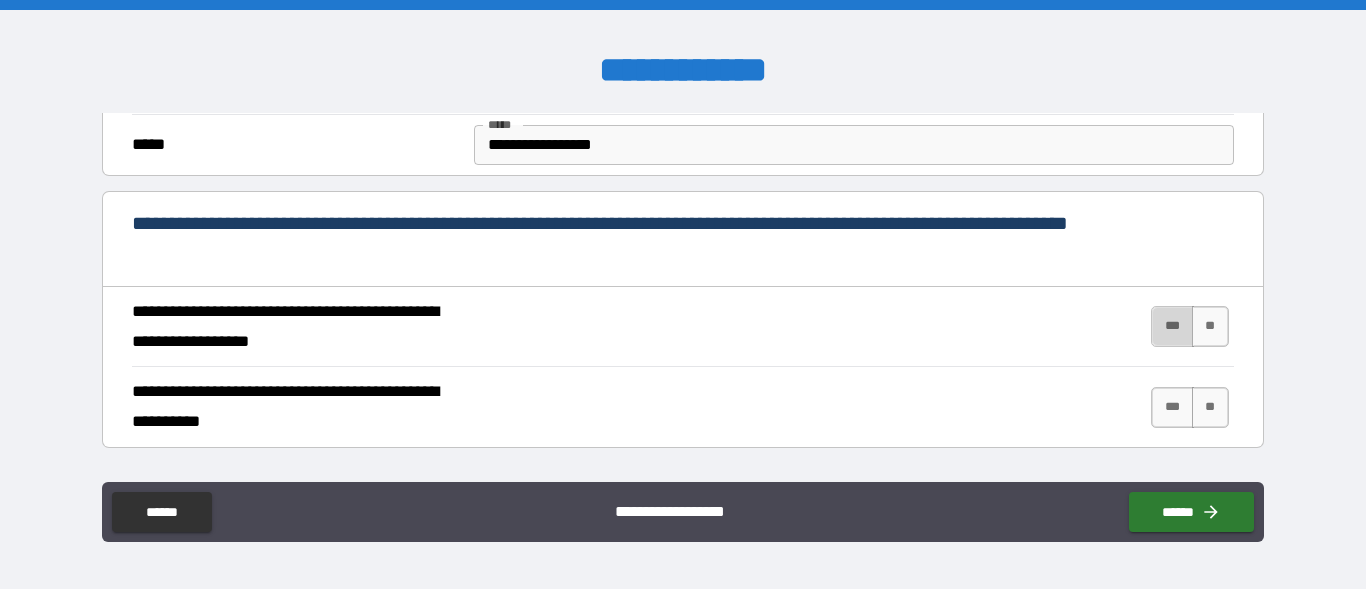 click on "***" at bounding box center [1172, 326] 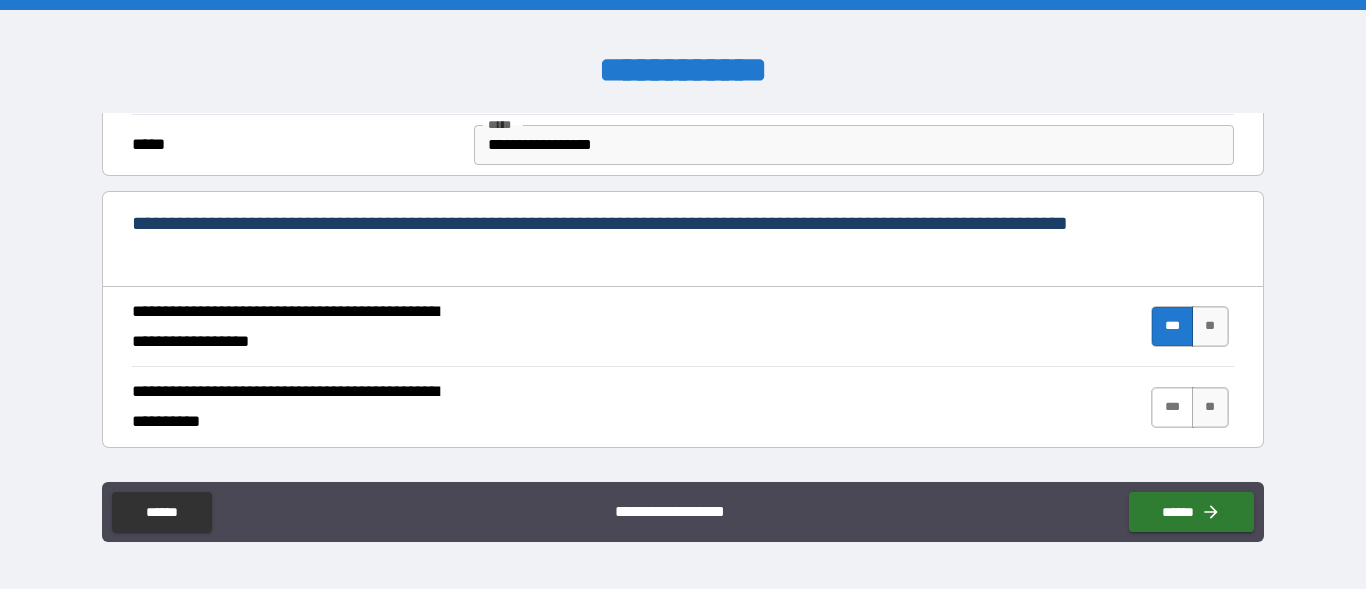 click on "***" at bounding box center (1172, 407) 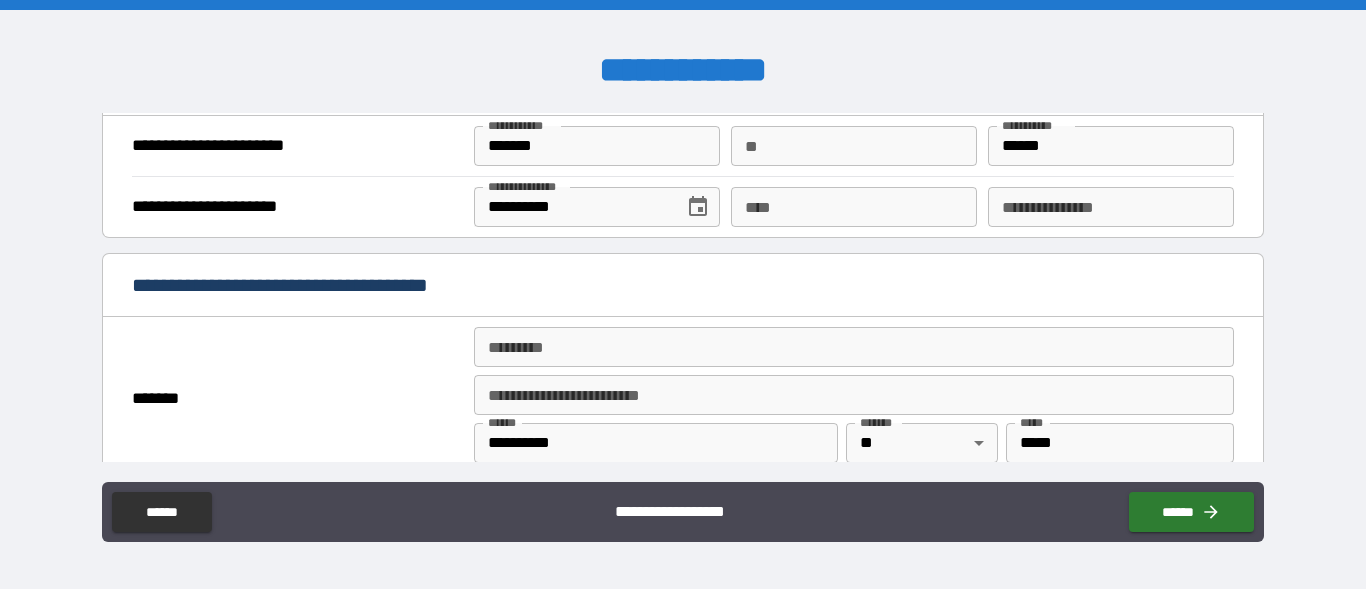 scroll, scrollTop: 1368, scrollLeft: 0, axis: vertical 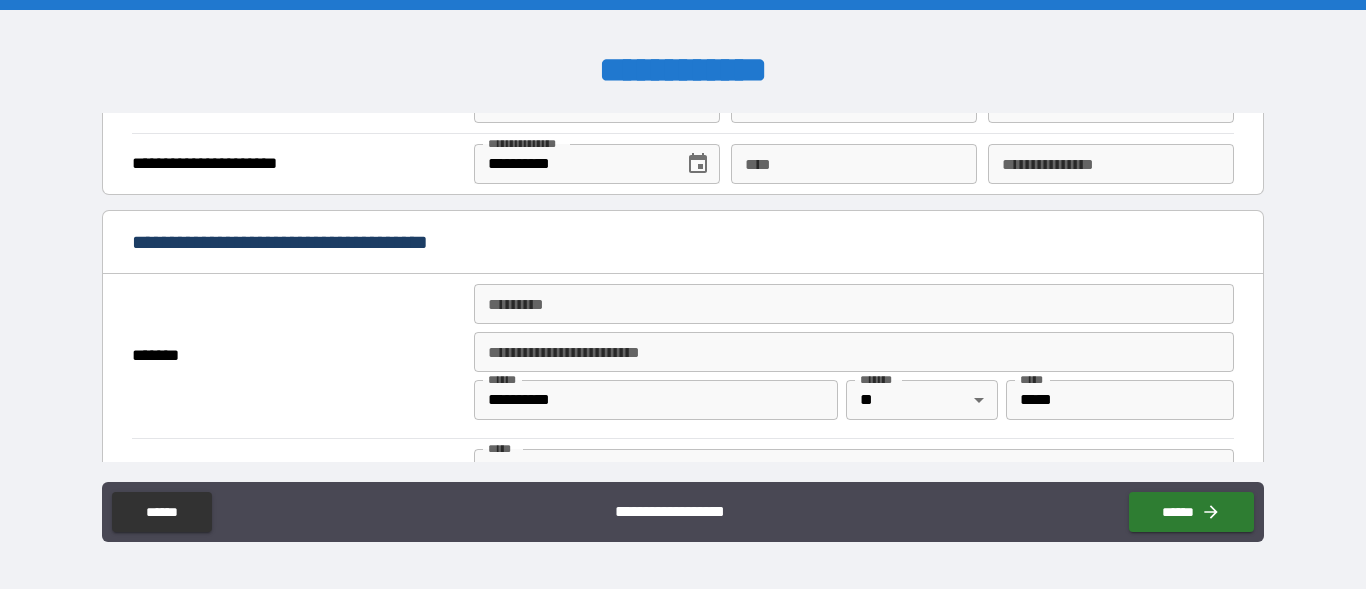 click on "****" at bounding box center [854, 164] 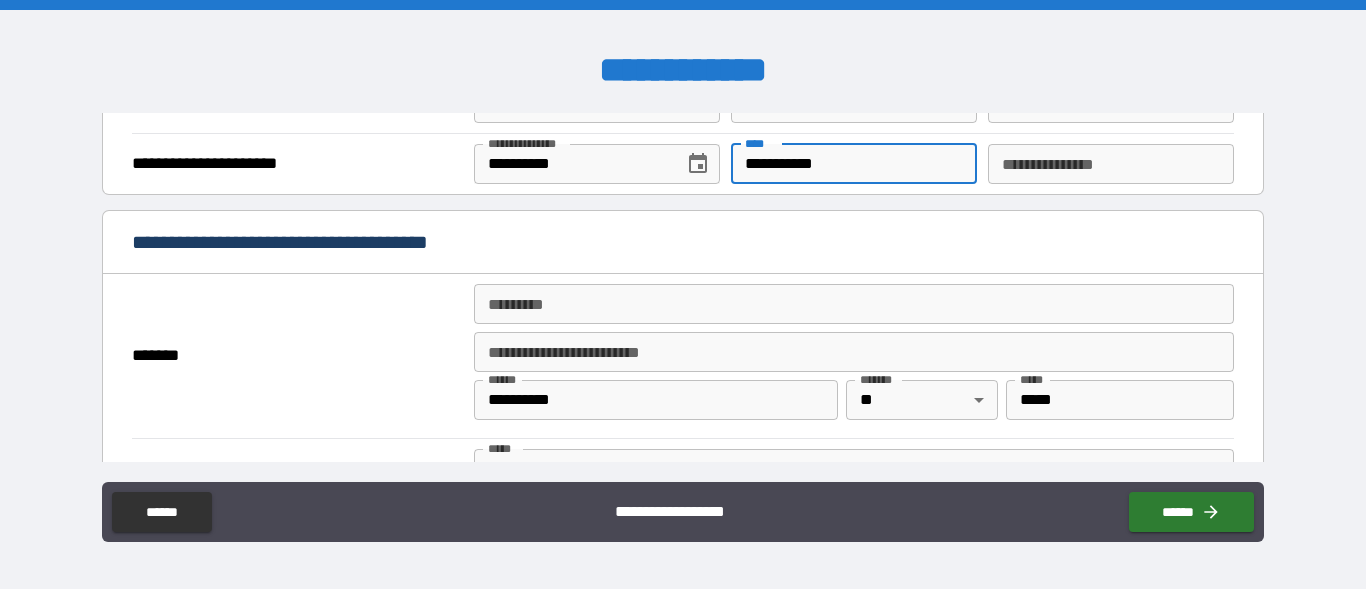 type on "**********" 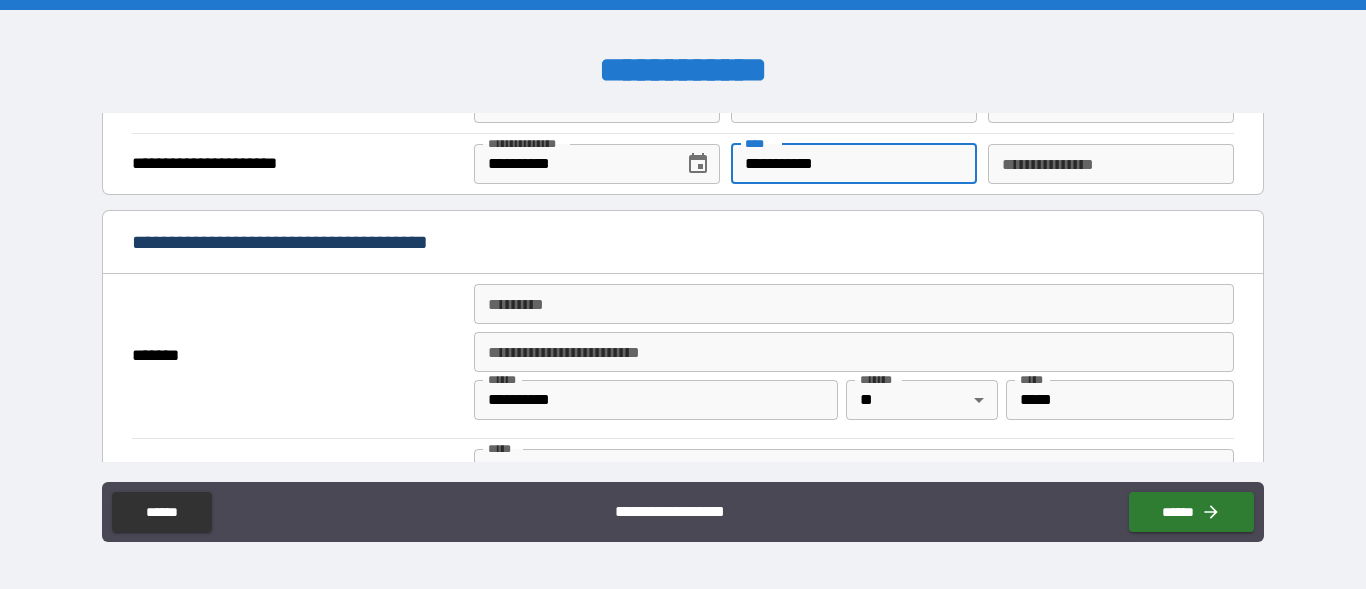 click on "**********" at bounding box center (1111, 164) 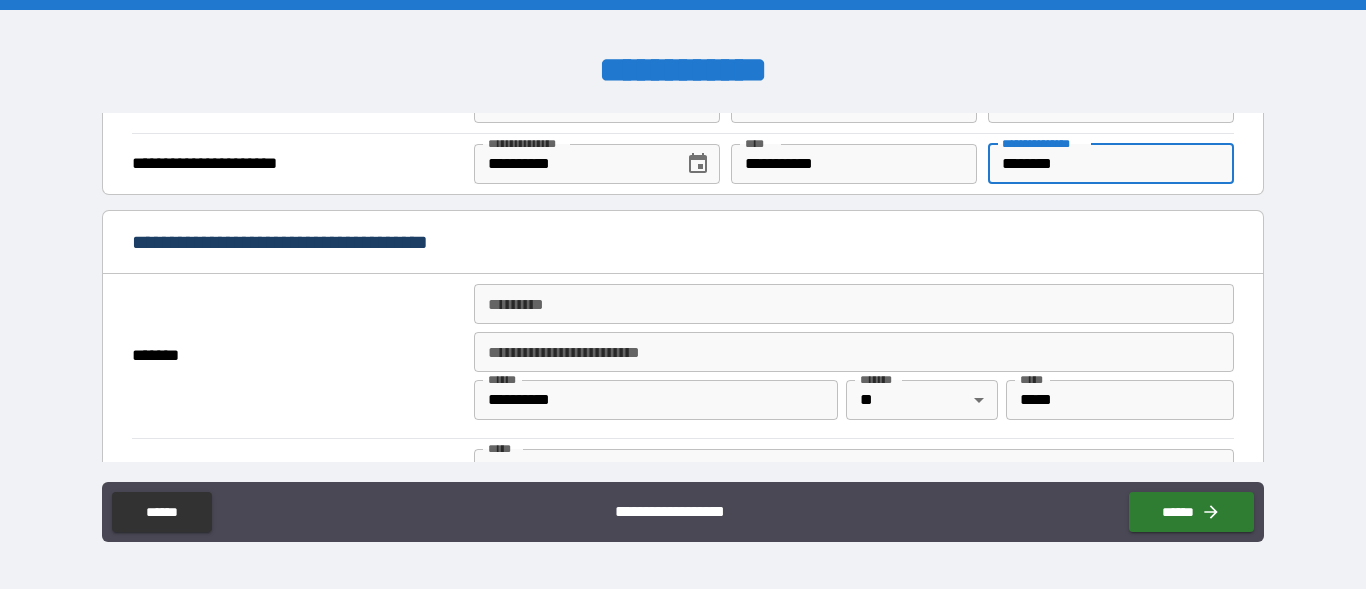 type on "********" 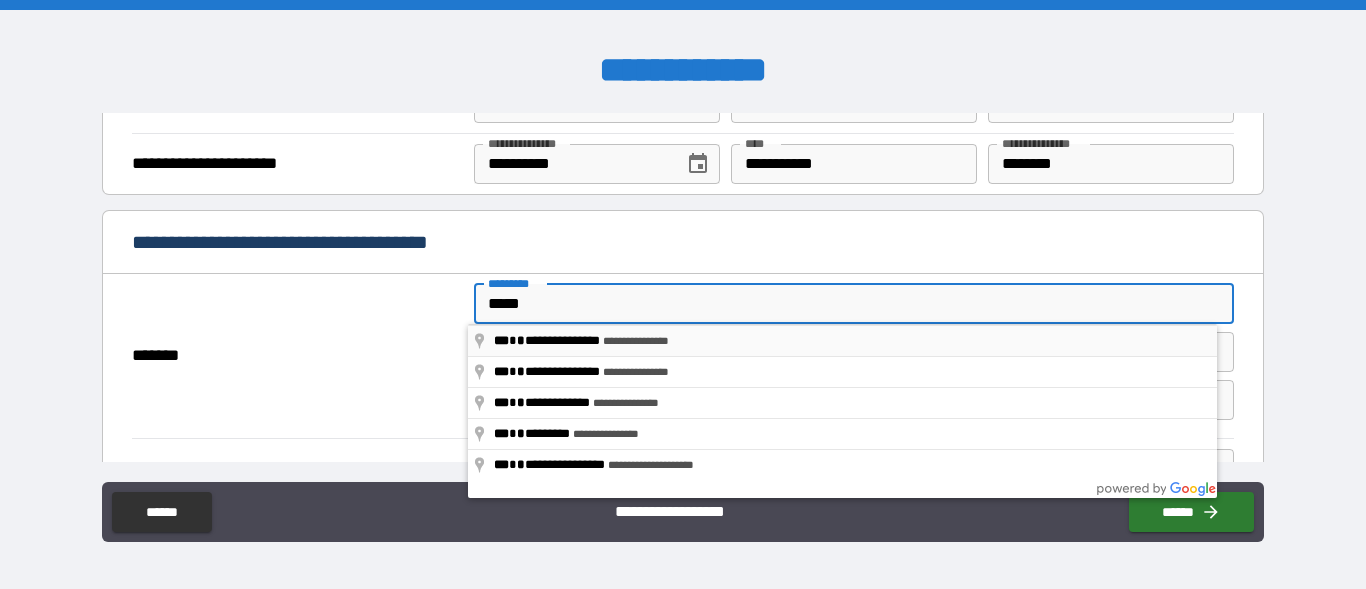 type on "**********" 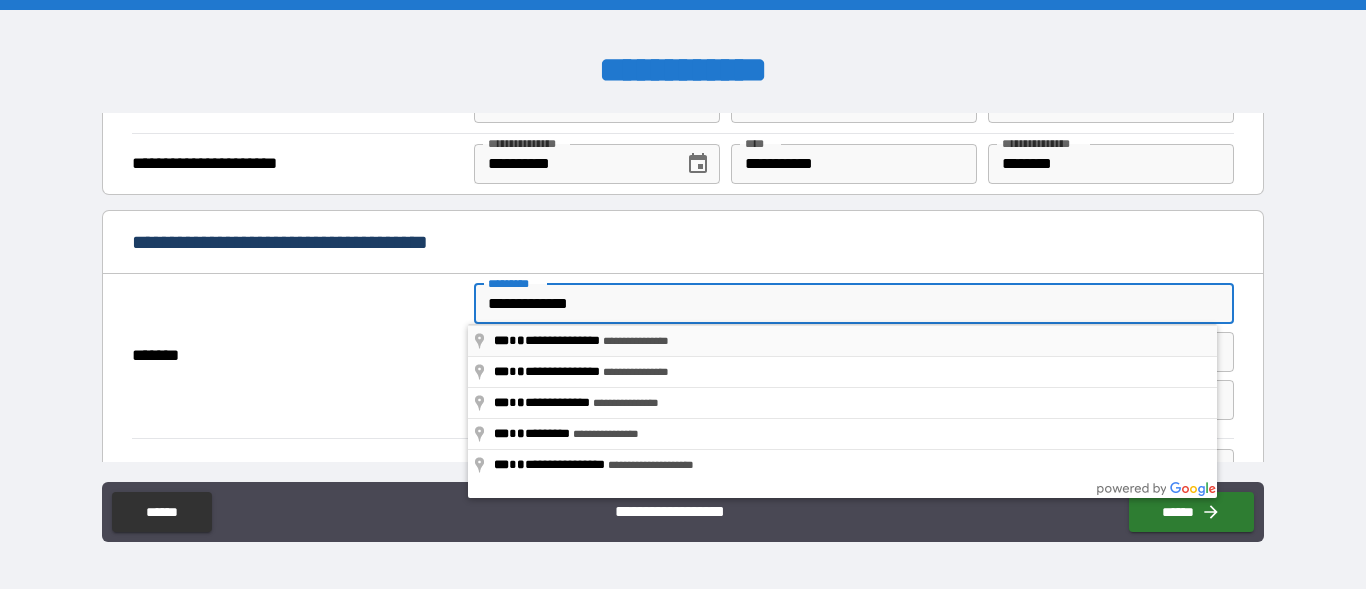 type on "*****" 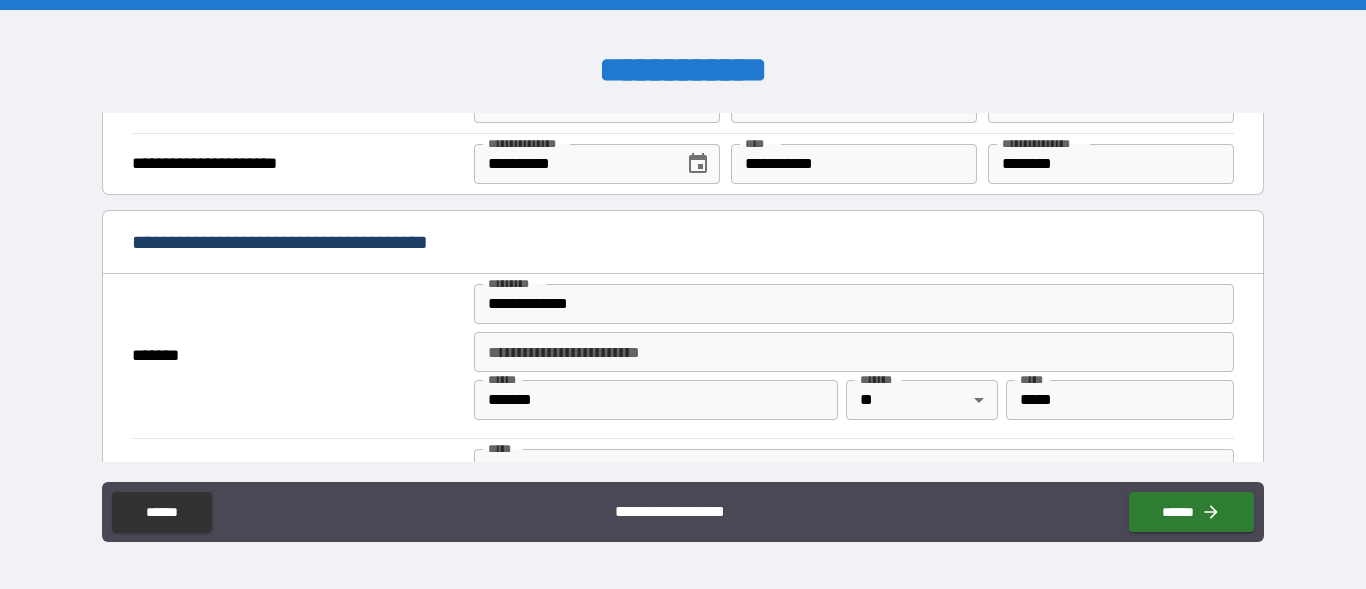 click on "*******" at bounding box center (294, 356) 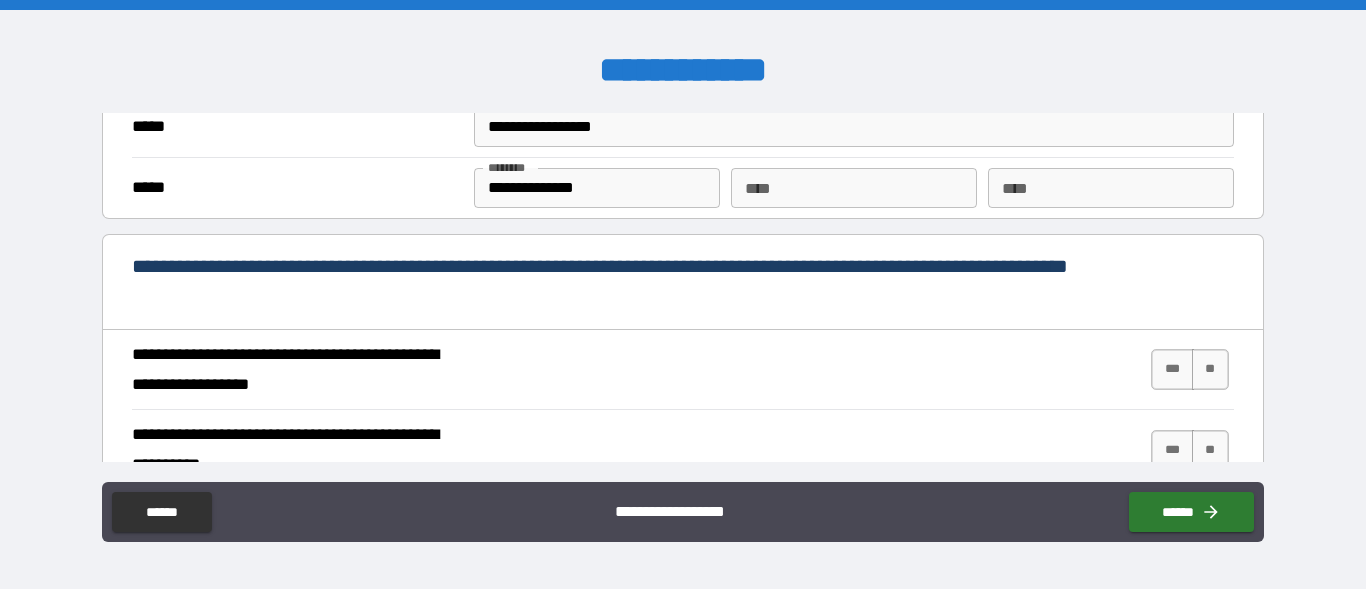scroll, scrollTop: 1824, scrollLeft: 0, axis: vertical 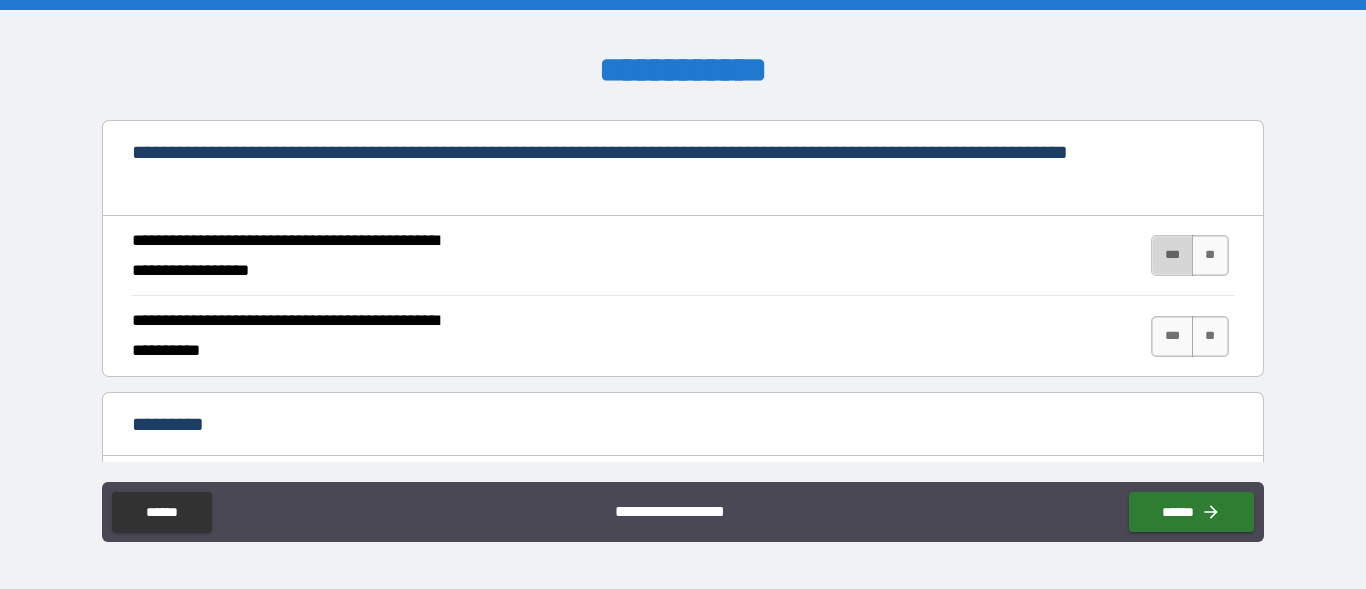 click on "***" at bounding box center (1172, 255) 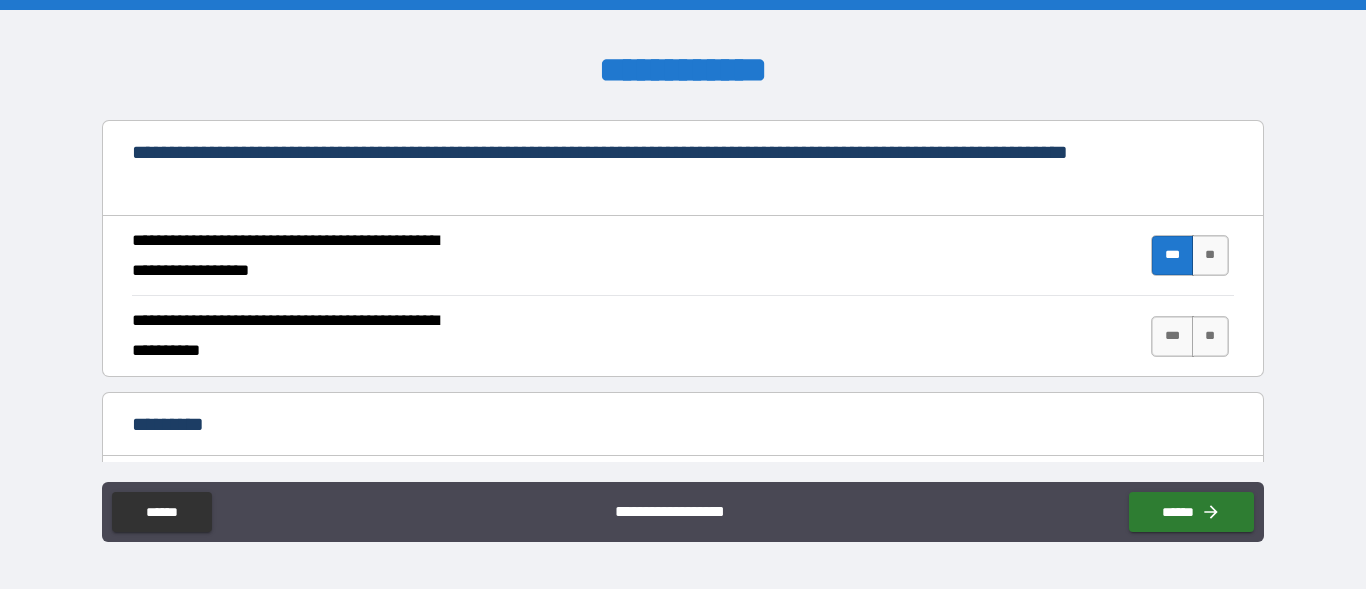 click on "*** **" at bounding box center (1192, 336) 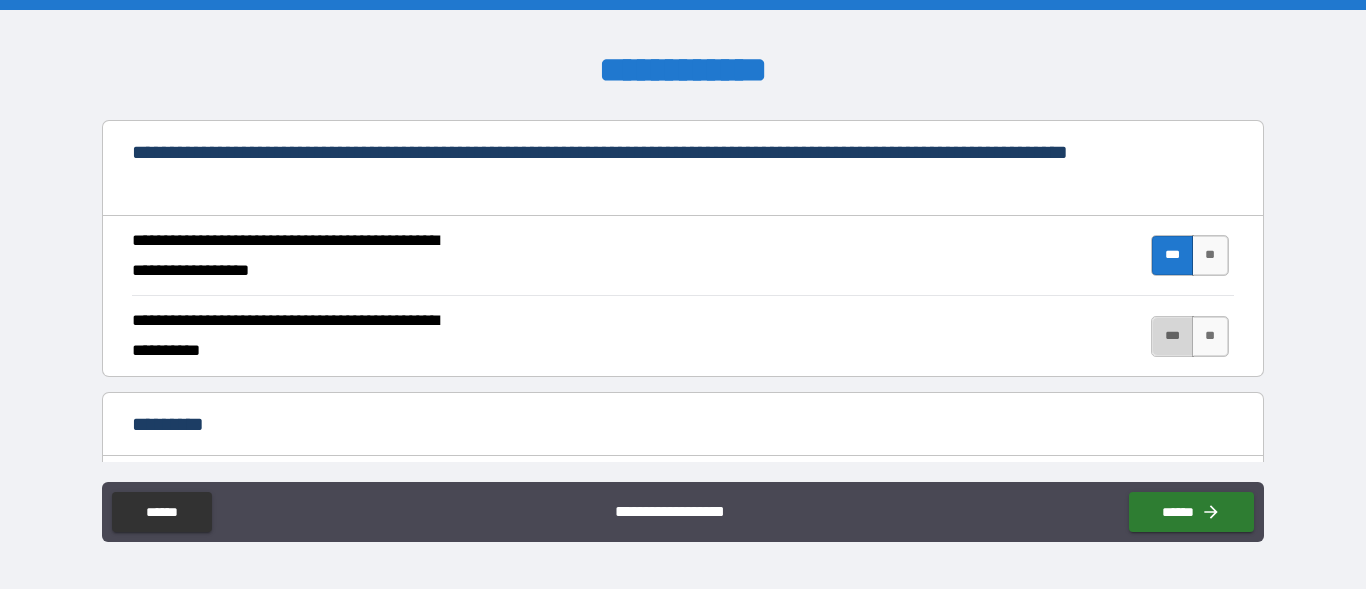 click on "***" at bounding box center [1172, 336] 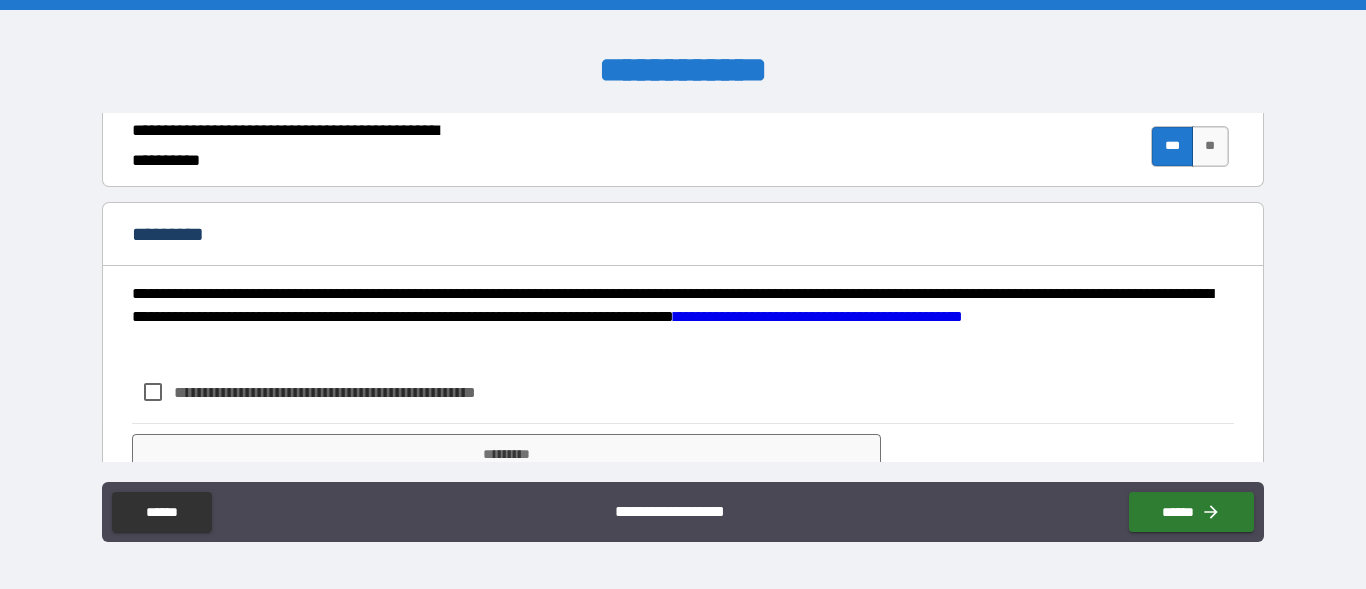 scroll, scrollTop: 2052, scrollLeft: 0, axis: vertical 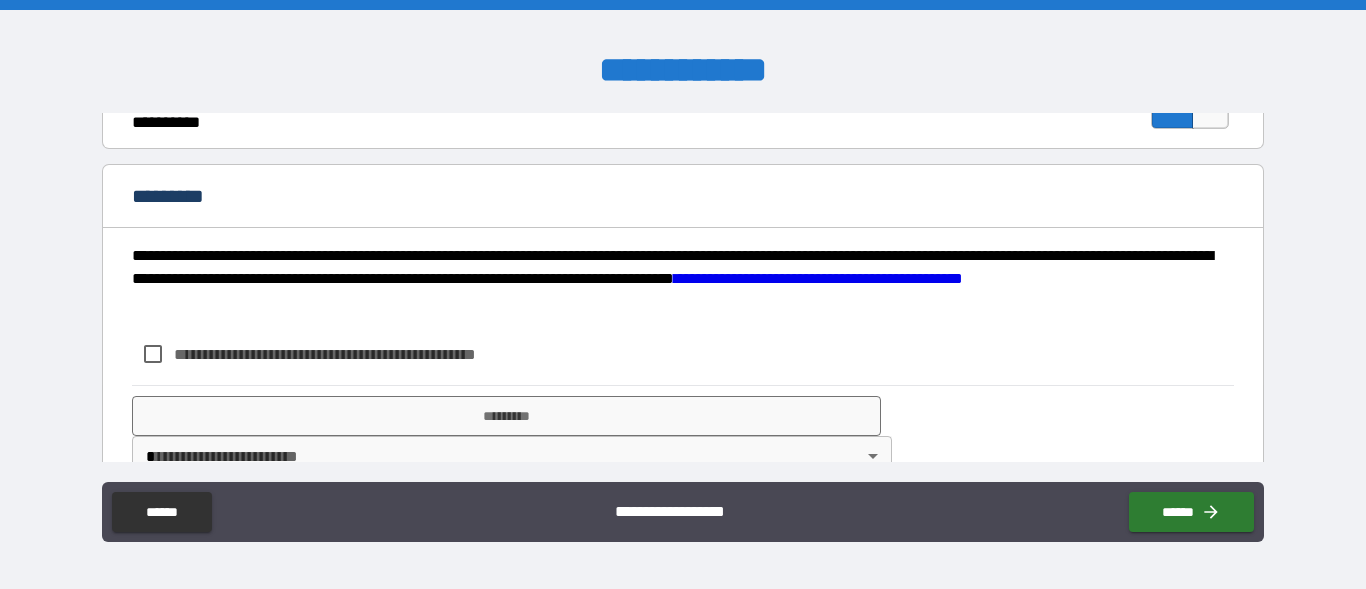 click on "**********" at bounding box center (358, 354) 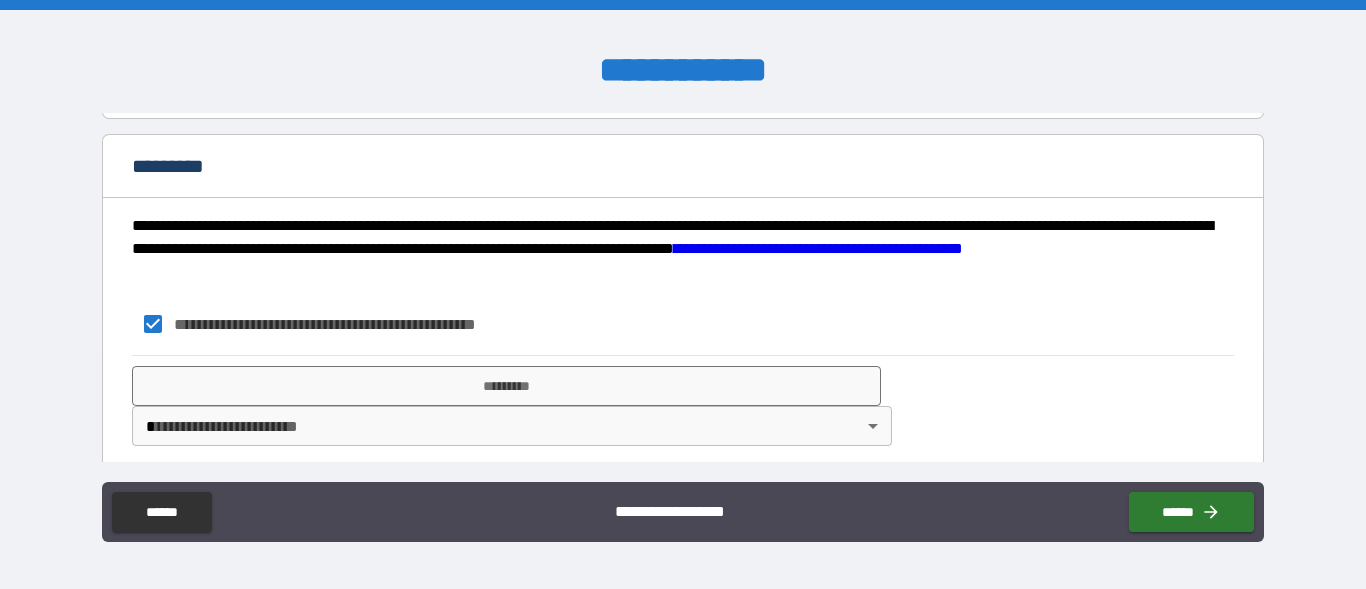 scroll, scrollTop: 2097, scrollLeft: 0, axis: vertical 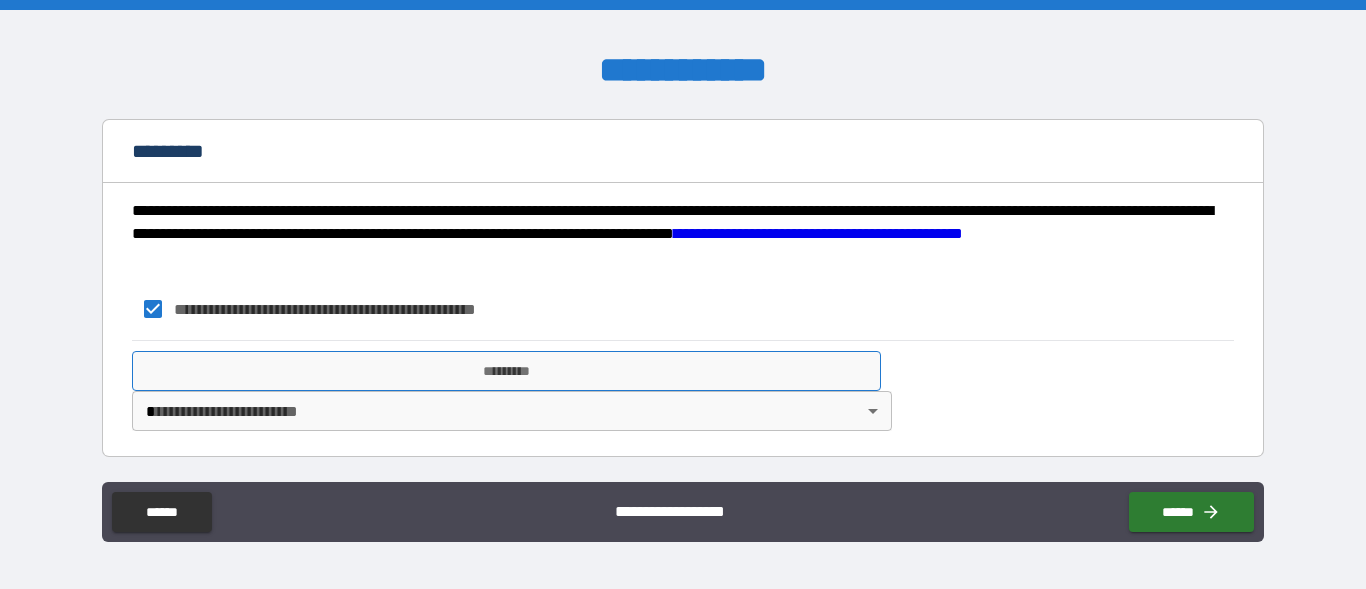click on "*********" at bounding box center [506, 371] 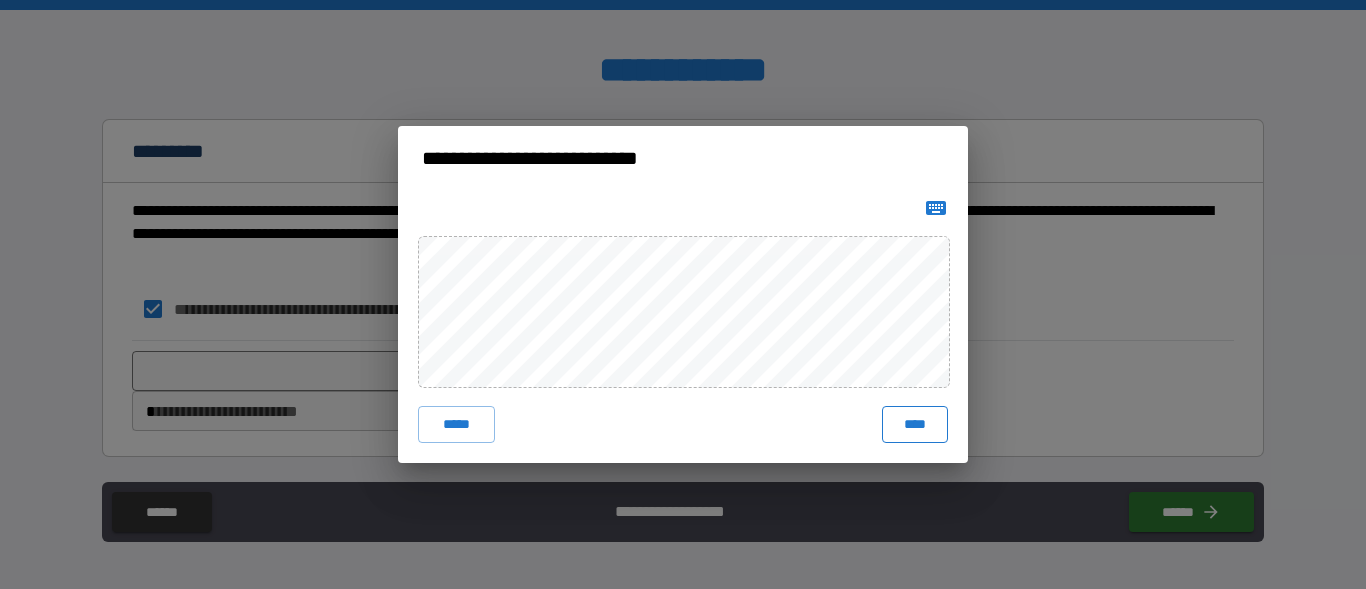 click on "****" at bounding box center (915, 424) 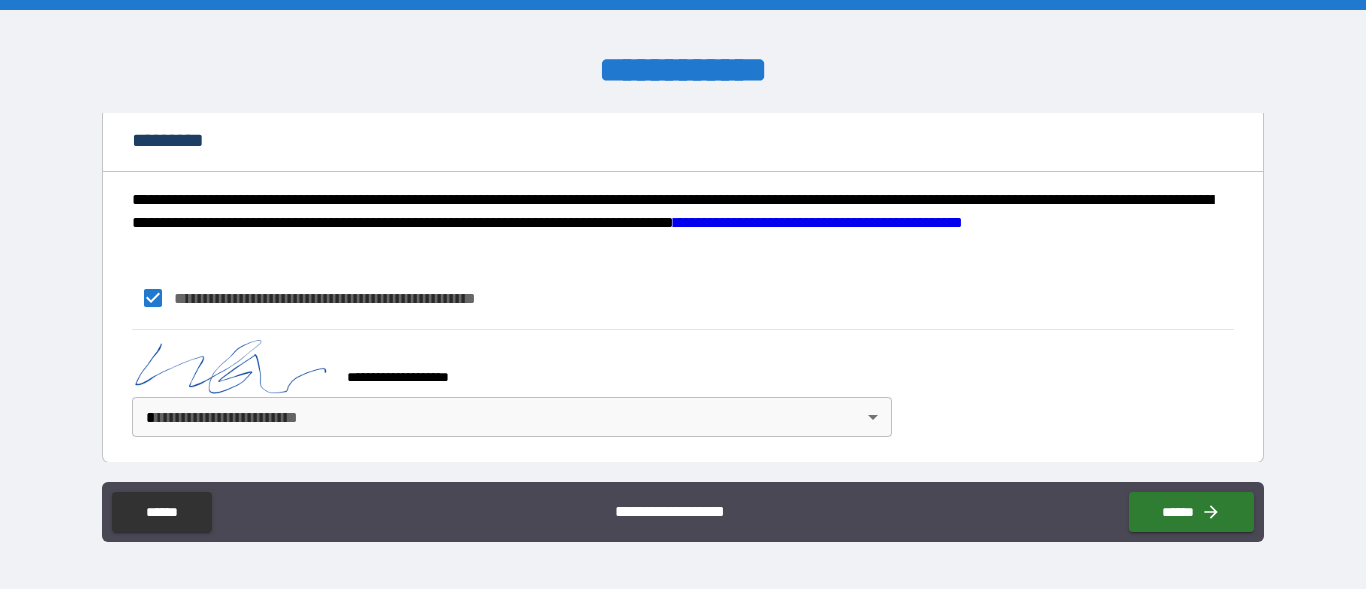 scroll, scrollTop: 2114, scrollLeft: 0, axis: vertical 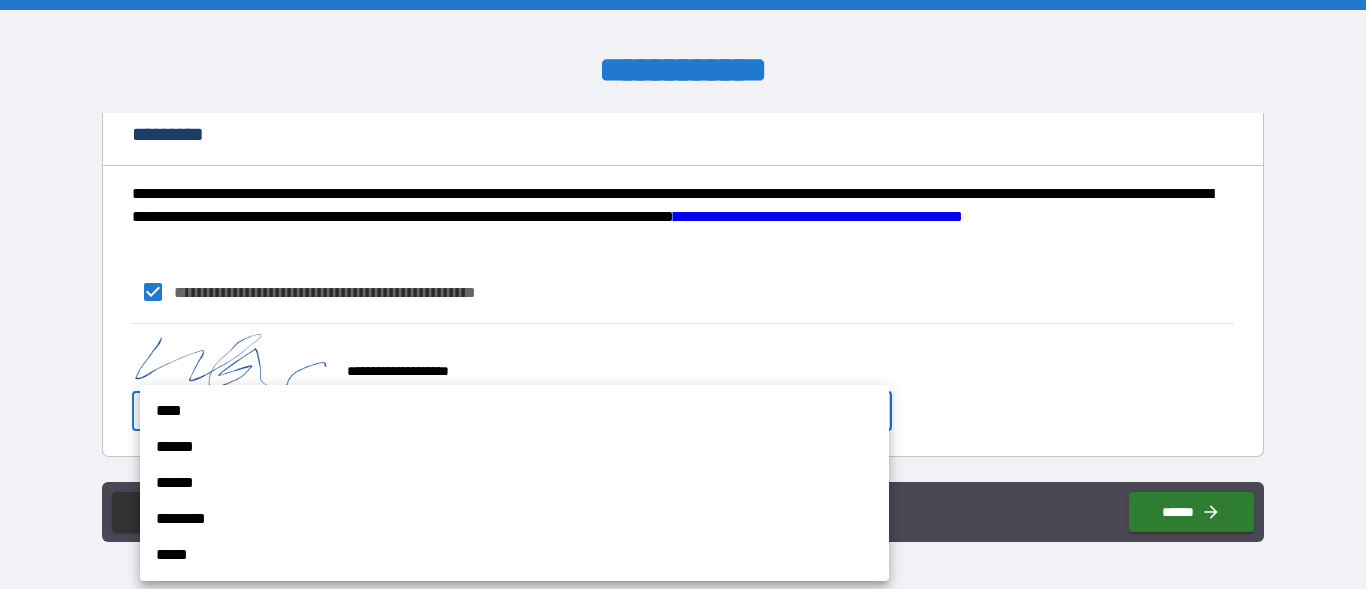 click on "**********" at bounding box center (683, 294) 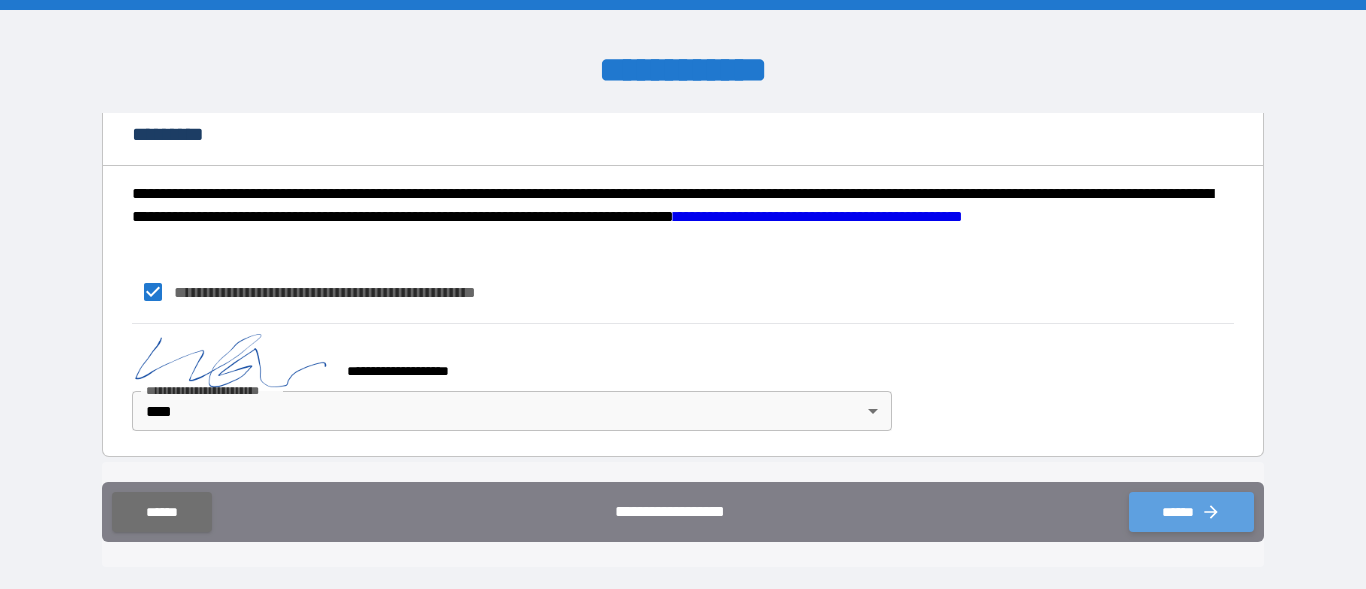 click on "******" at bounding box center [1191, 512] 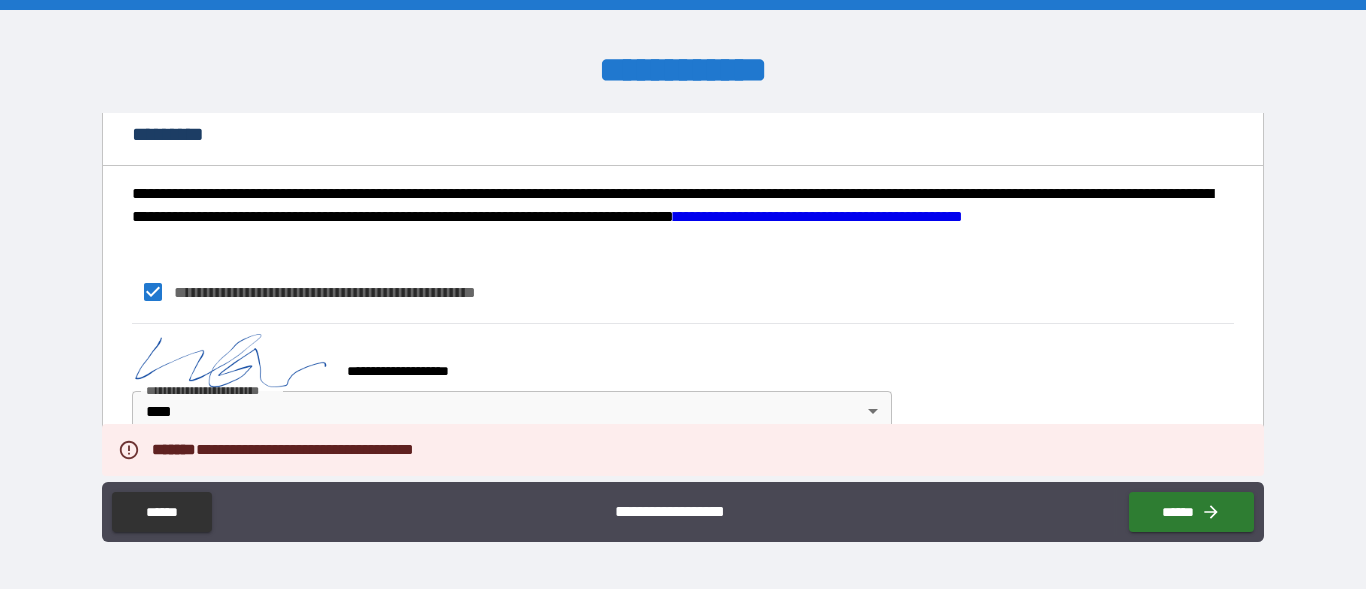click on "**********" at bounding box center [682, 390] 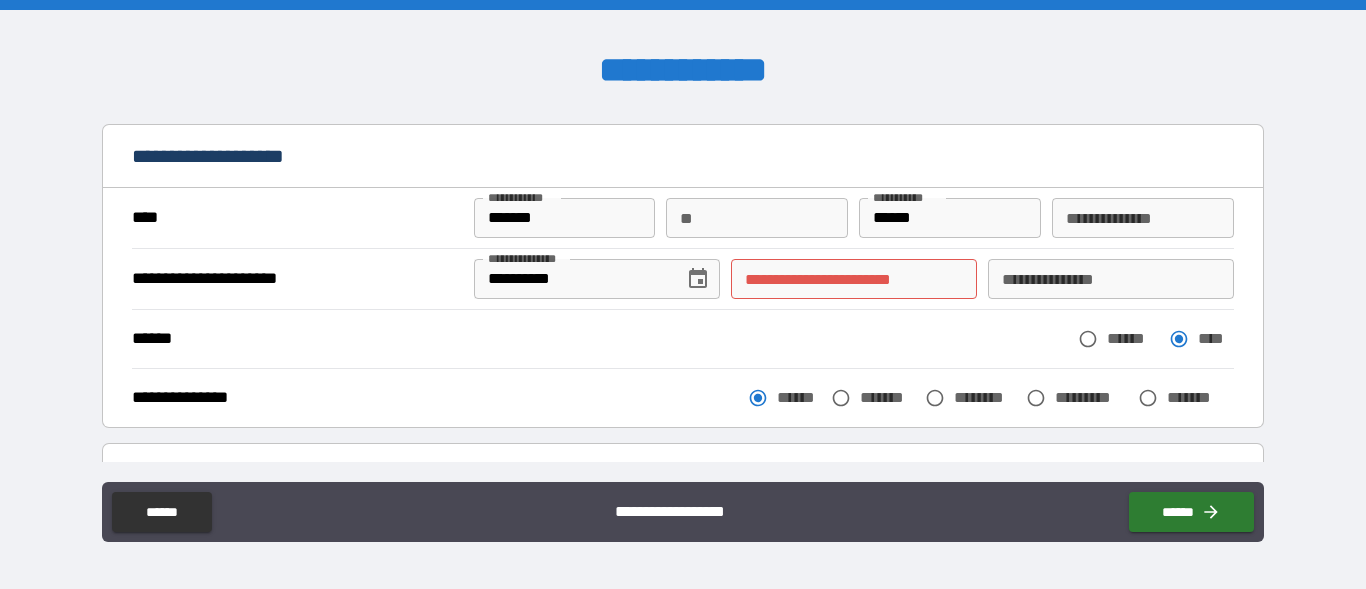 scroll, scrollTop: 62, scrollLeft: 0, axis: vertical 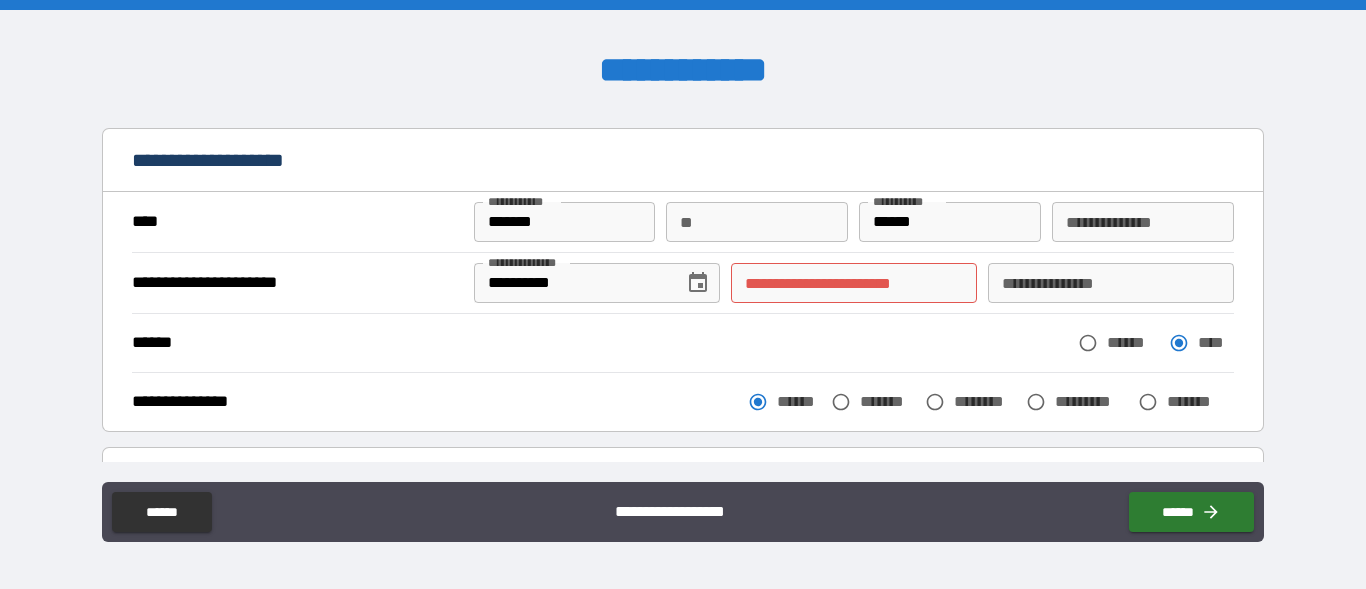 click on "**********" at bounding box center [854, 283] 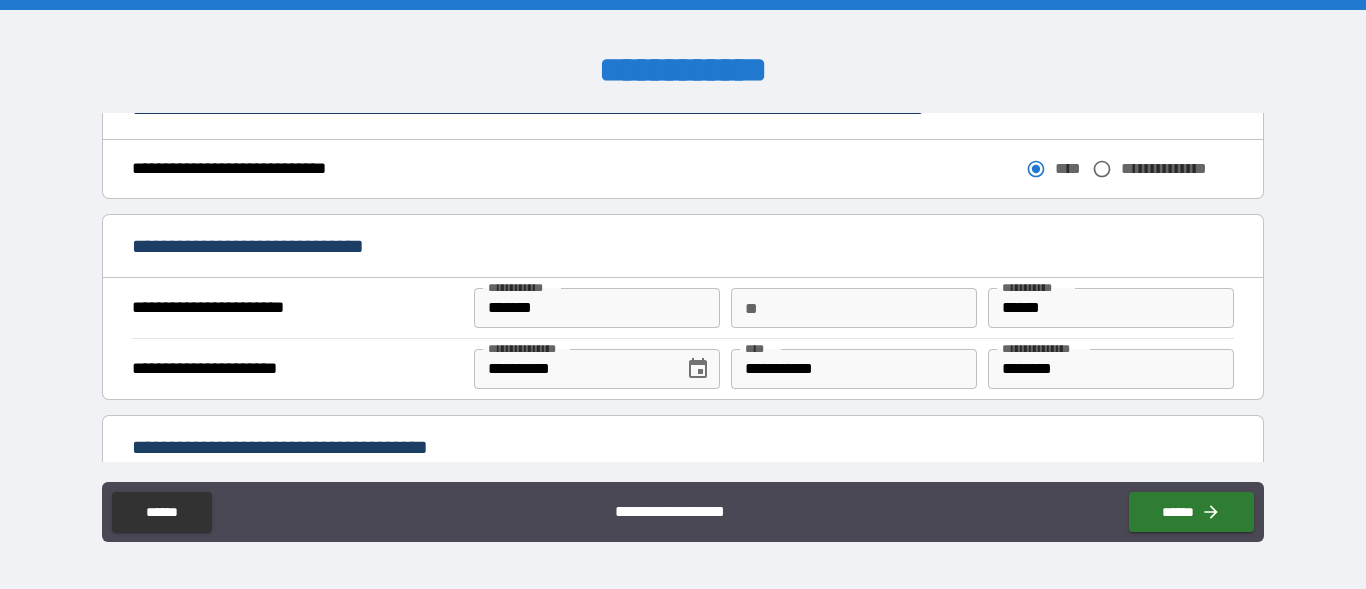 scroll, scrollTop: 1202, scrollLeft: 0, axis: vertical 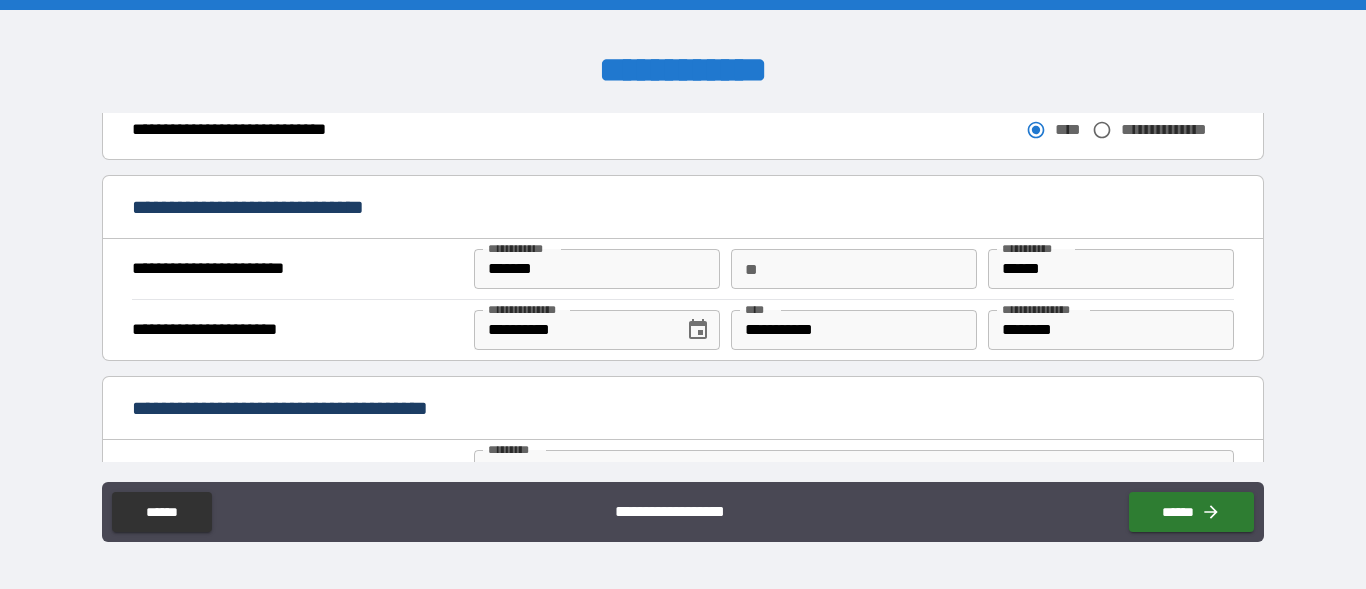 type on "**********" 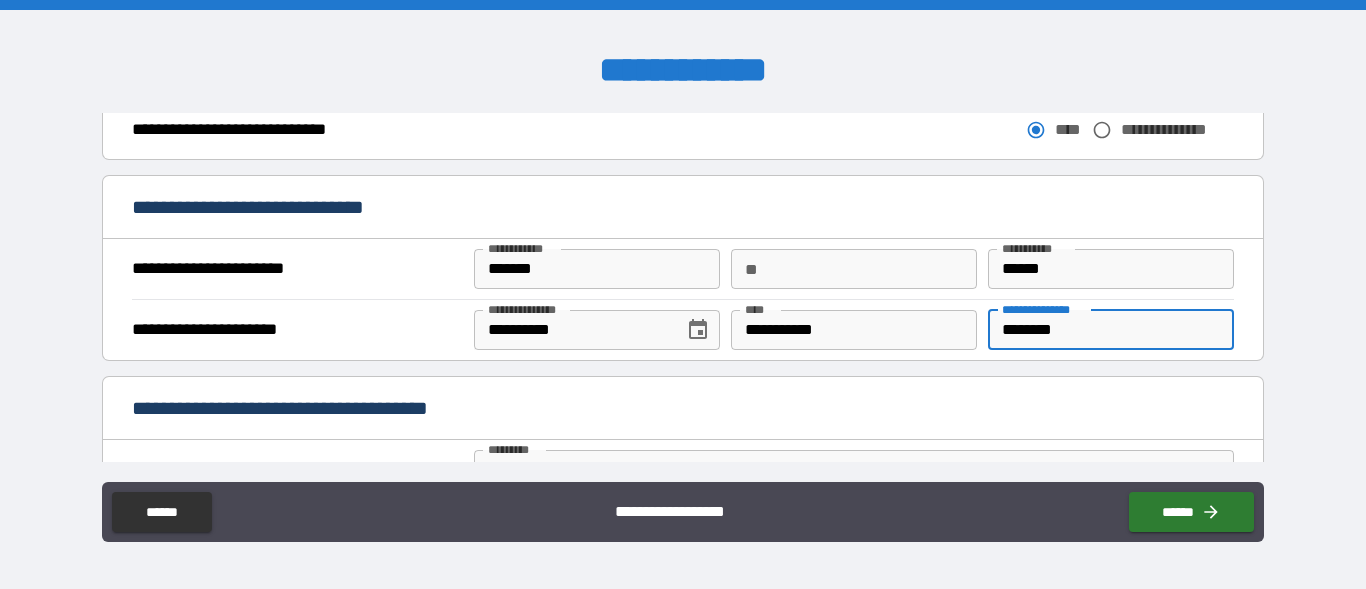 click on "********" at bounding box center (1111, 330) 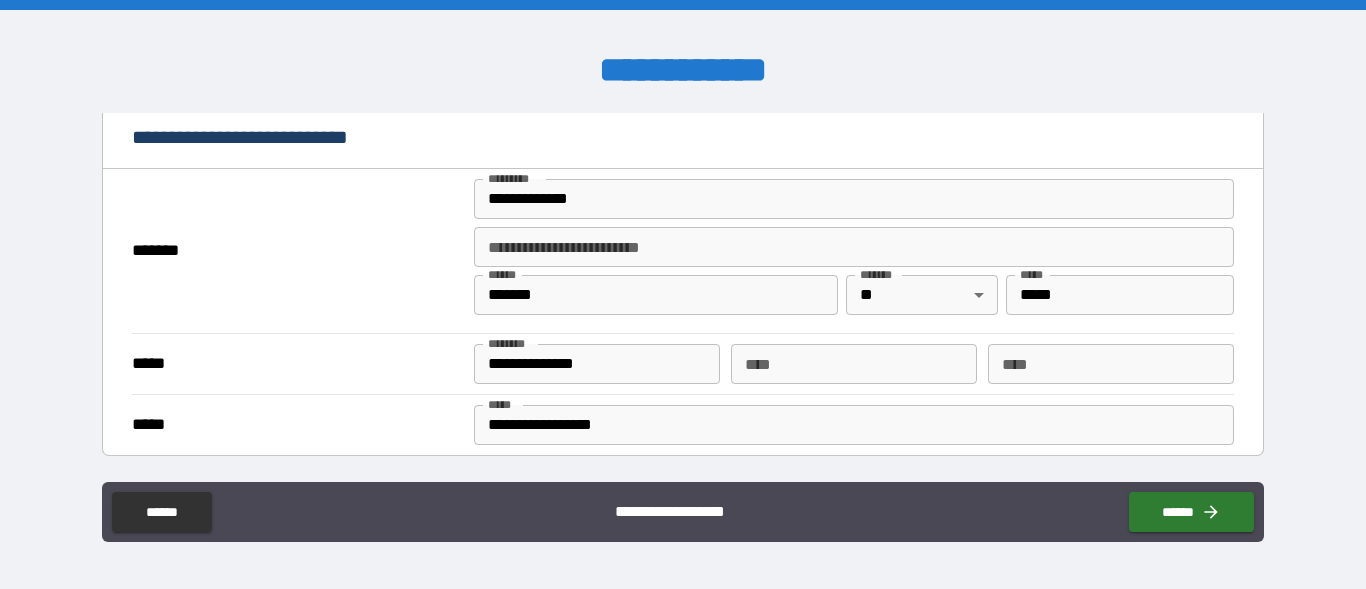 scroll, scrollTop: 0, scrollLeft: 0, axis: both 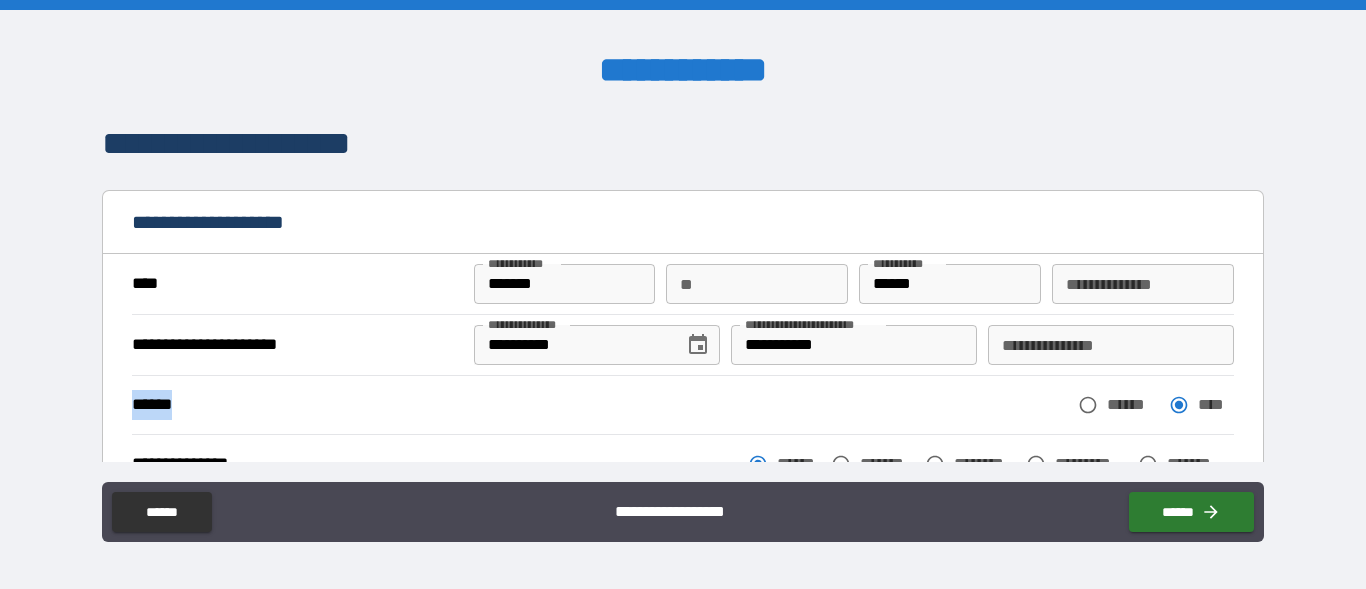drag, startPoint x: 1079, startPoint y: 381, endPoint x: 1079, endPoint y: 344, distance: 37 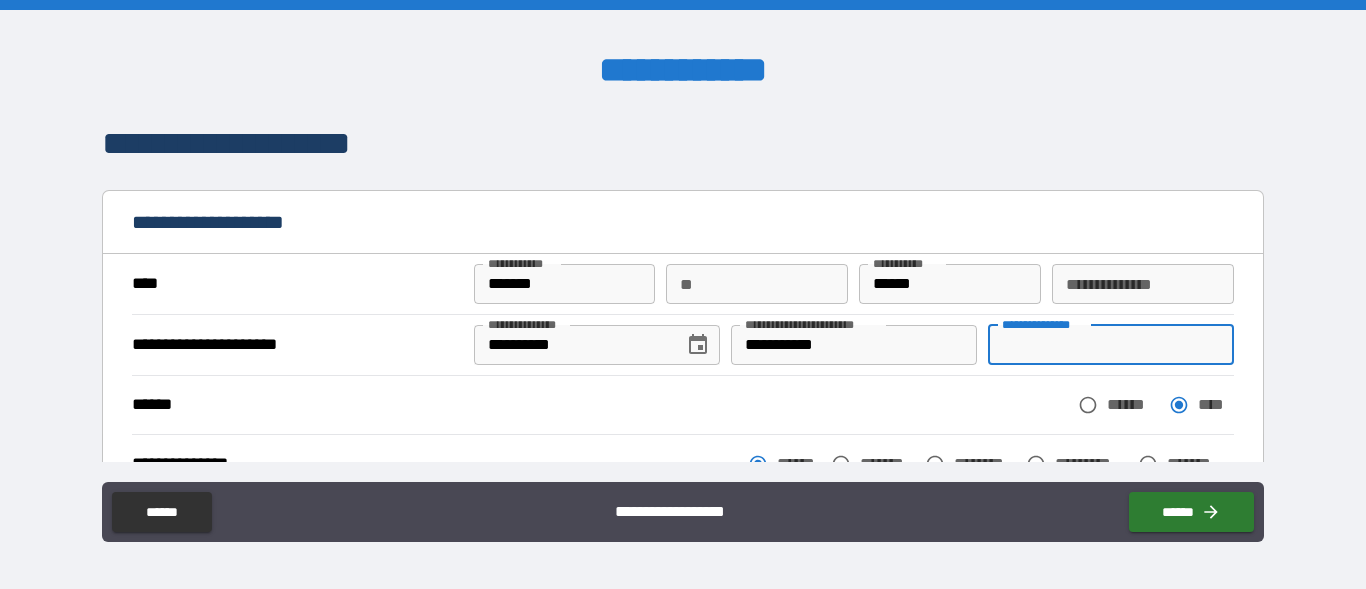 click on "**********" at bounding box center [1111, 345] 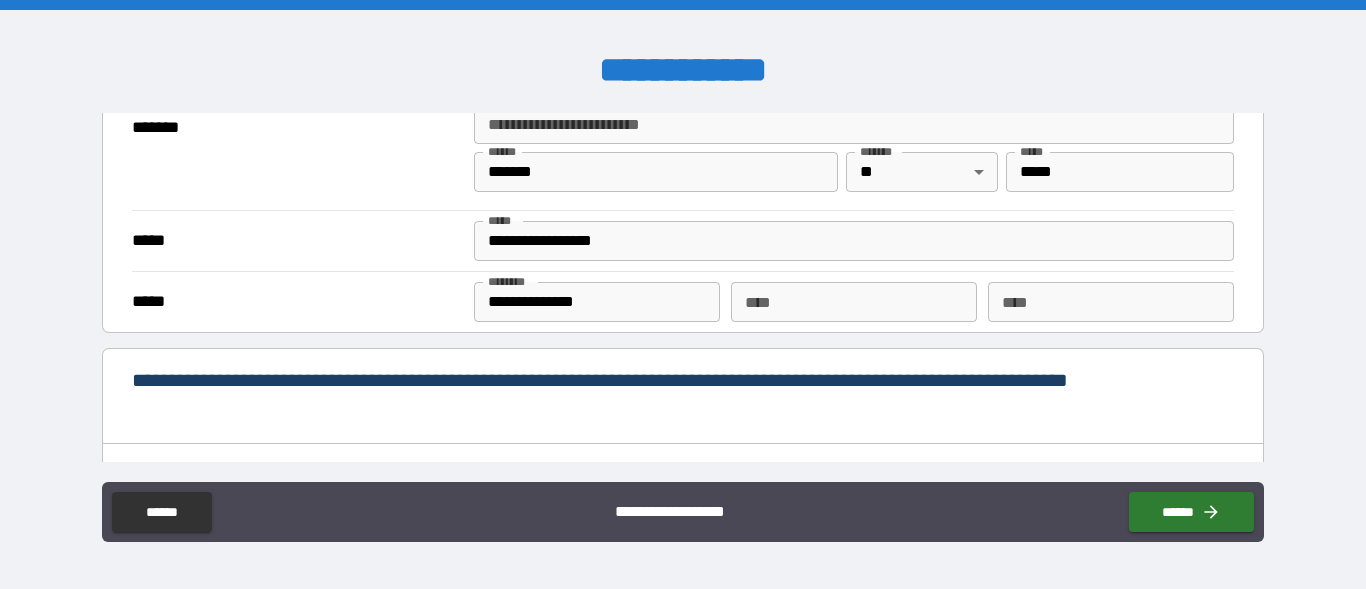scroll, scrollTop: 2114, scrollLeft: 0, axis: vertical 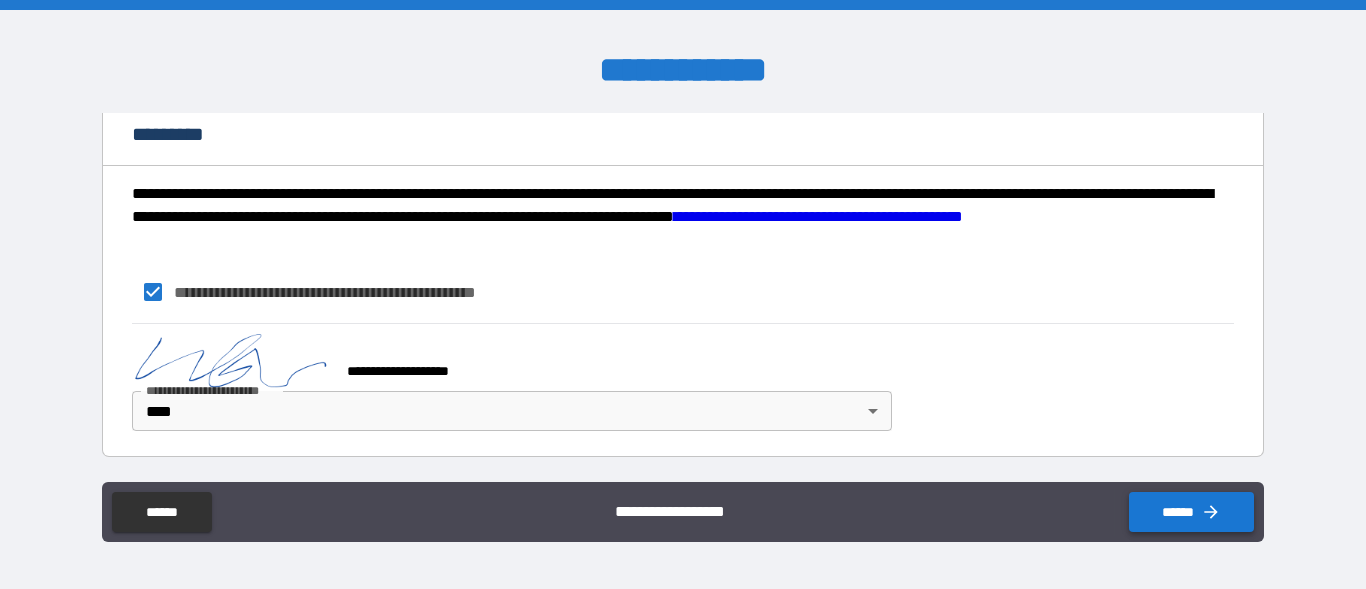type on "********" 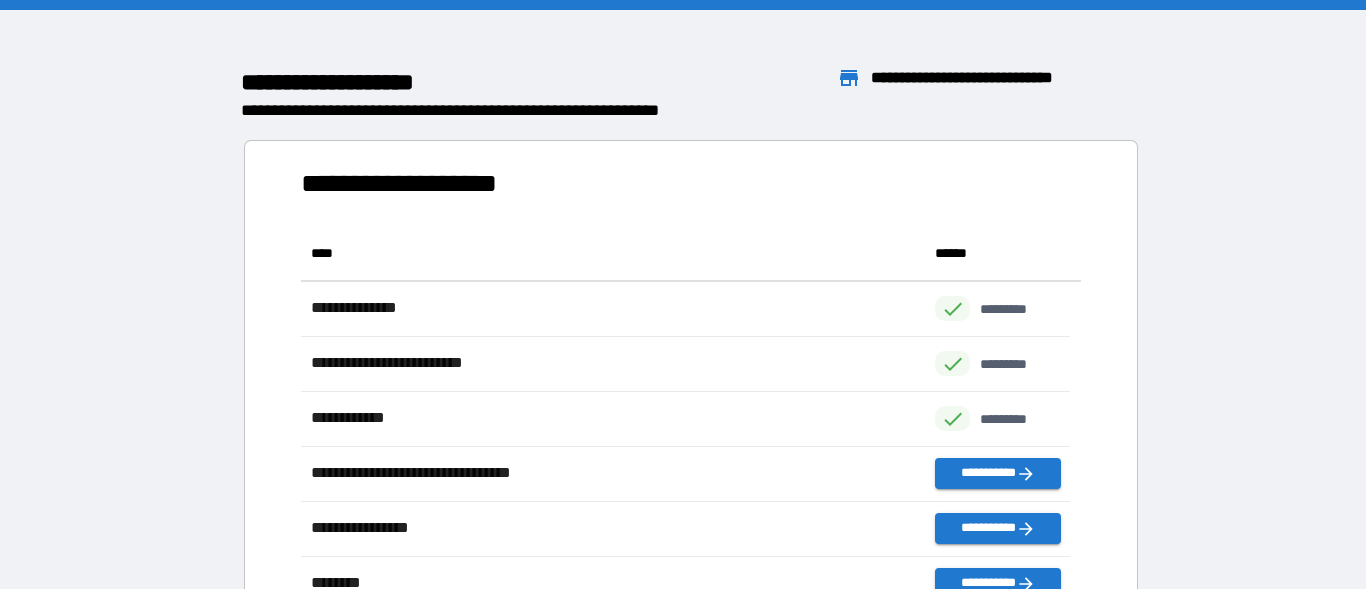 scroll, scrollTop: 369, scrollLeft: 753, axis: both 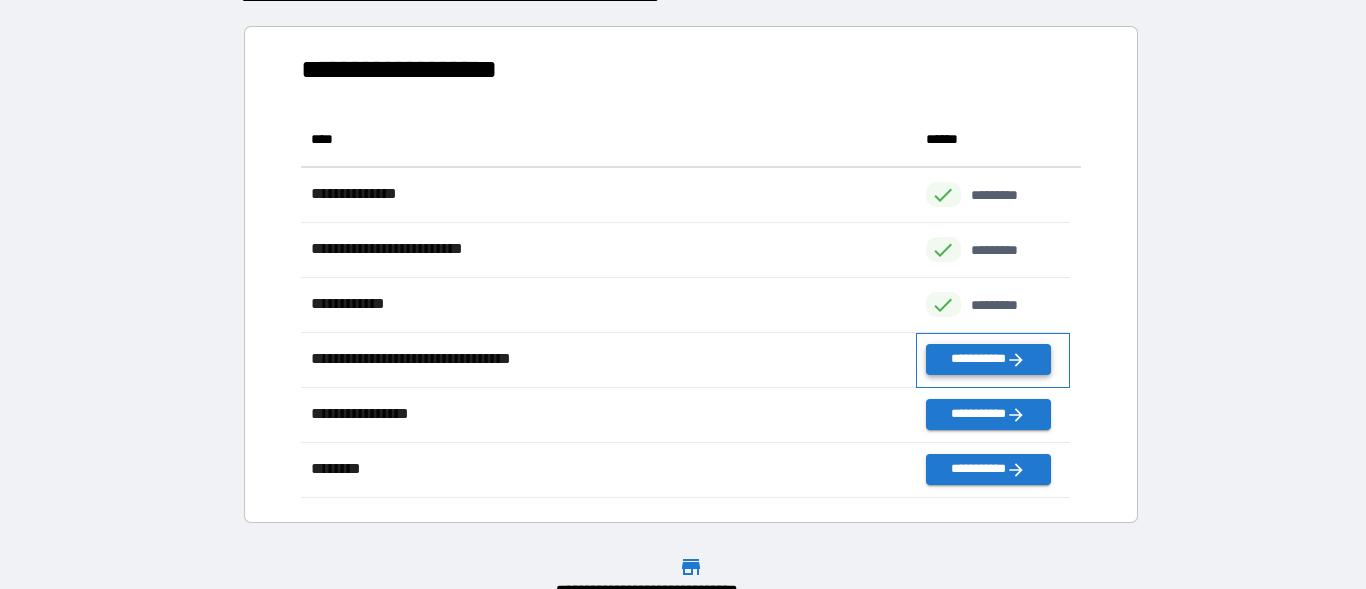 drag, startPoint x: 1014, startPoint y: 376, endPoint x: 1010, endPoint y: 365, distance: 11.7046995 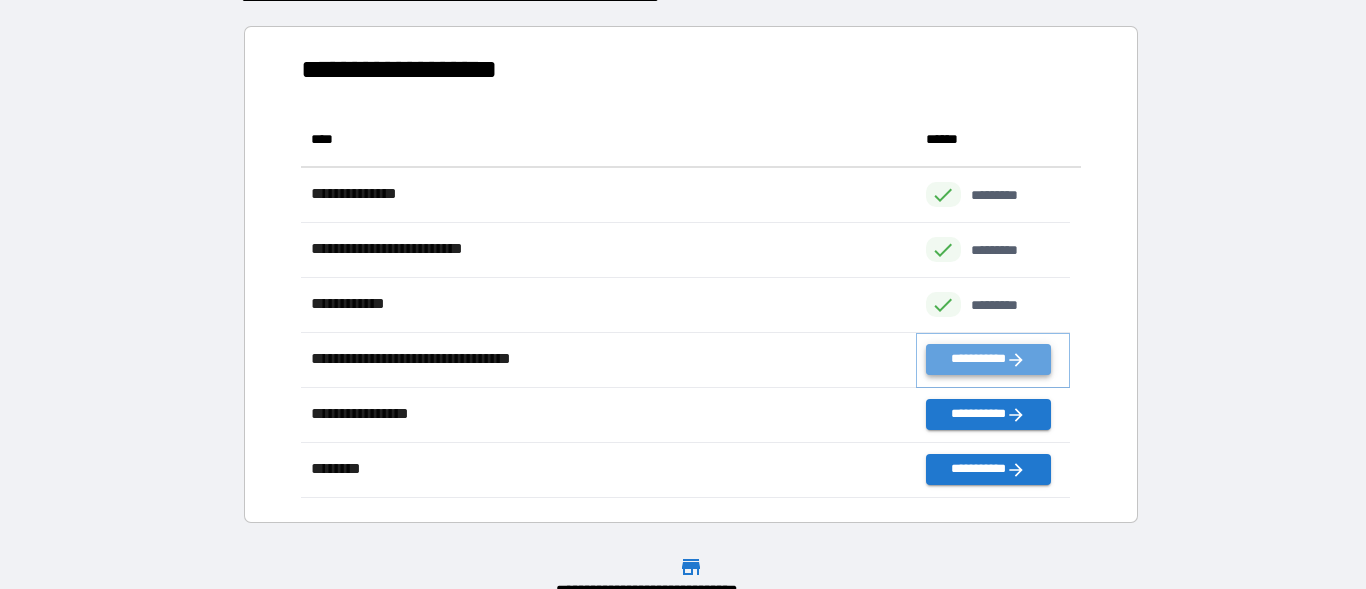 click on "**********" at bounding box center (989, 359) 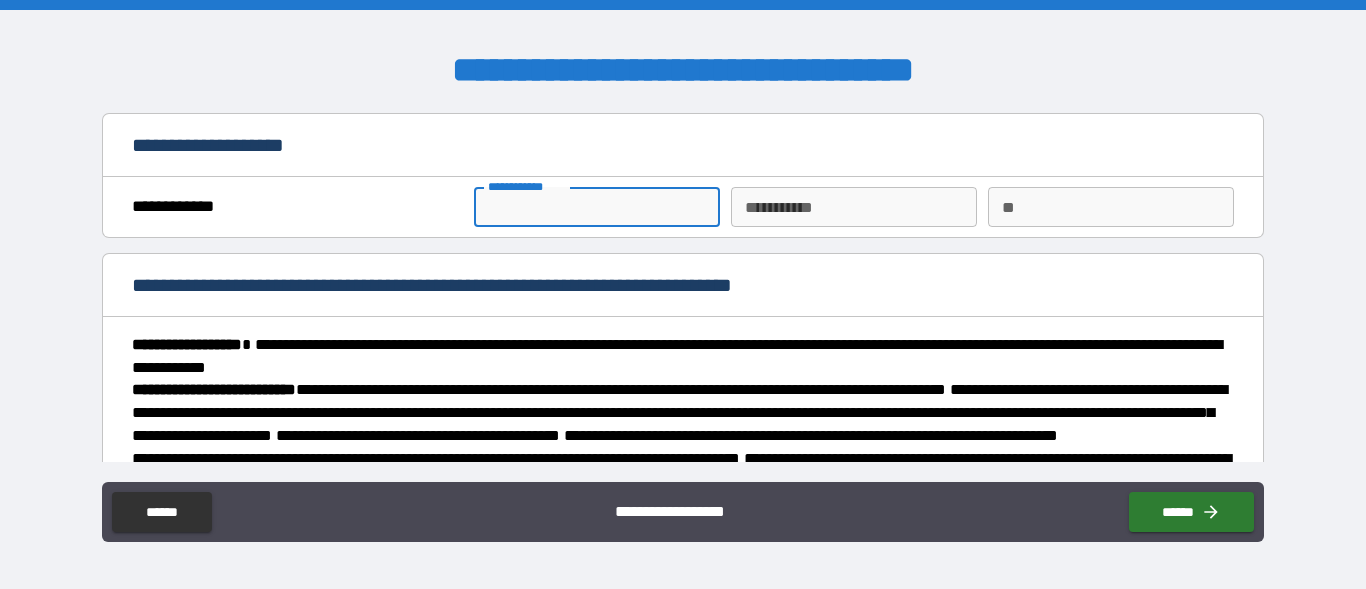 click on "**********" at bounding box center [597, 207] 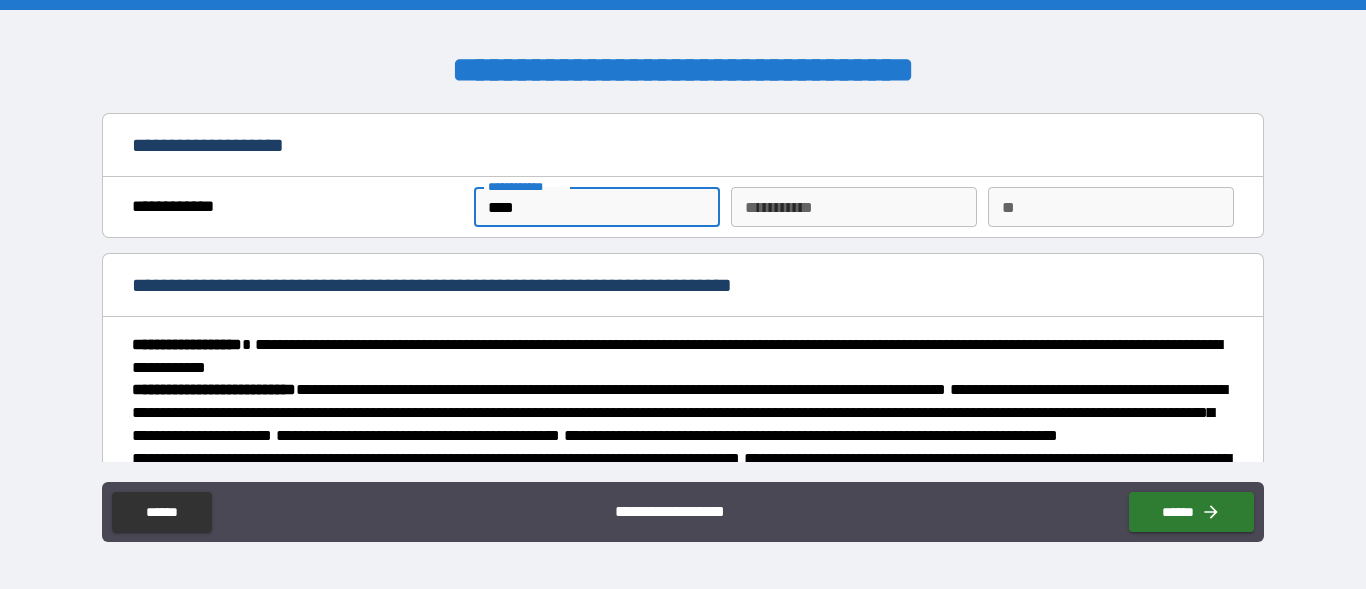 drag, startPoint x: 565, startPoint y: 219, endPoint x: 409, endPoint y: 220, distance: 156.0032 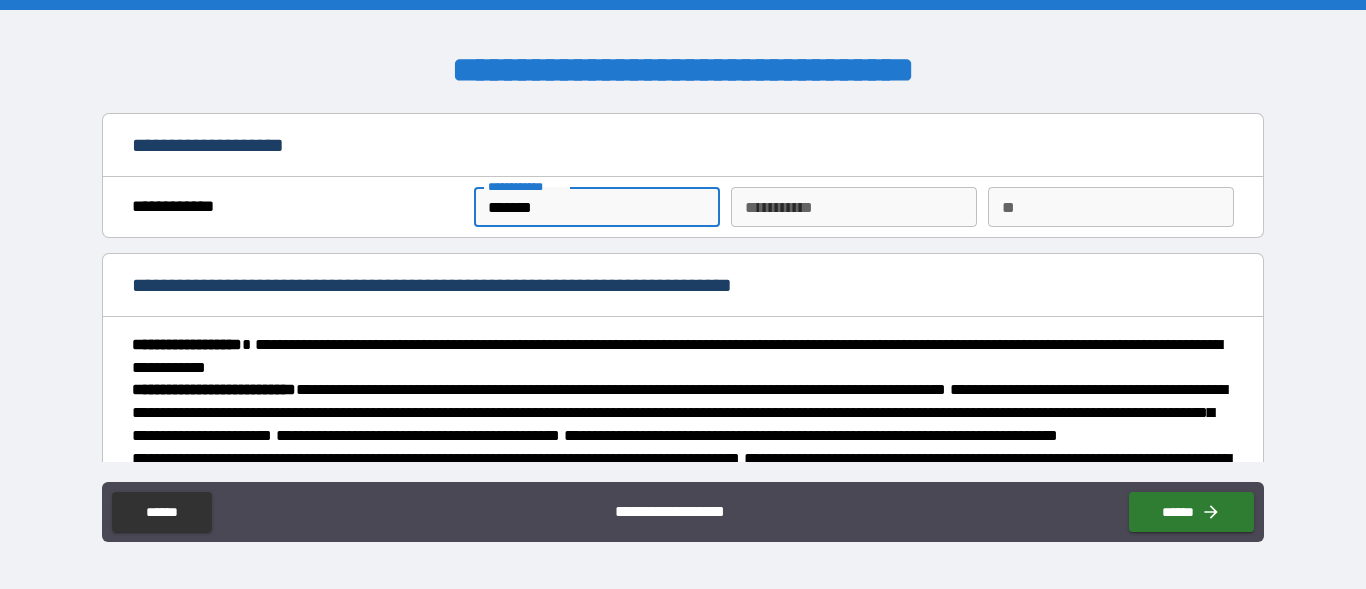 type on "*******" 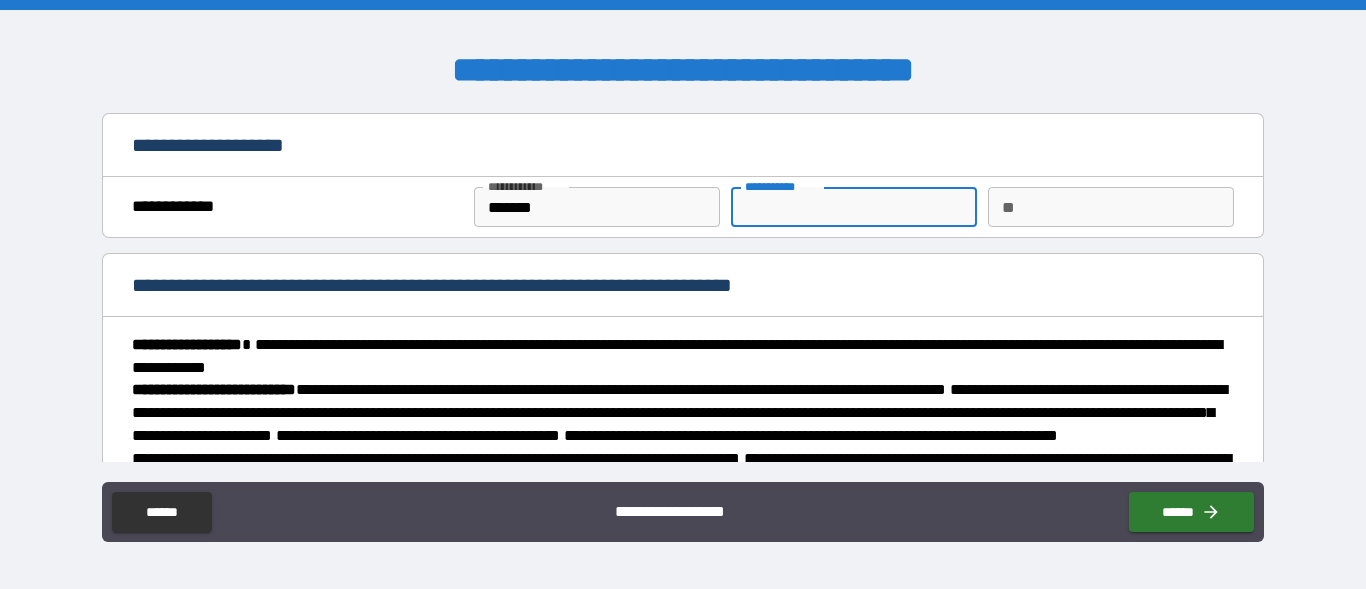 click on "*********   *" at bounding box center [854, 207] 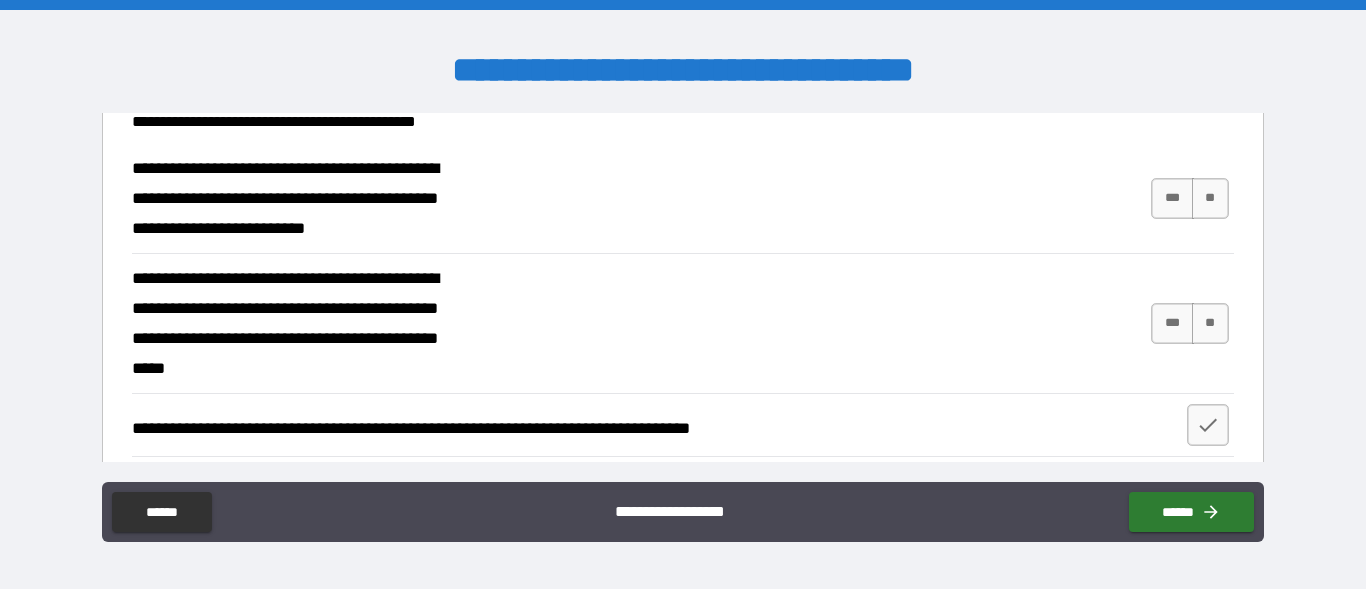 scroll, scrollTop: 570, scrollLeft: 0, axis: vertical 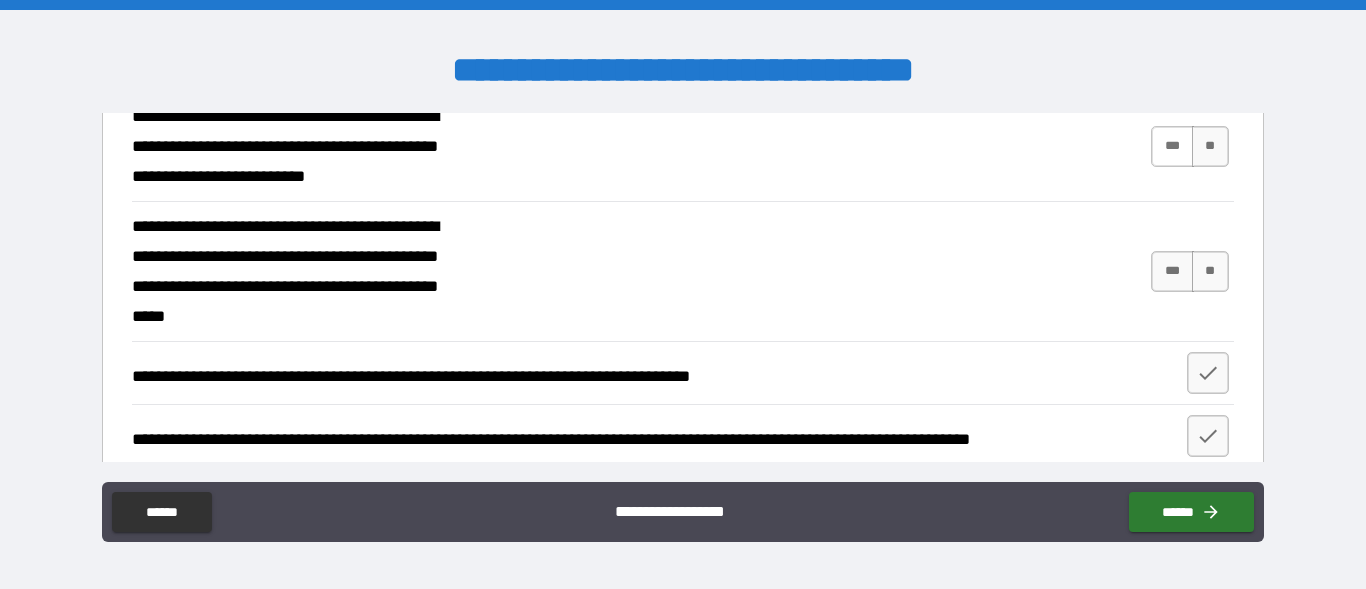 type on "******" 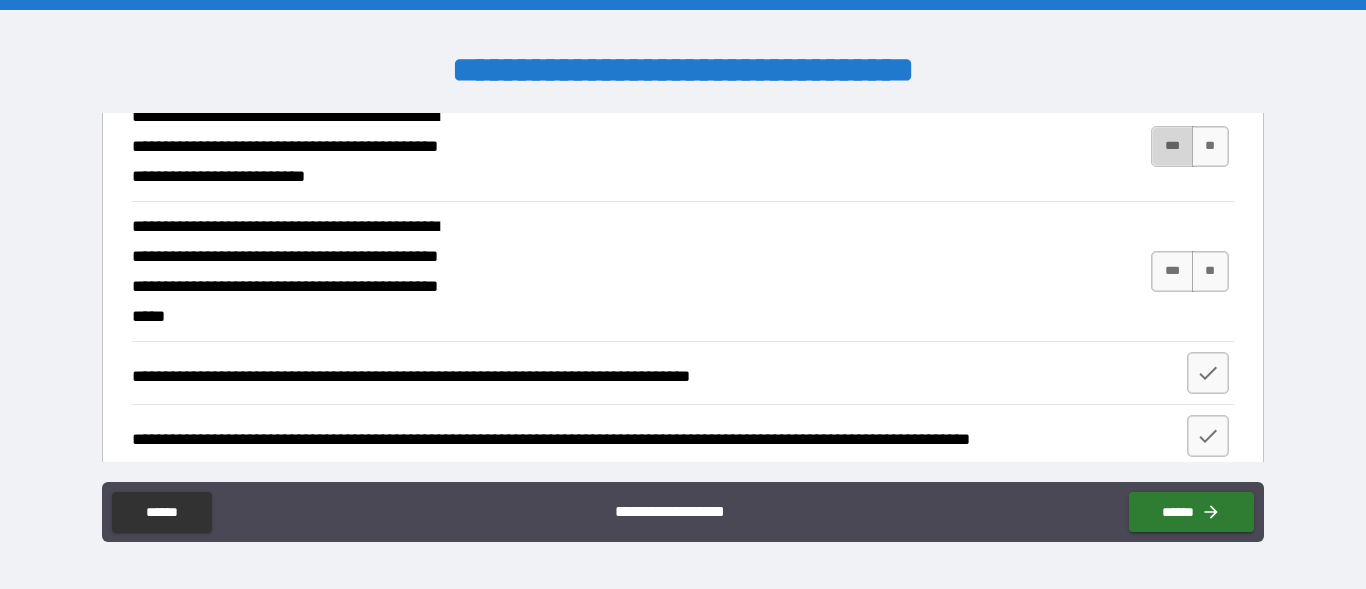 click on "***" at bounding box center (1172, 146) 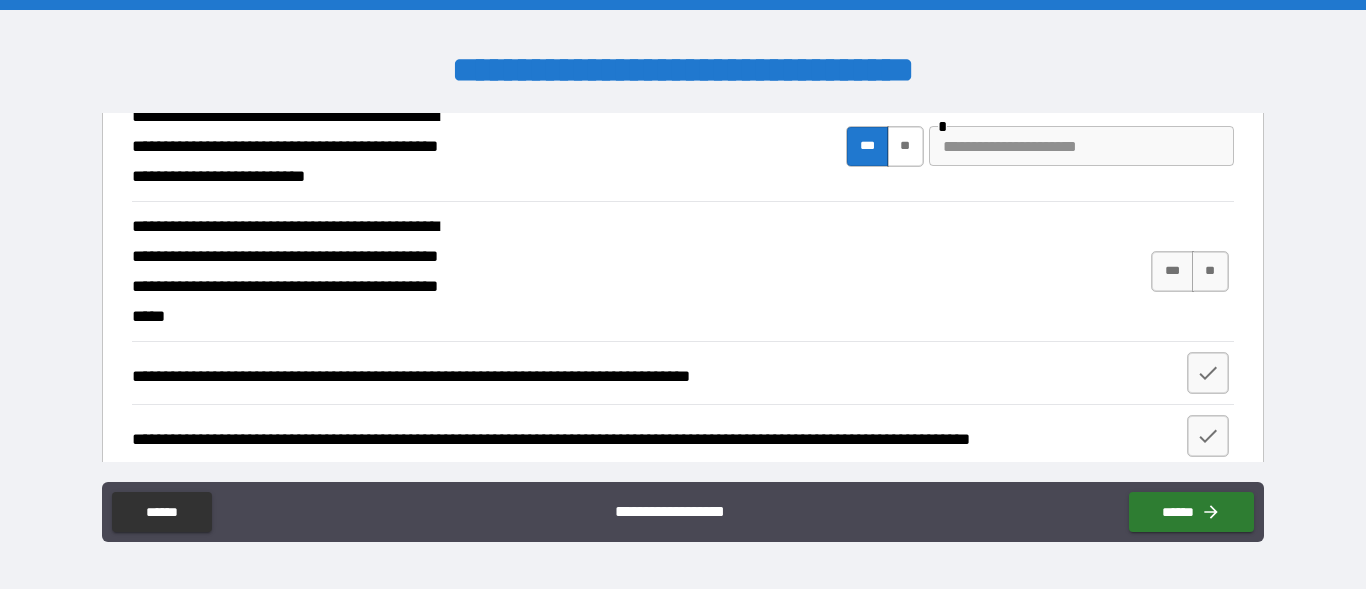 click on "**" at bounding box center (905, 146) 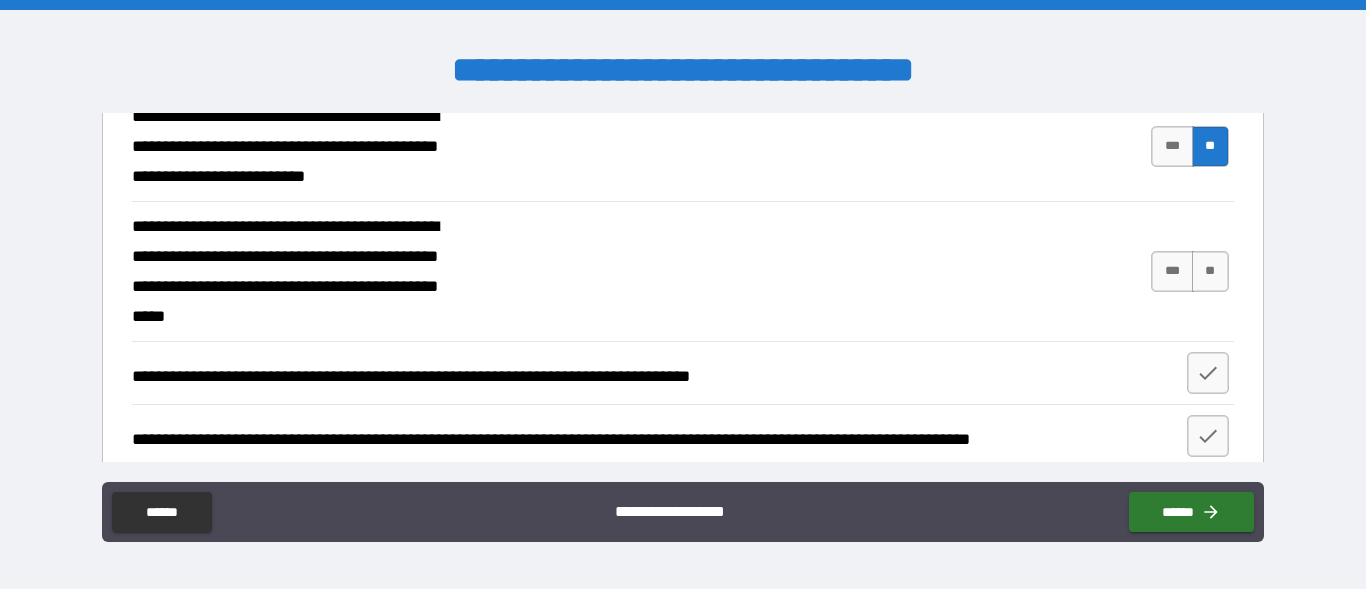 scroll, scrollTop: 684, scrollLeft: 0, axis: vertical 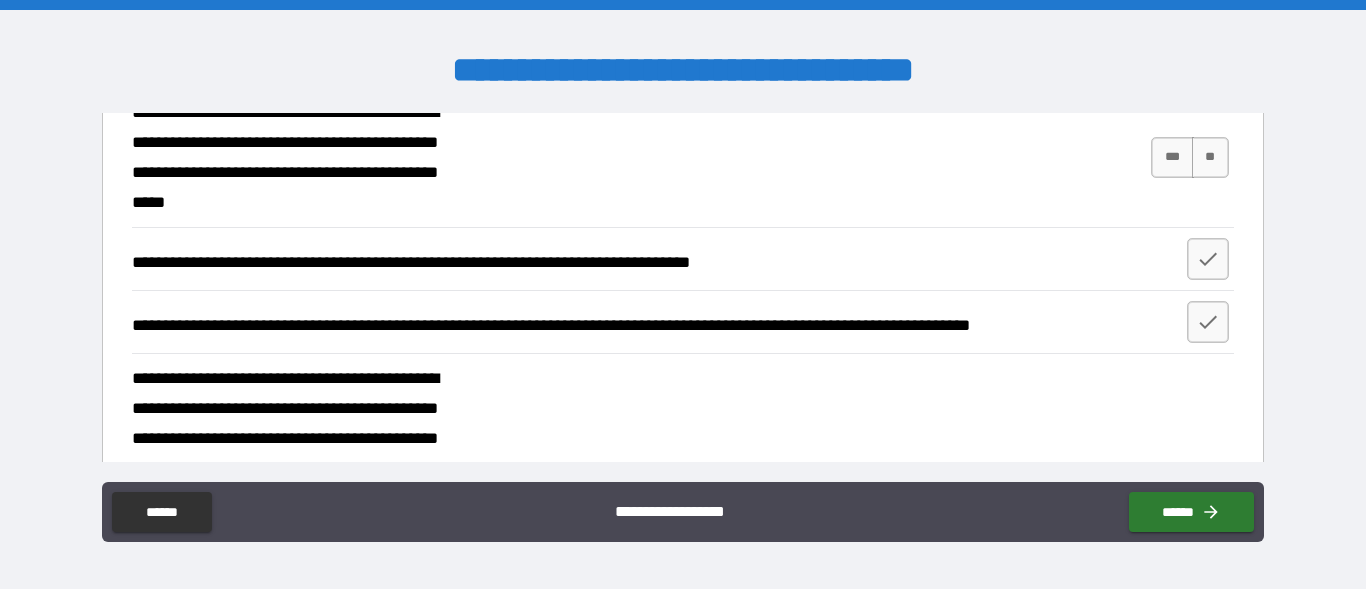 click on "**********" at bounding box center (682, 157) 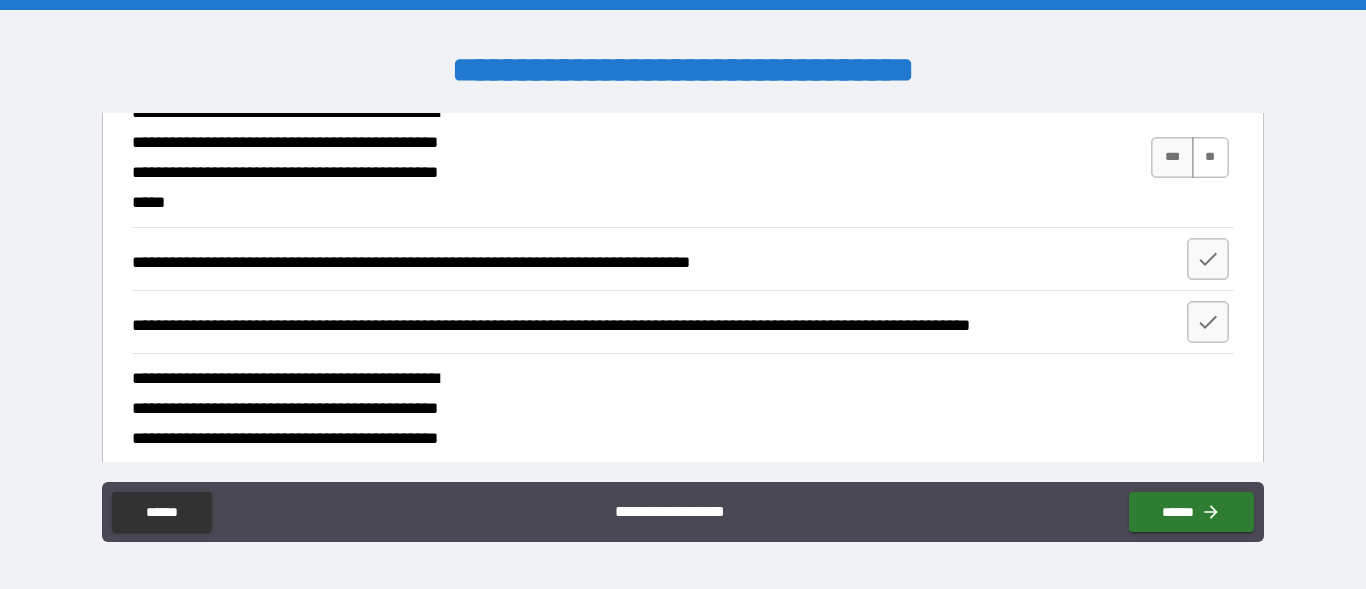 click on "**" at bounding box center (1210, 157) 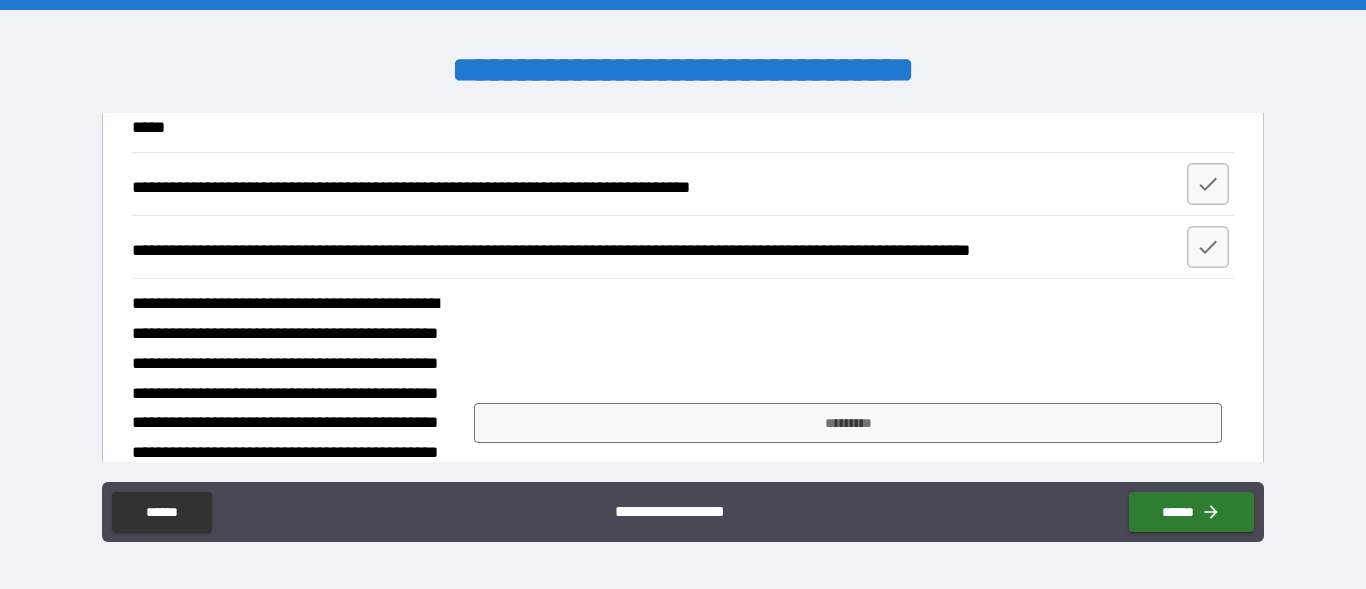 scroll, scrollTop: 798, scrollLeft: 0, axis: vertical 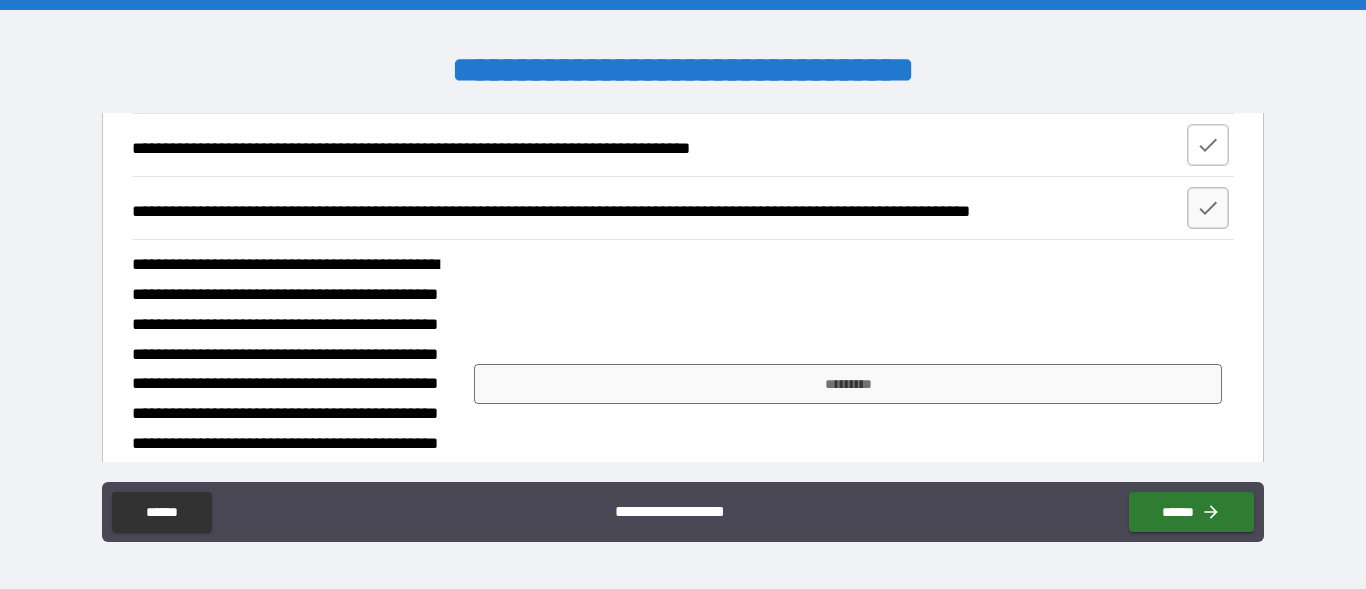 click 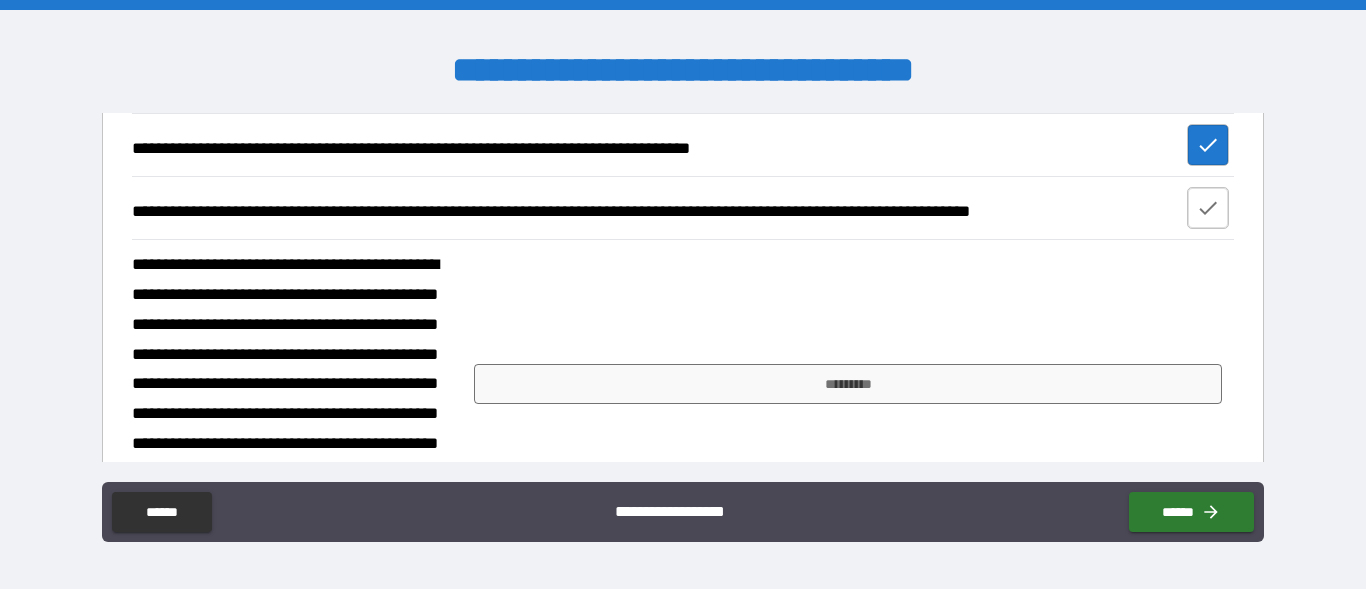 click 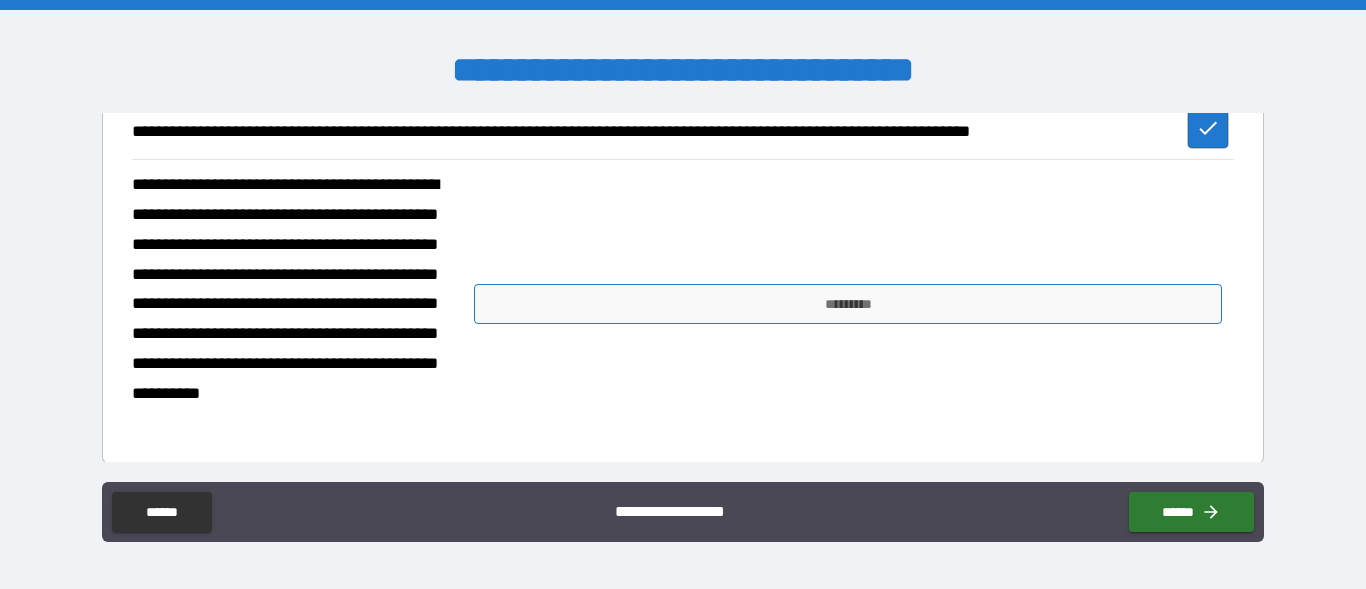 scroll, scrollTop: 930, scrollLeft: 0, axis: vertical 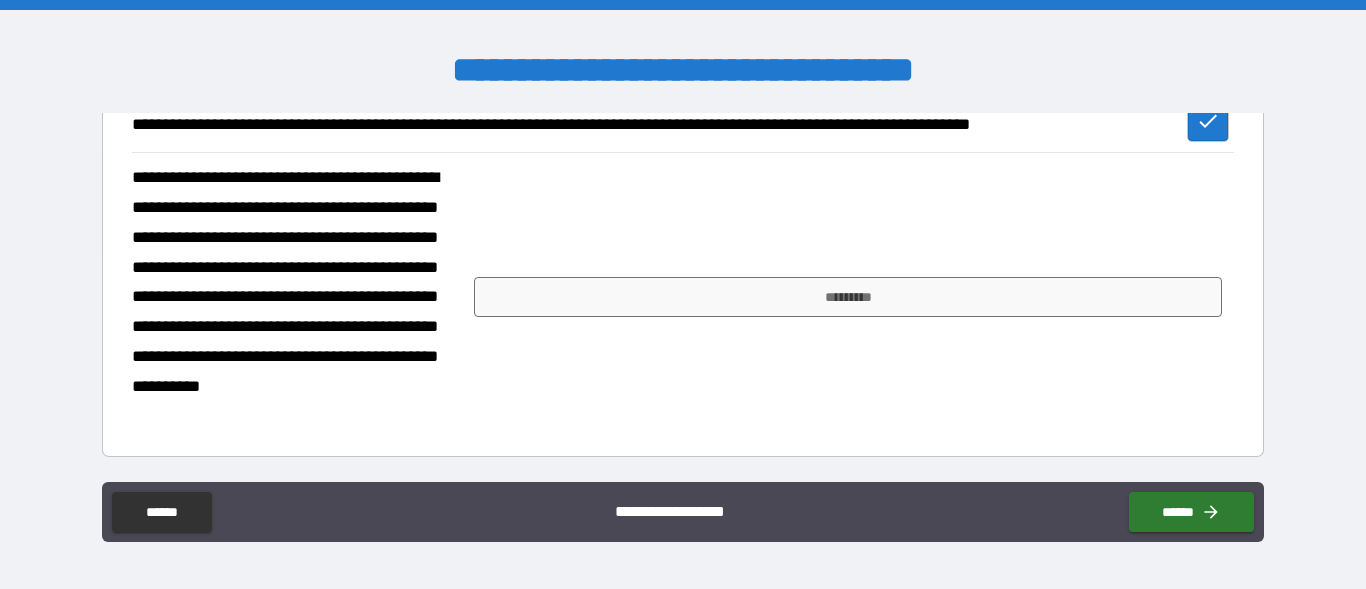 click on "*********" at bounding box center (854, 297) 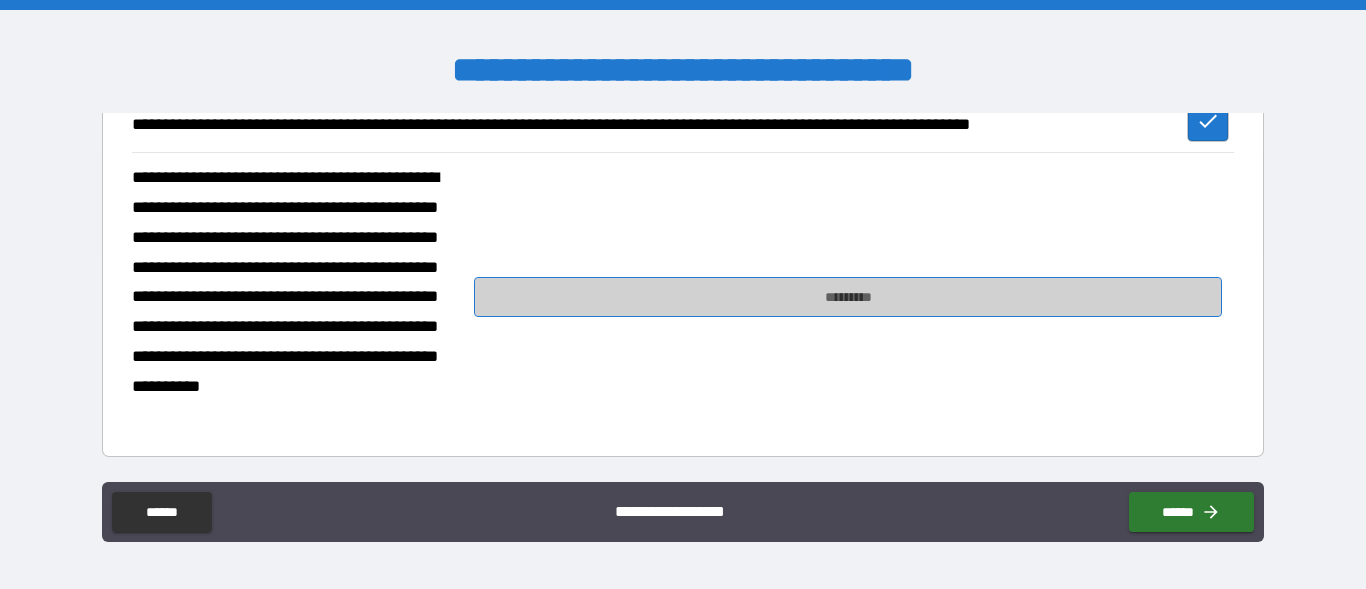 click on "*********" at bounding box center (848, 297) 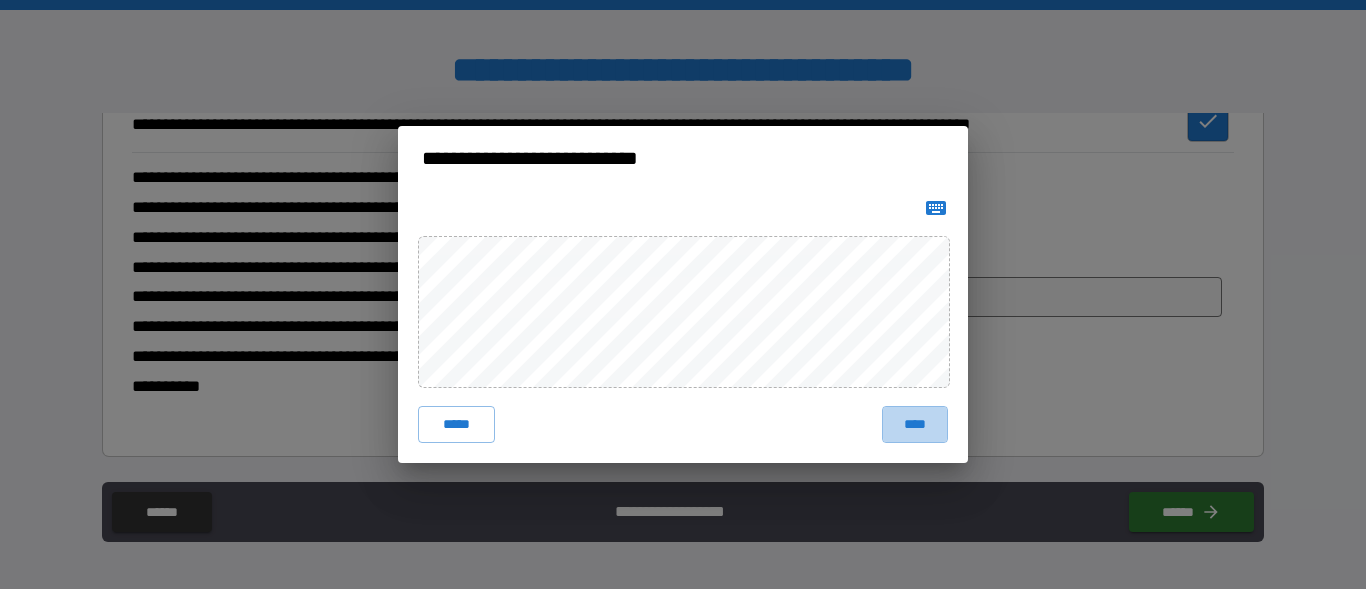 click on "****" at bounding box center [915, 424] 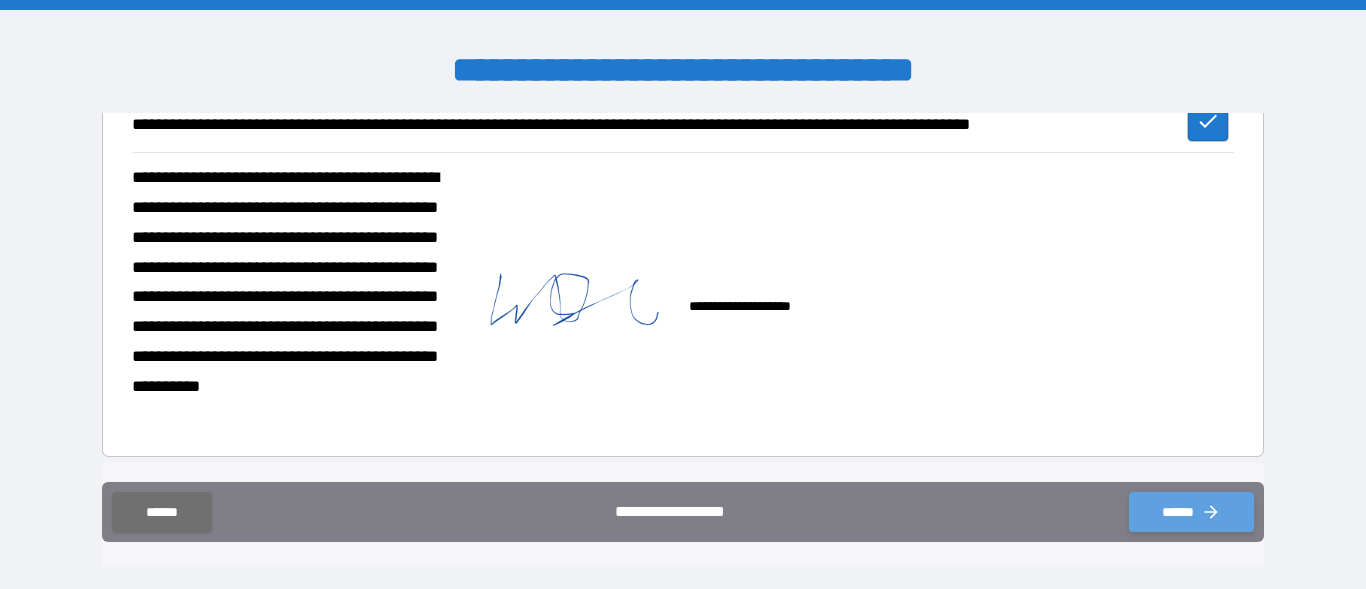 click on "******" at bounding box center [1191, 512] 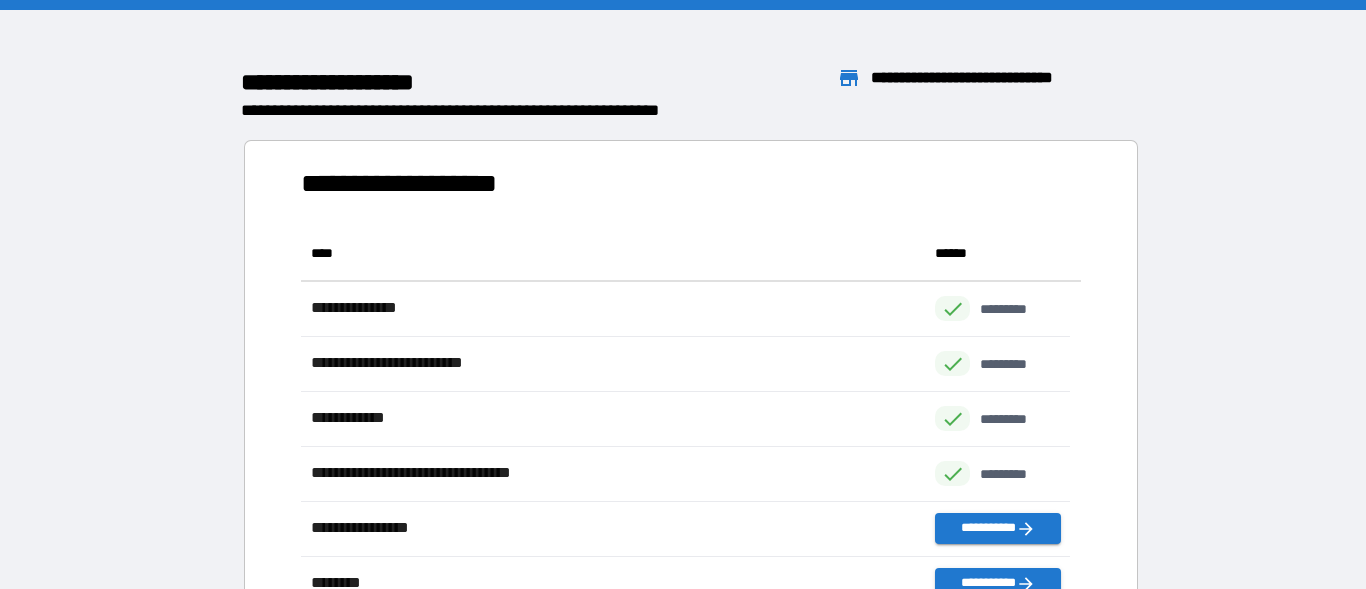 scroll, scrollTop: 369, scrollLeft: 753, axis: both 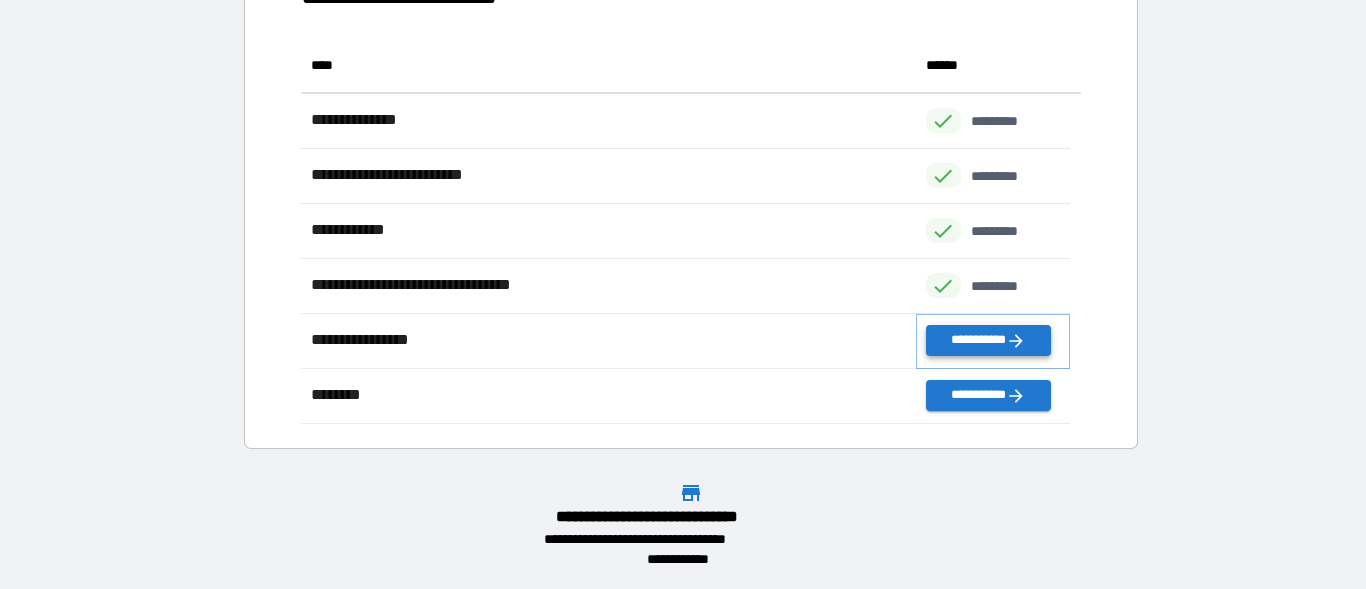 click on "**********" at bounding box center [989, 340] 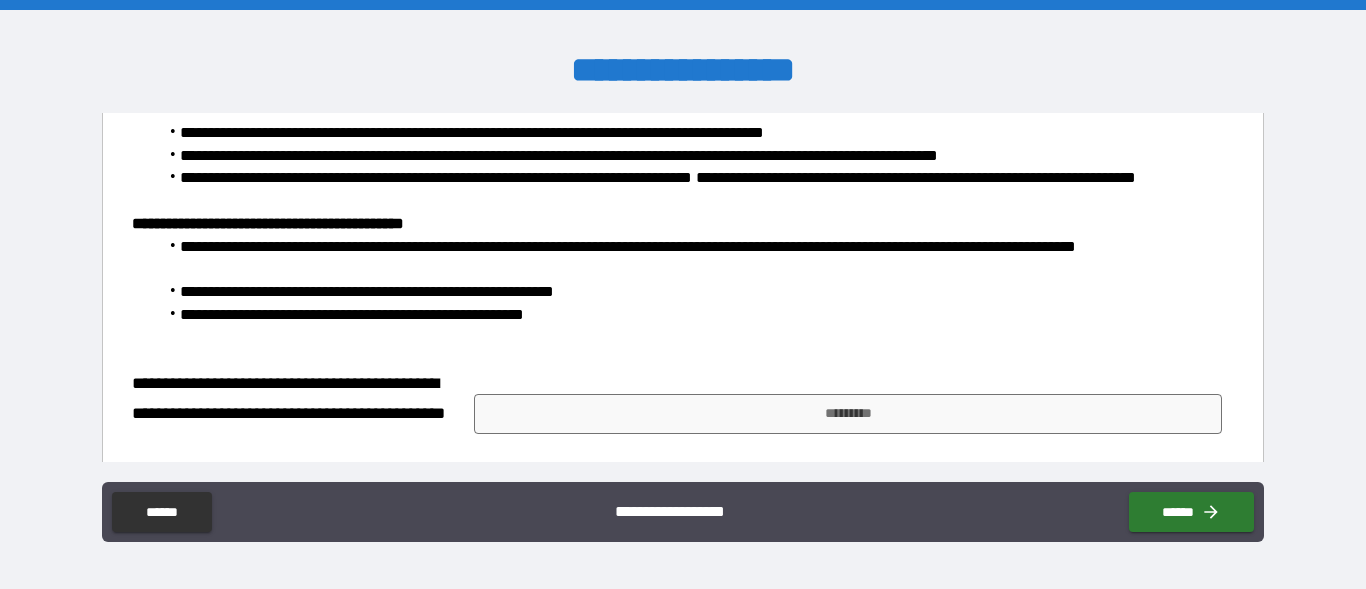 scroll, scrollTop: 557, scrollLeft: 0, axis: vertical 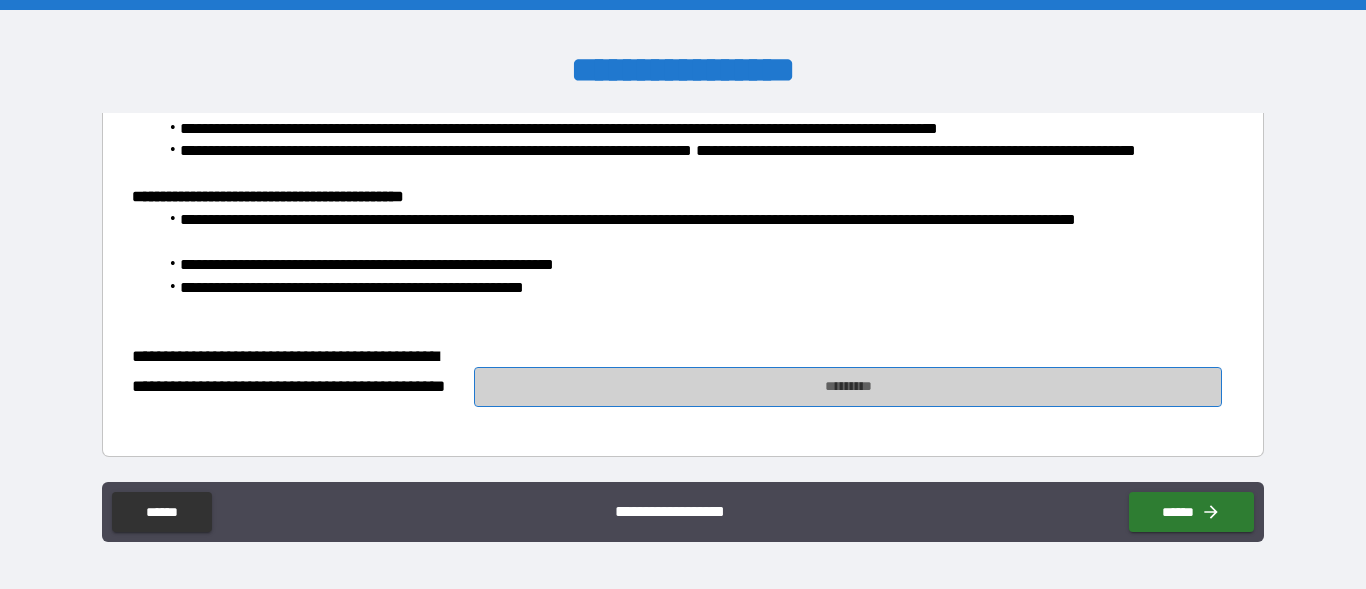 click on "*********" at bounding box center [848, 387] 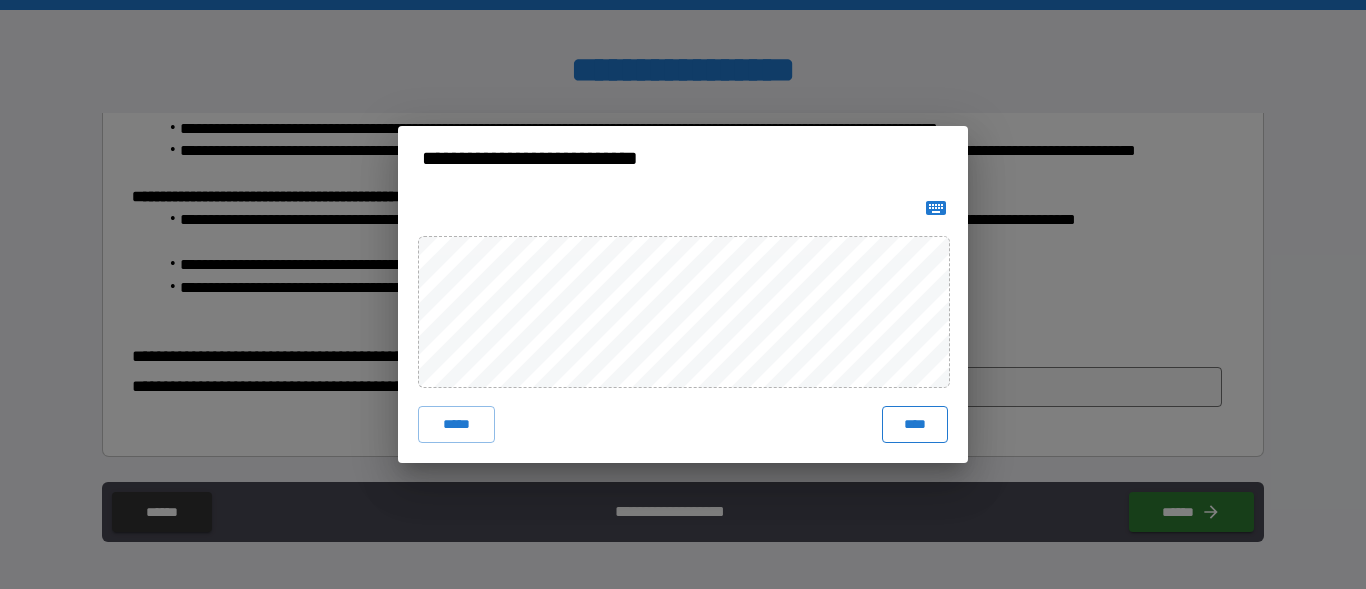 click on "****" at bounding box center [915, 424] 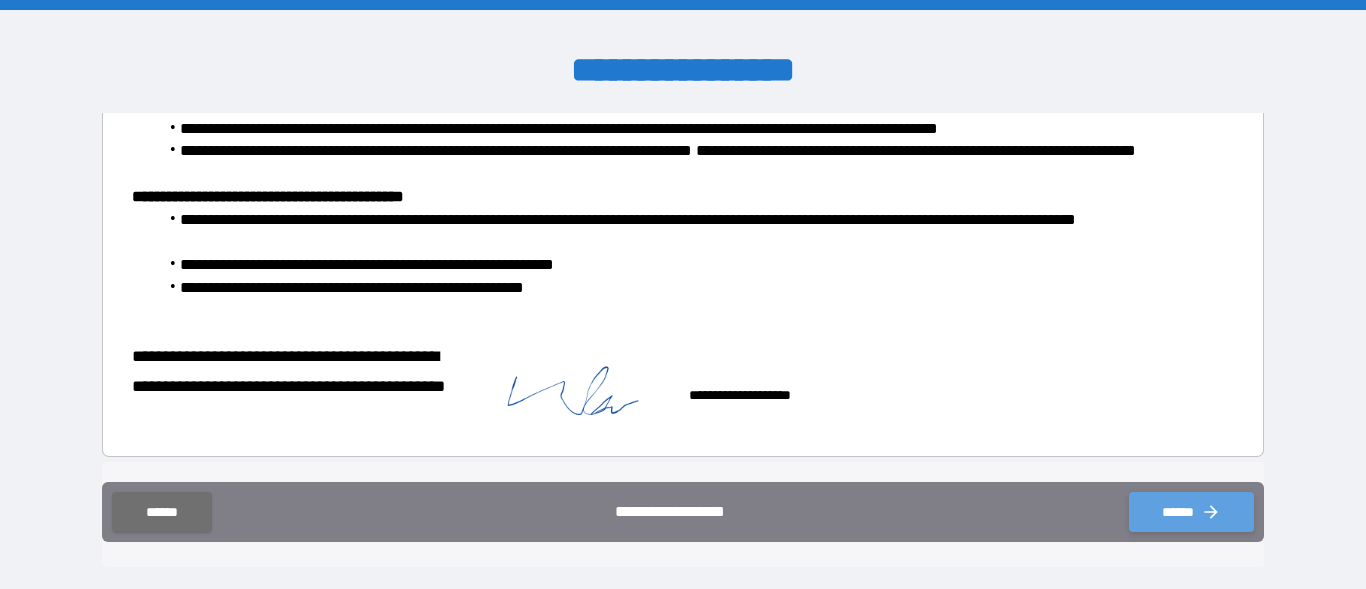click on "******" at bounding box center [1191, 512] 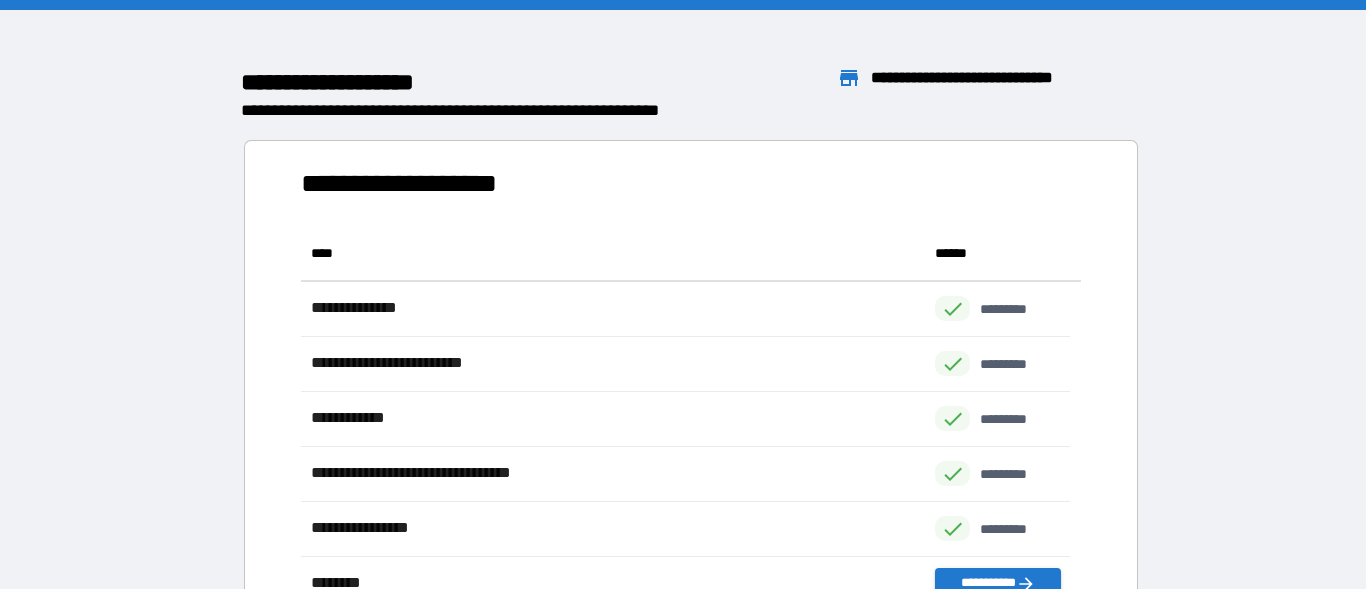 scroll, scrollTop: 369, scrollLeft: 753, axis: both 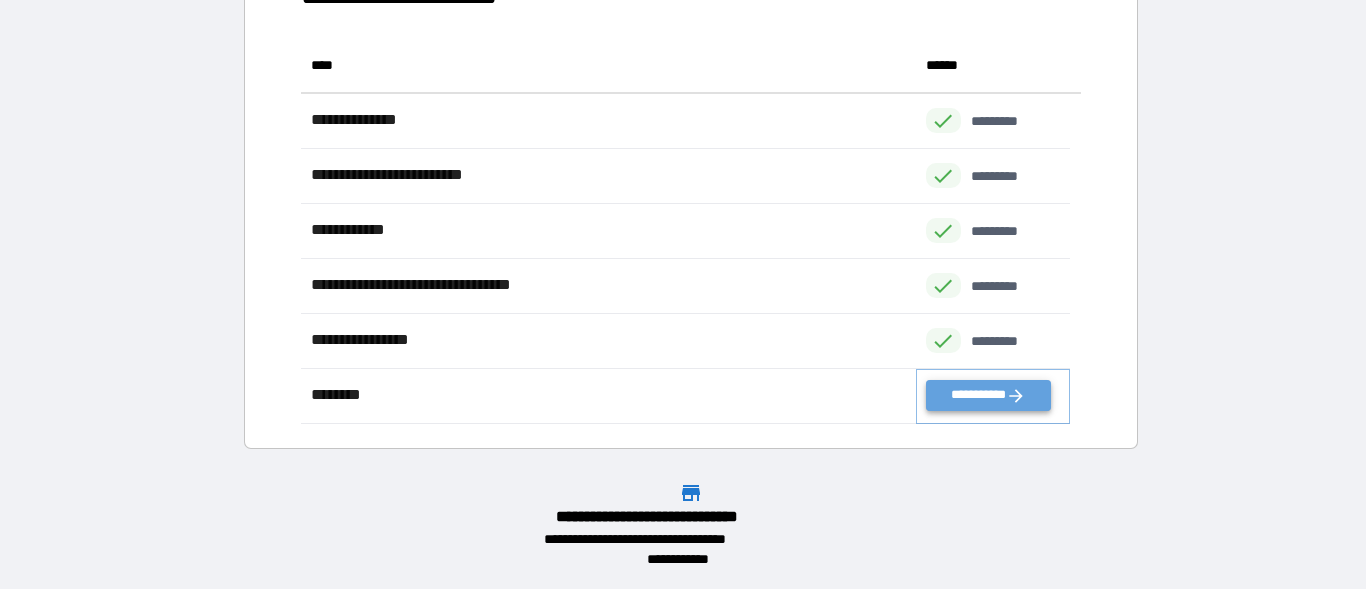 click 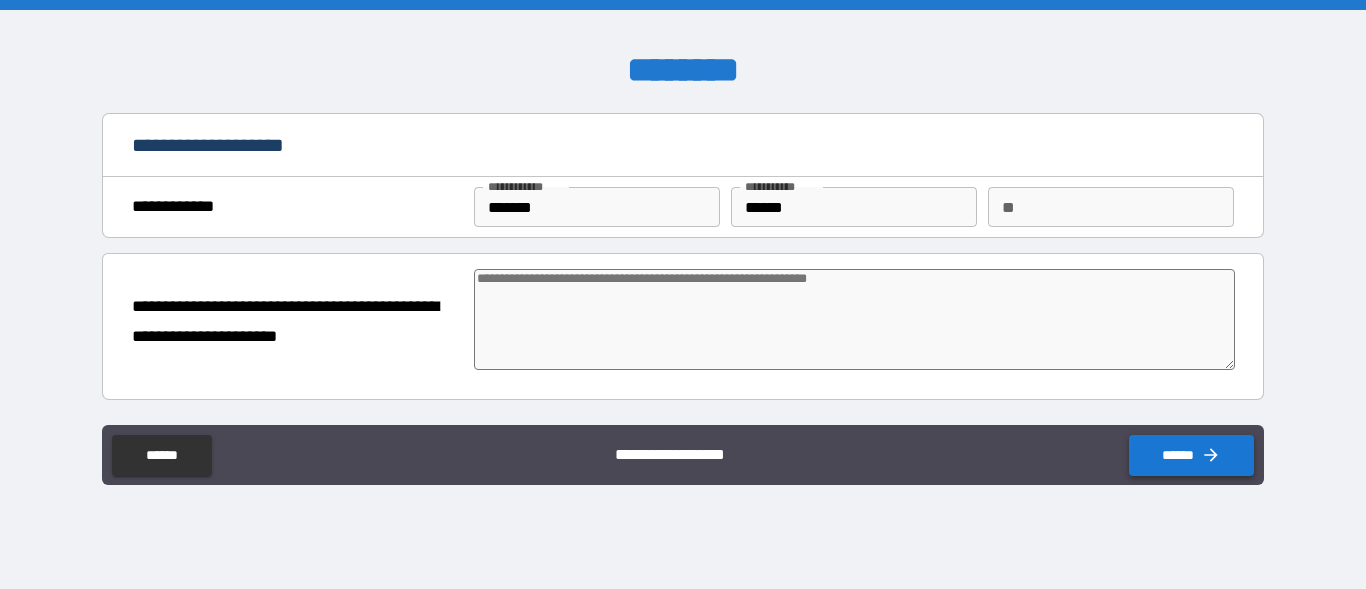 click on "******" at bounding box center [1191, 455] 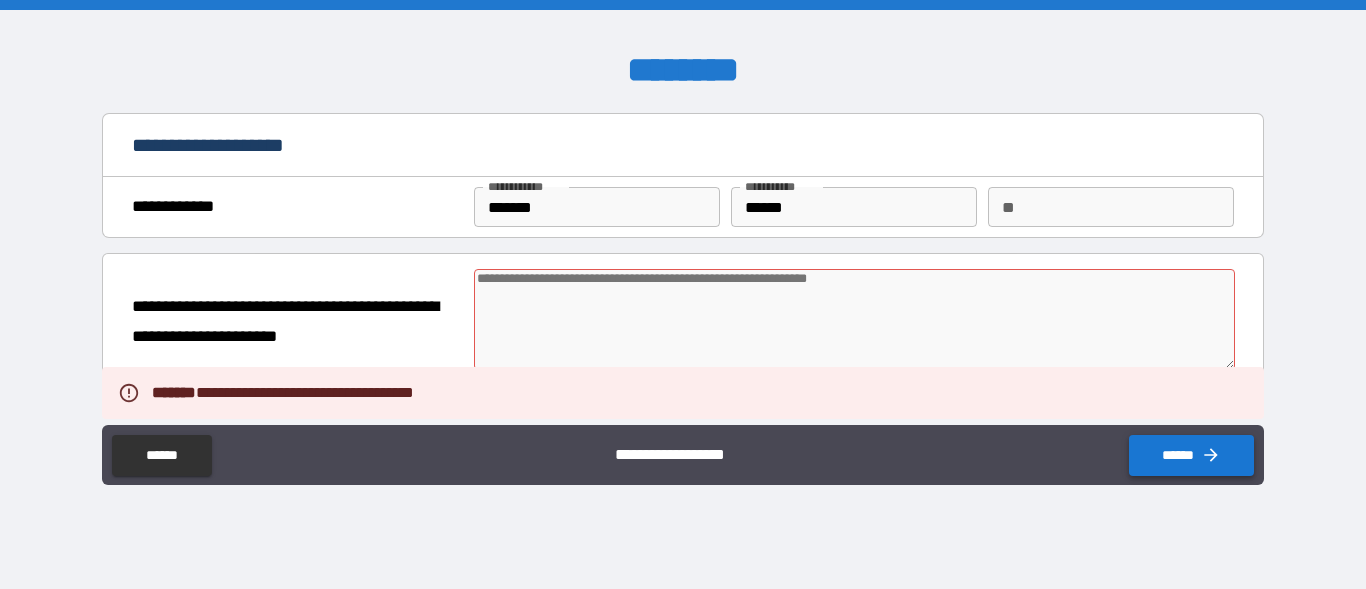click on "******" at bounding box center (1191, 455) 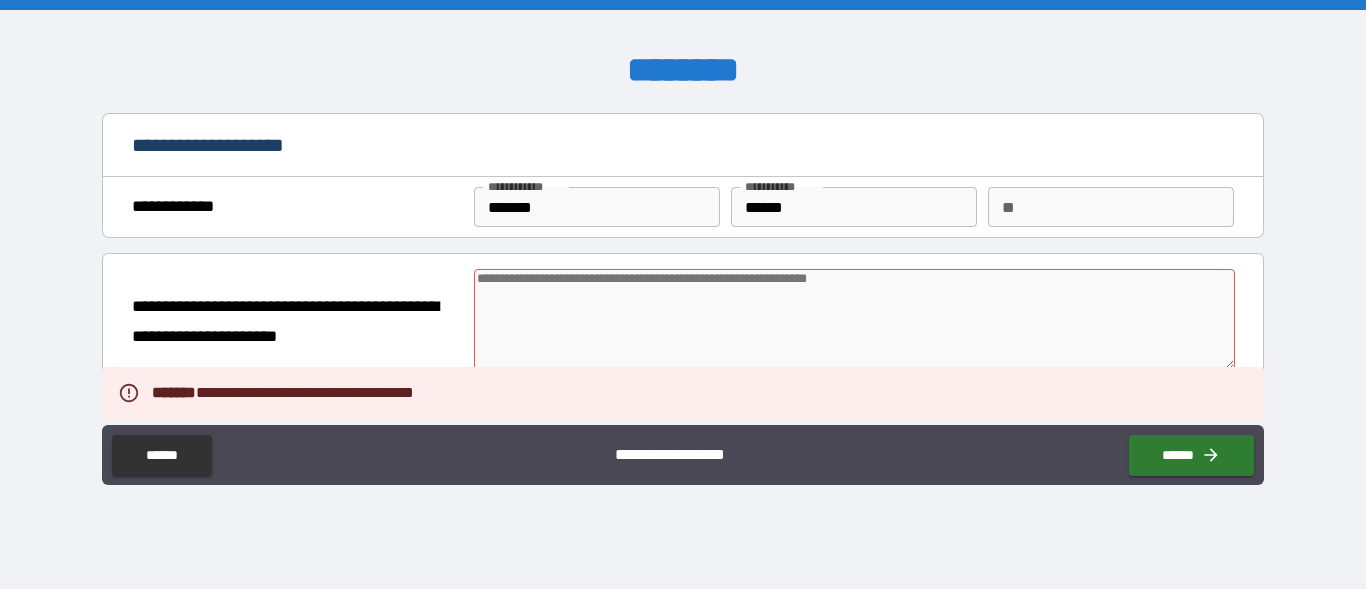 click at bounding box center [854, 319] 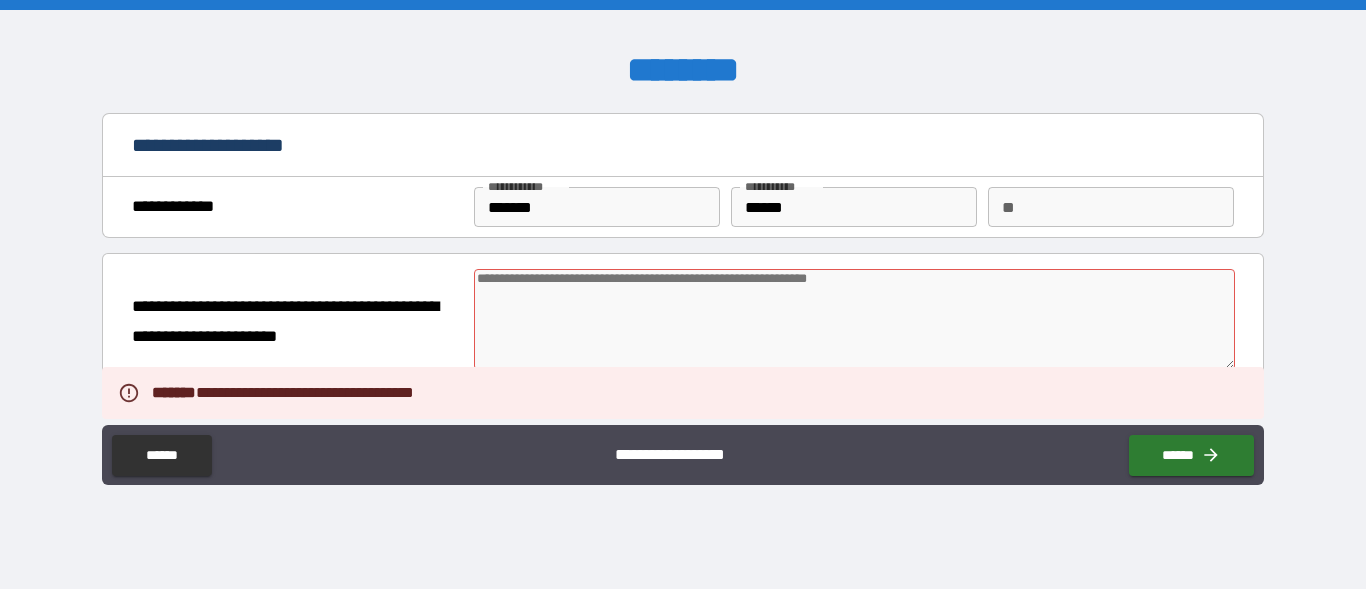 click at bounding box center (854, 319) 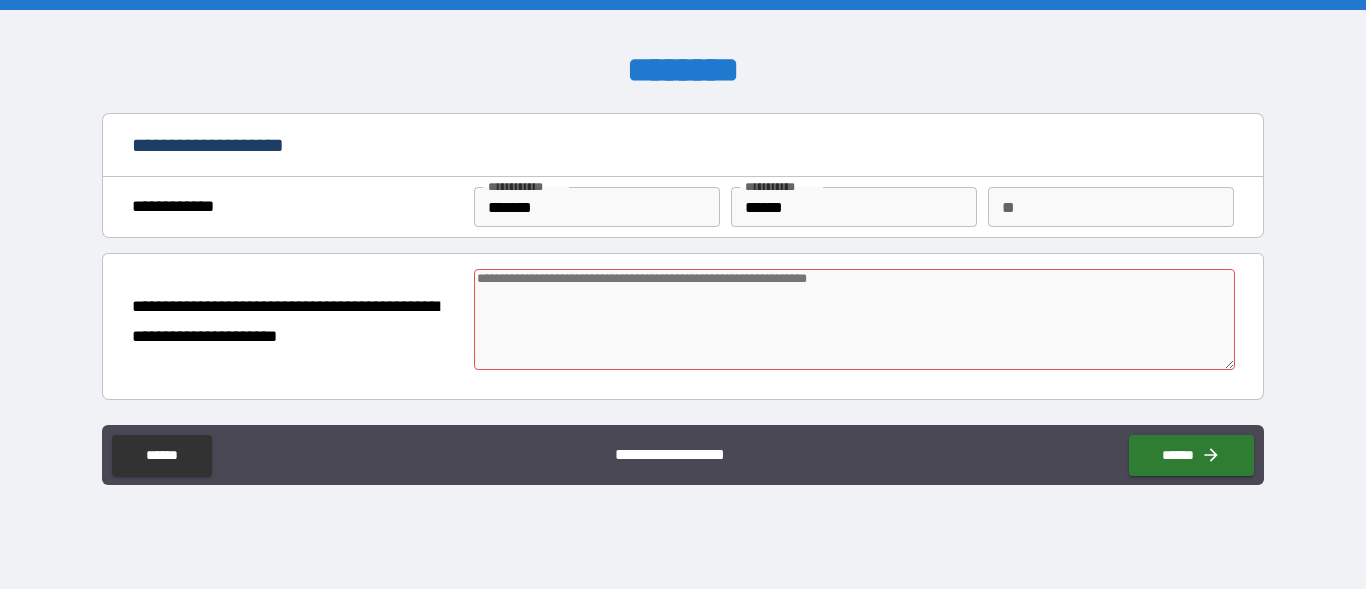 type on "*" 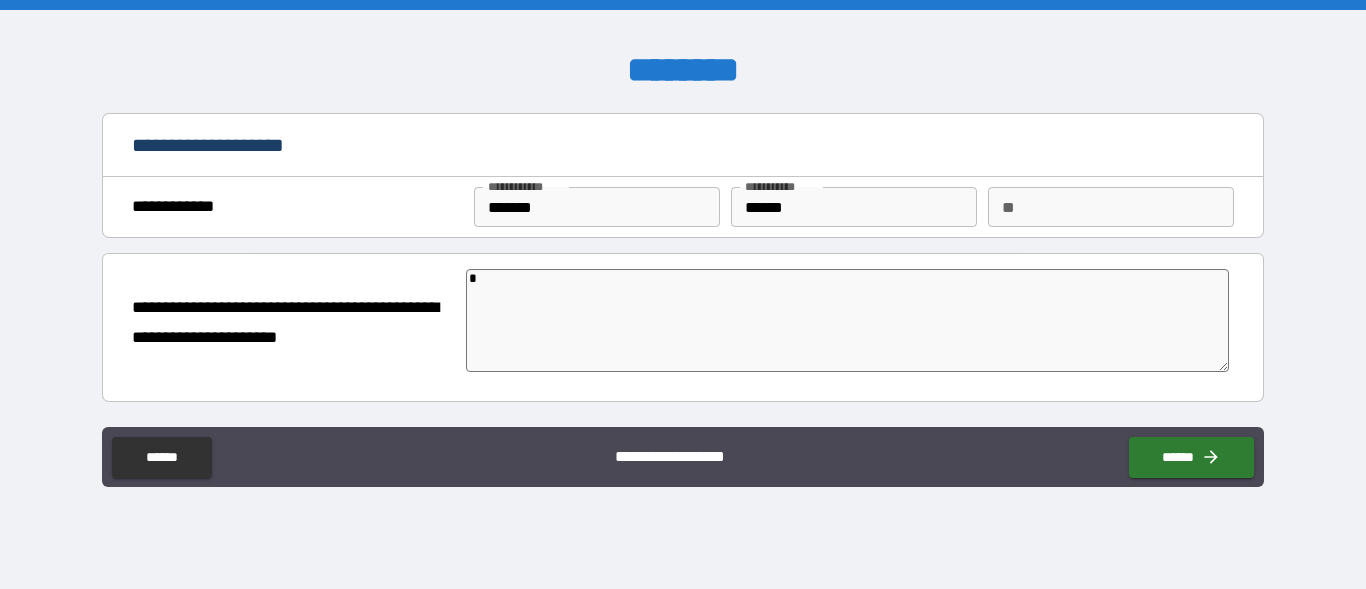 type on "*" 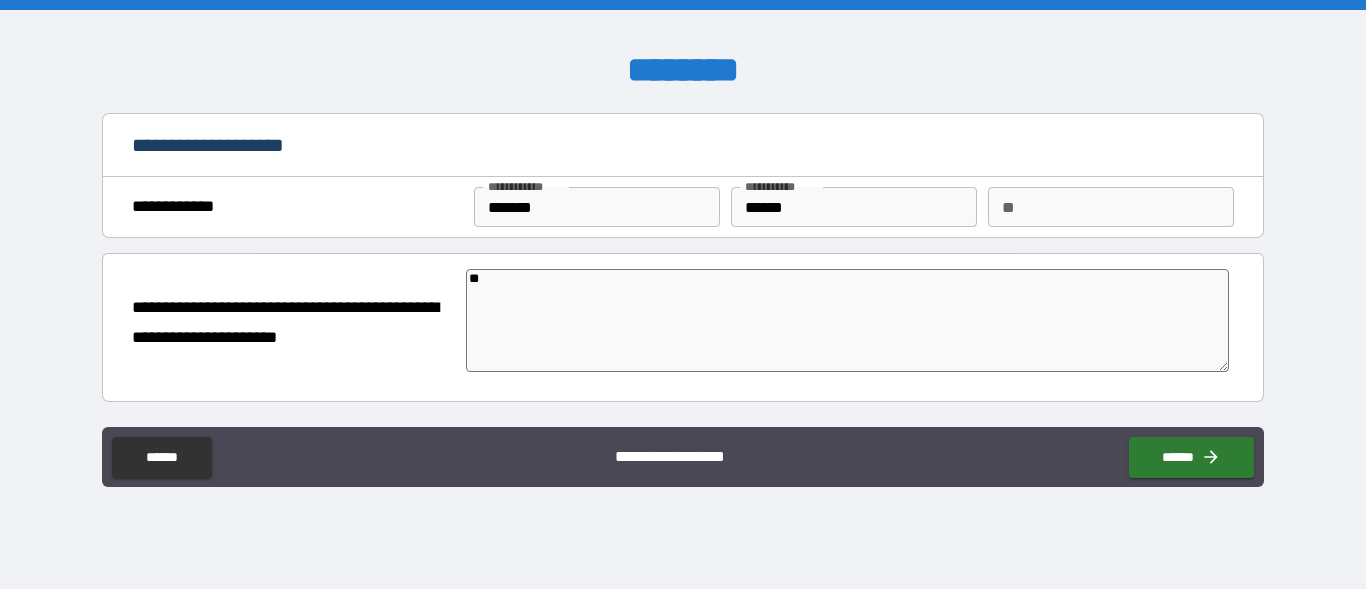 type on "***" 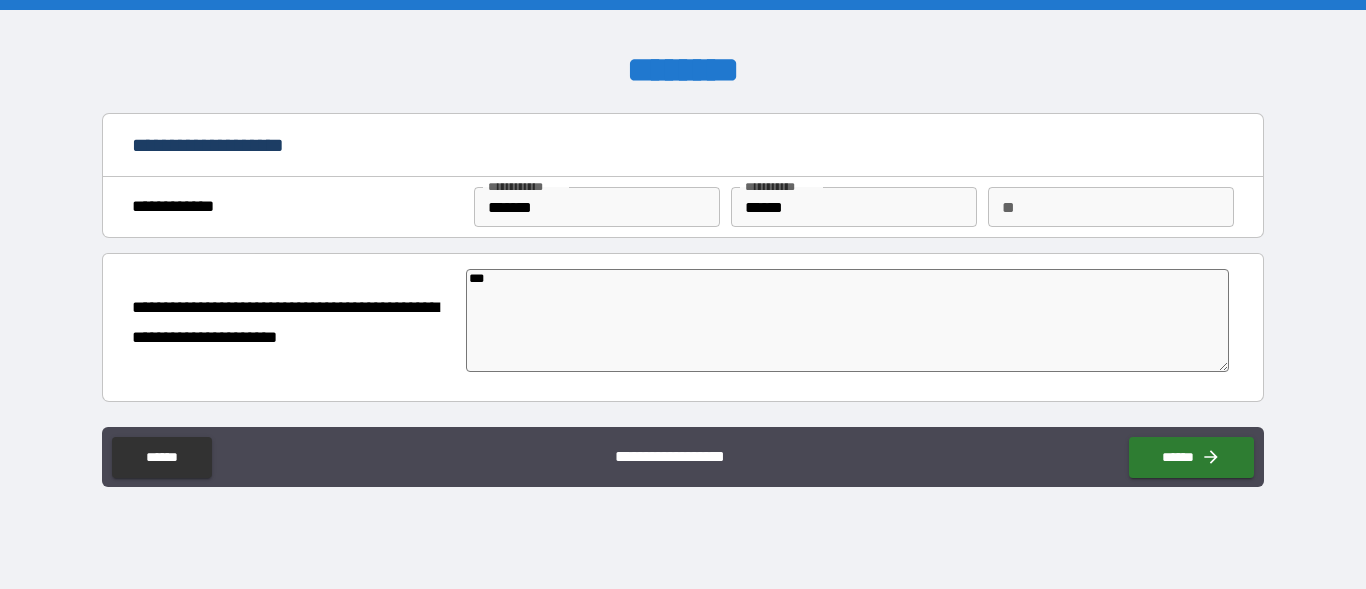type on "***" 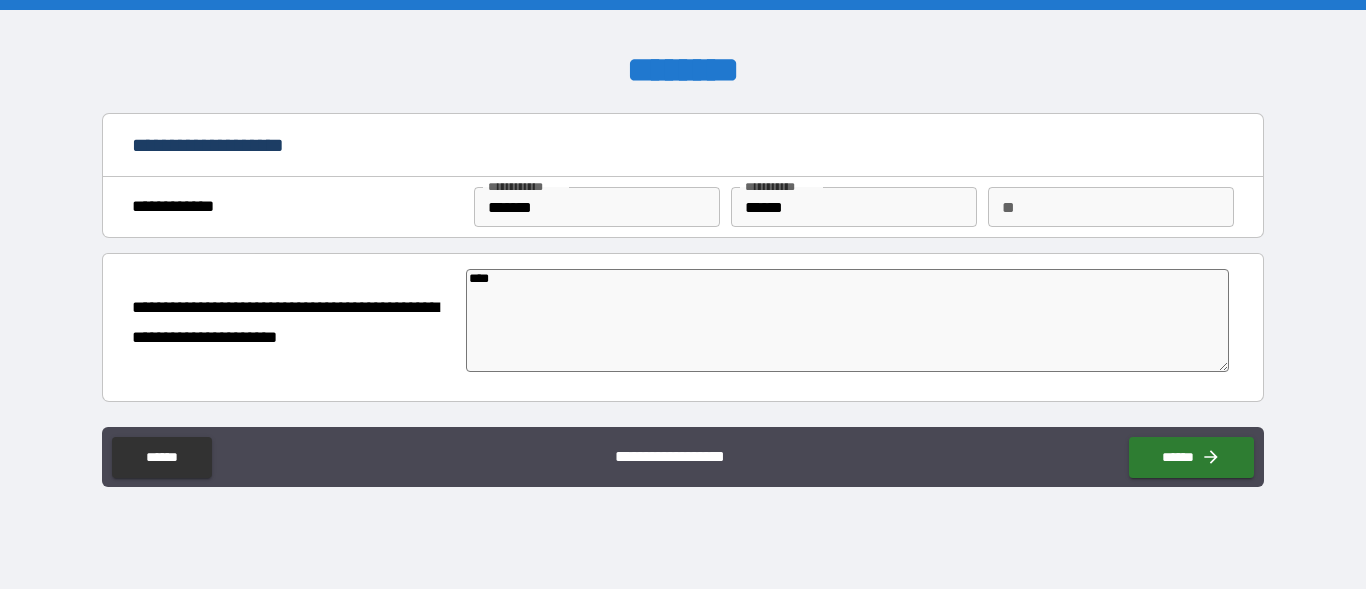 type on "*" 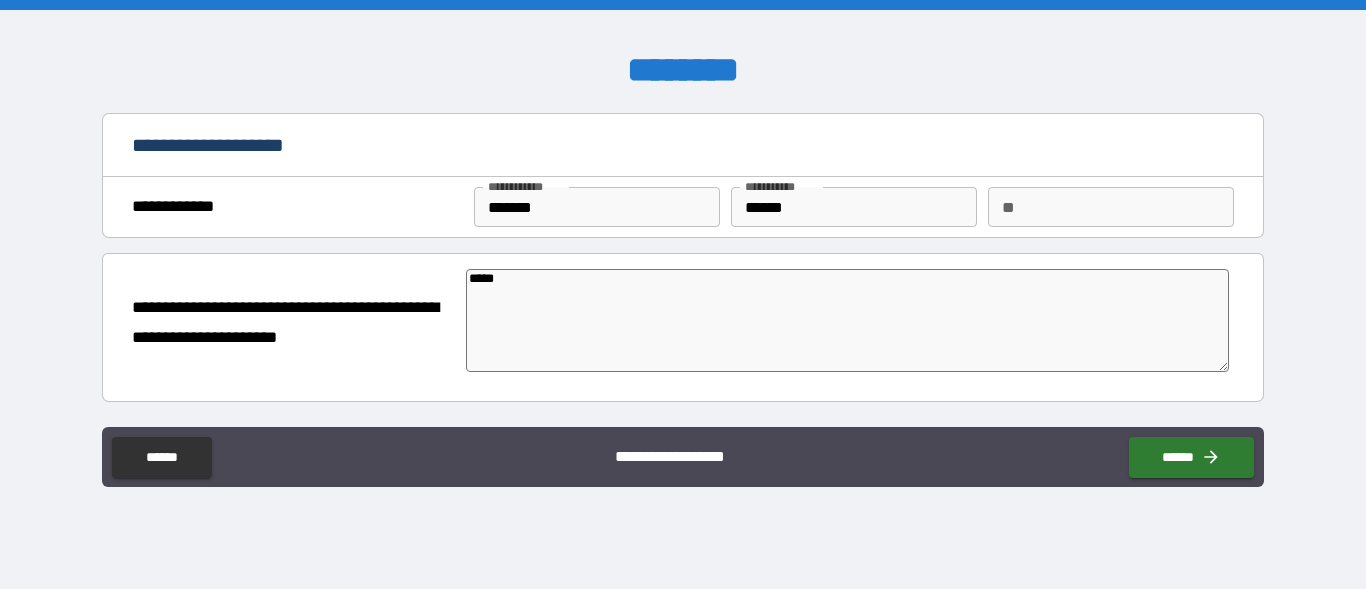 type on "*" 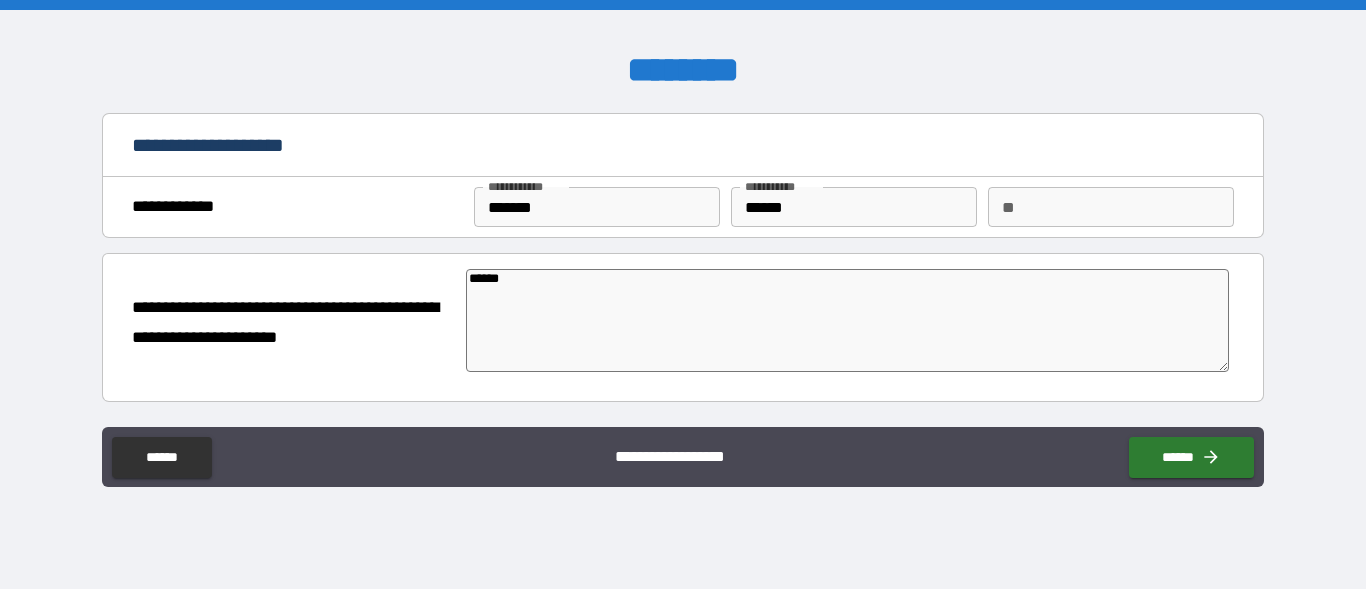 type on "*******" 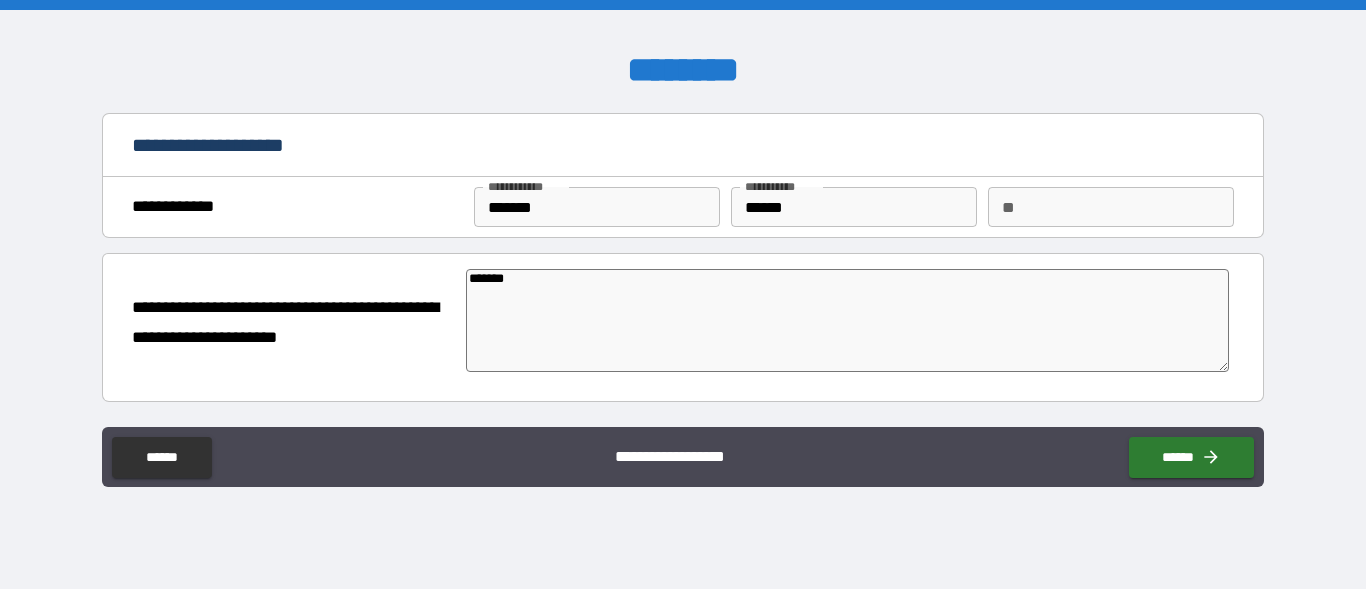 type on "*" 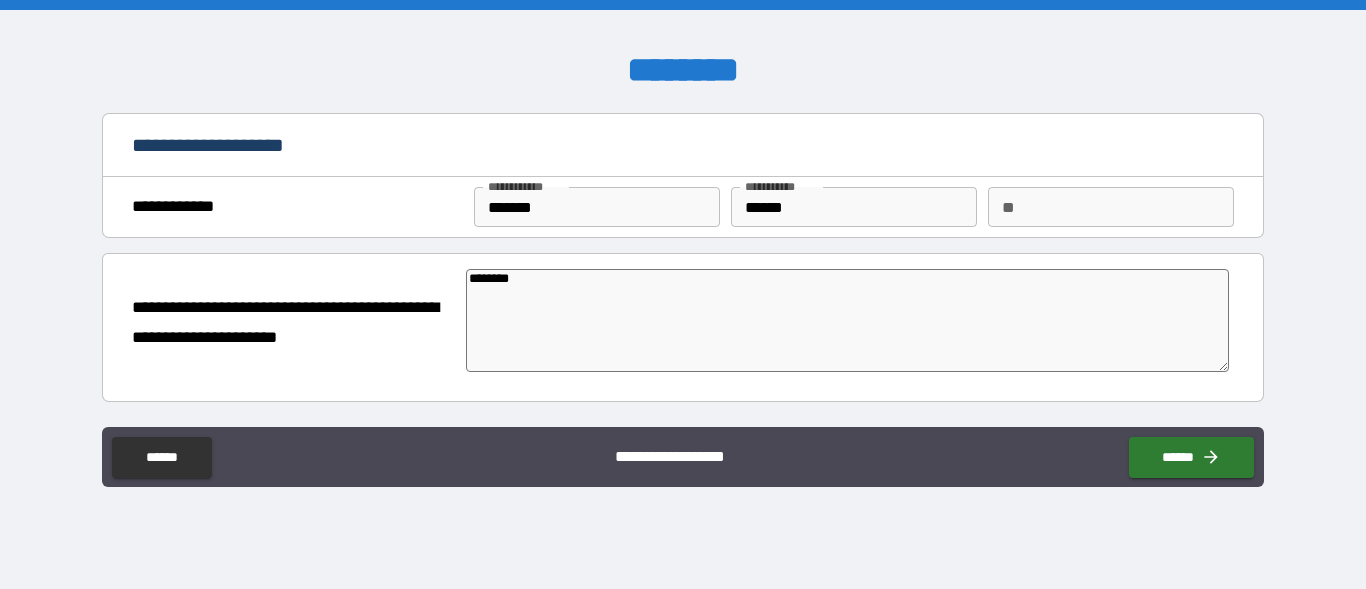 type on "*" 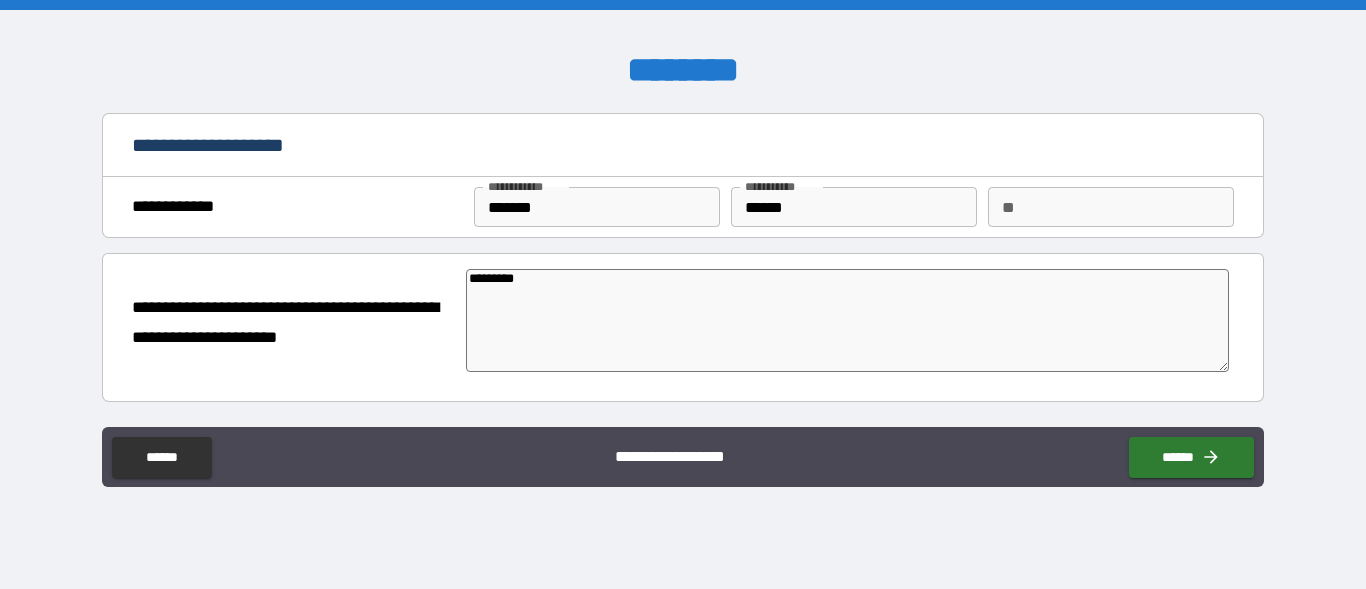 type on "**********" 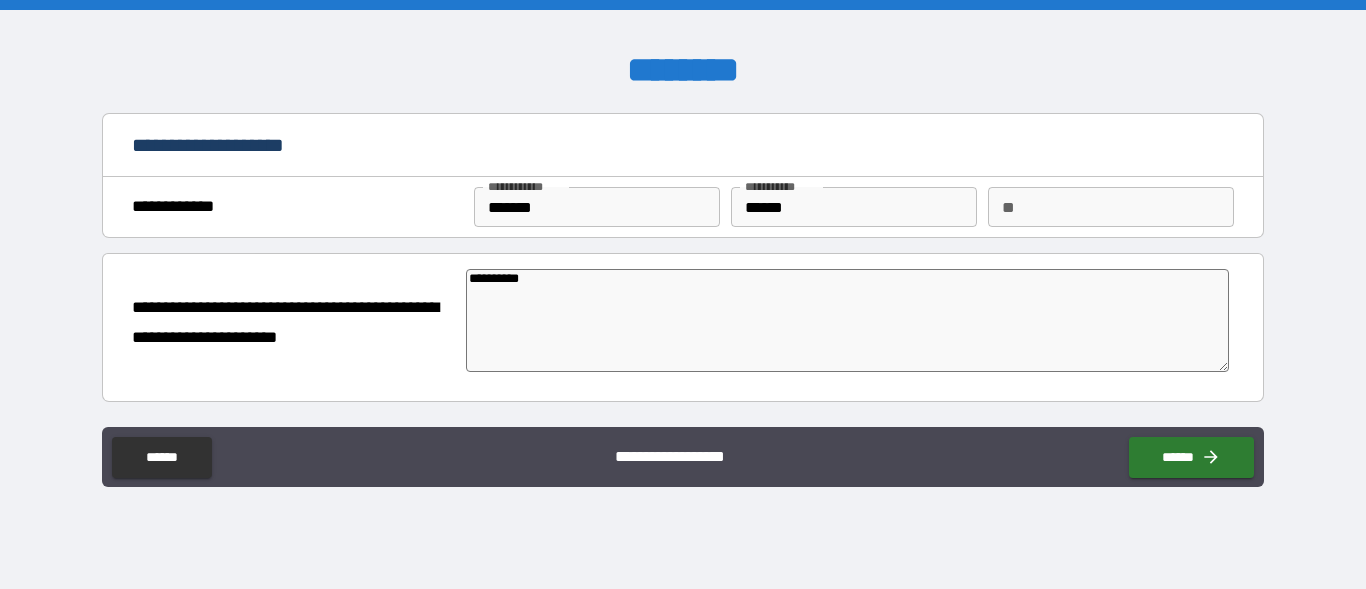 type on "**********" 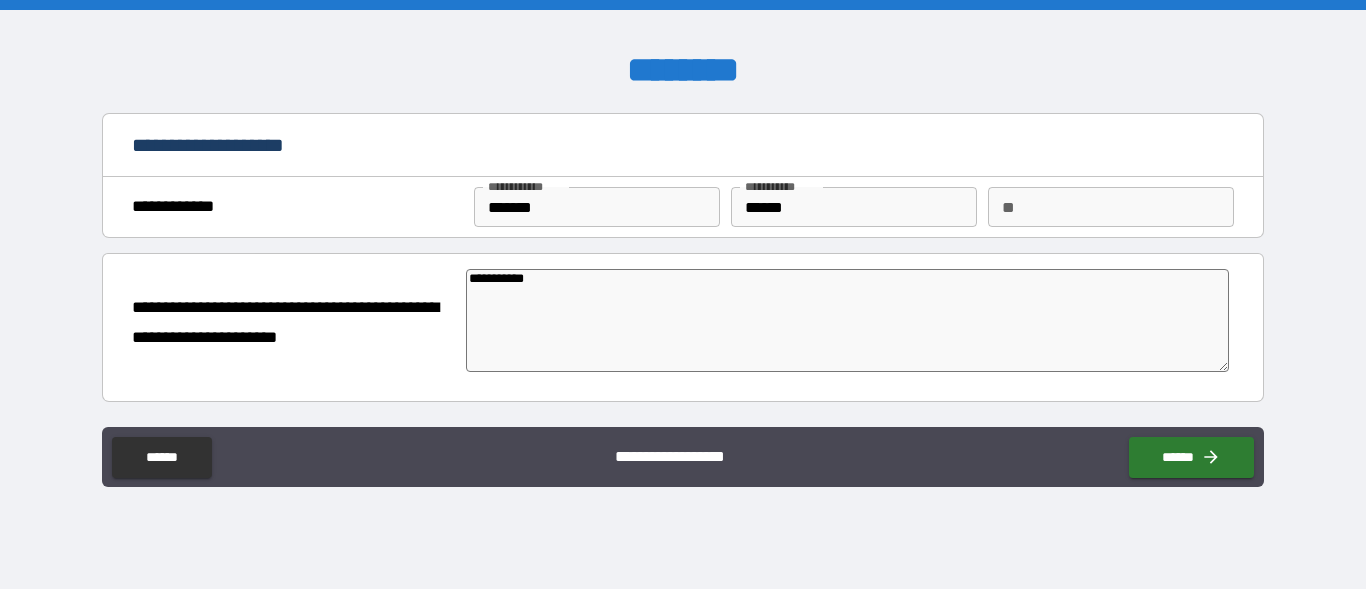 type on "*" 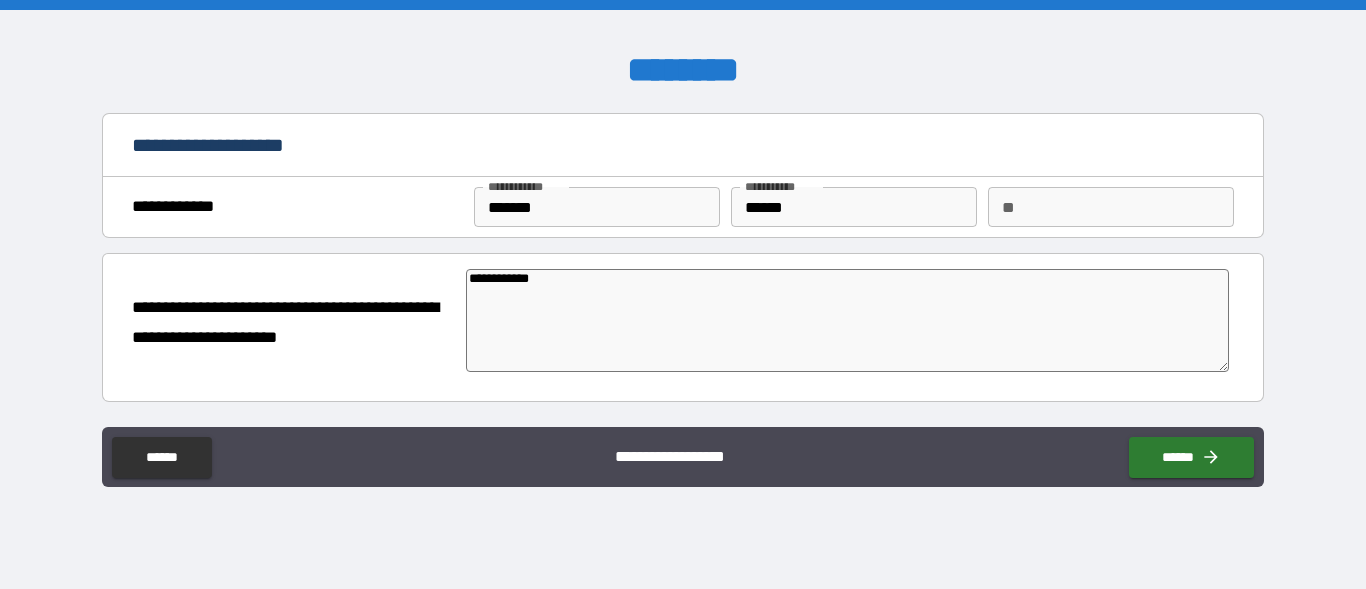type on "**********" 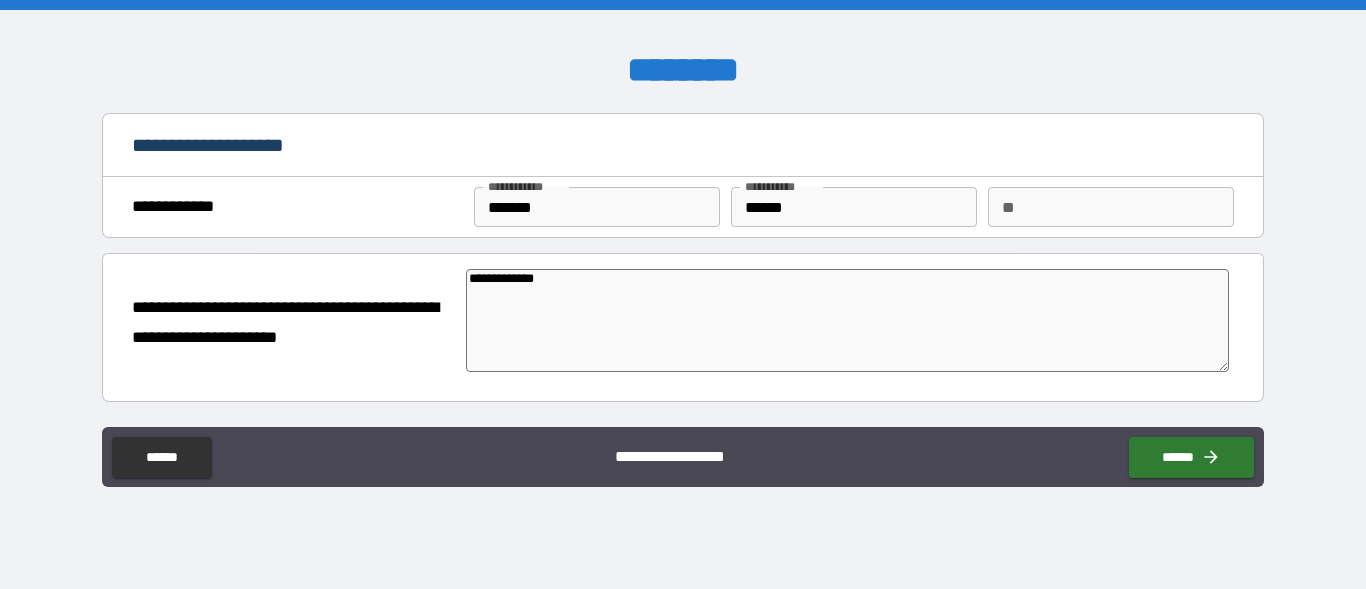 type on "*" 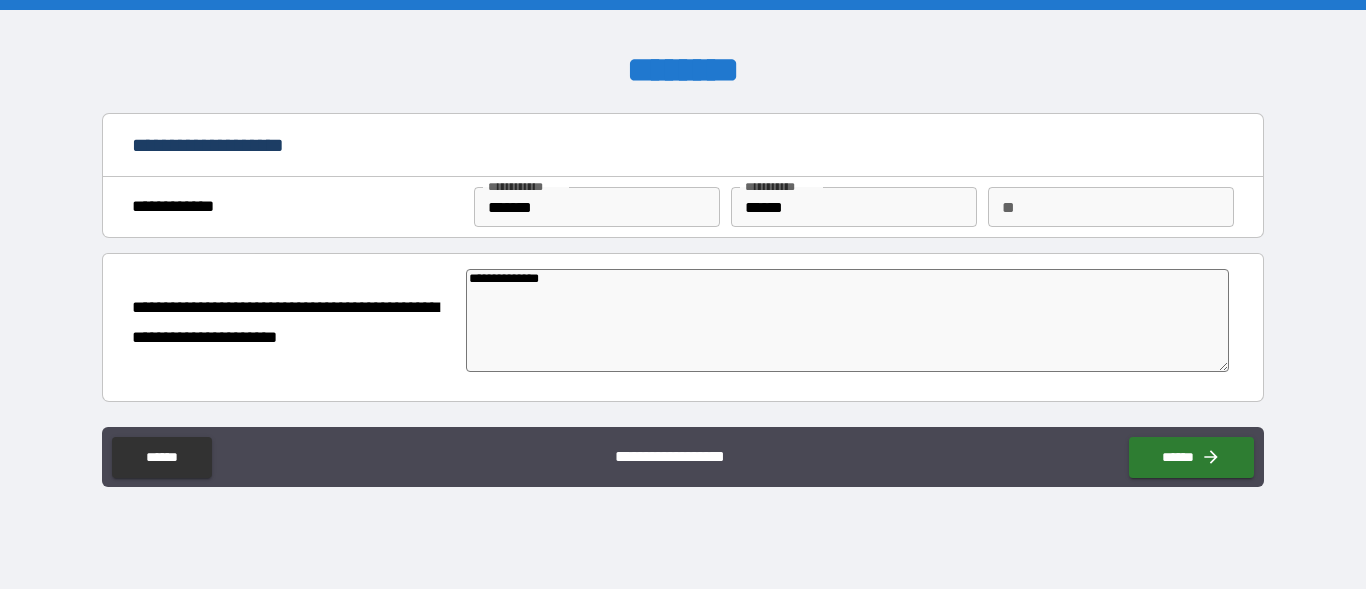 type on "*" 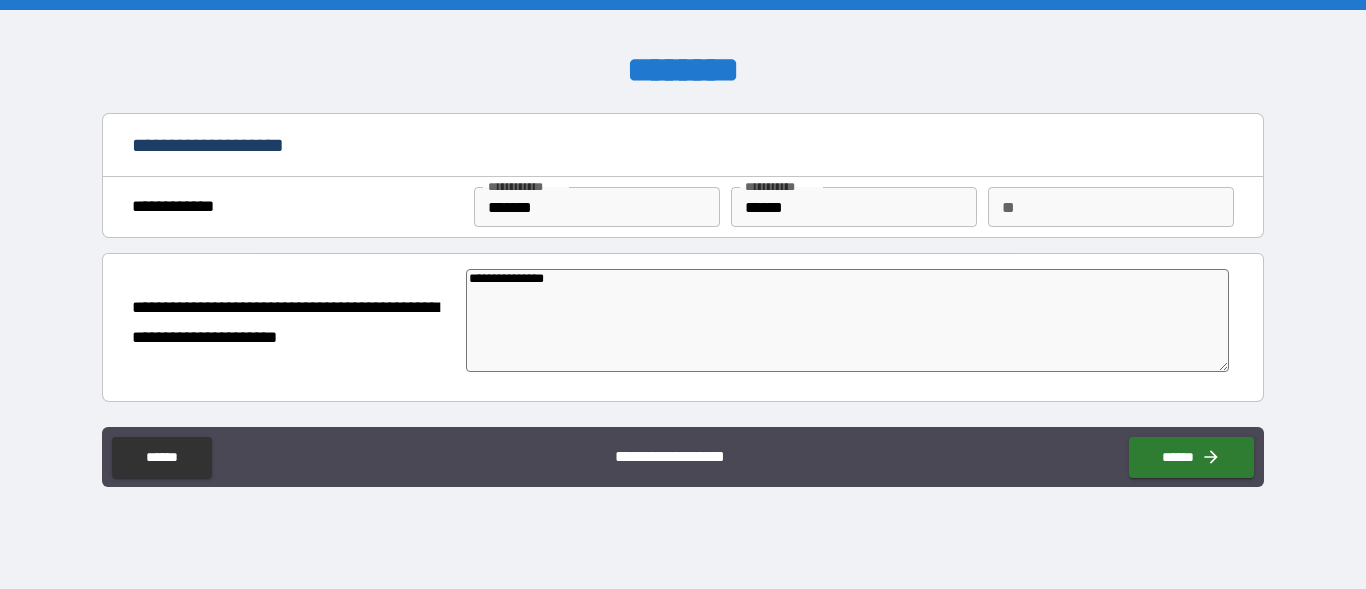 type on "*" 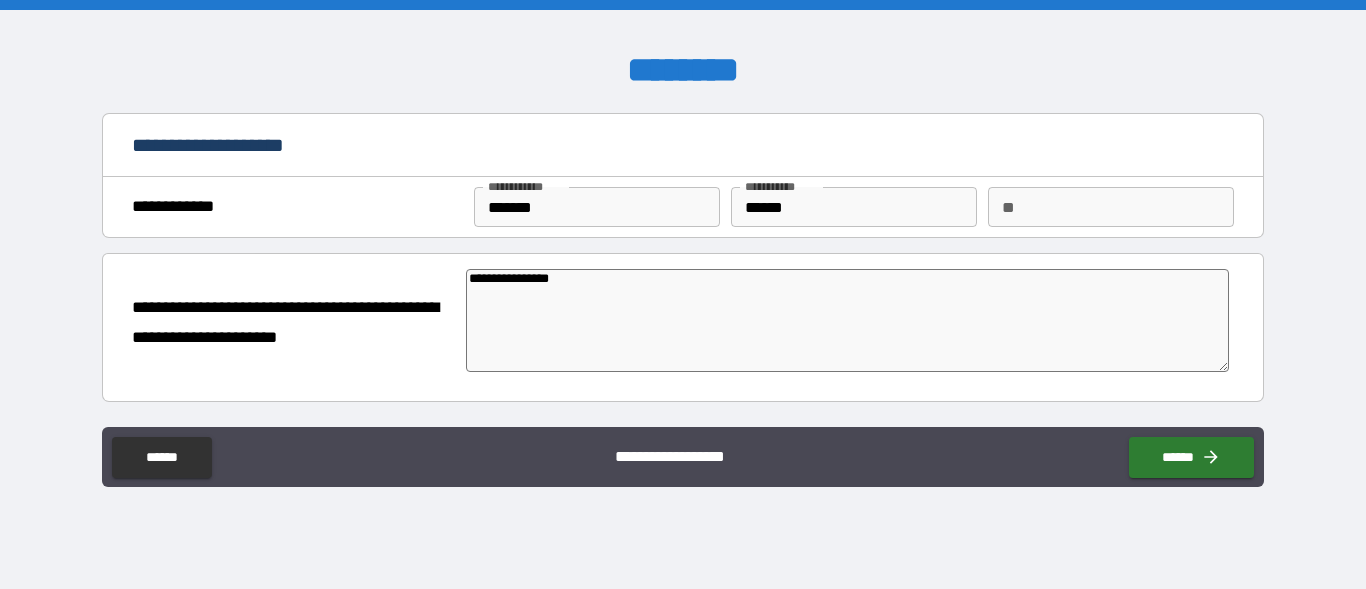 type on "*" 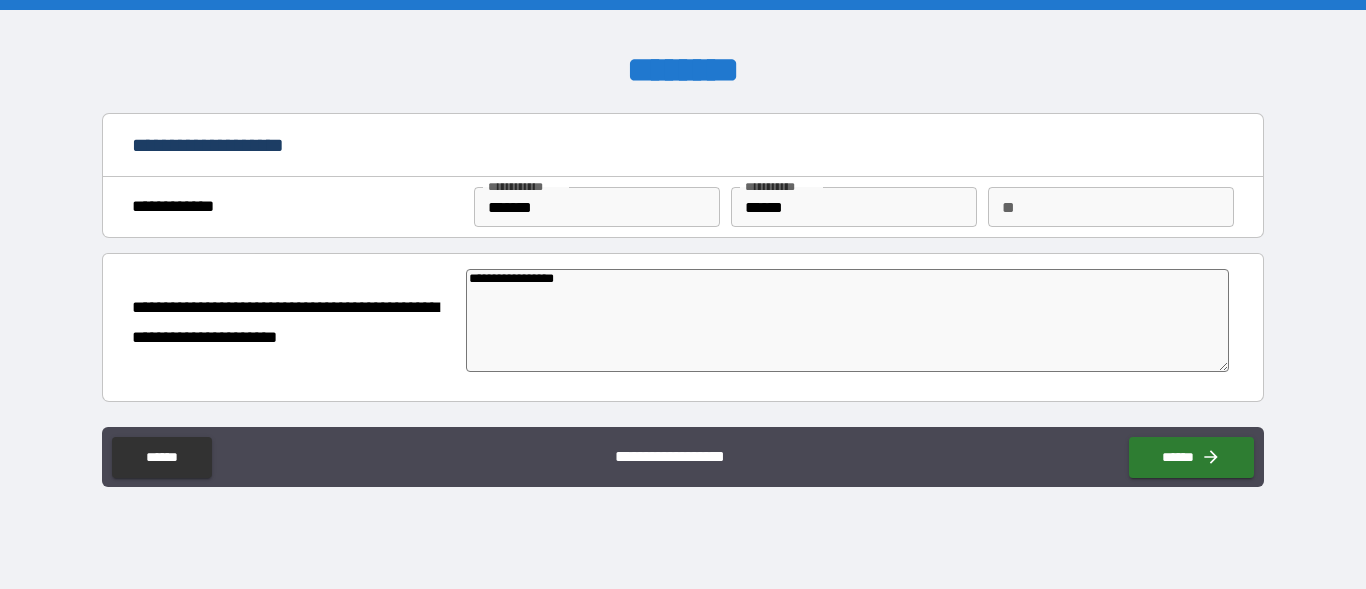 type on "*" 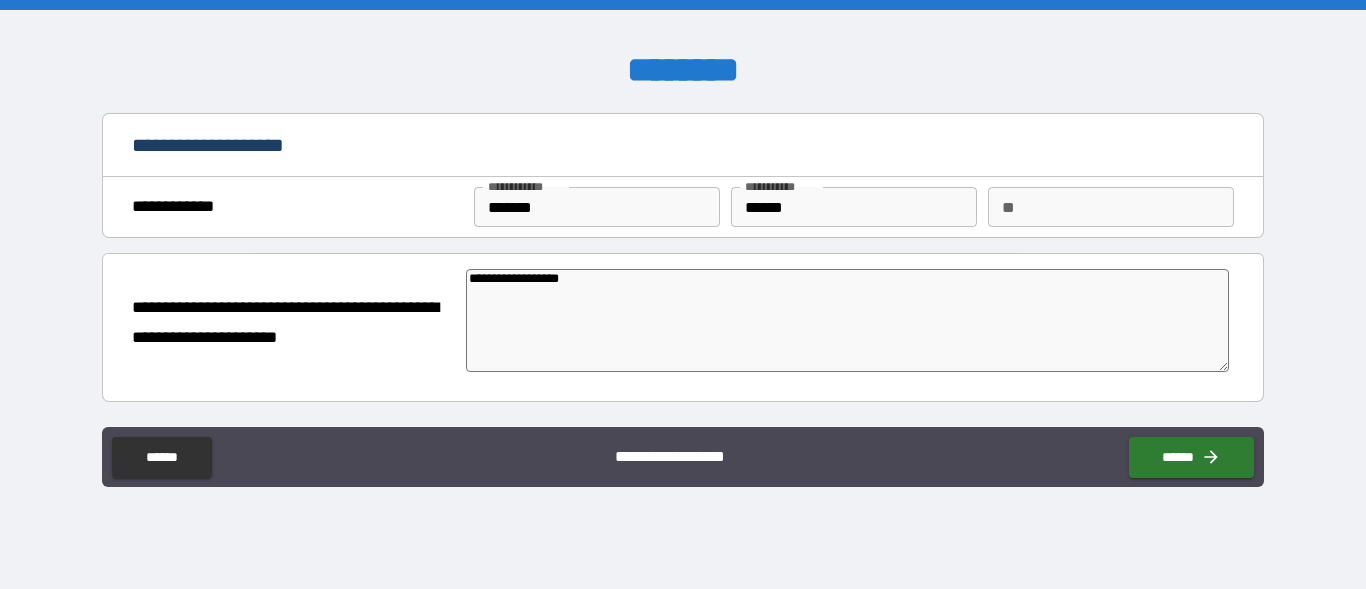 type on "**********" 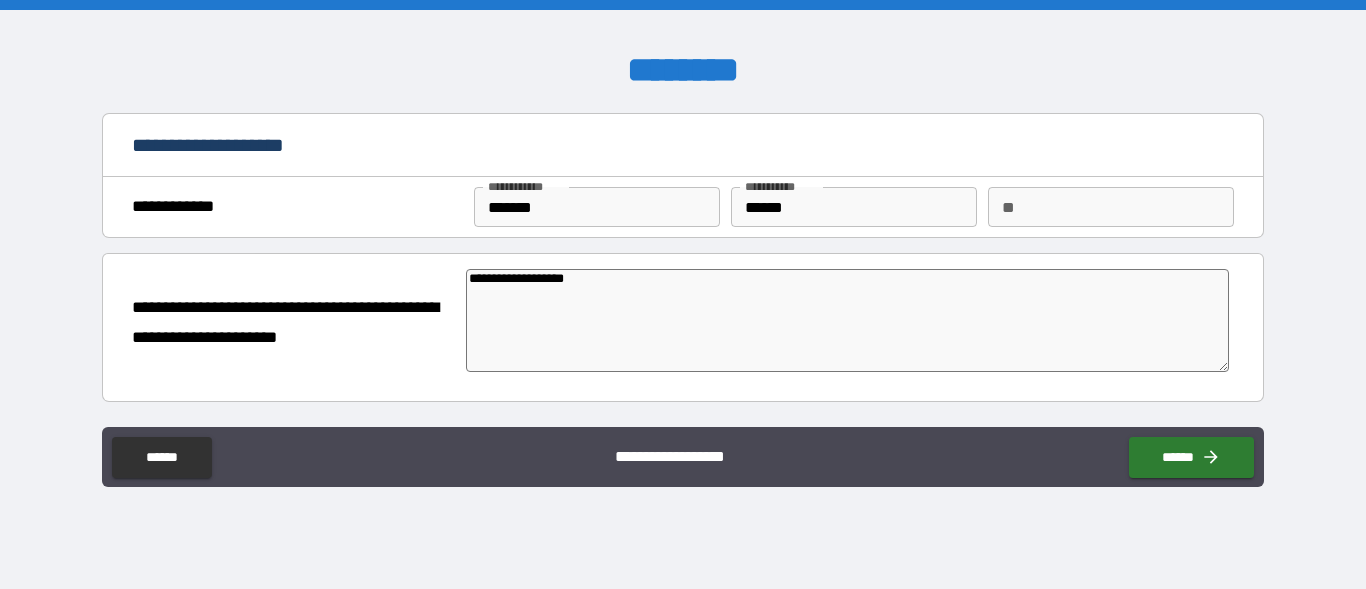 type on "*" 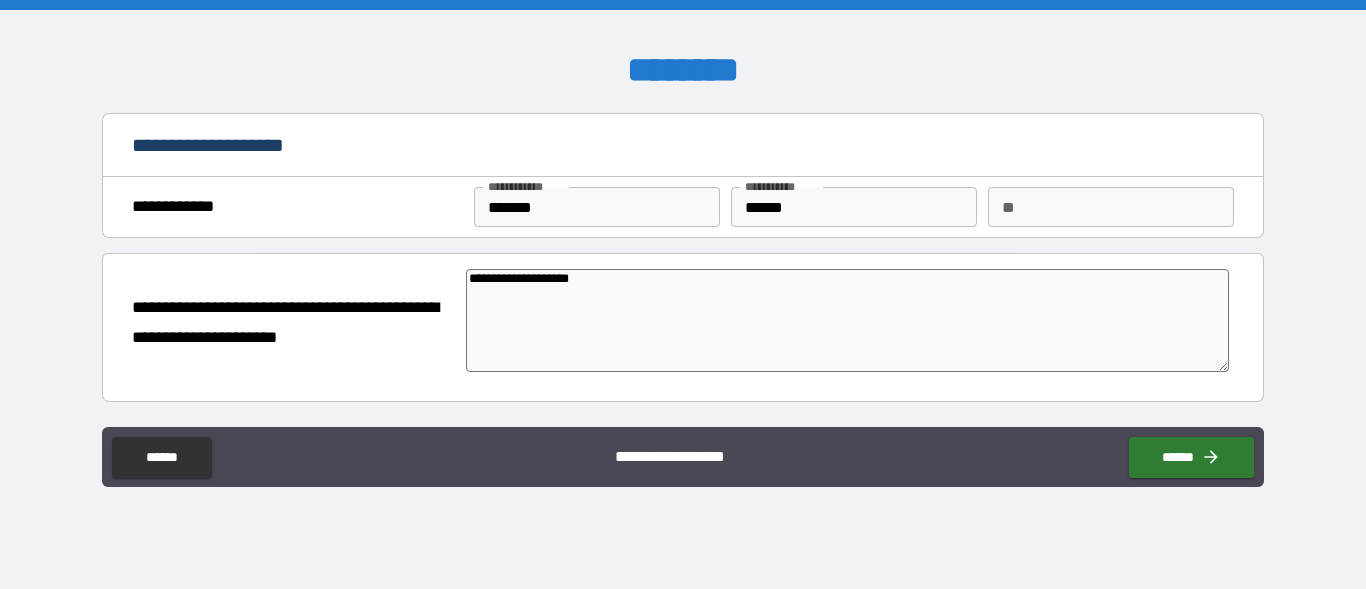 type on "**********" 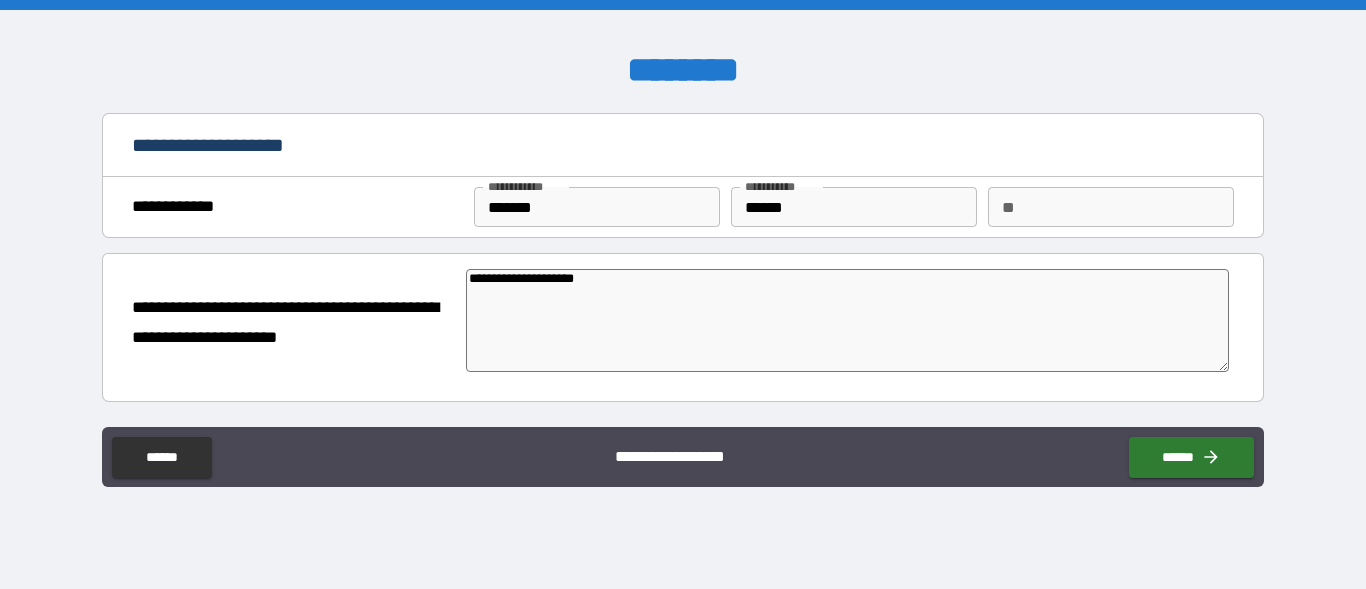 type on "**********" 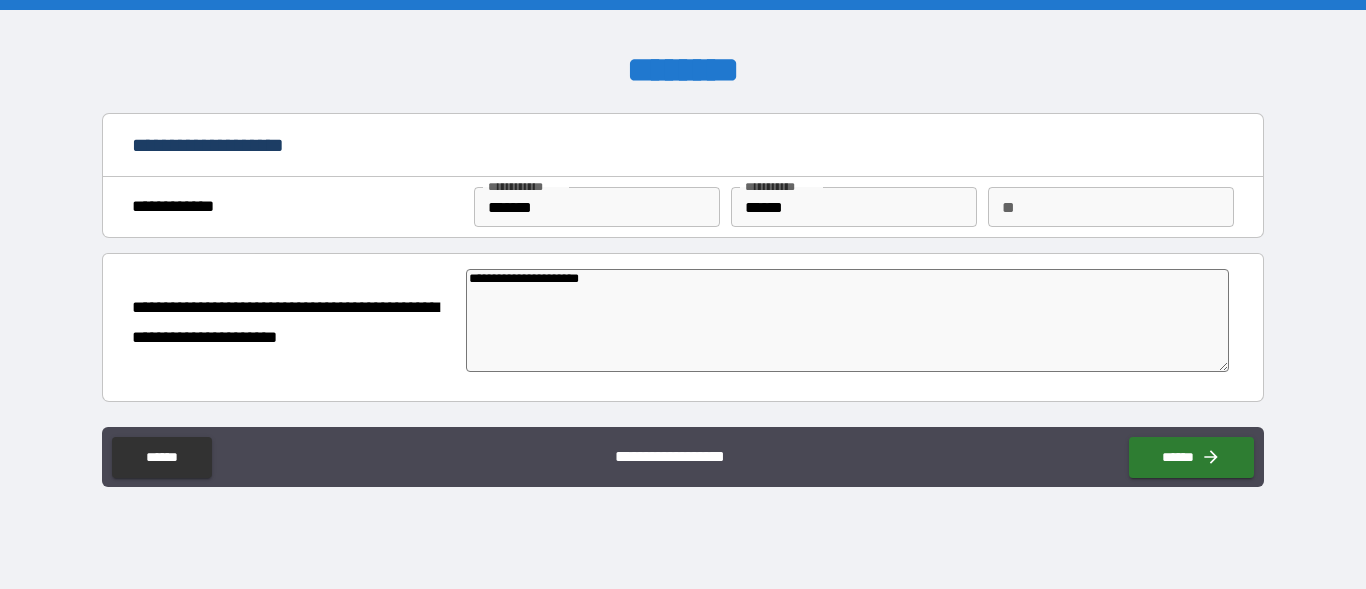 type on "**********" 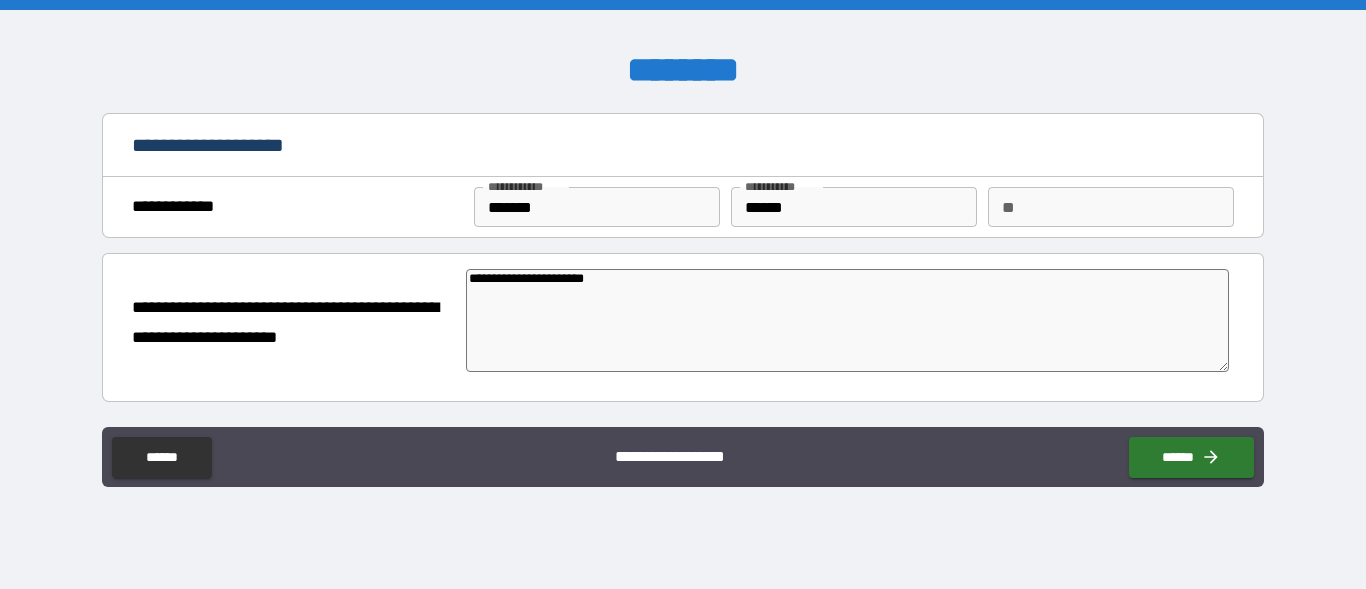 type on "*" 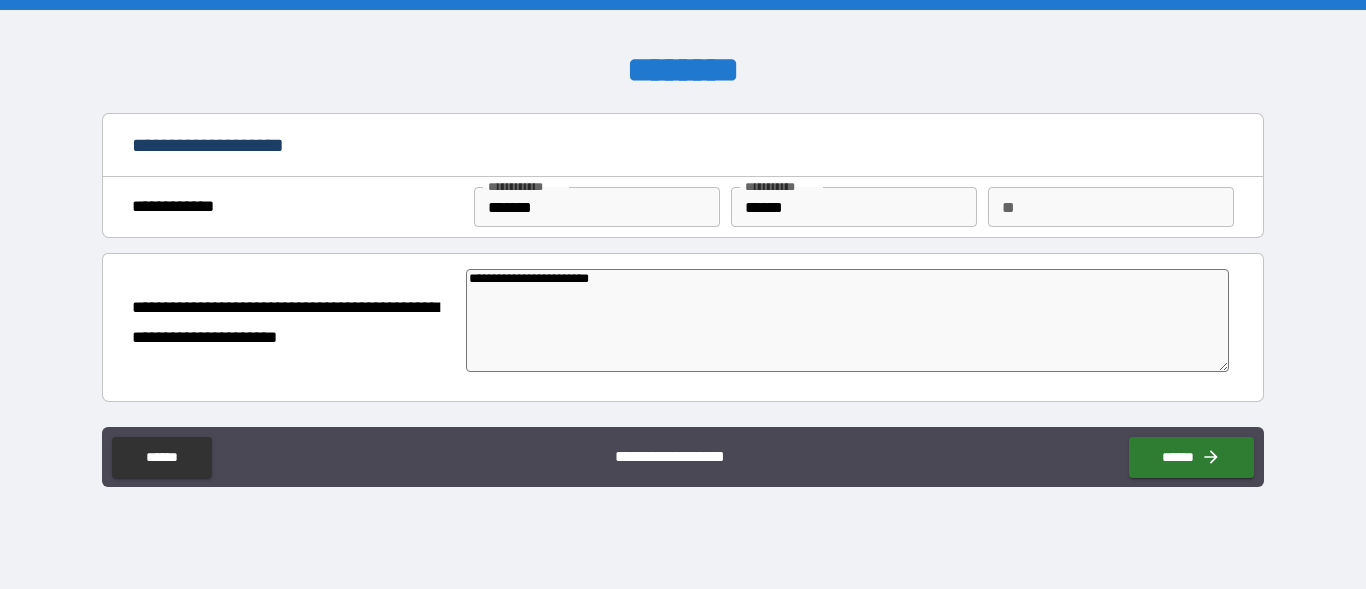 type on "**********" 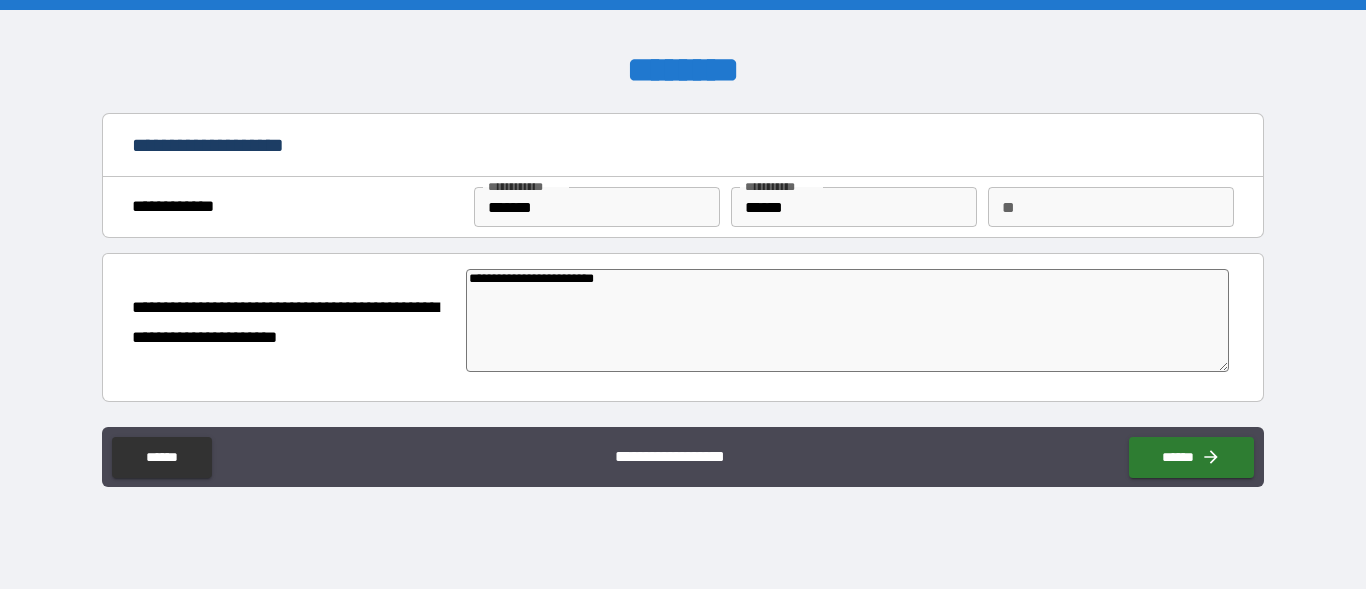 type on "*" 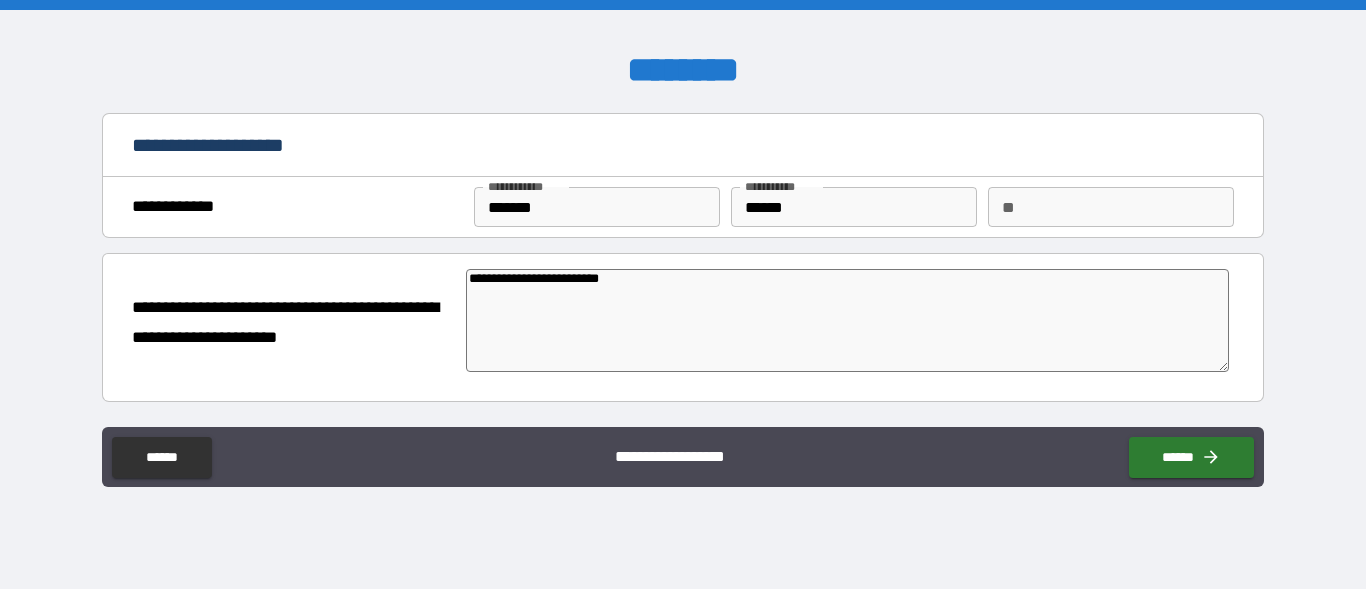 type on "**********" 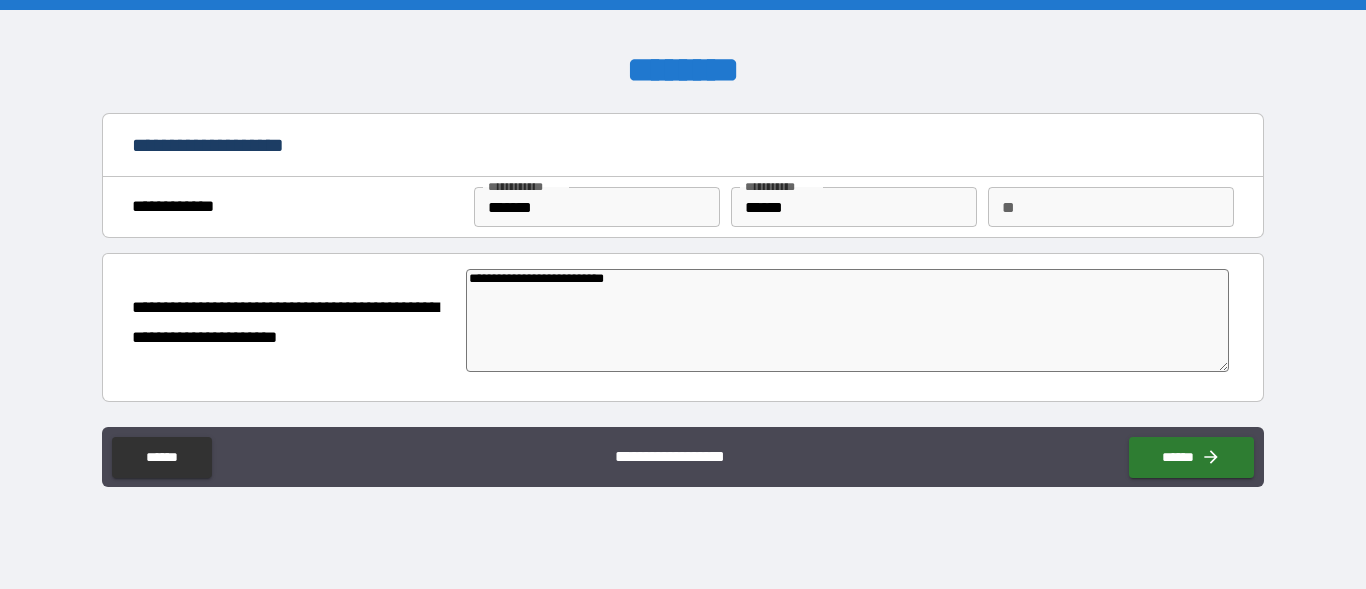 type on "*" 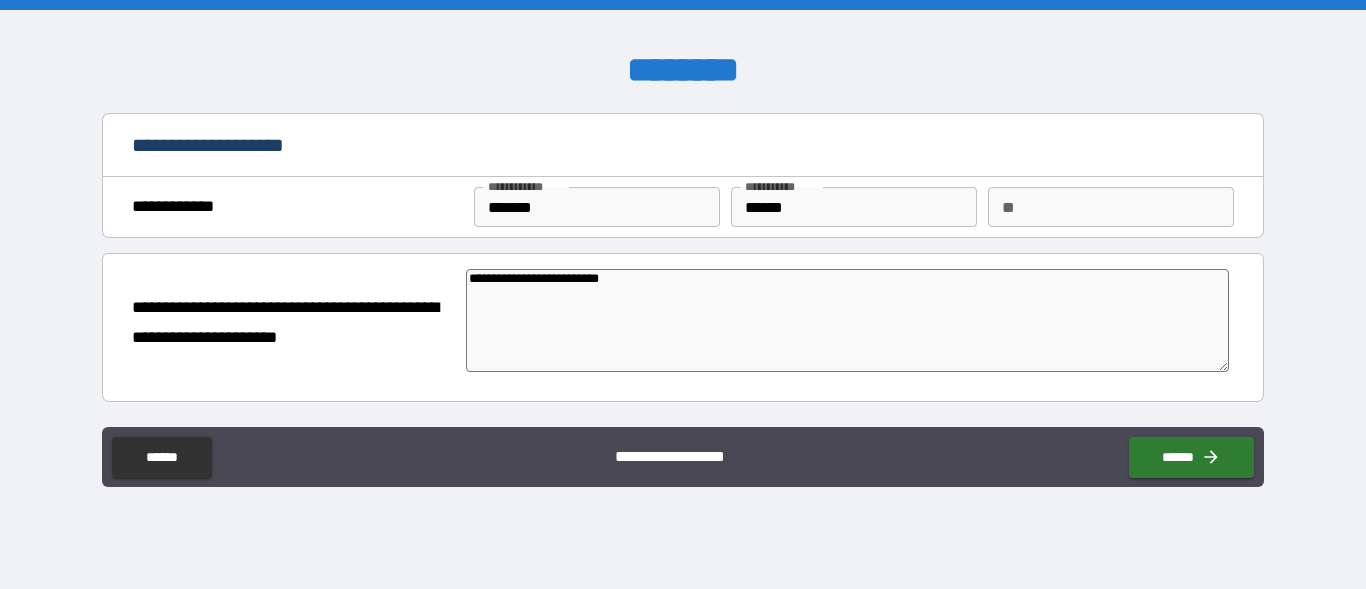 type on "*" 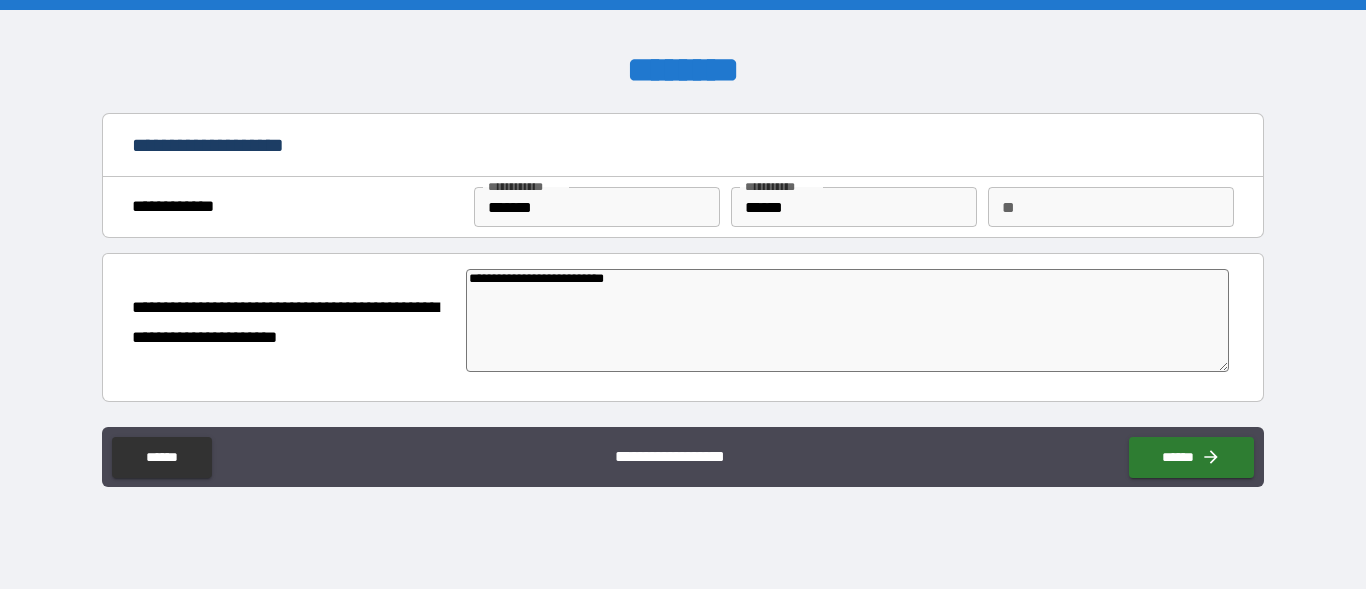 type on "*" 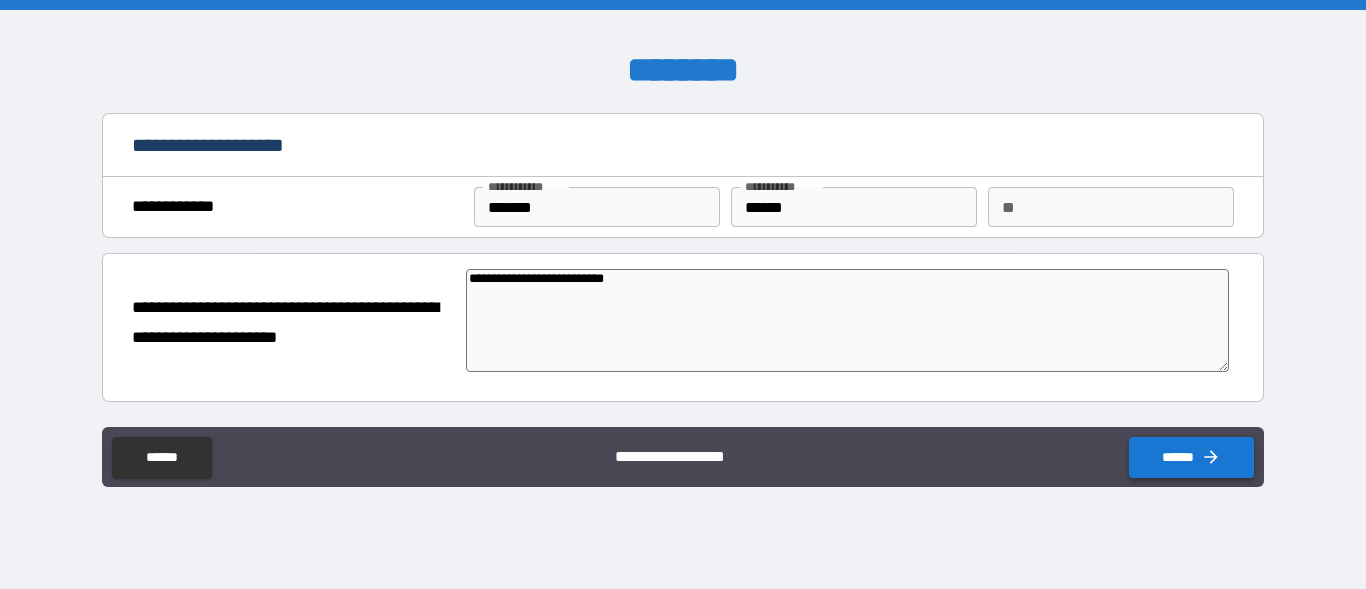type on "**********" 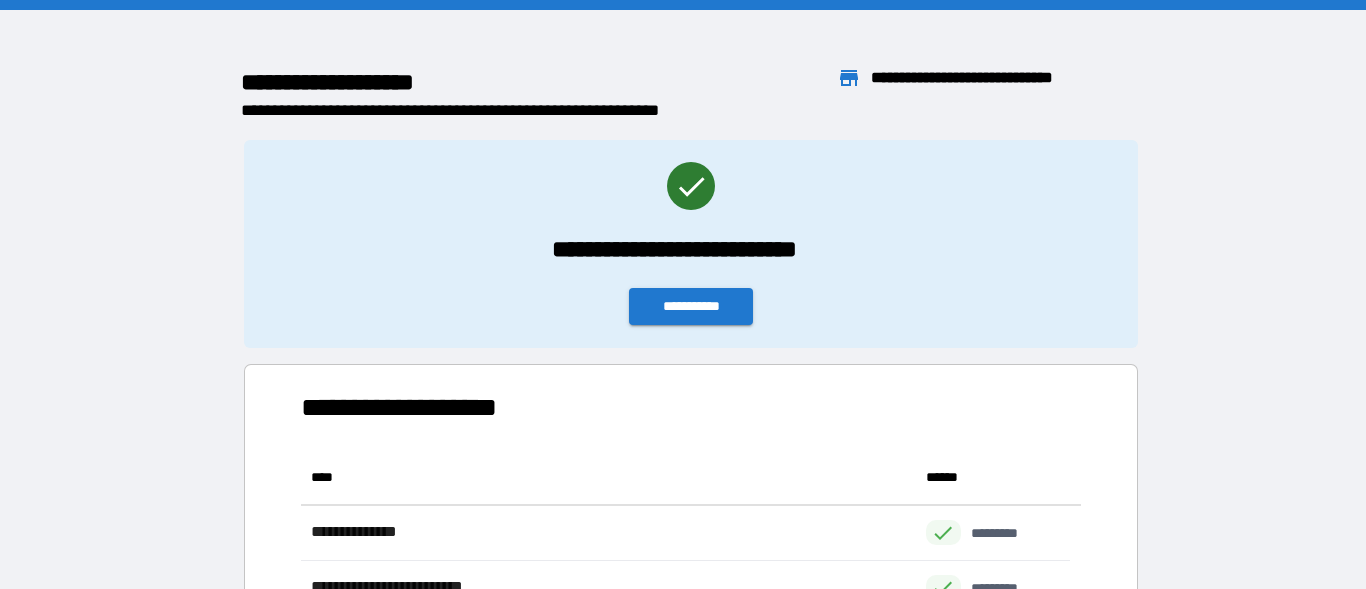 scroll, scrollTop: 18, scrollLeft: 18, axis: both 